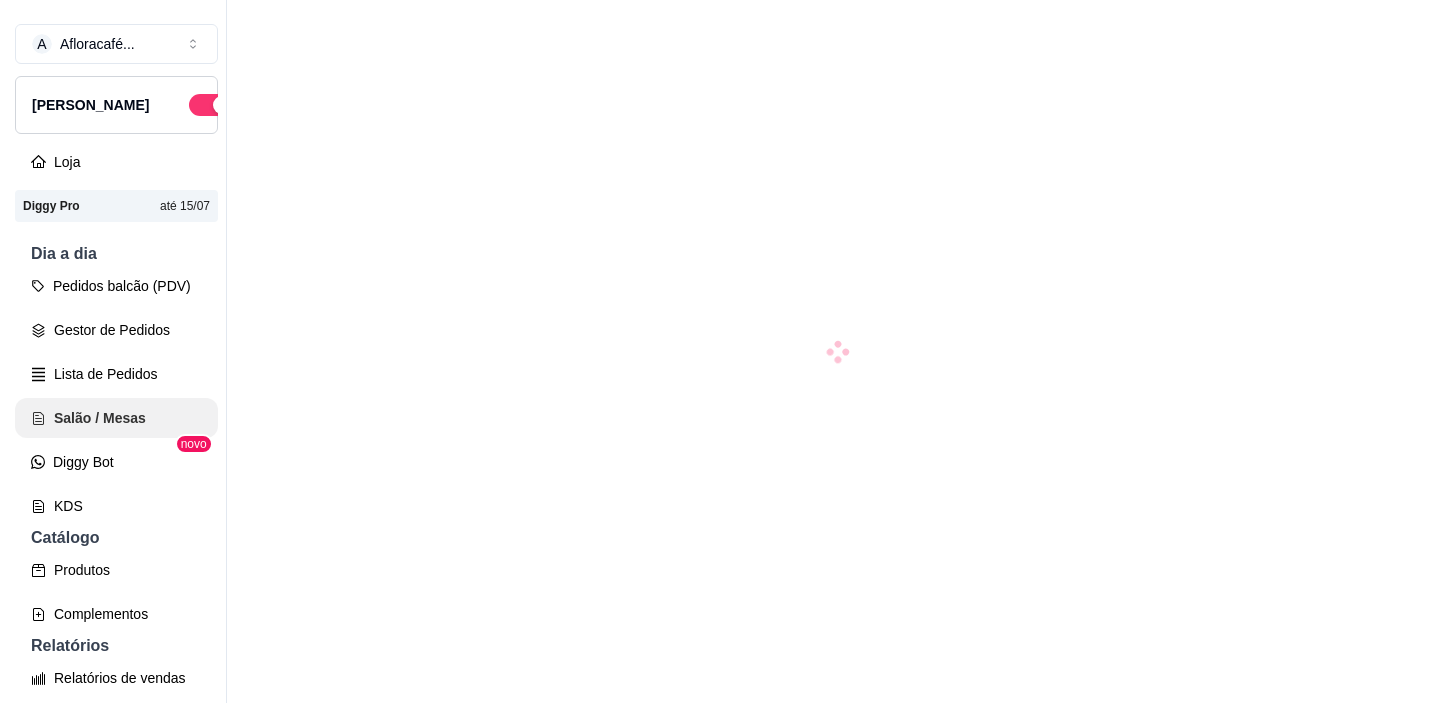 scroll, scrollTop: 0, scrollLeft: 0, axis: both 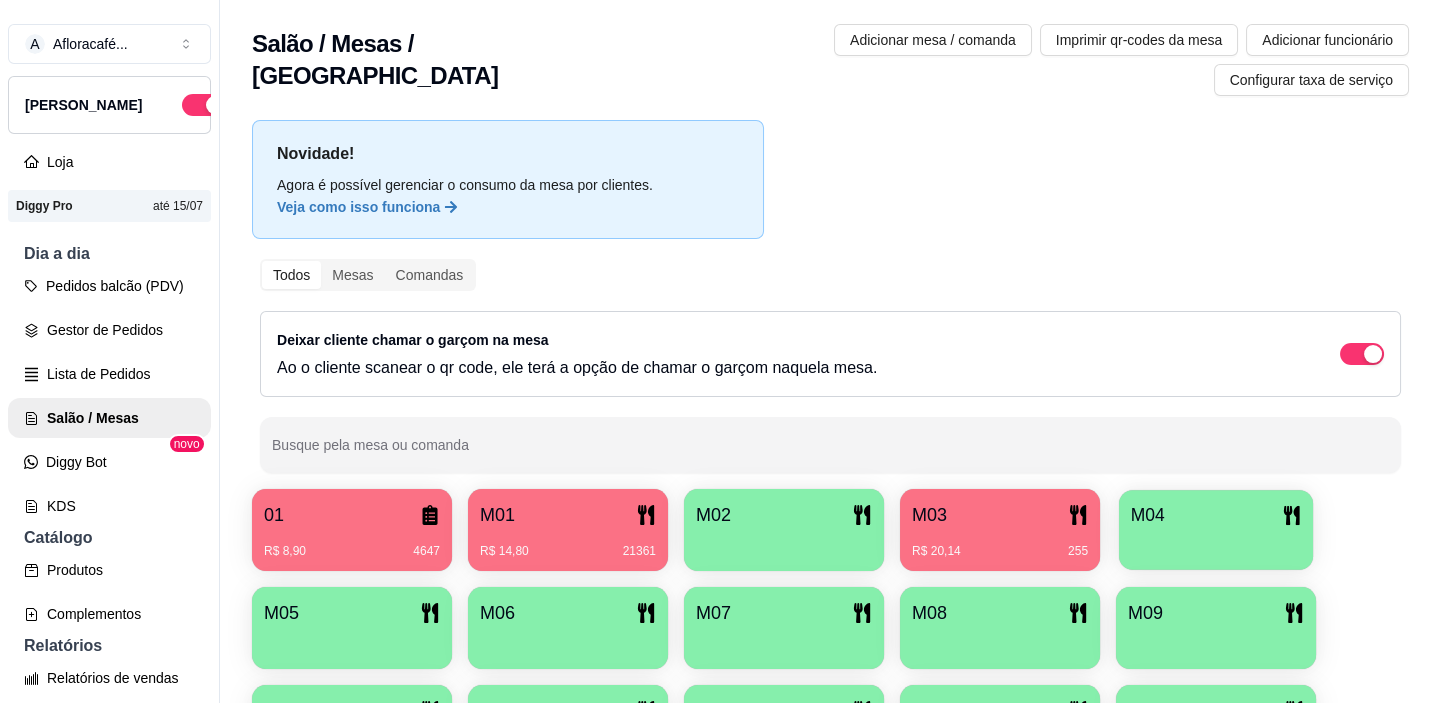 click at bounding box center (1216, 543) 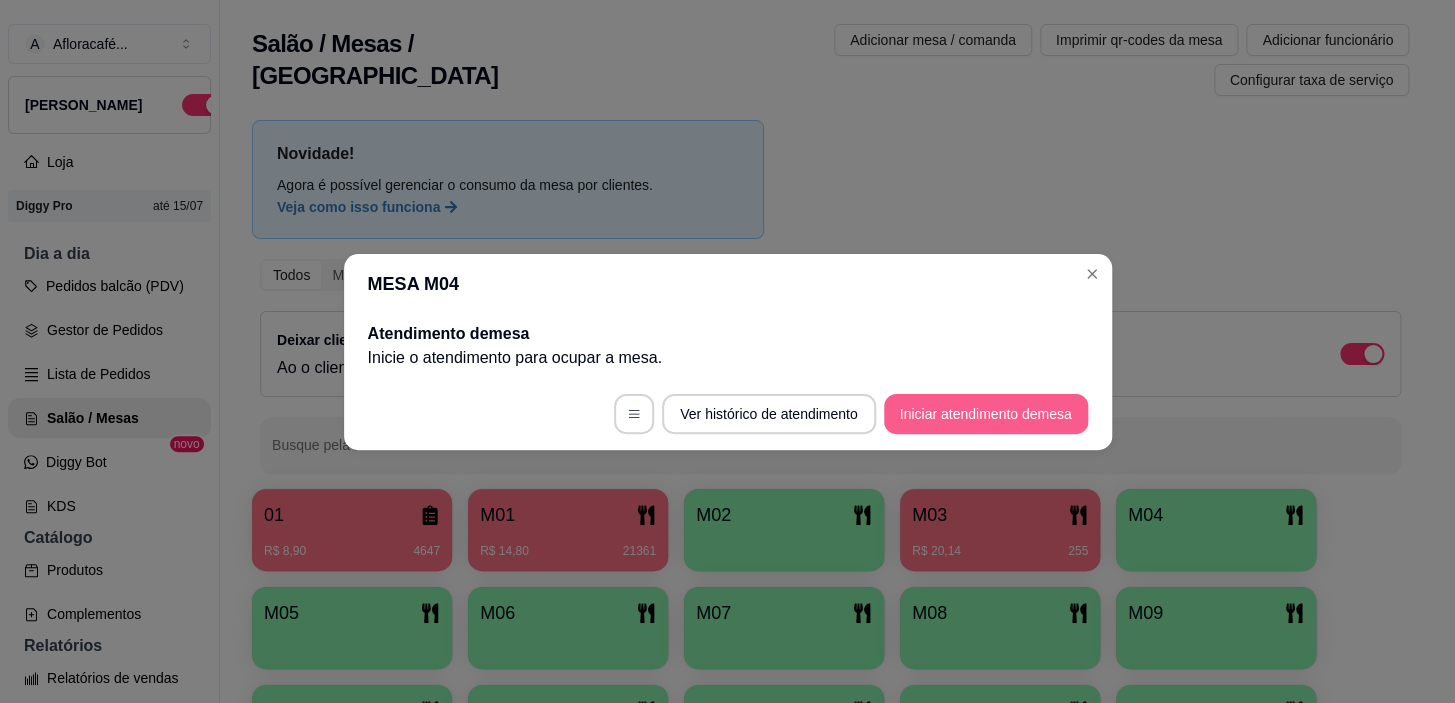 click on "Iniciar atendimento de  mesa" at bounding box center (986, 414) 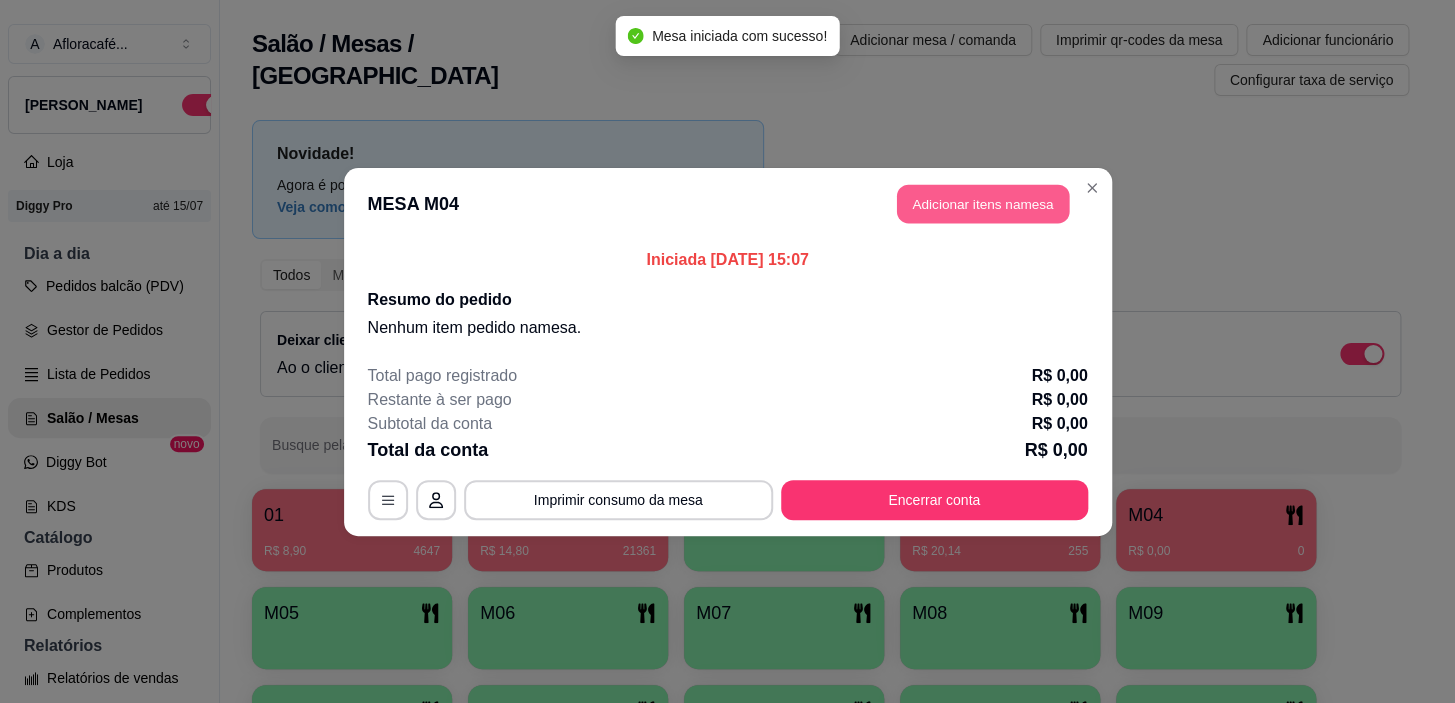 click on "Adicionar itens na  mesa" at bounding box center [983, 203] 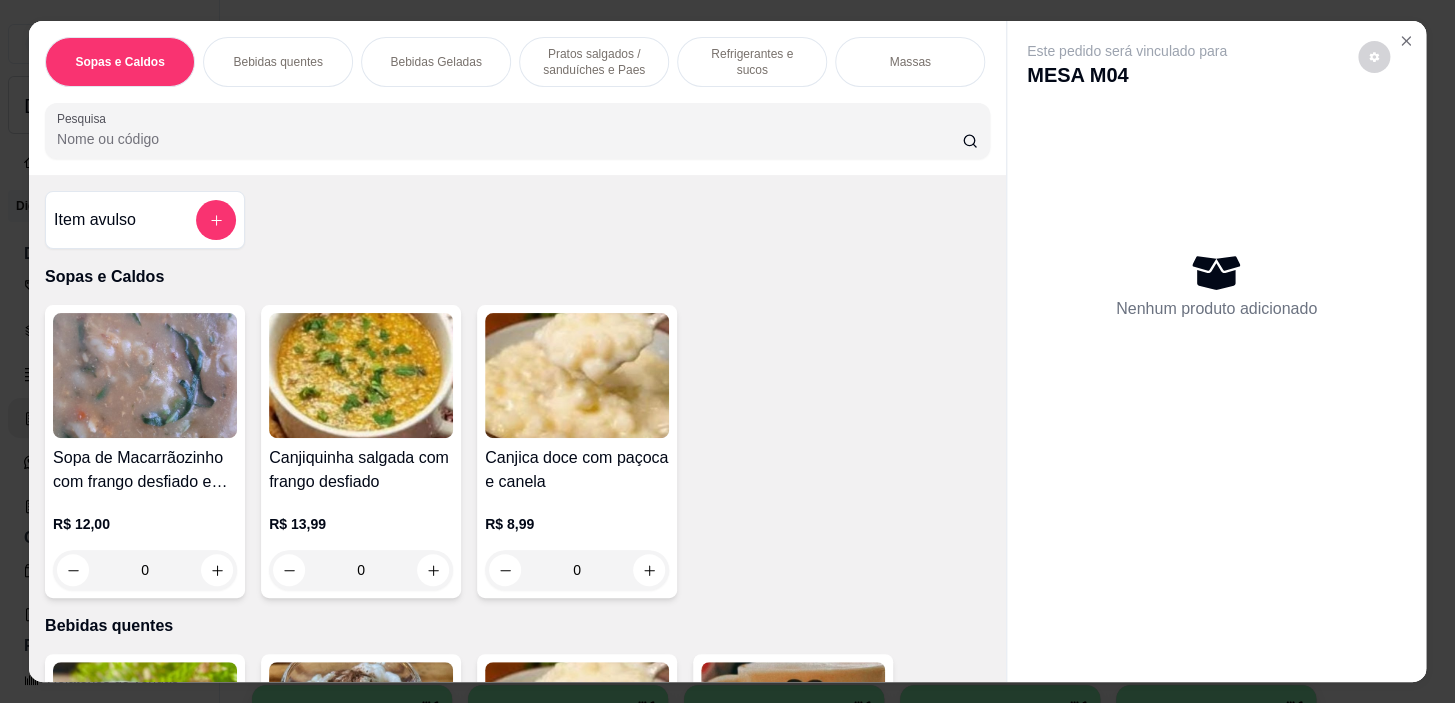 scroll, scrollTop: 636, scrollLeft: 0, axis: vertical 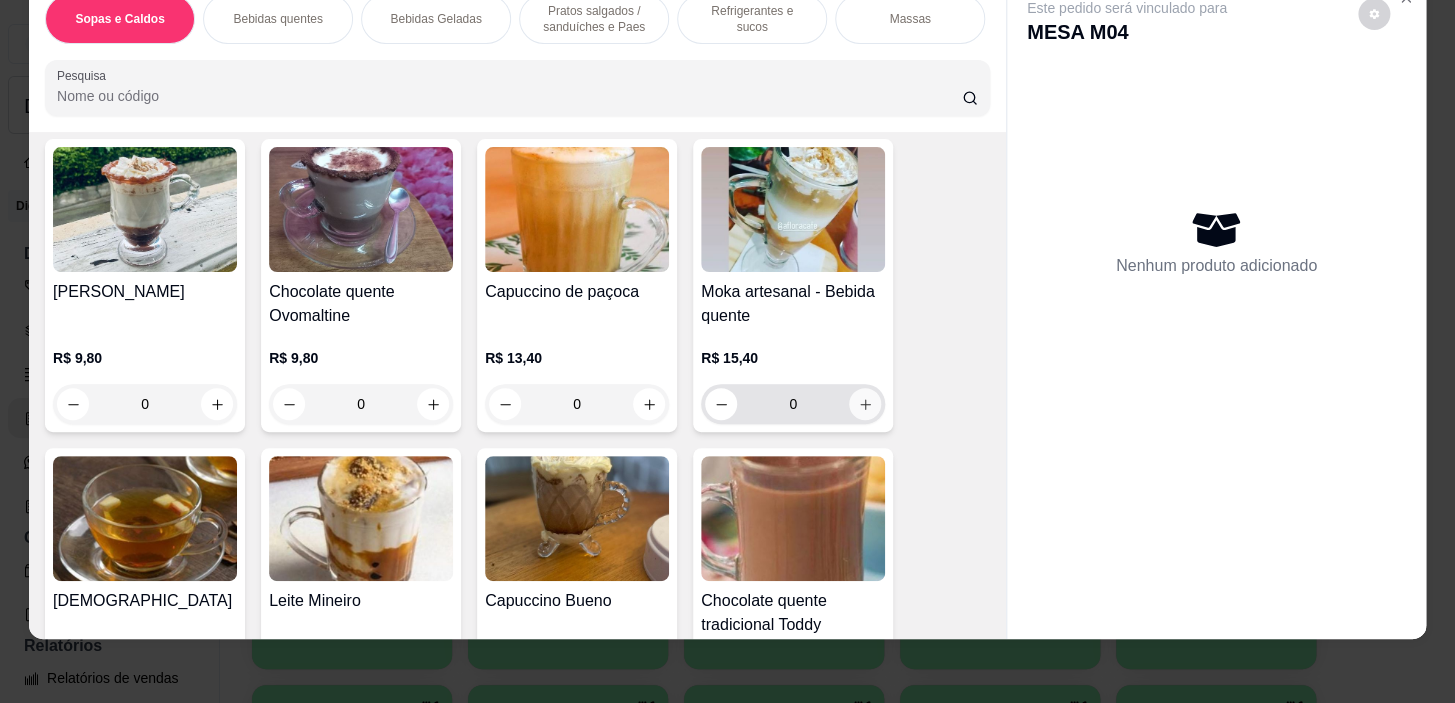 click at bounding box center (865, 404) 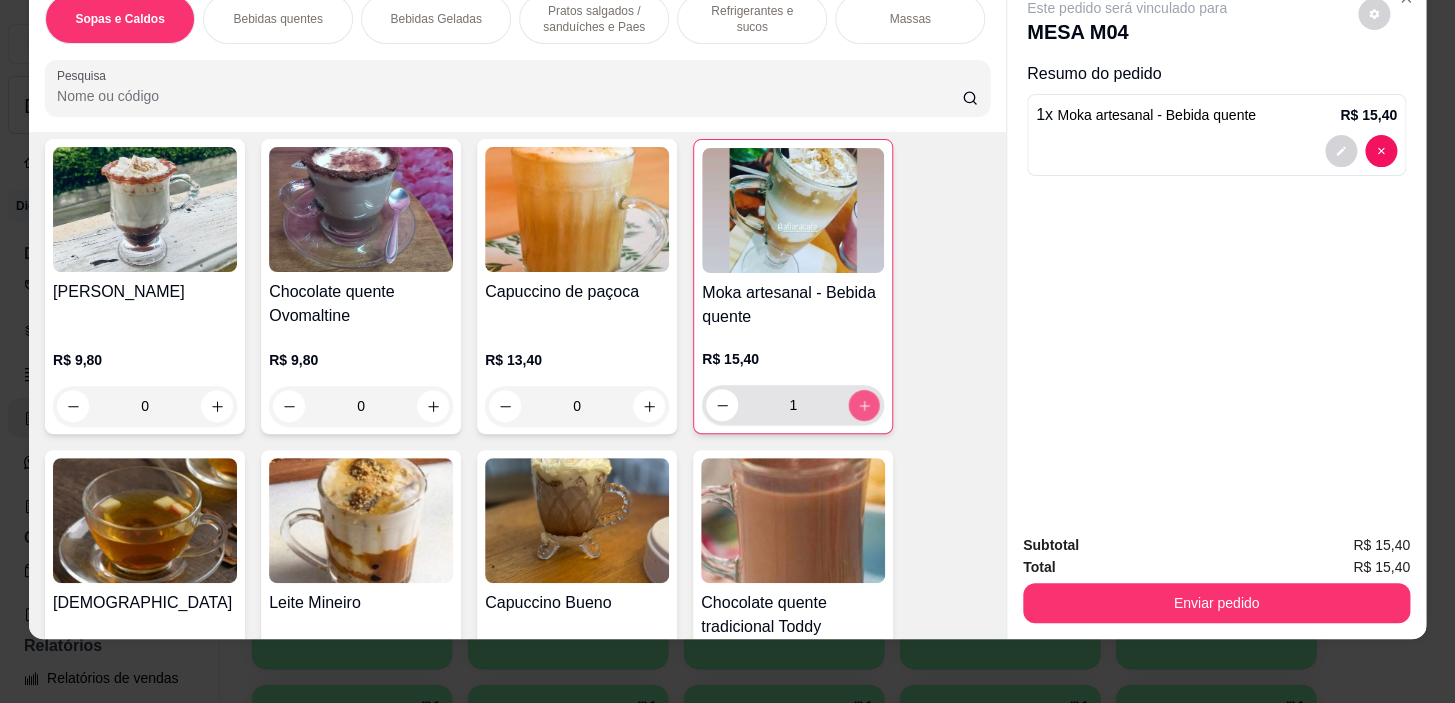 click 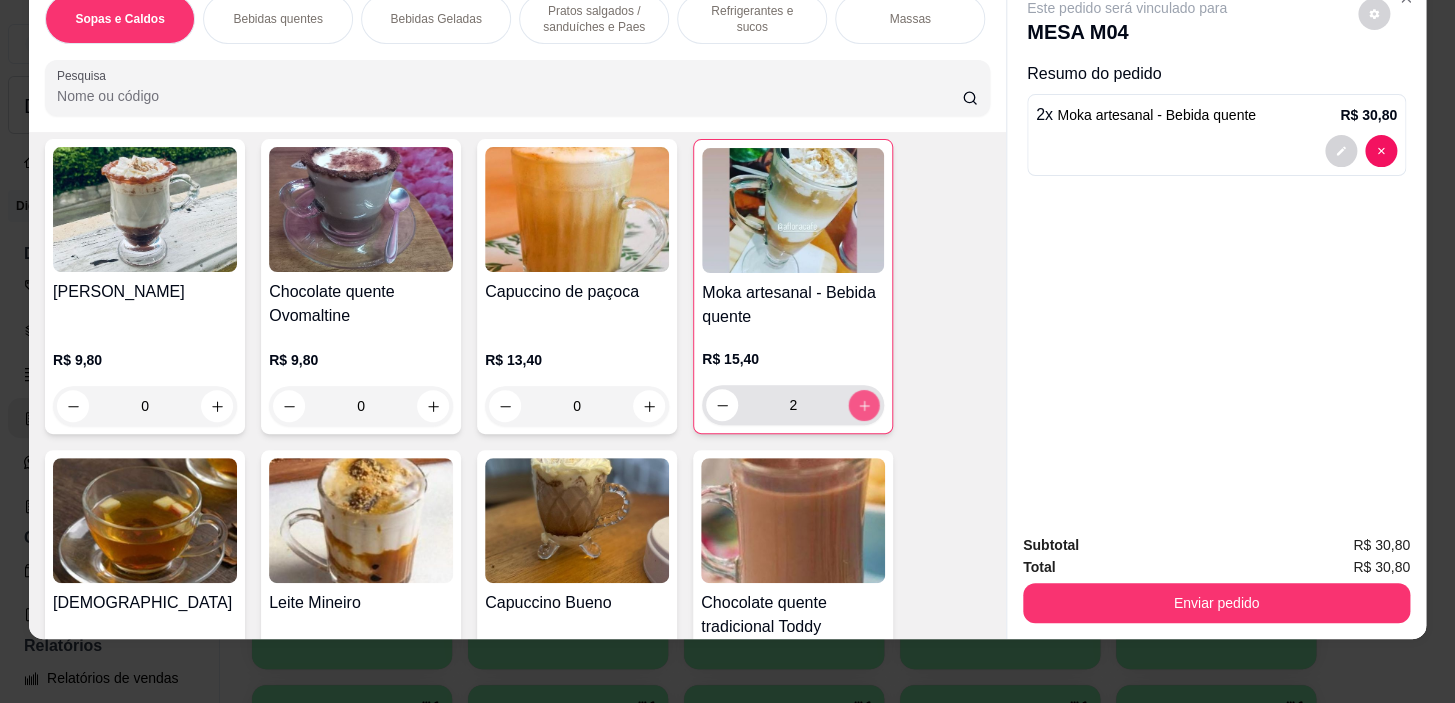 click 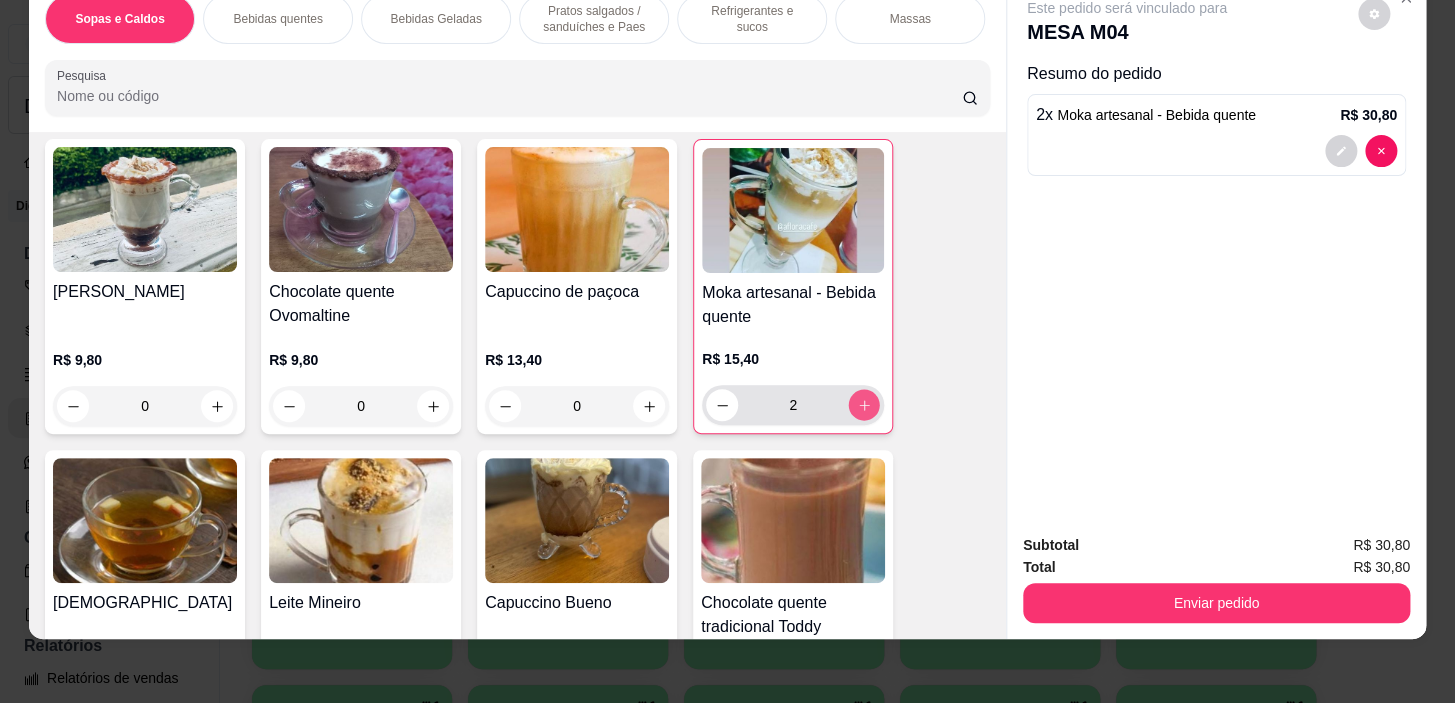 type on "3" 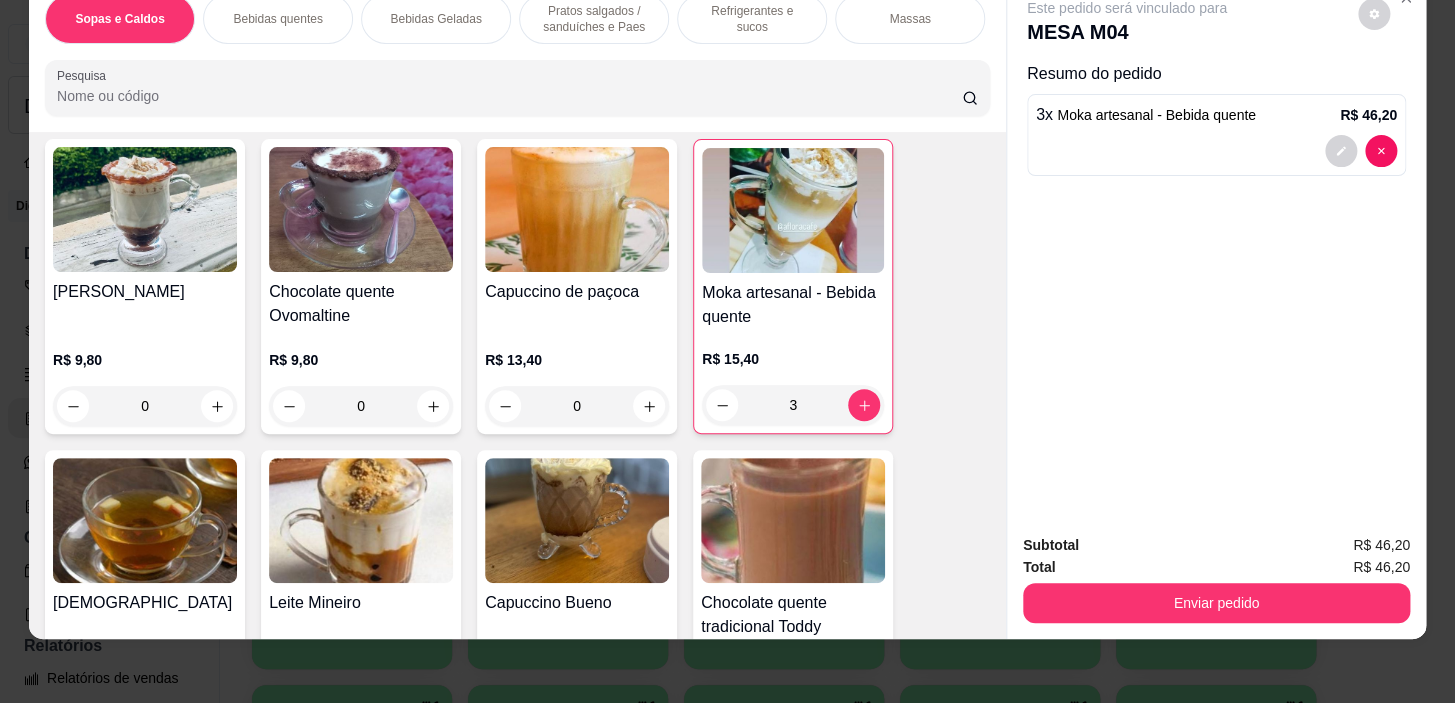 drag, startPoint x: 606, startPoint y: 8, endPoint x: 498, endPoint y: 453, distance: 457.91812 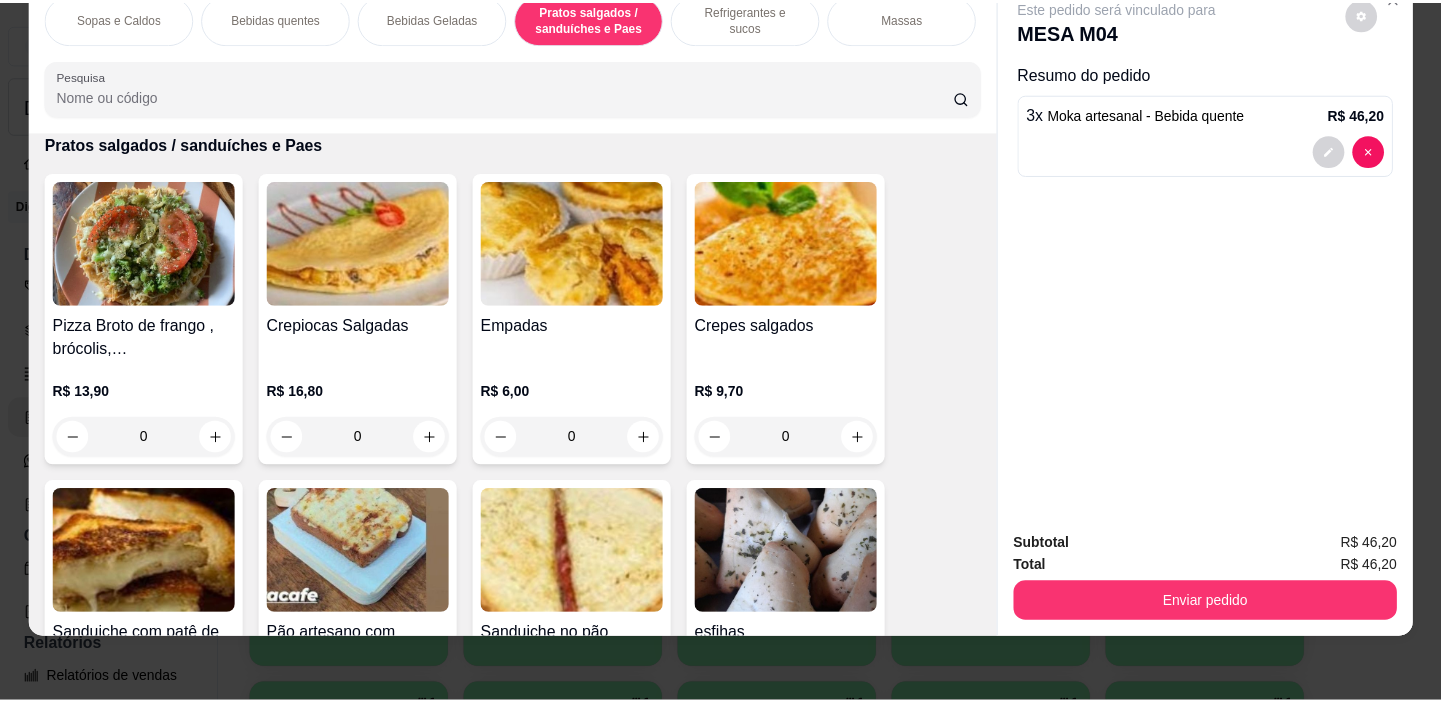 scroll, scrollTop: 5870, scrollLeft: 0, axis: vertical 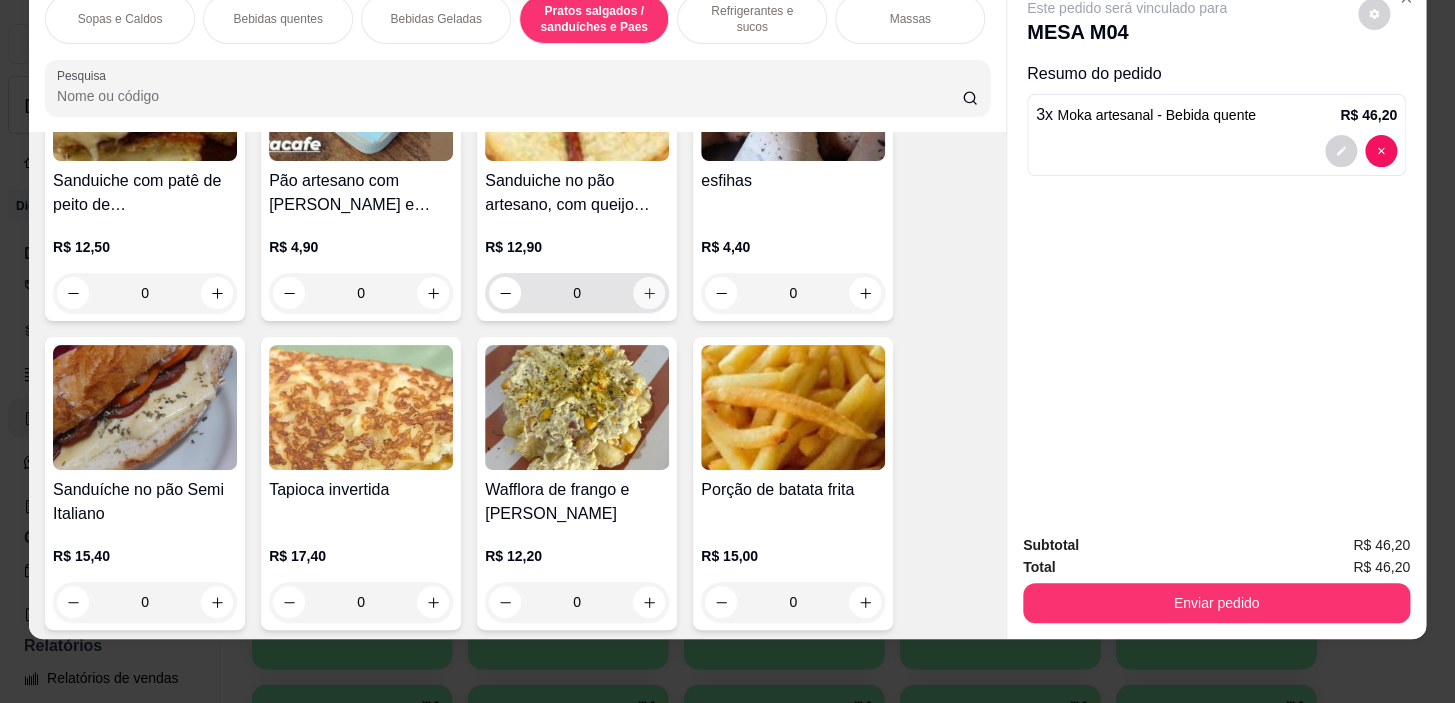 click at bounding box center (649, 293) 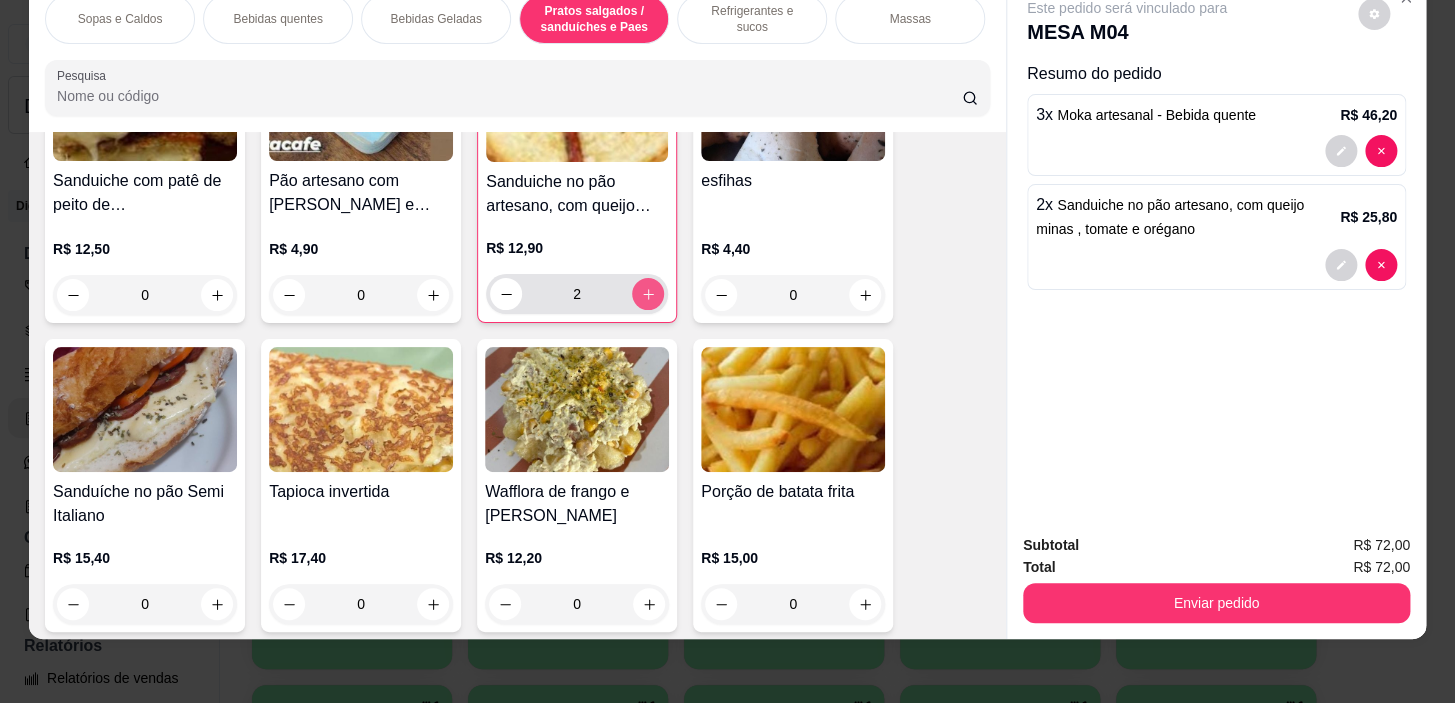 type on "2" 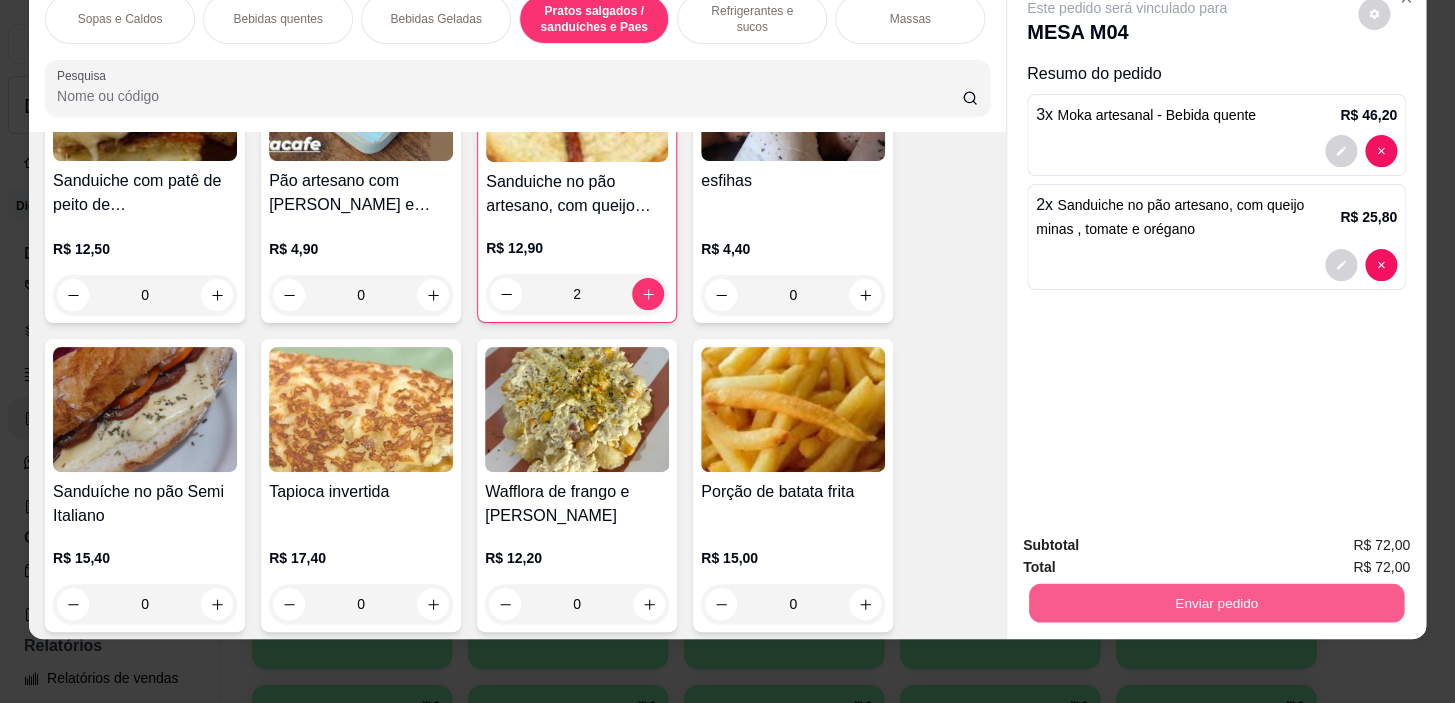 click on "Enviar pedido" at bounding box center [1216, 603] 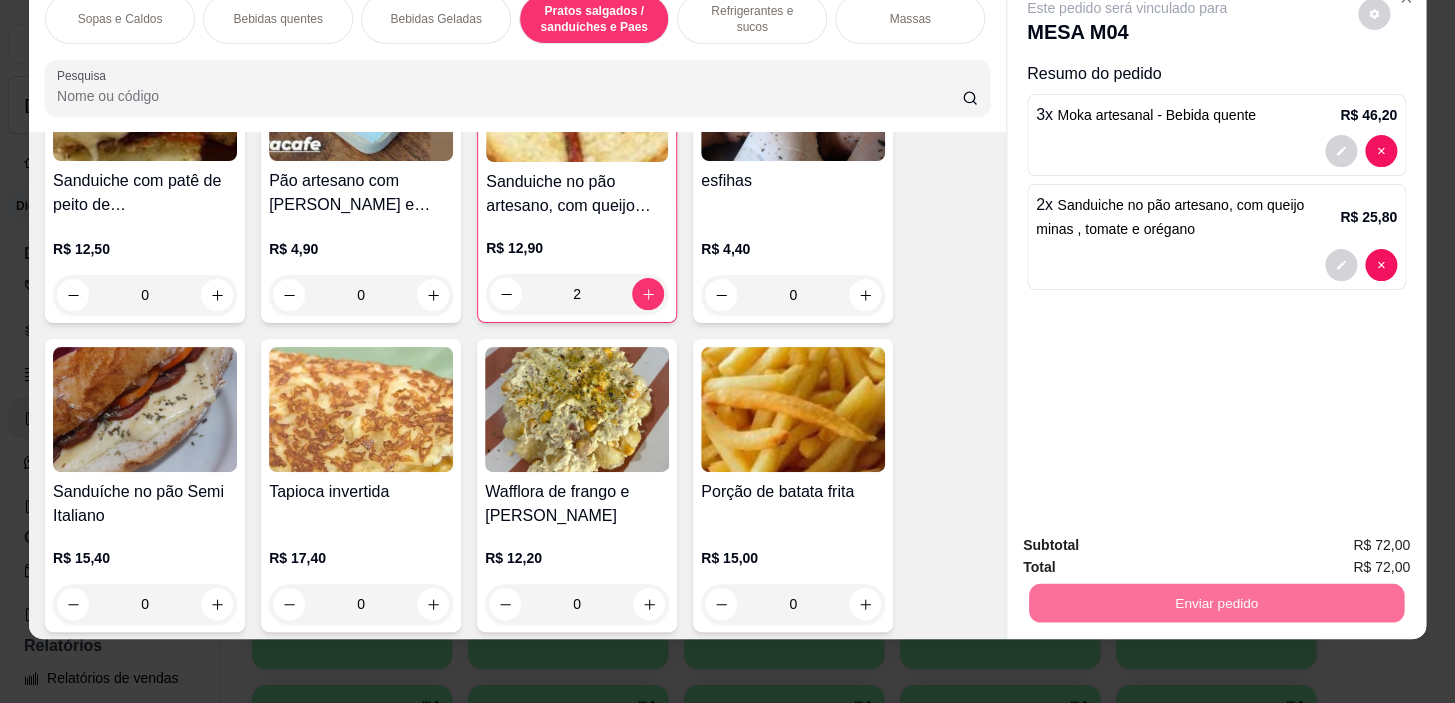 click on "Não registrar e enviar pedido" at bounding box center [1150, 540] 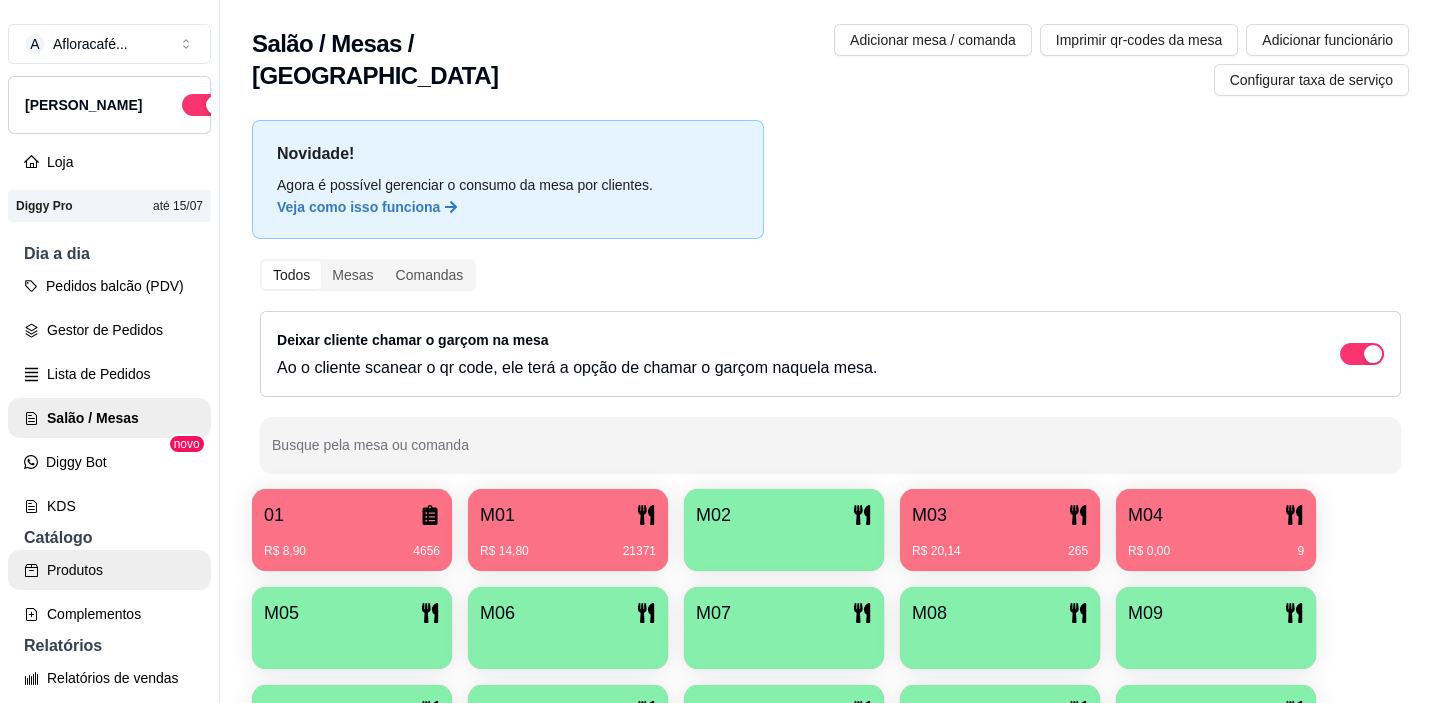 click on "Produtos" at bounding box center [109, 570] 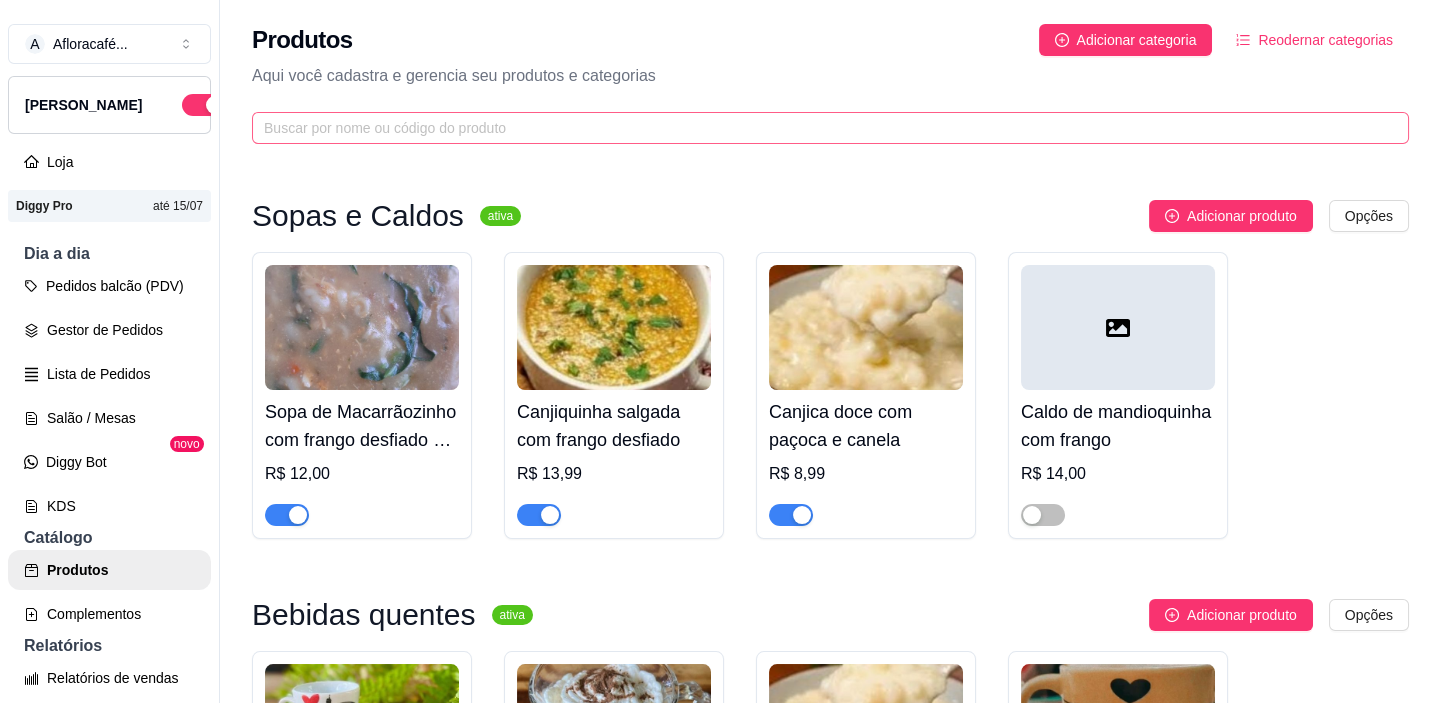 drag, startPoint x: 708, startPoint y: 109, endPoint x: 696, endPoint y: 119, distance: 15.6205 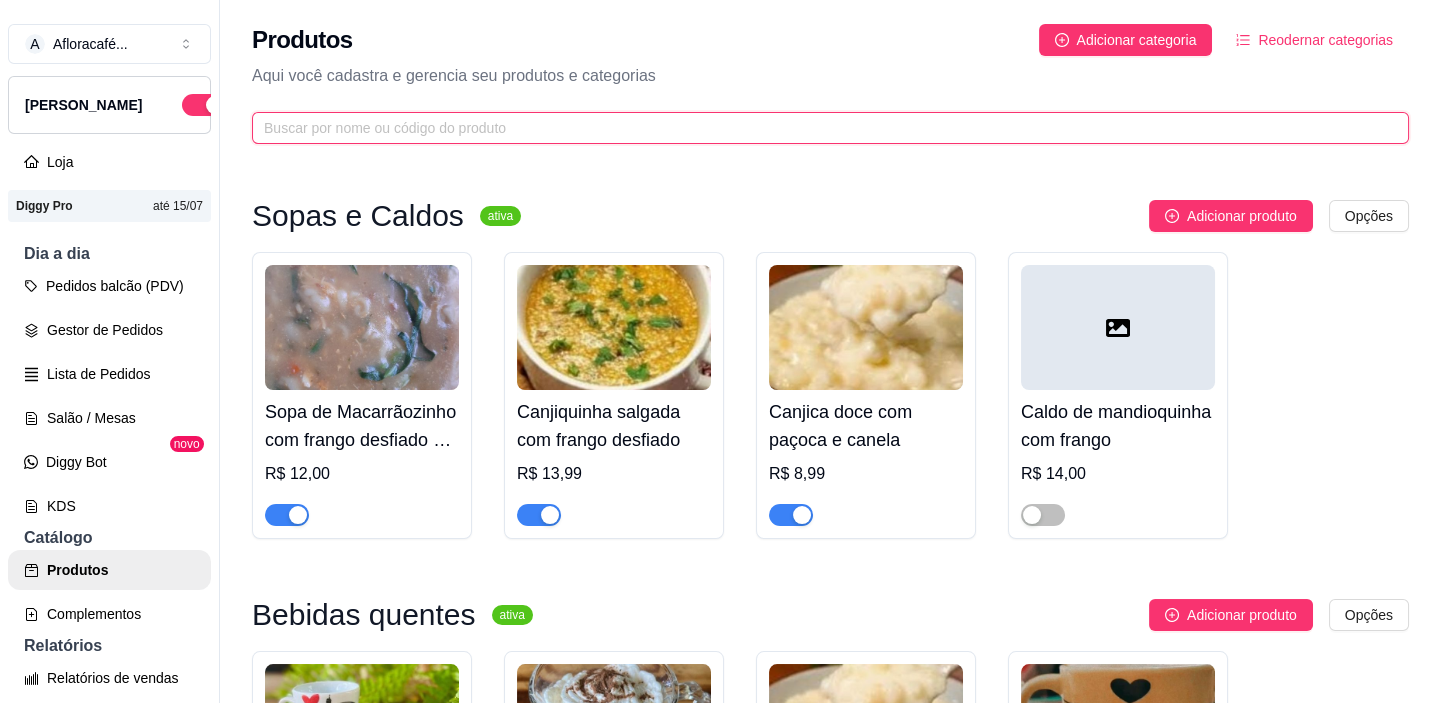 click at bounding box center (822, 128) 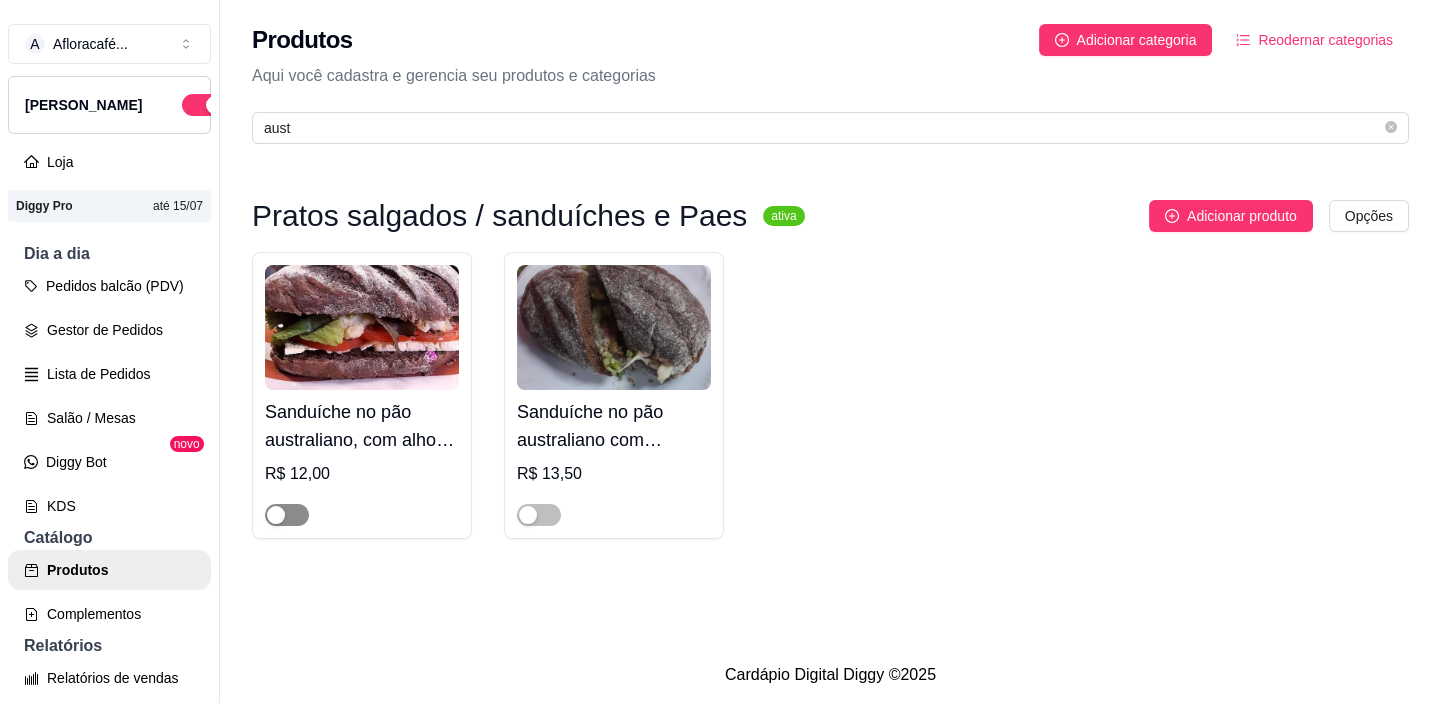 click at bounding box center (287, 515) 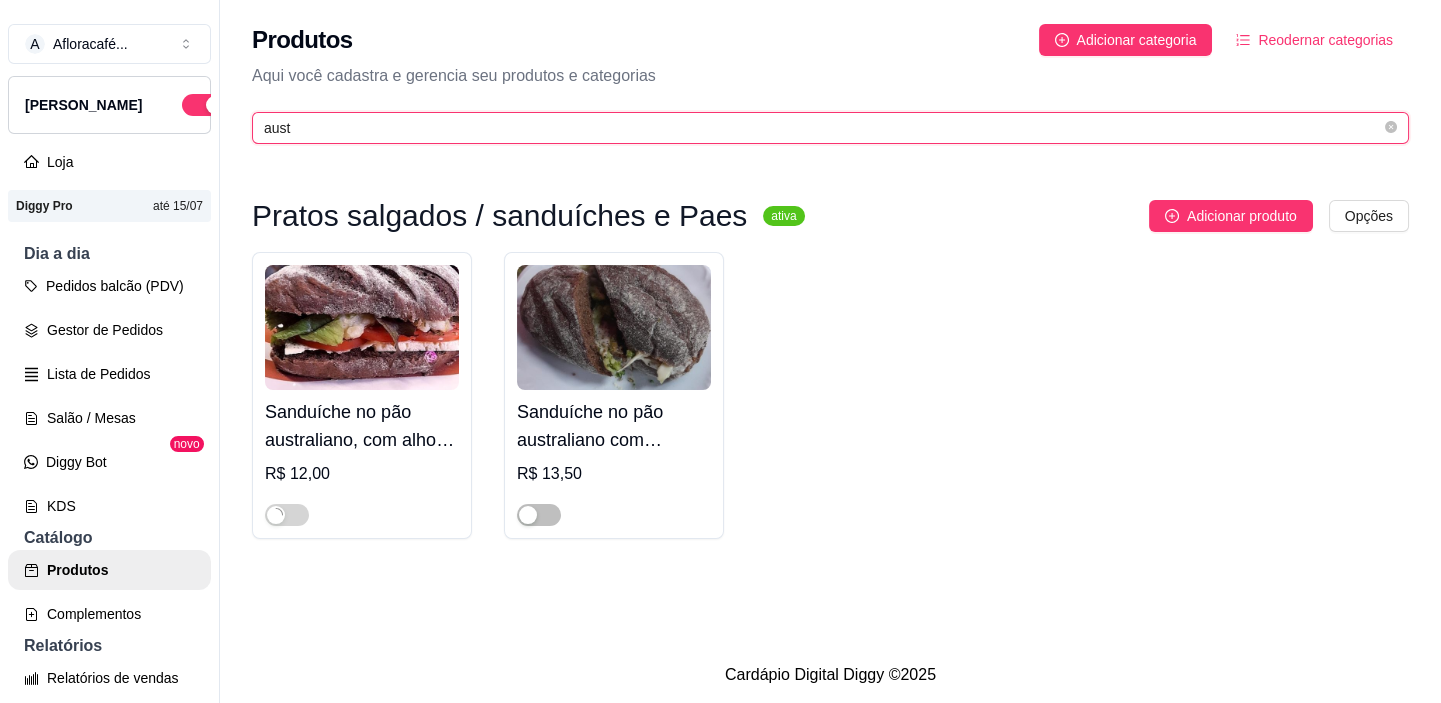click on "aust" at bounding box center (822, 128) 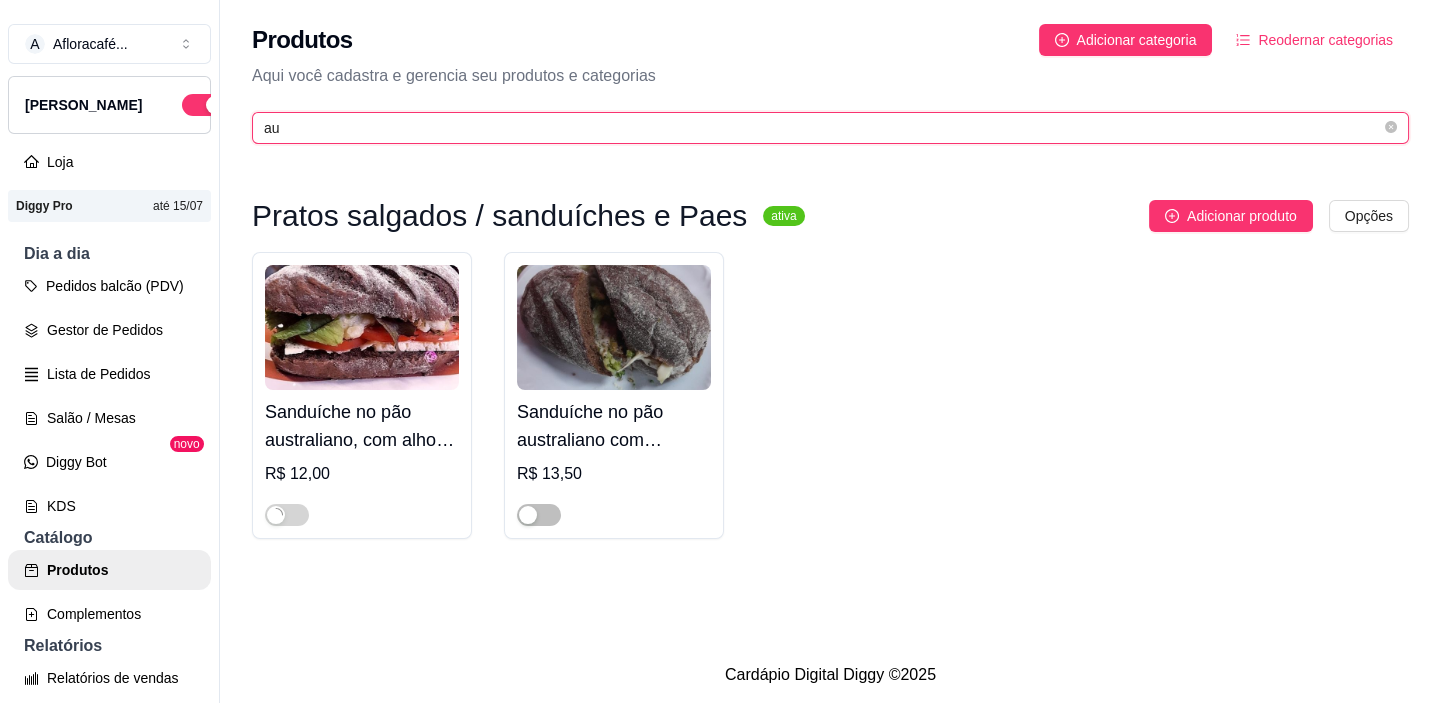 type on "a" 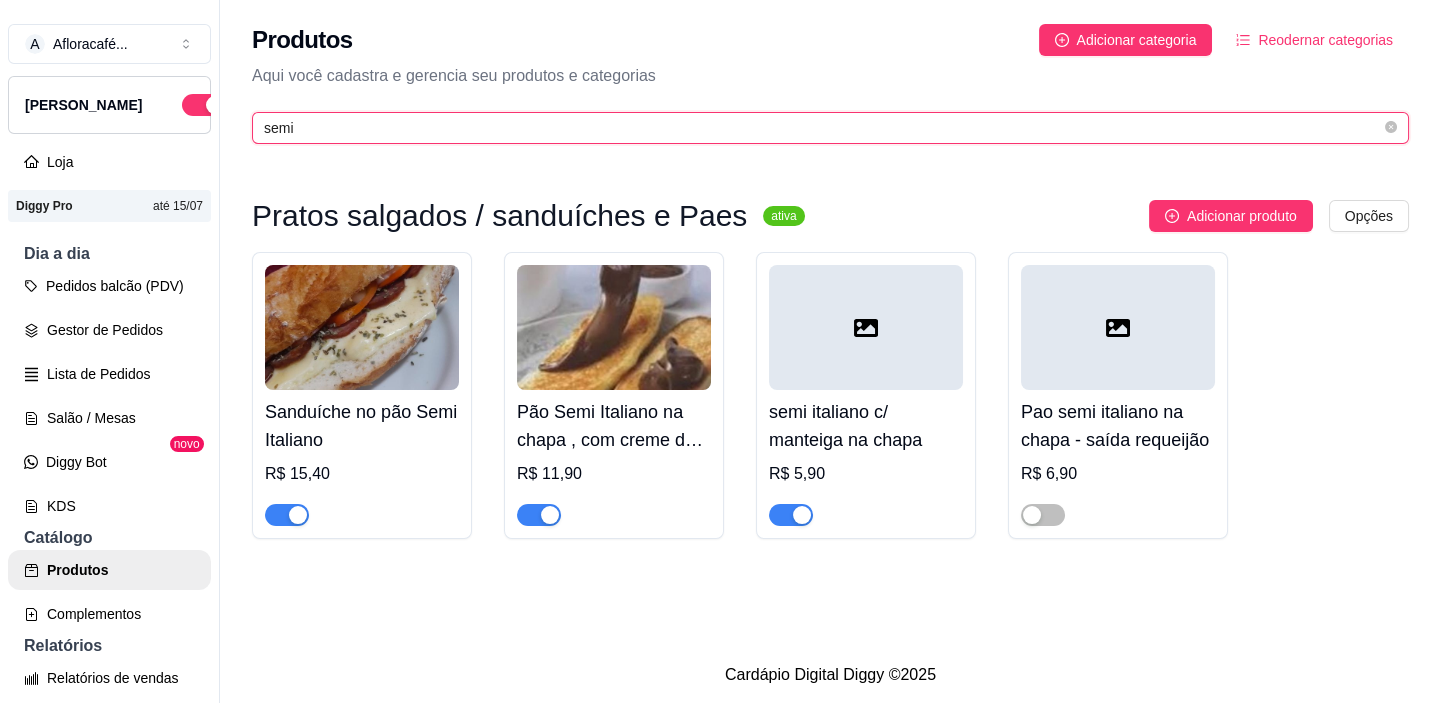 click on "semi" at bounding box center [822, 128] 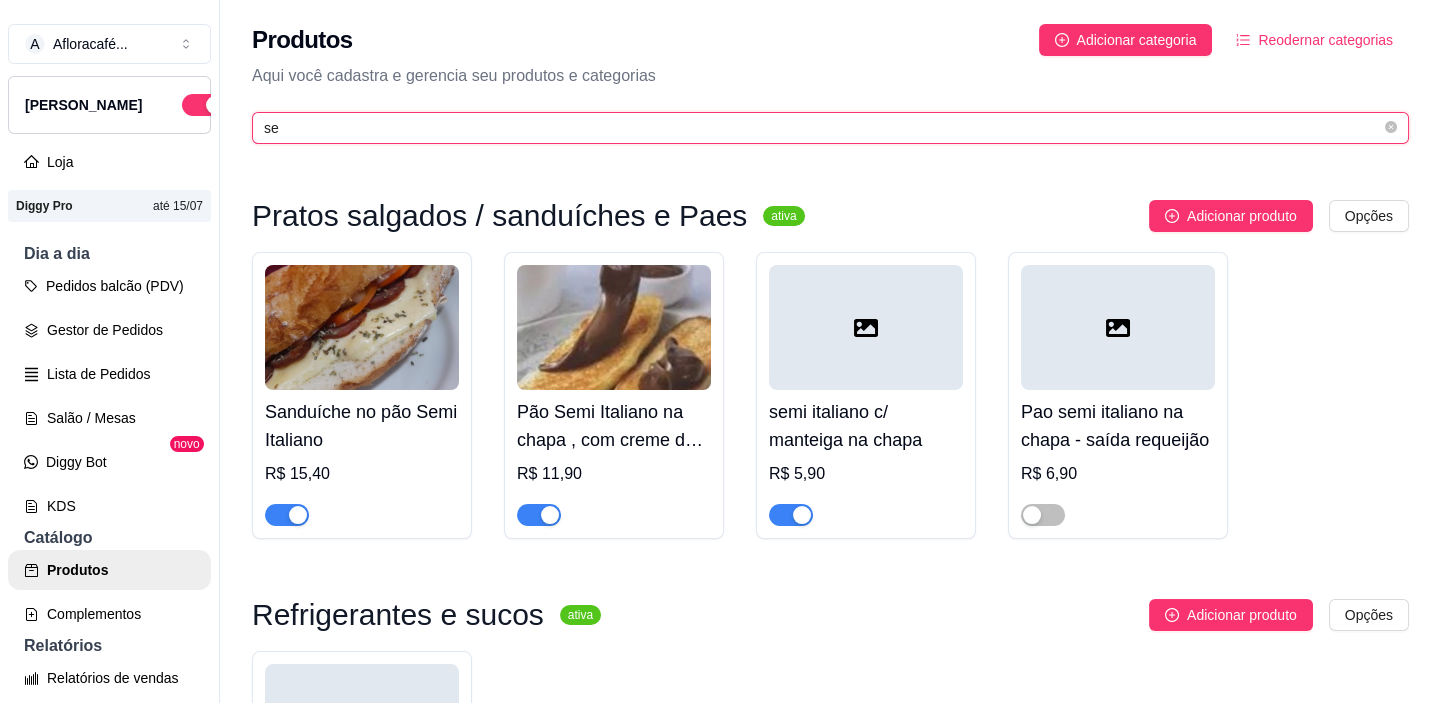 type on "s" 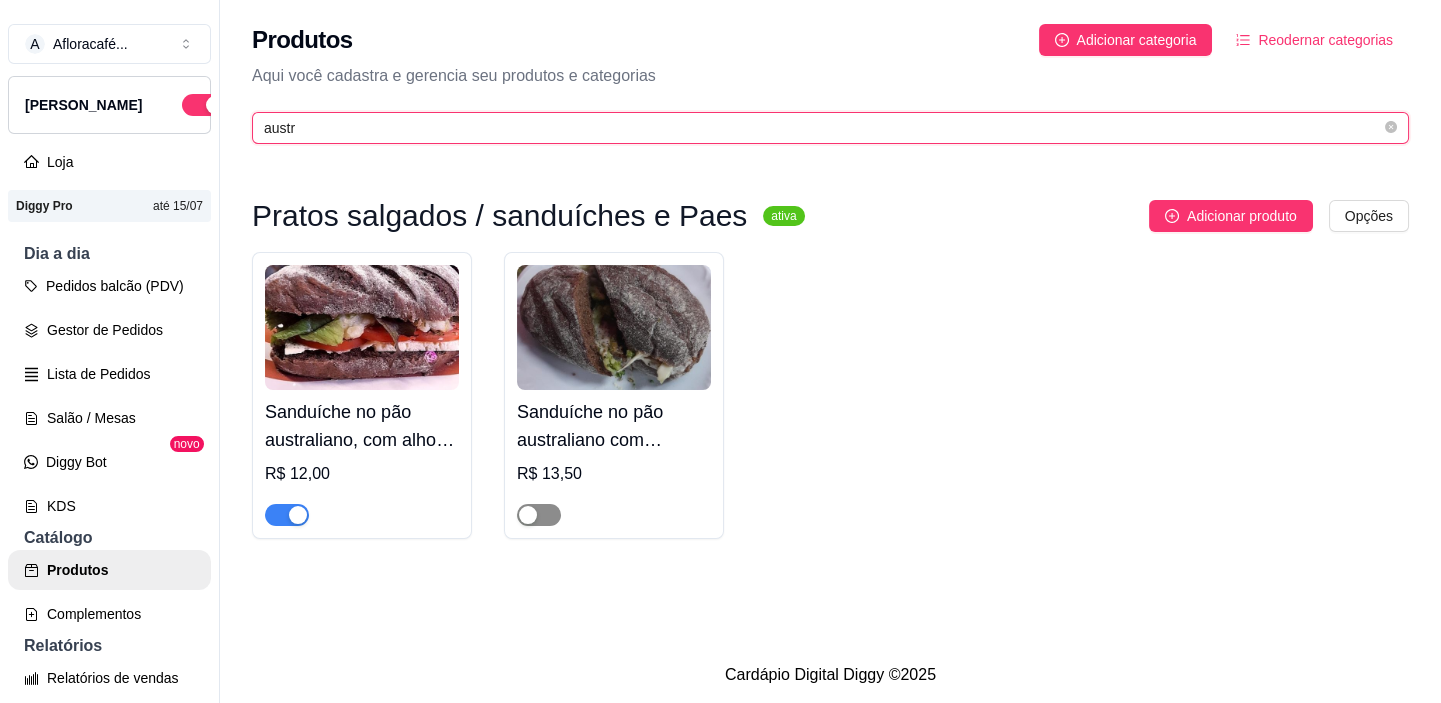 type on "austr" 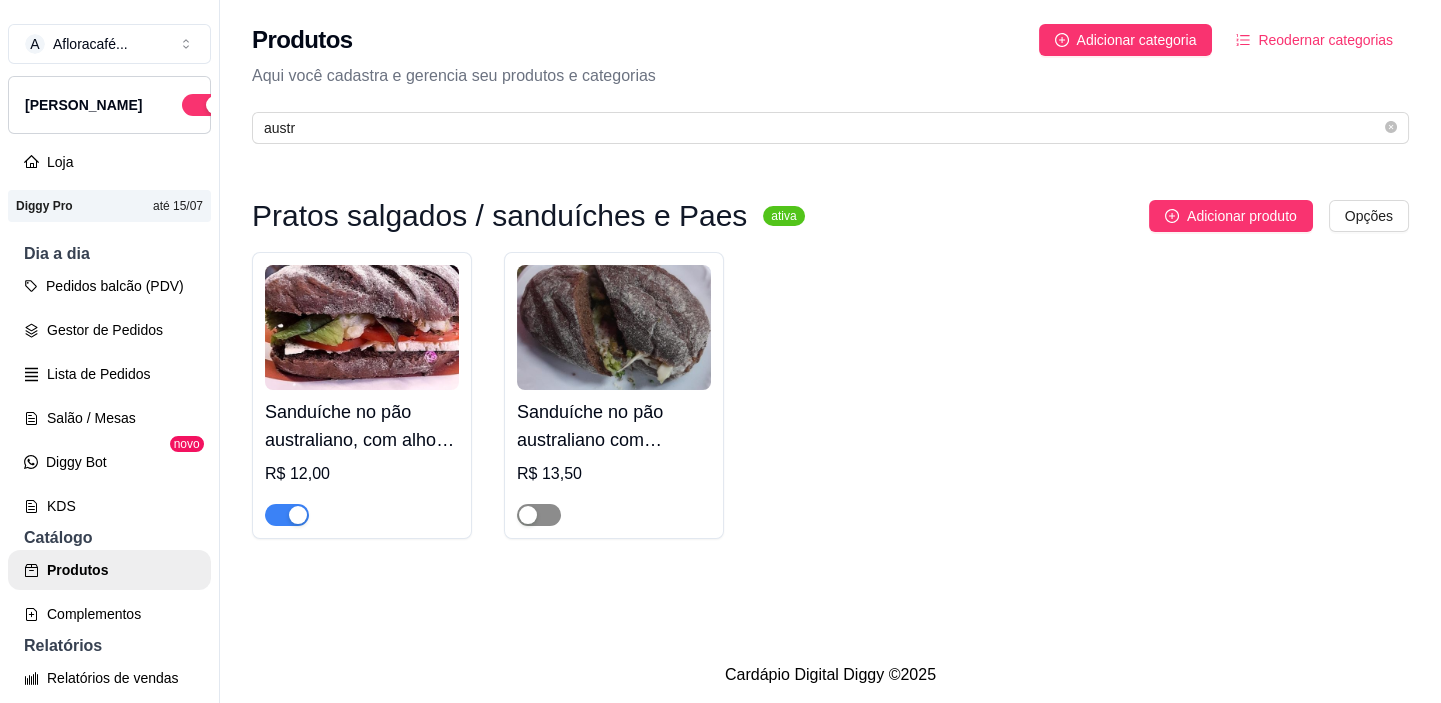 click at bounding box center (539, 515) 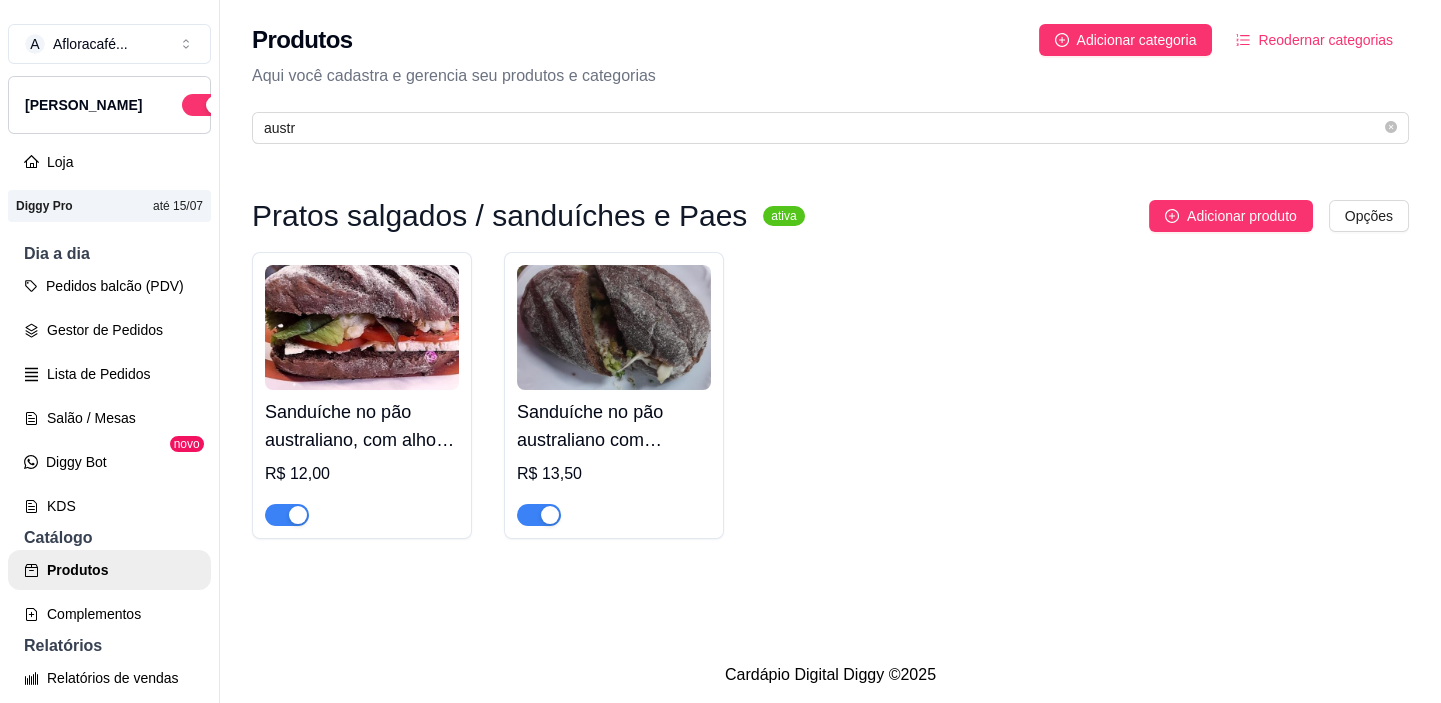 scroll, scrollTop: 31, scrollLeft: 0, axis: vertical 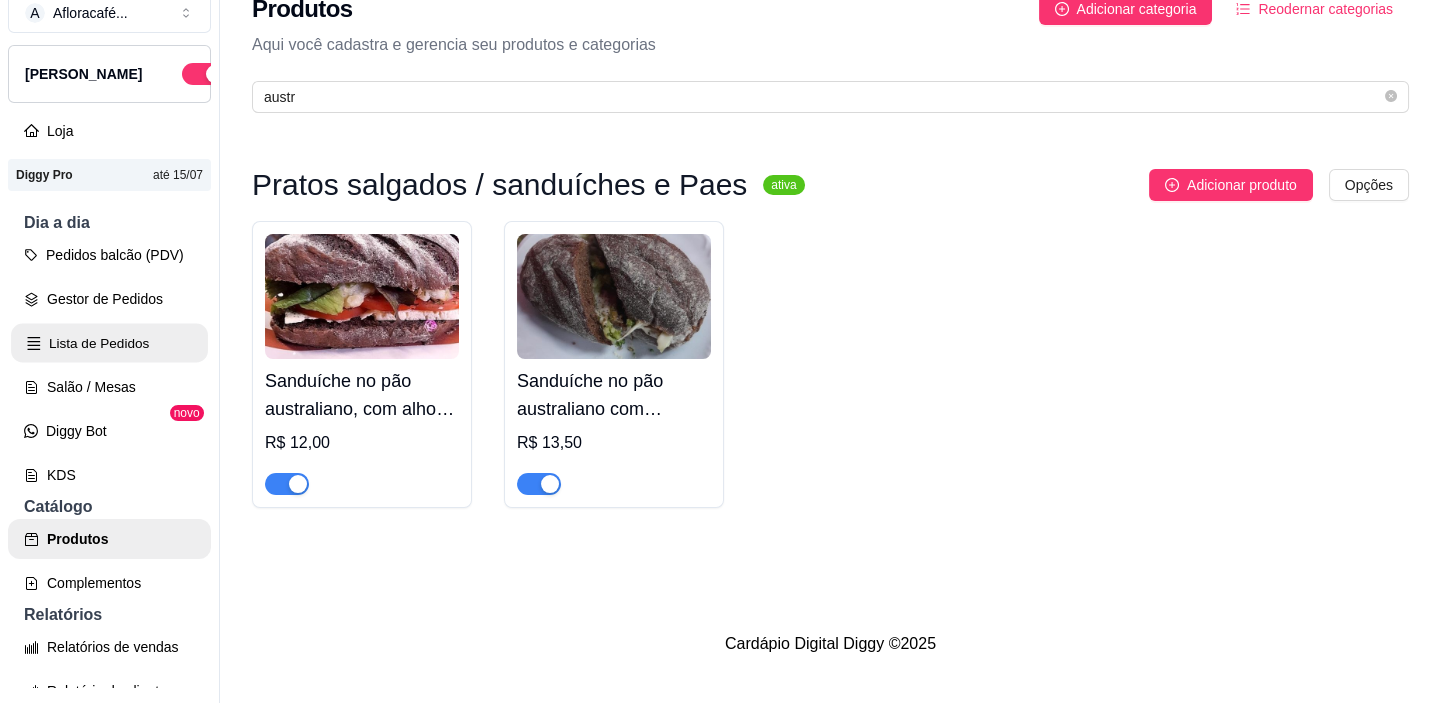 click on "Lista de Pedidos" at bounding box center [109, 343] 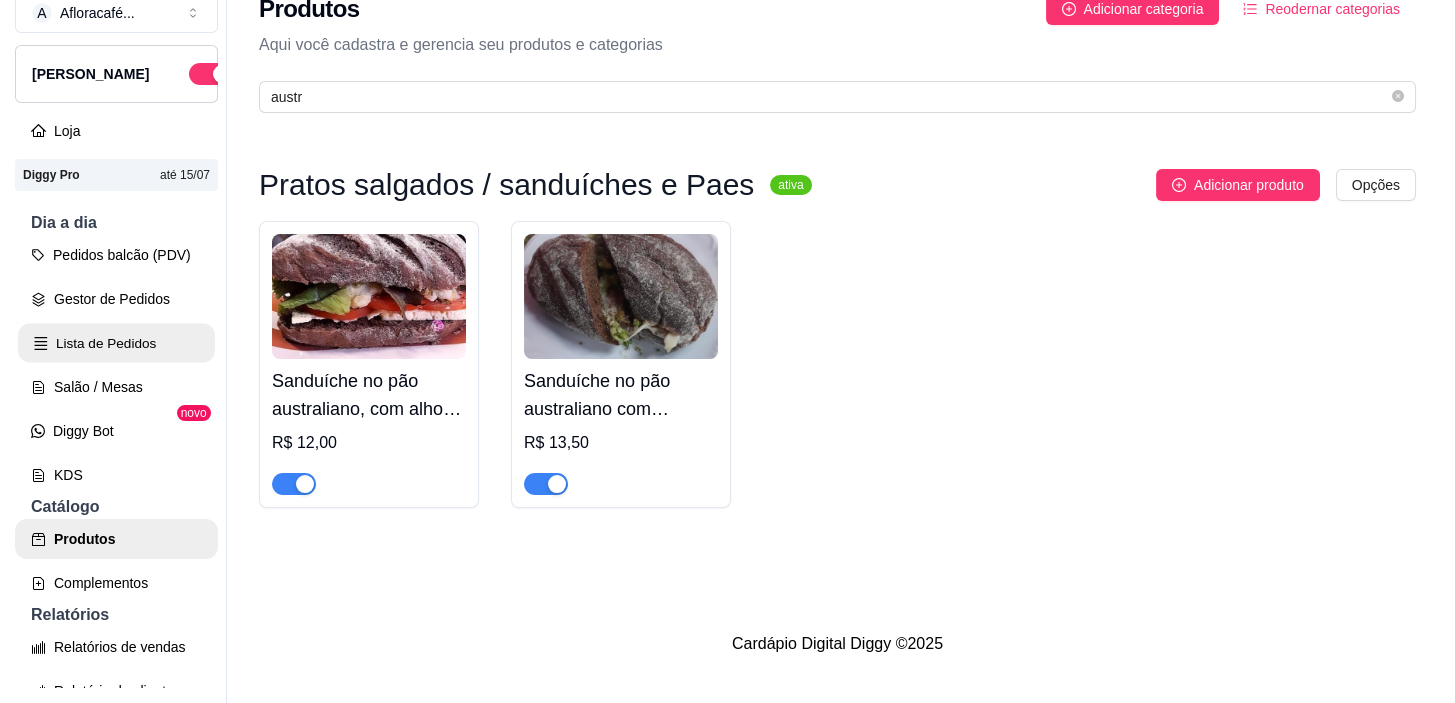 scroll, scrollTop: 0, scrollLeft: 0, axis: both 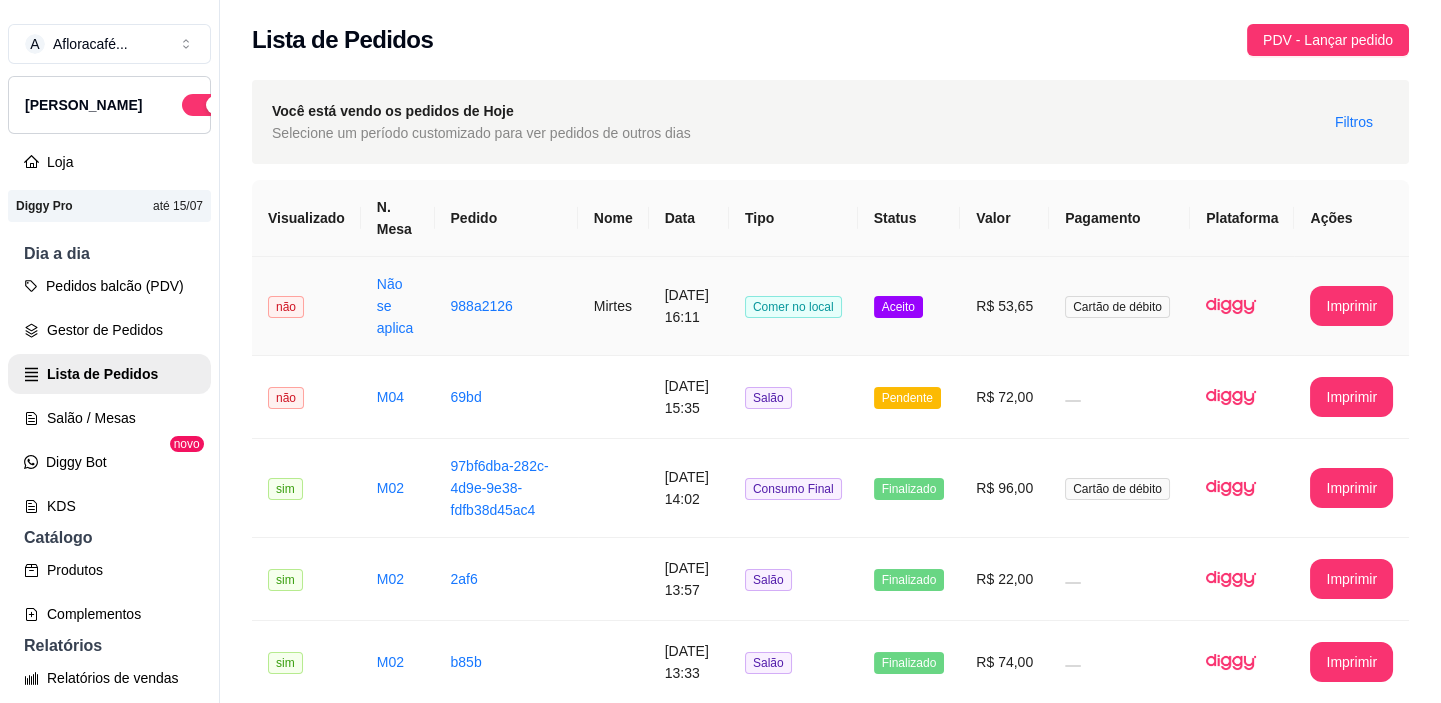 click on "[DATE] 16:11" at bounding box center [689, 306] 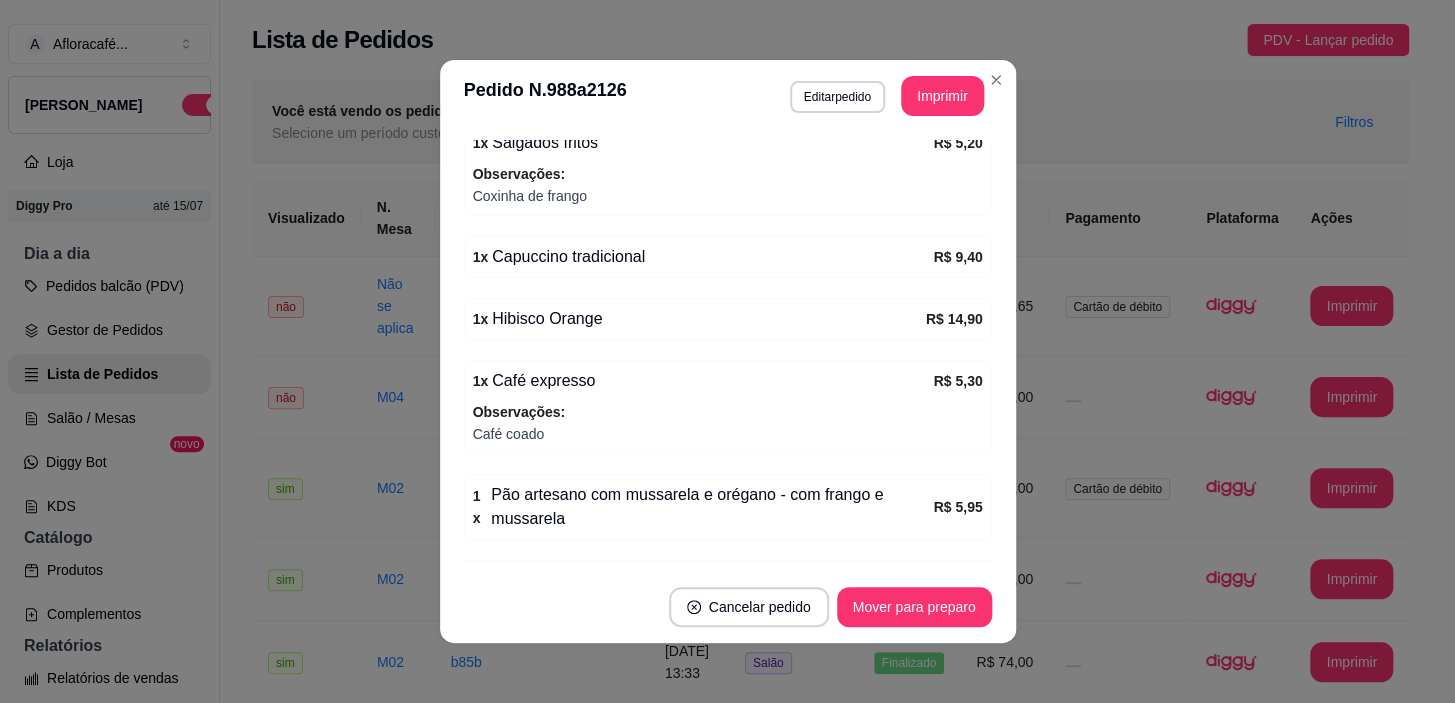 scroll, scrollTop: 598, scrollLeft: 0, axis: vertical 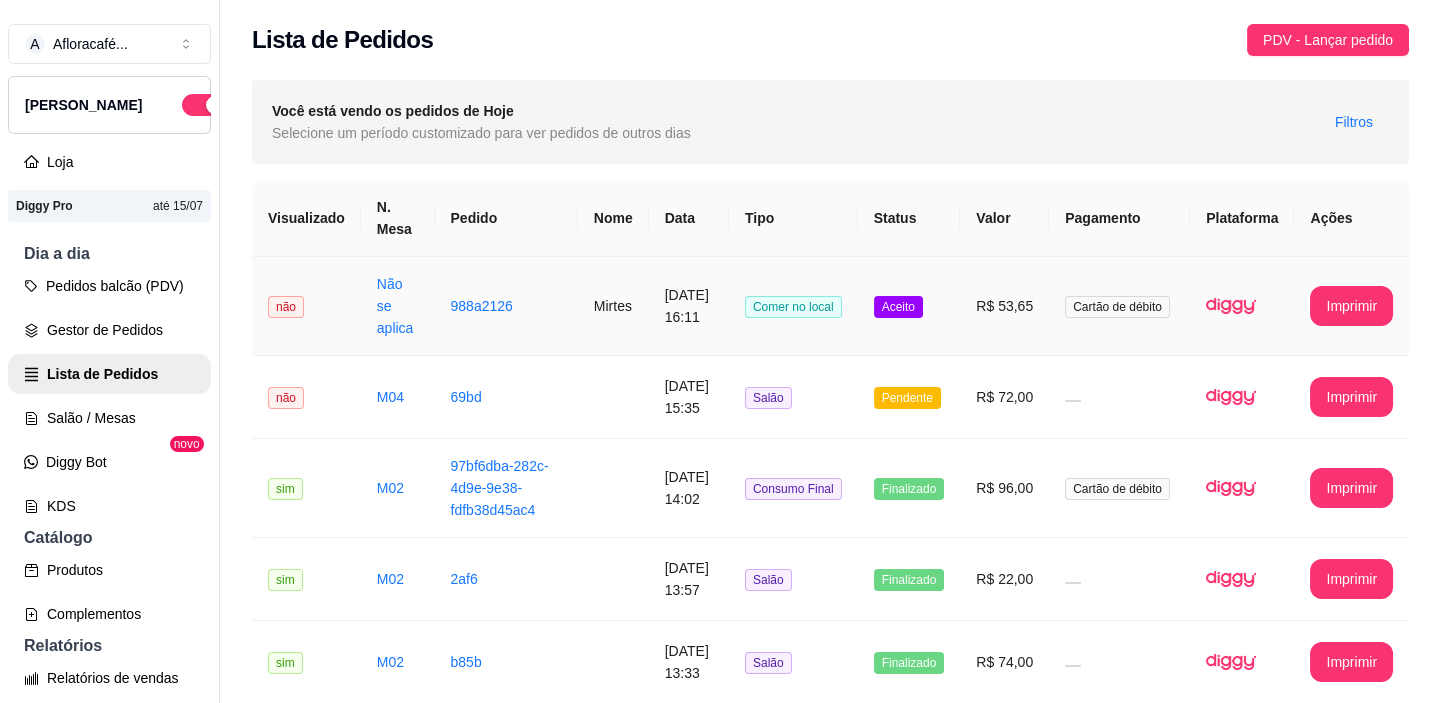 click on "Comer no local" at bounding box center (793, 307) 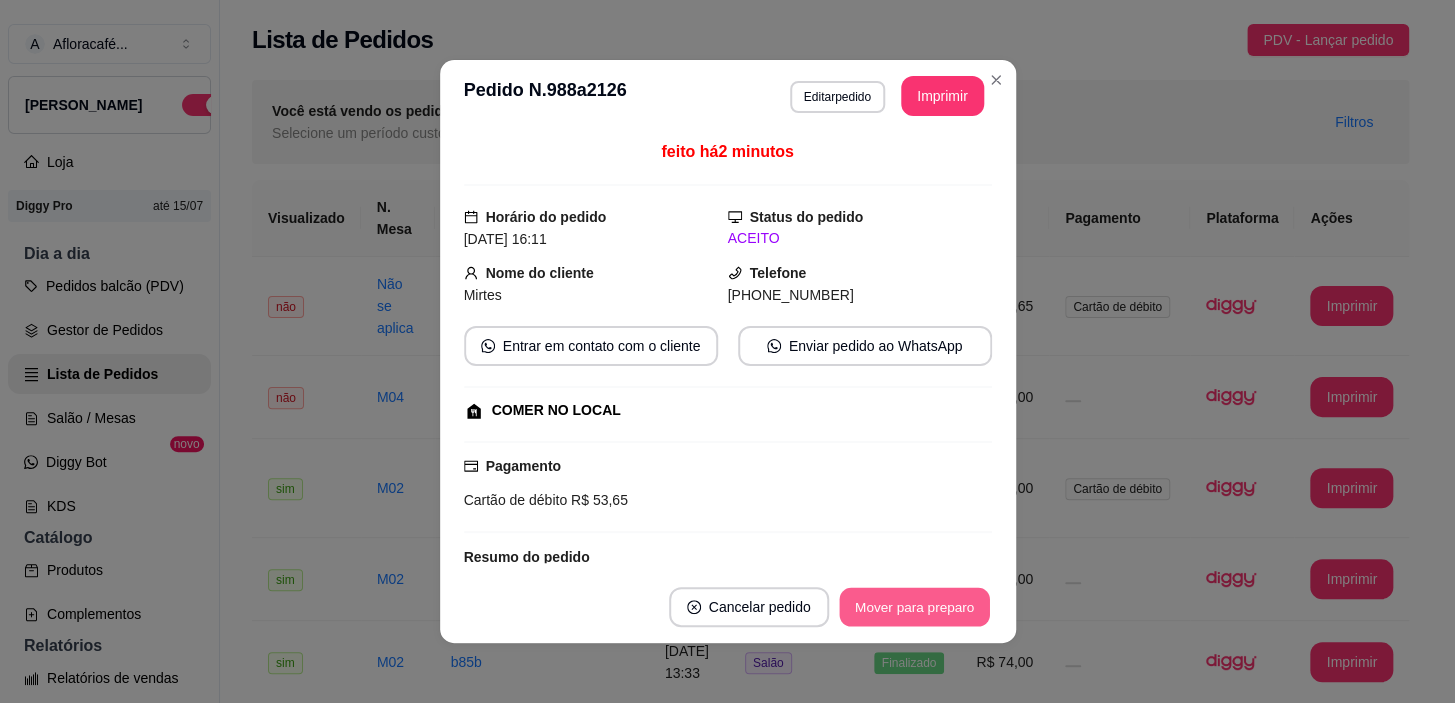 click on "Mover para preparo" at bounding box center [914, 607] 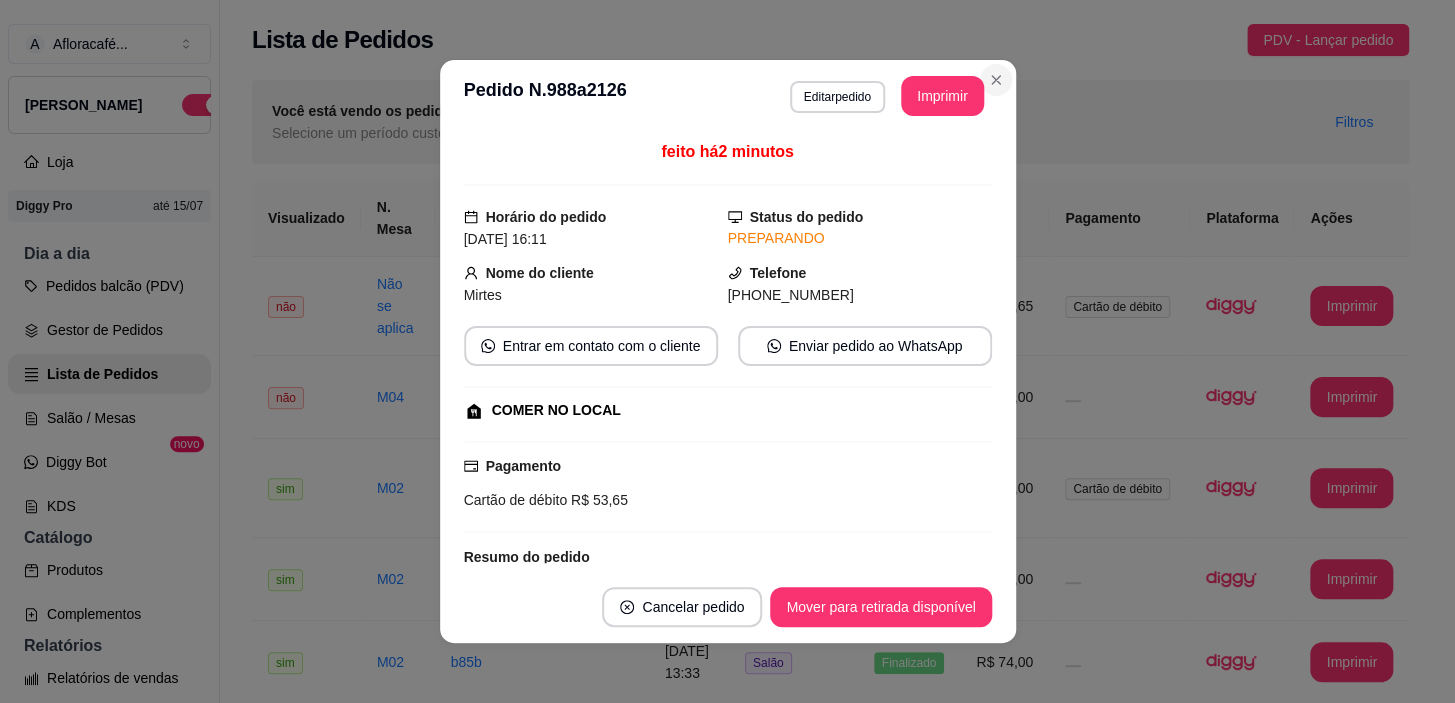 click on "**********" at bounding box center [727, 351] 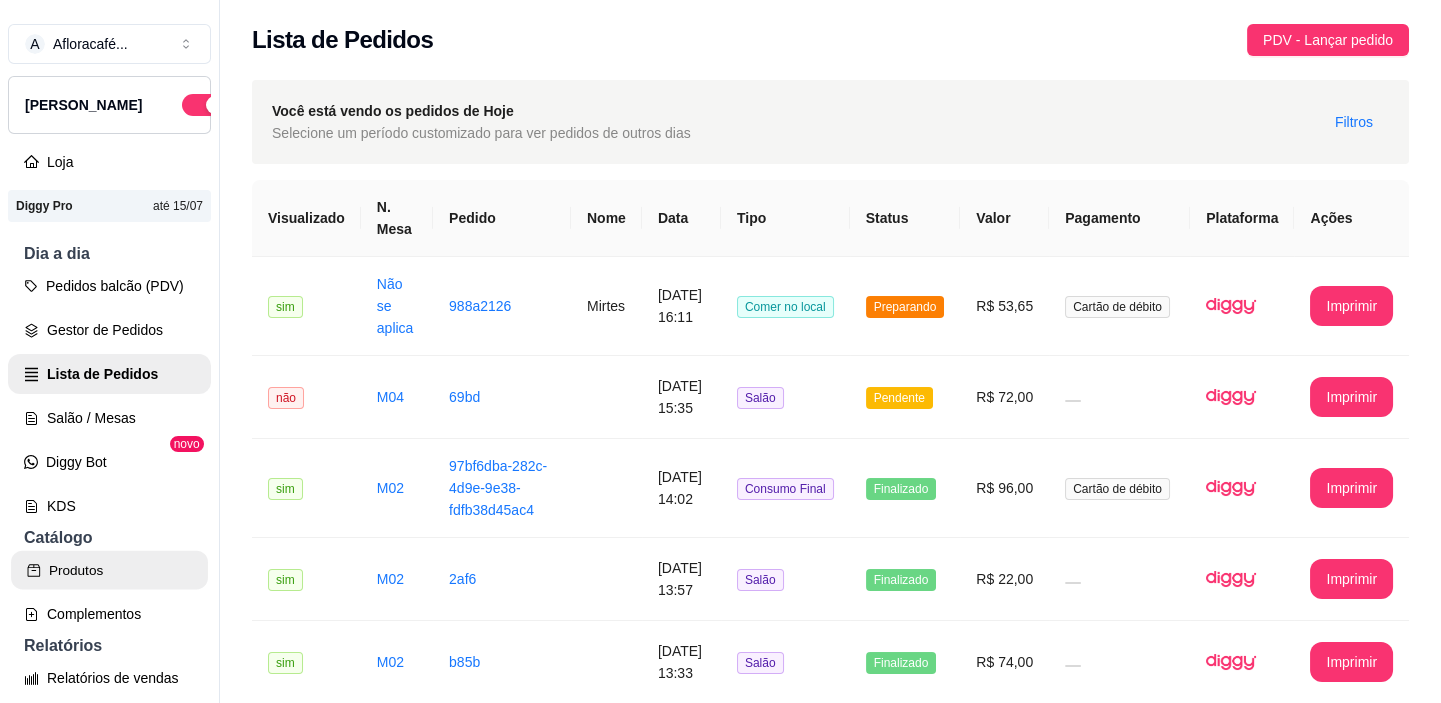 click on "Produtos" at bounding box center (109, 570) 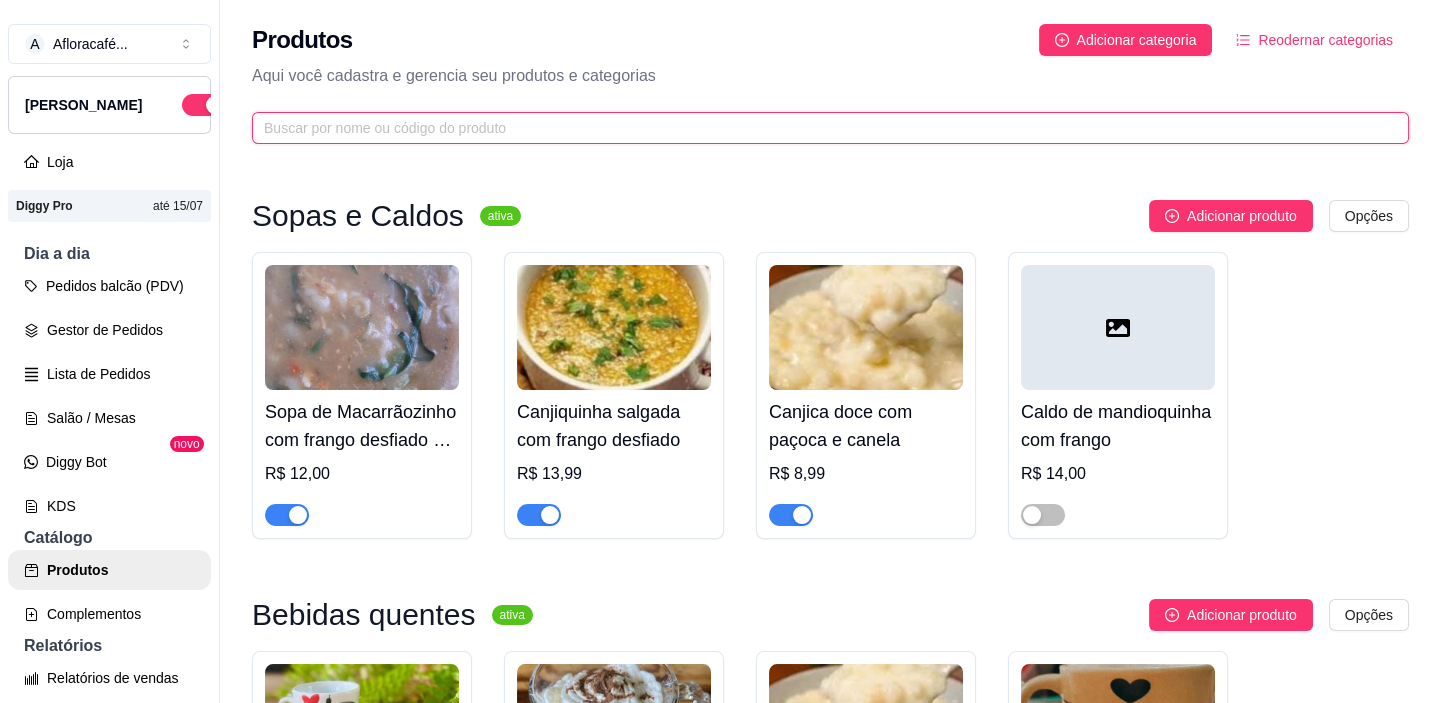 click at bounding box center (822, 128) 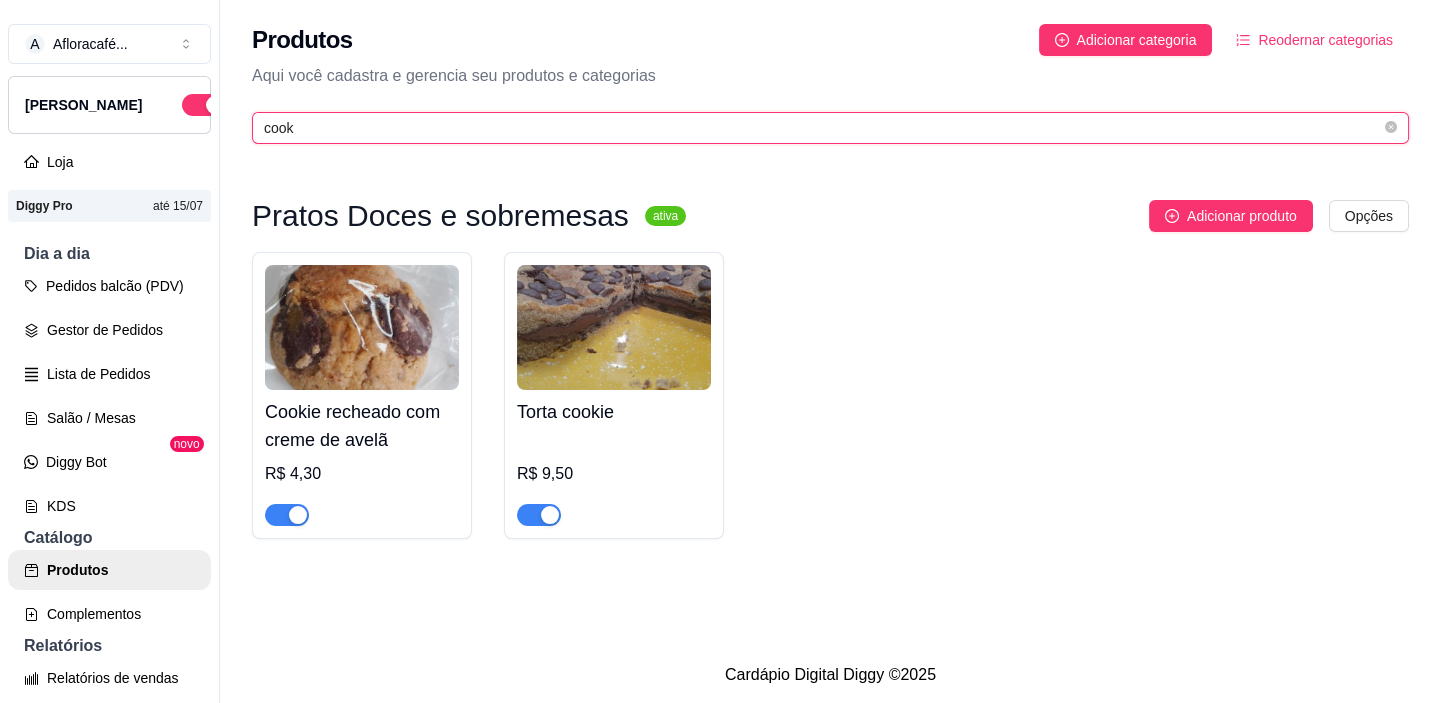 type on "cook" 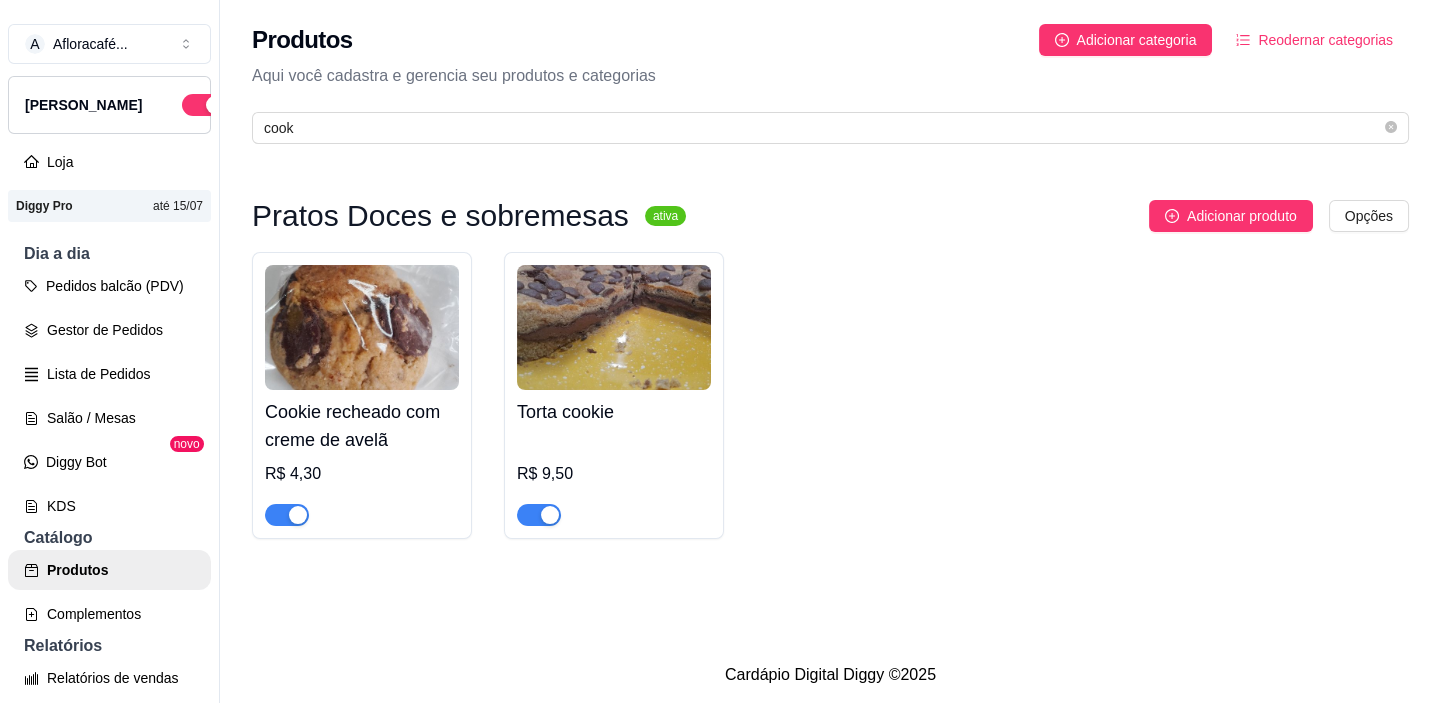 click at bounding box center [550, 515] 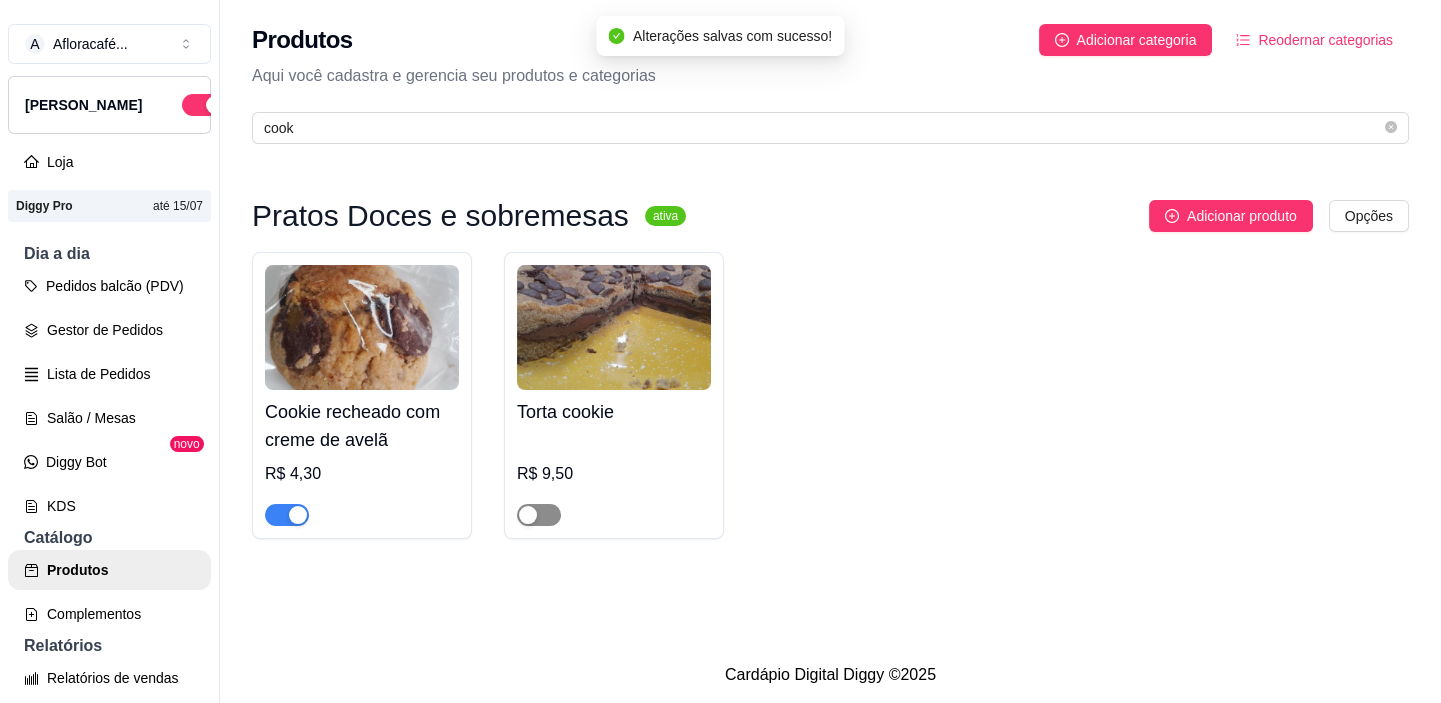 click at bounding box center (539, 515) 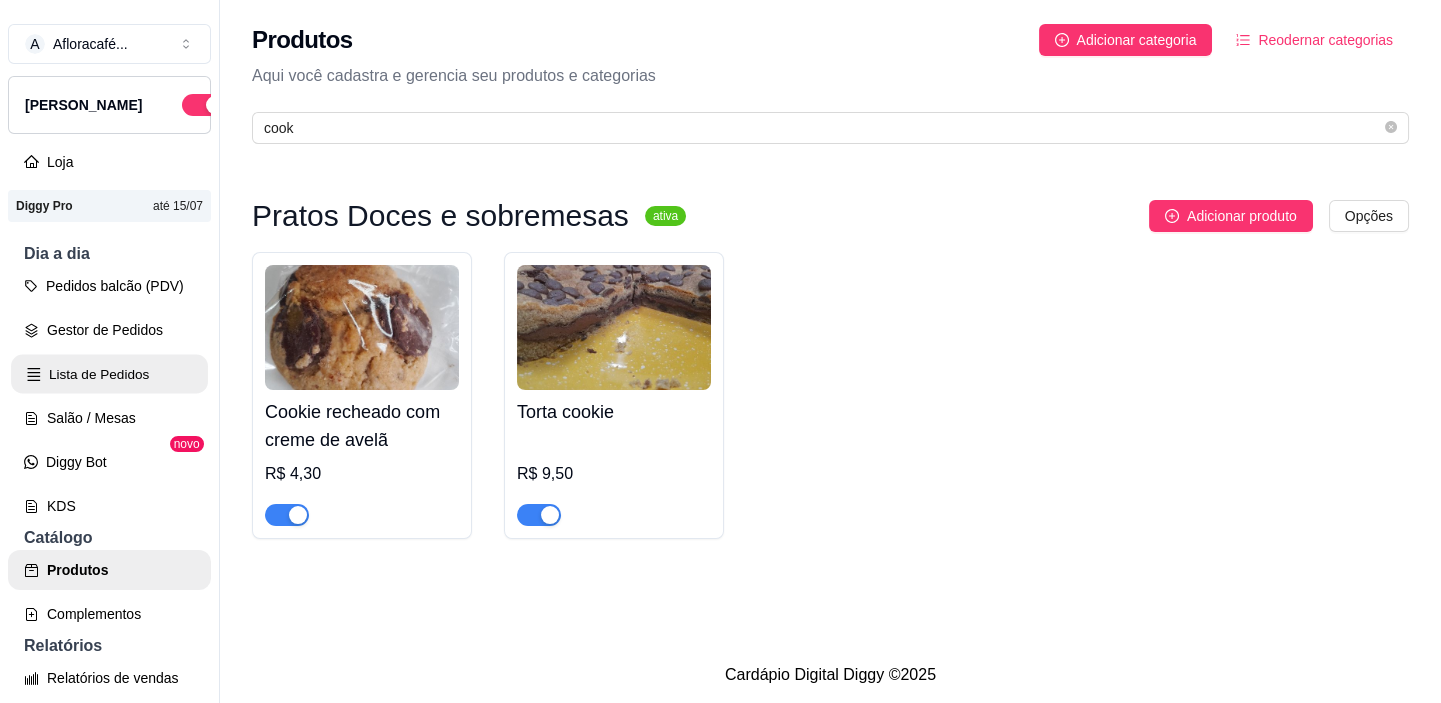 click on "Lista de Pedidos" at bounding box center [109, 374] 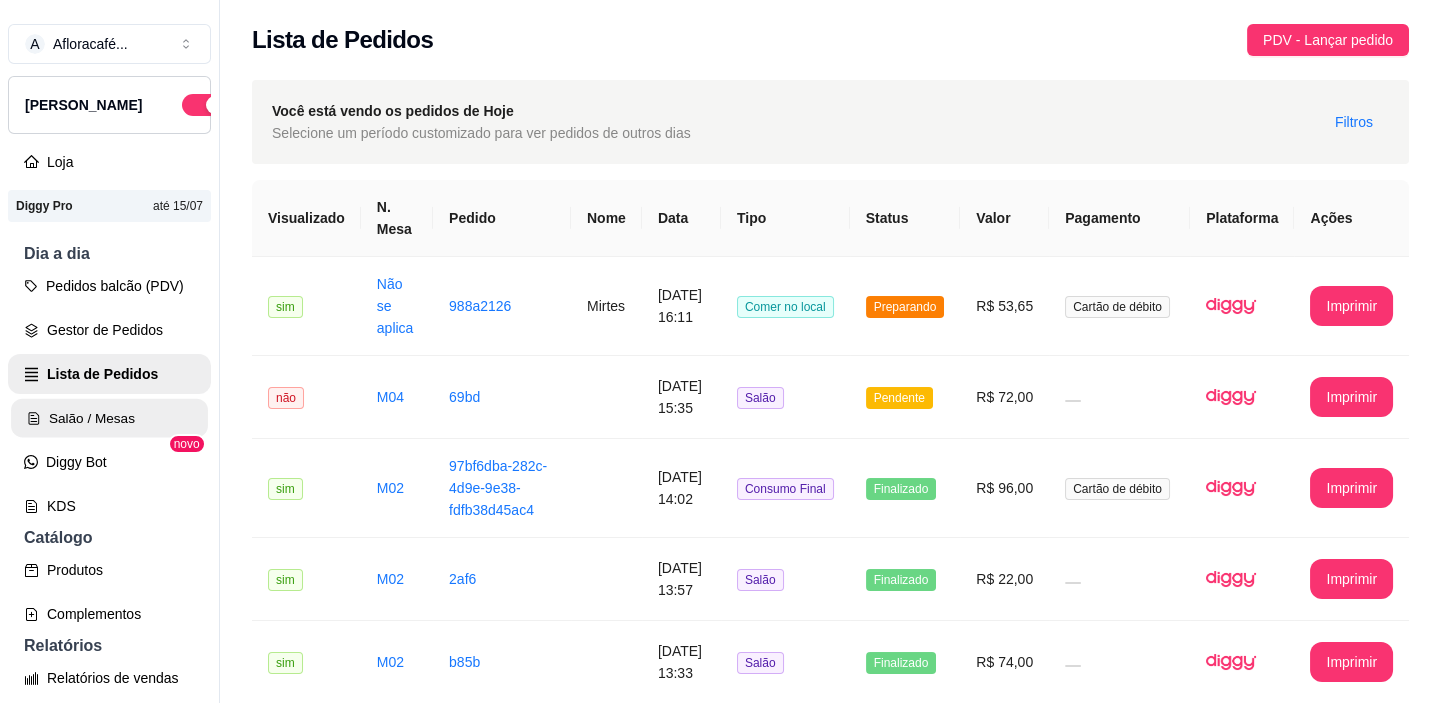 click on "Salão / Mesas" at bounding box center (109, 418) 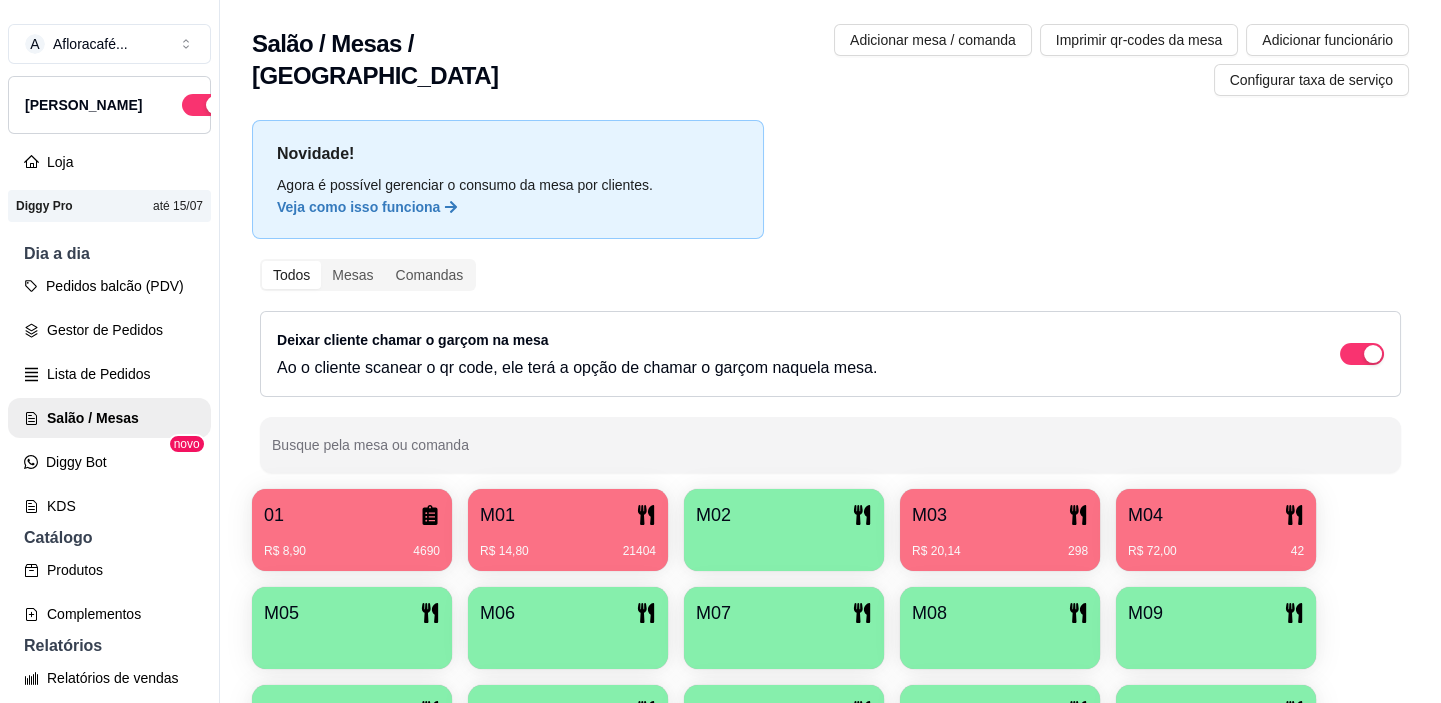 click on "M04" at bounding box center [1216, 515] 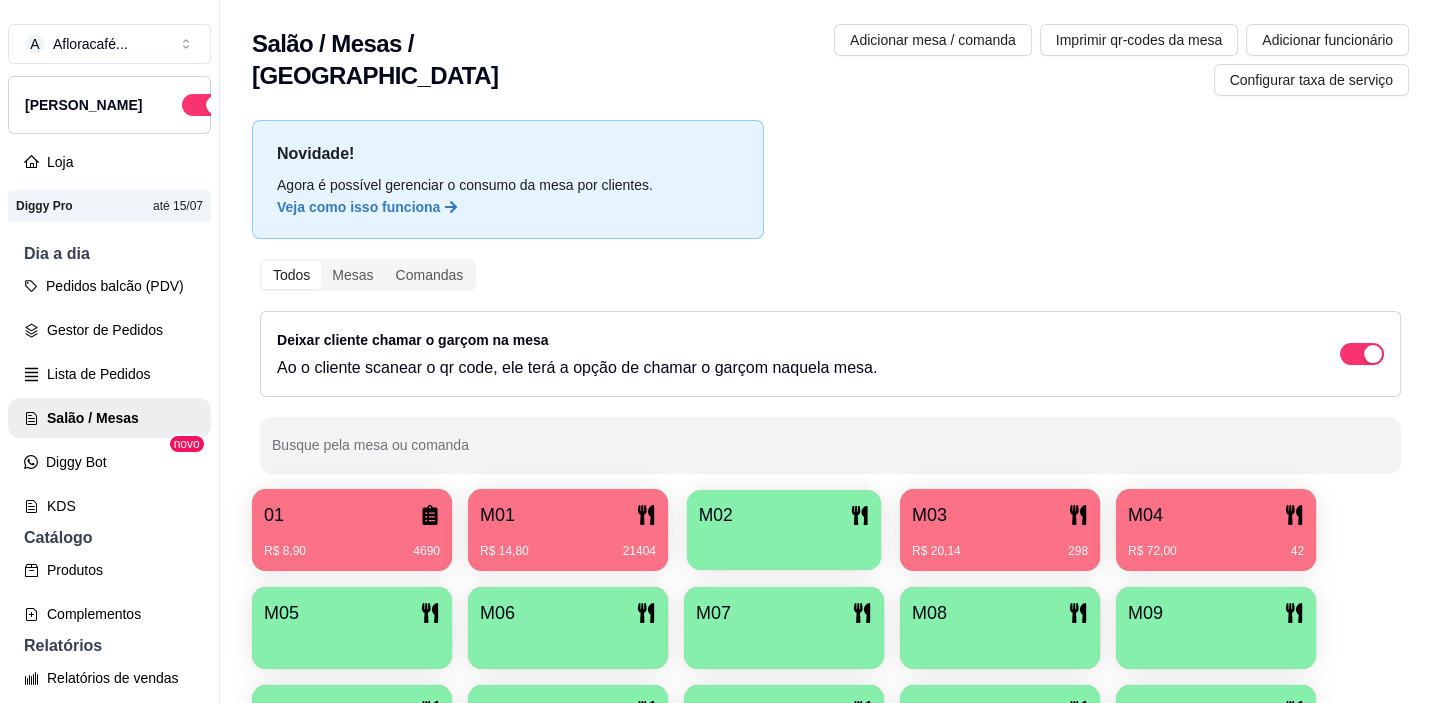 click on "M02" at bounding box center [784, 515] 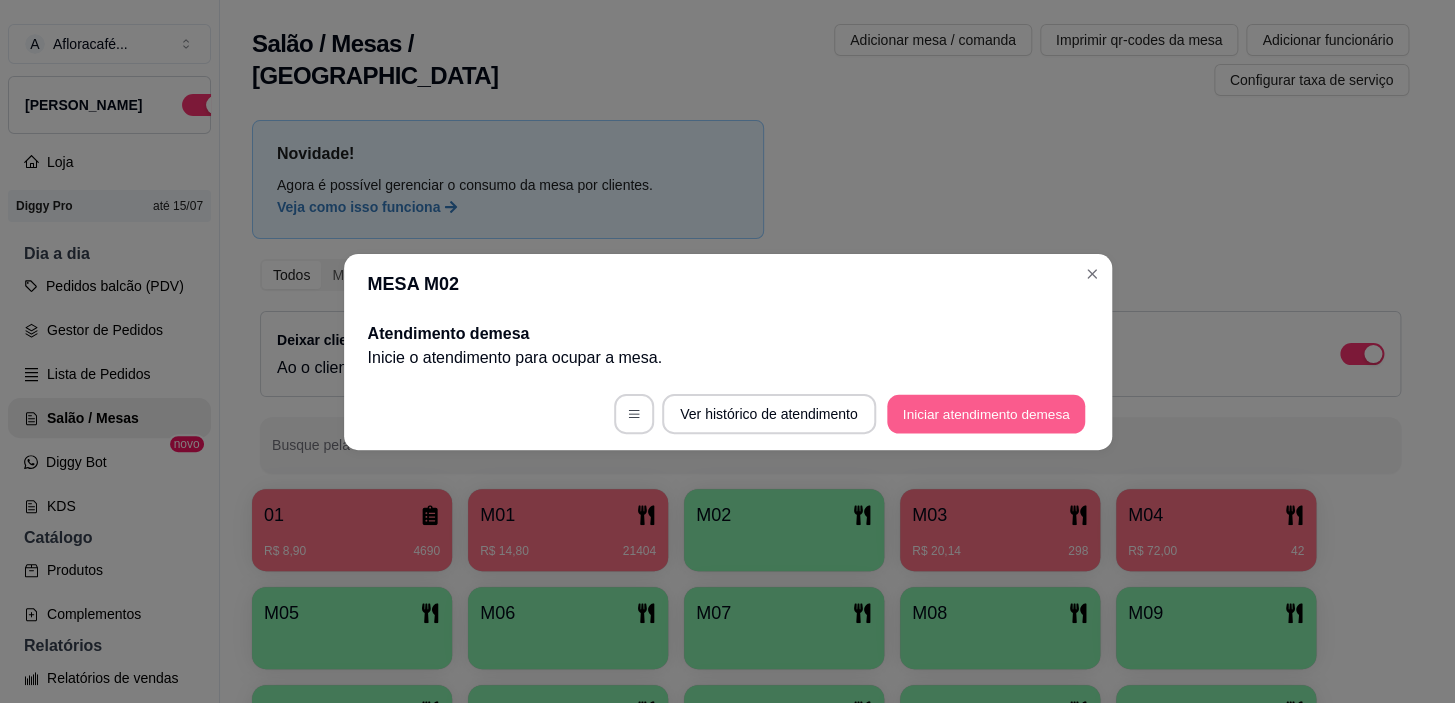 click on "Iniciar atendimento de  mesa" at bounding box center [986, 413] 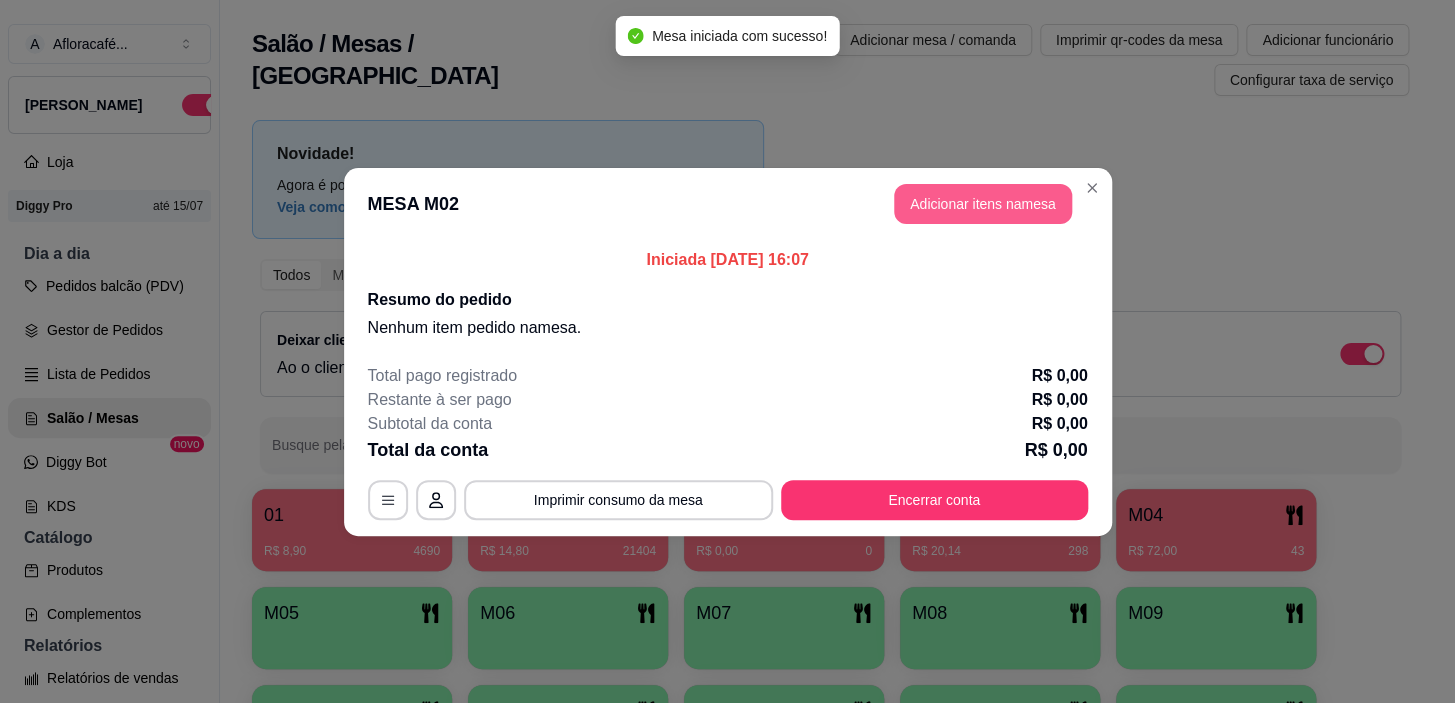 click on "Adicionar itens na  mesa" at bounding box center (983, 204) 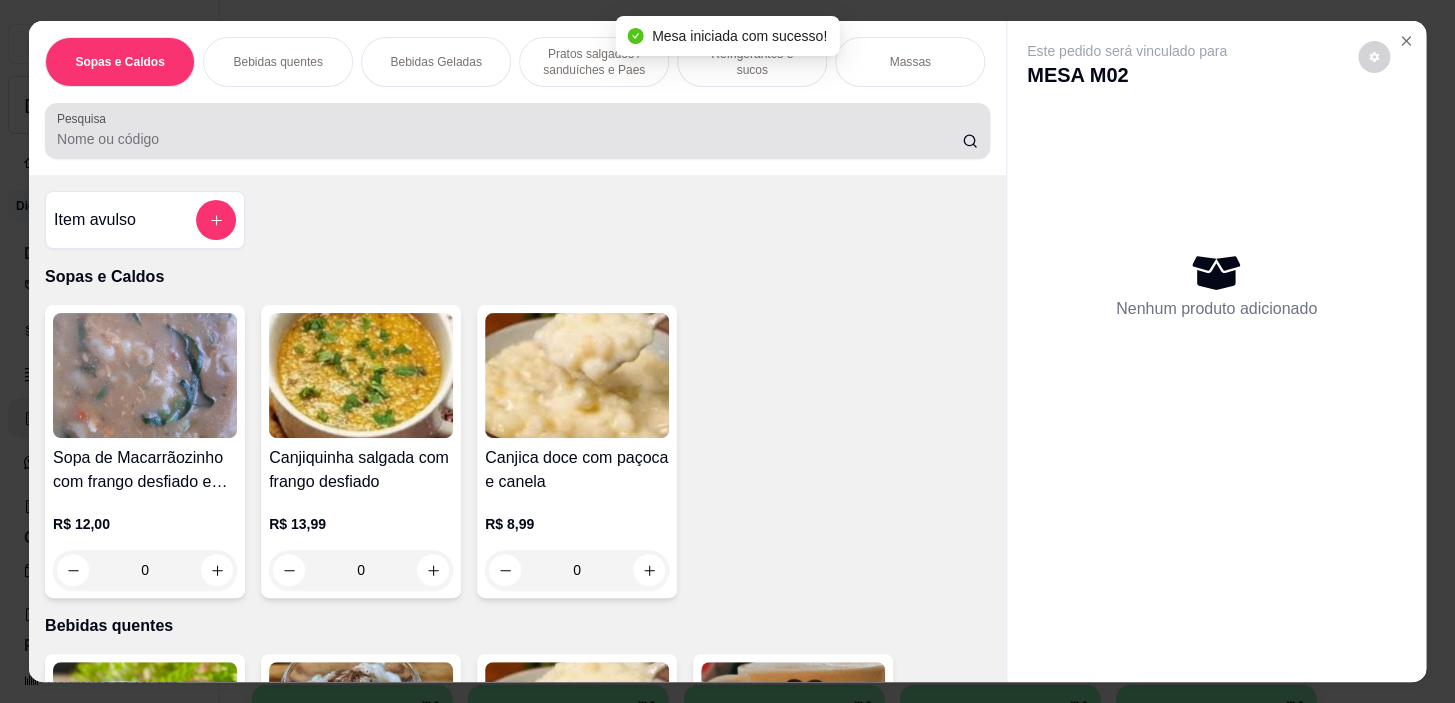 click on "Pesquisa" at bounding box center [509, 139] 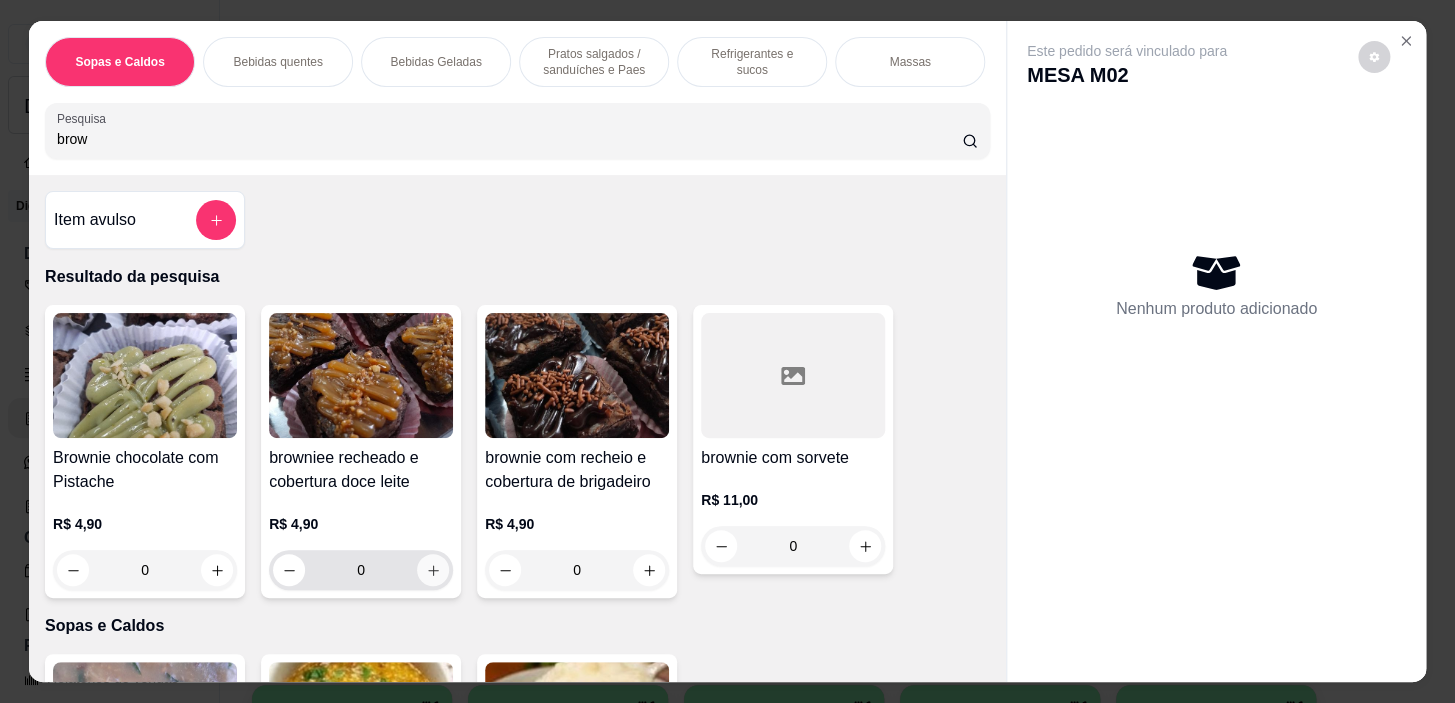 type on "brow" 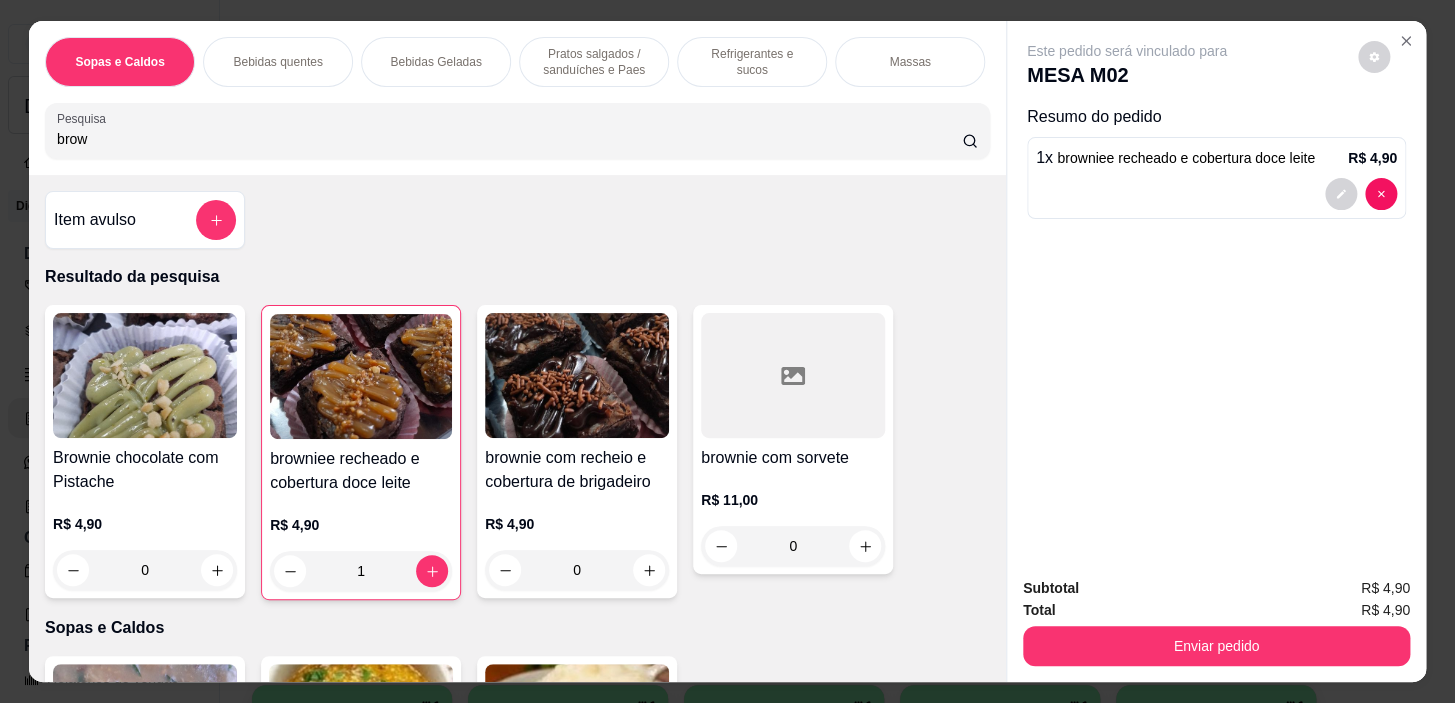 scroll, scrollTop: 90, scrollLeft: 0, axis: vertical 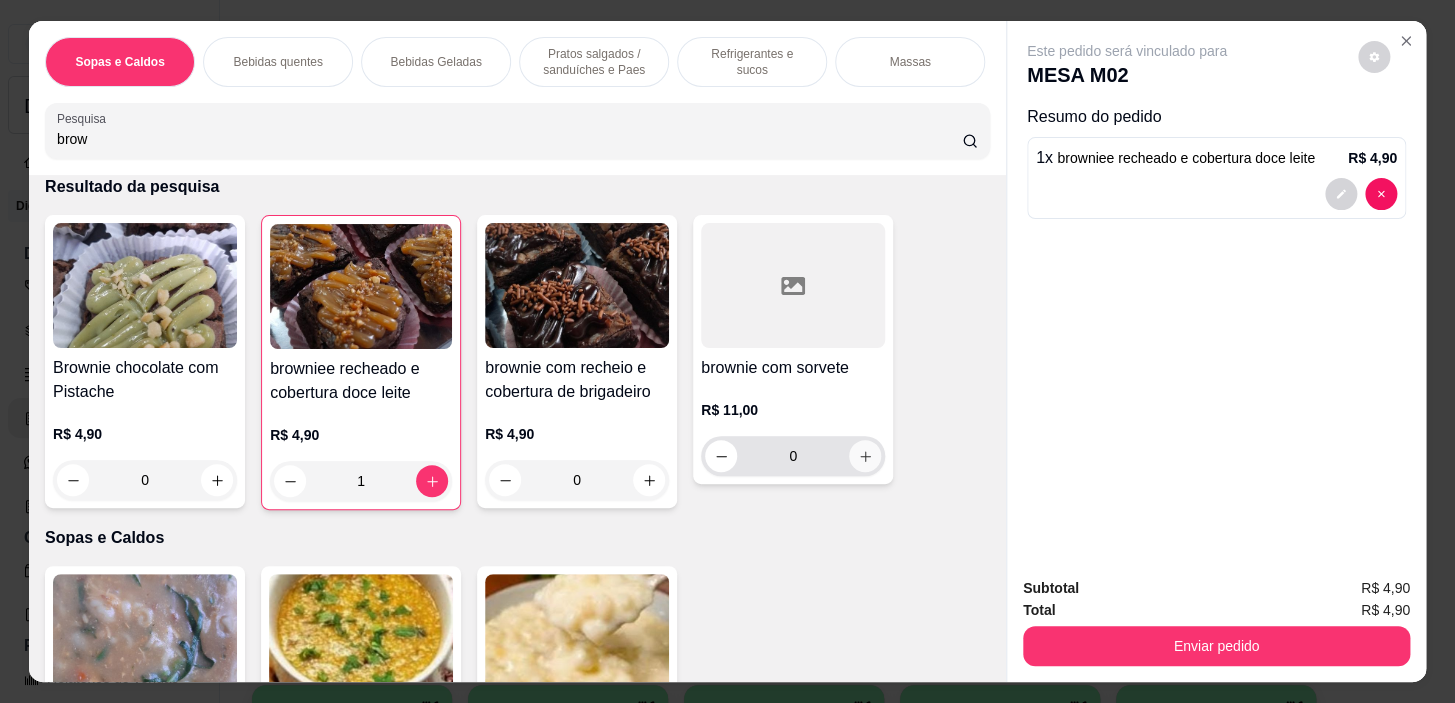 click 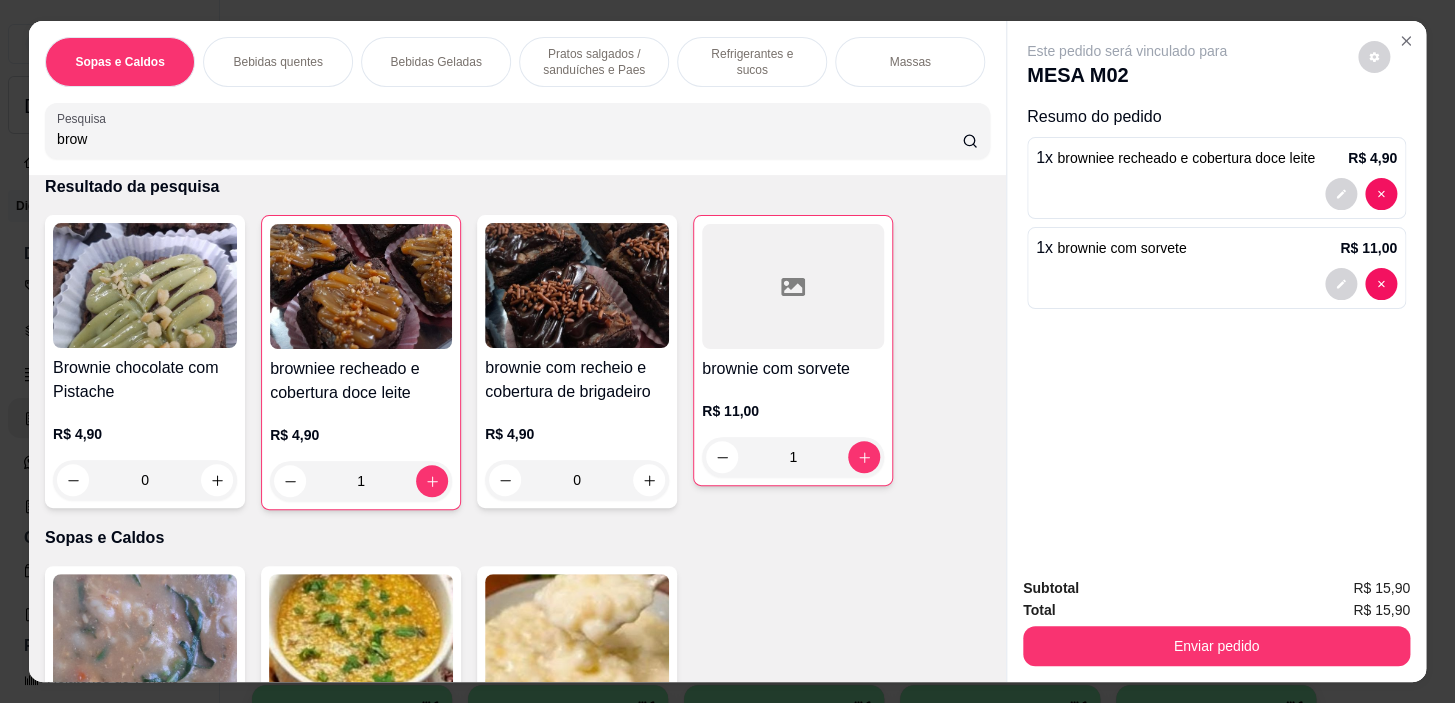 click on "Bebidas quentes" at bounding box center [277, 62] 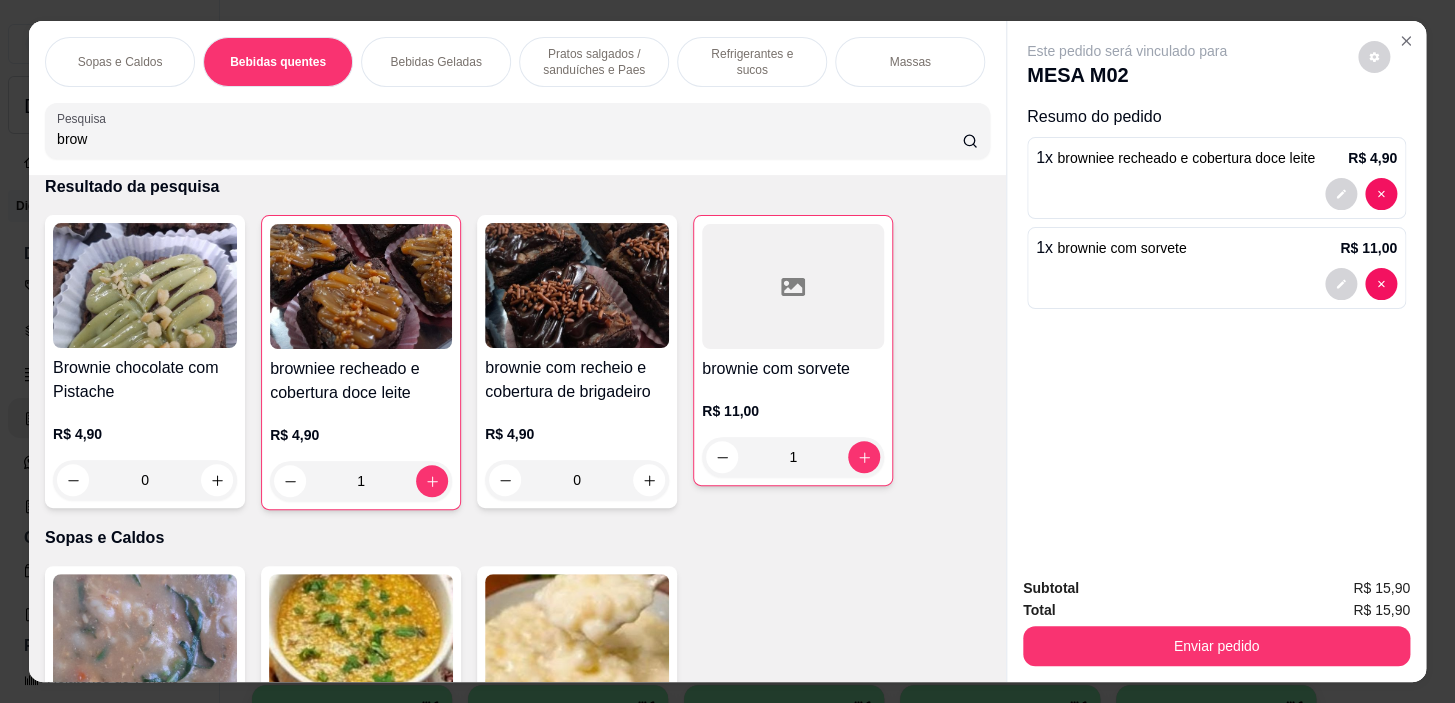 scroll, scrollTop: 790, scrollLeft: 0, axis: vertical 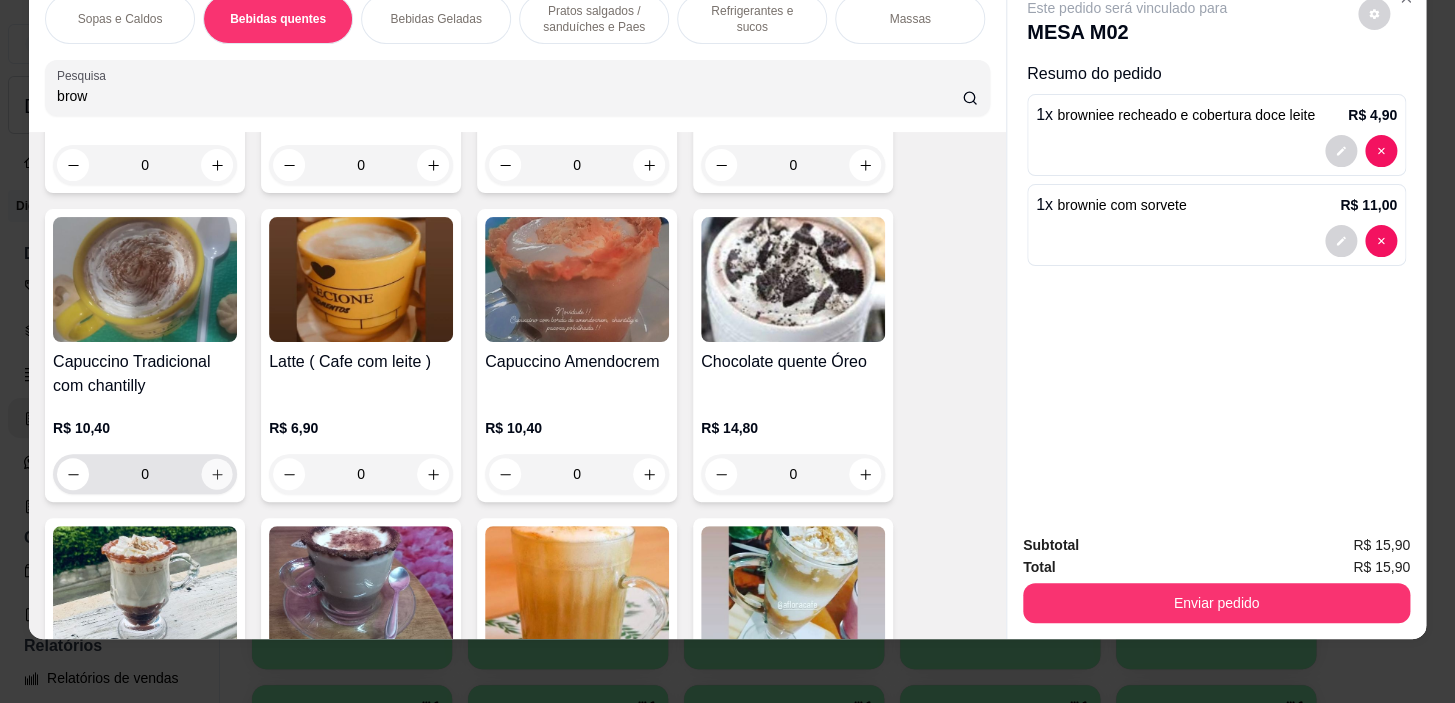 click 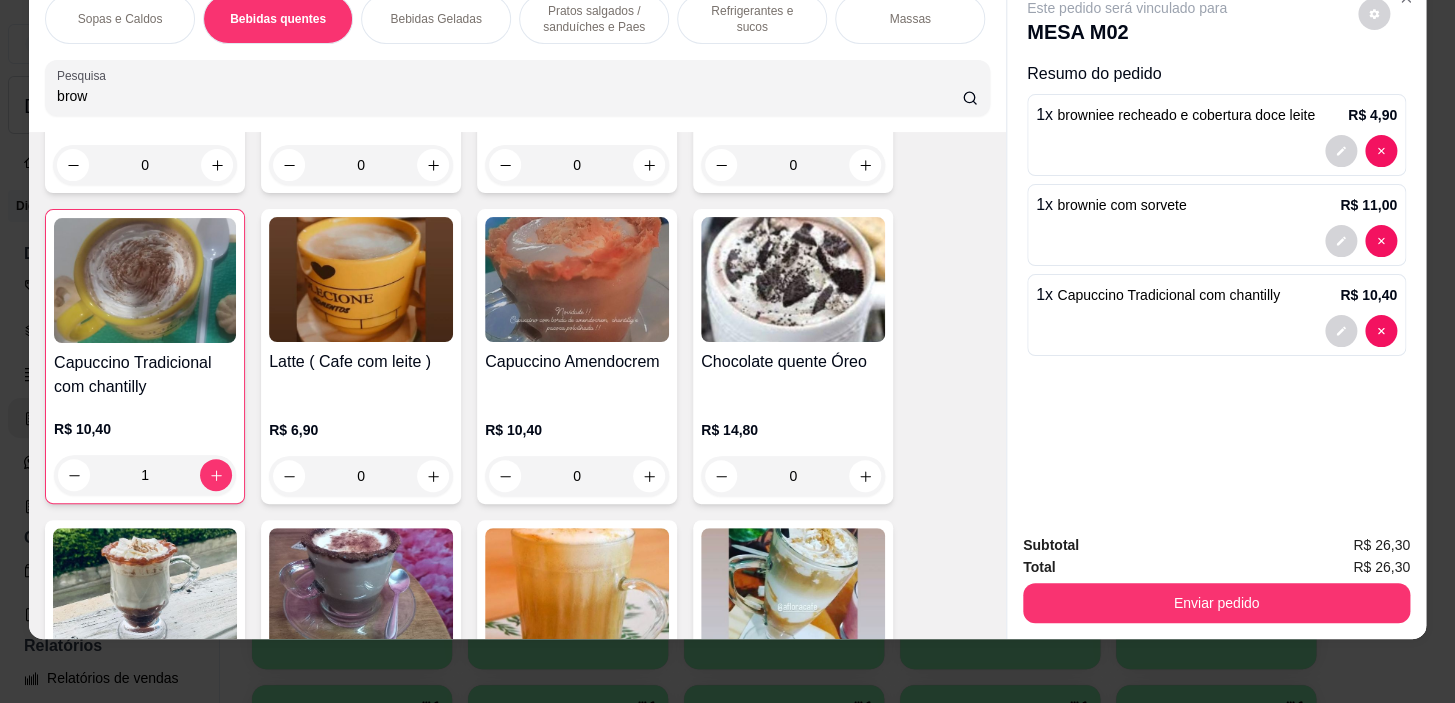 click on "Refrigerantes e sucos" at bounding box center [752, 19] 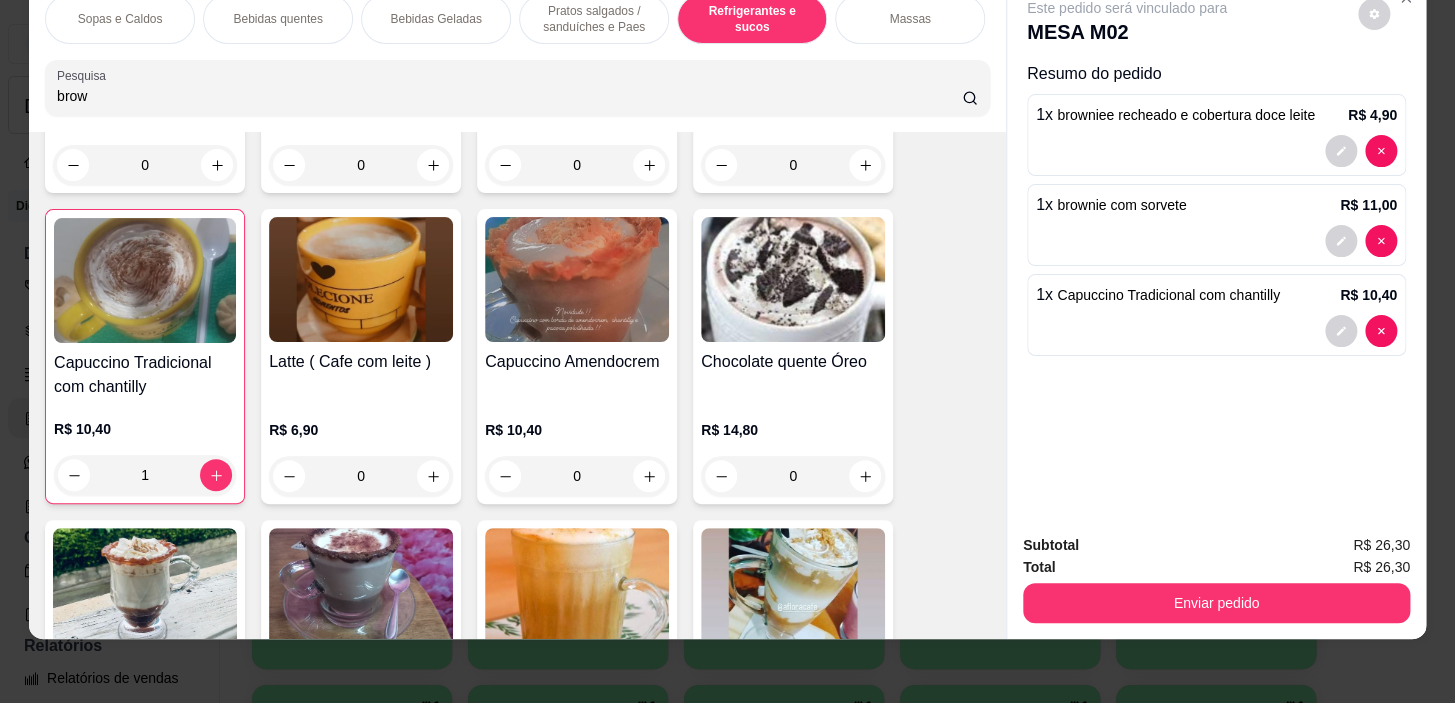 scroll, scrollTop: 8896, scrollLeft: 0, axis: vertical 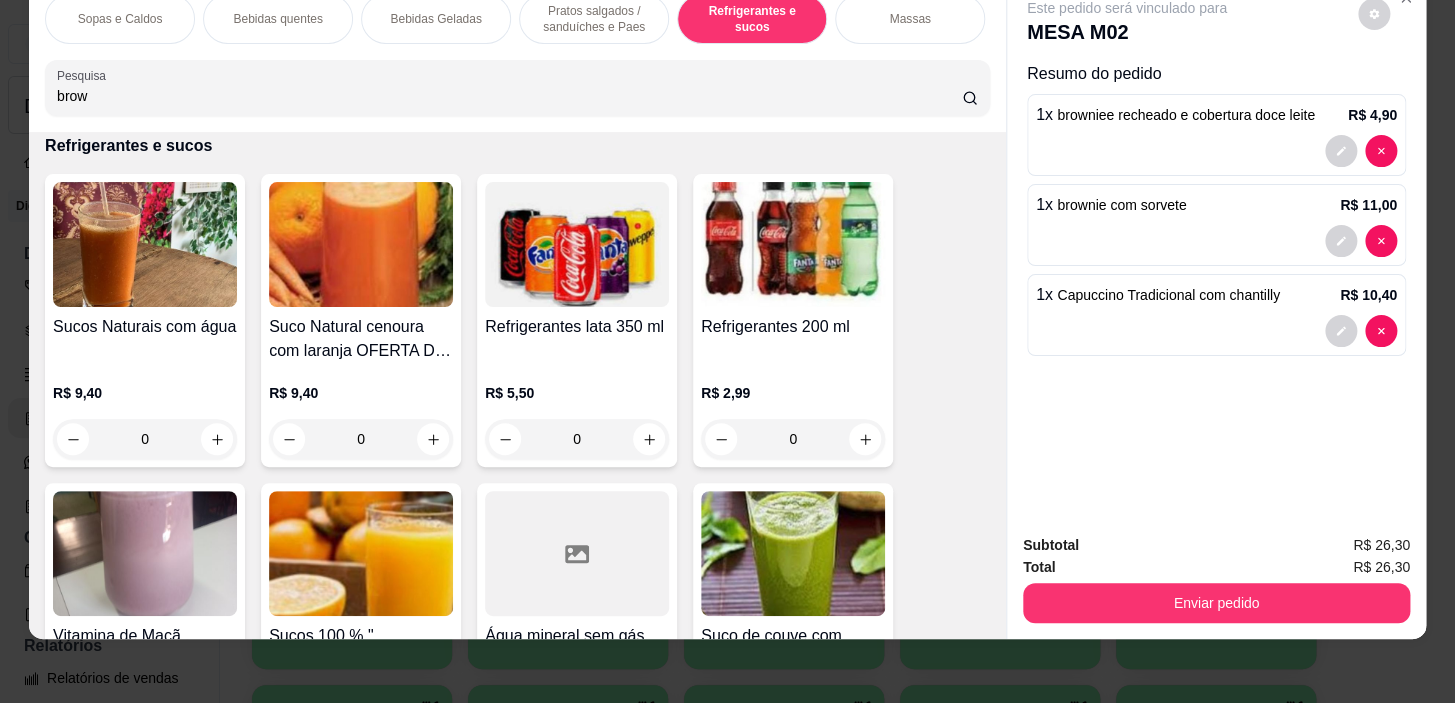 click on "Bebidas Geladas" at bounding box center (436, 19) 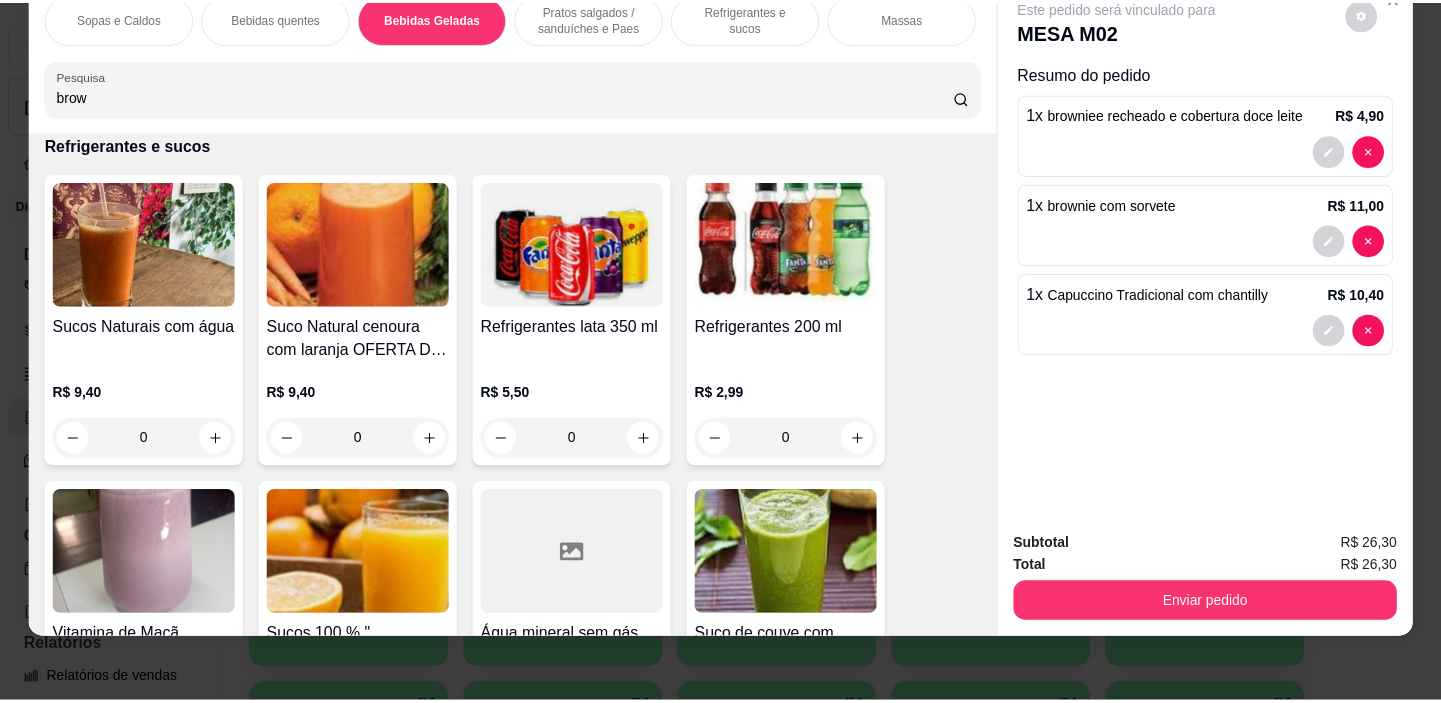 scroll, scrollTop: 2994, scrollLeft: 0, axis: vertical 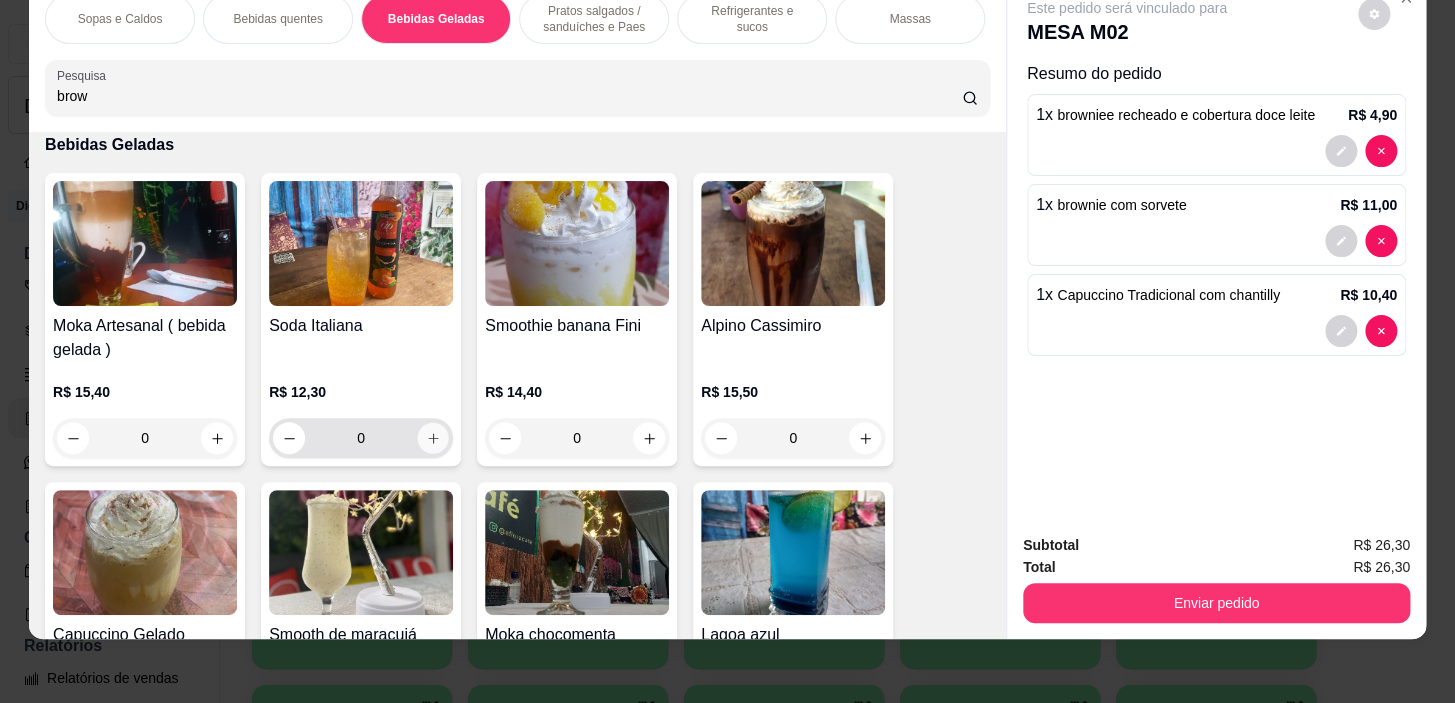 click on "0" at bounding box center [361, 438] 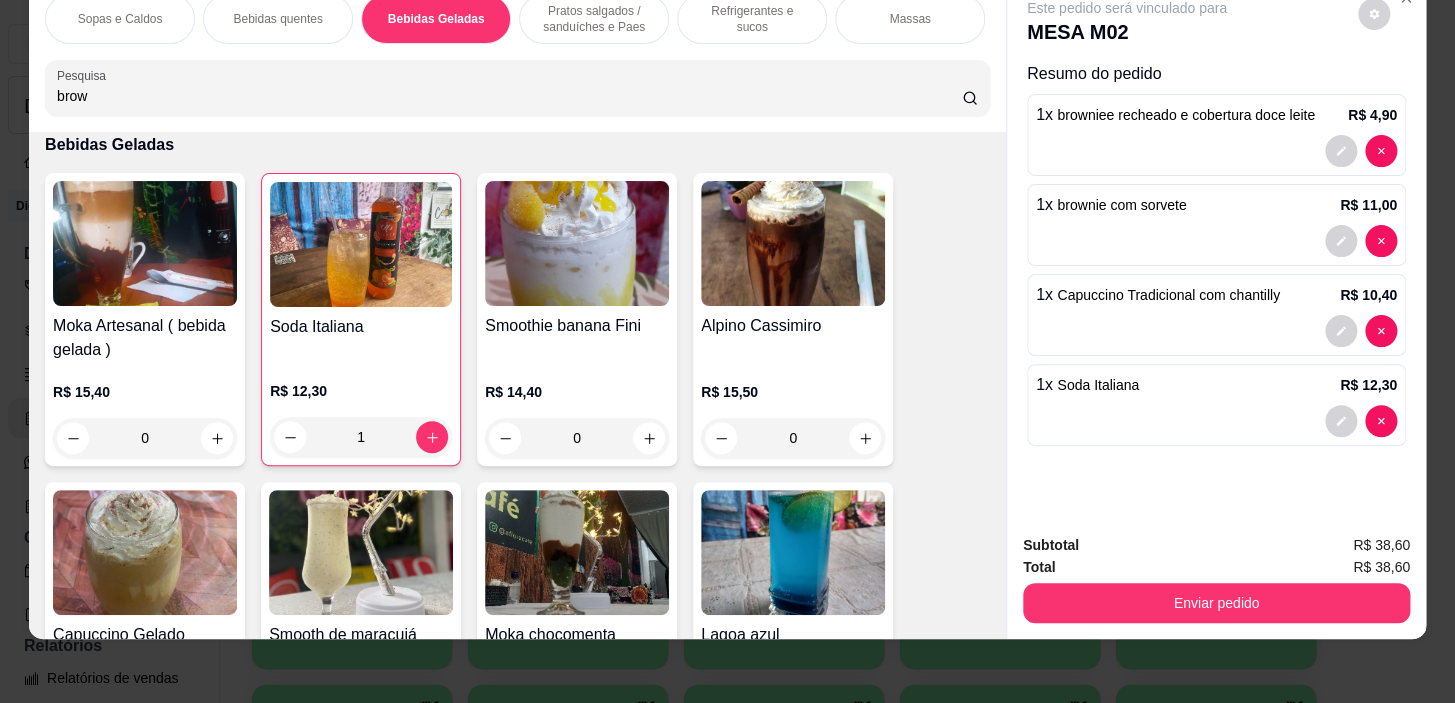 click on "Enviar pedido" at bounding box center (1216, 600) 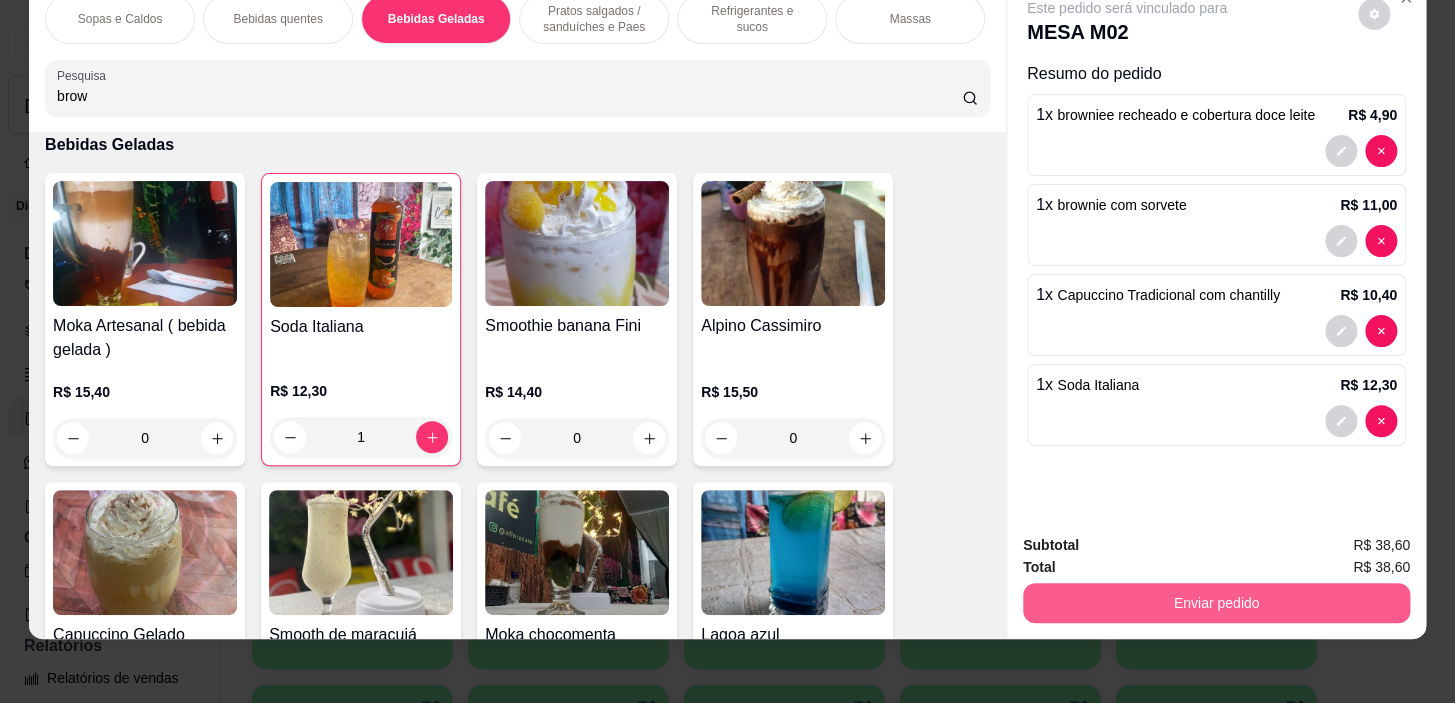 click on "Enviar pedido" at bounding box center [1216, 603] 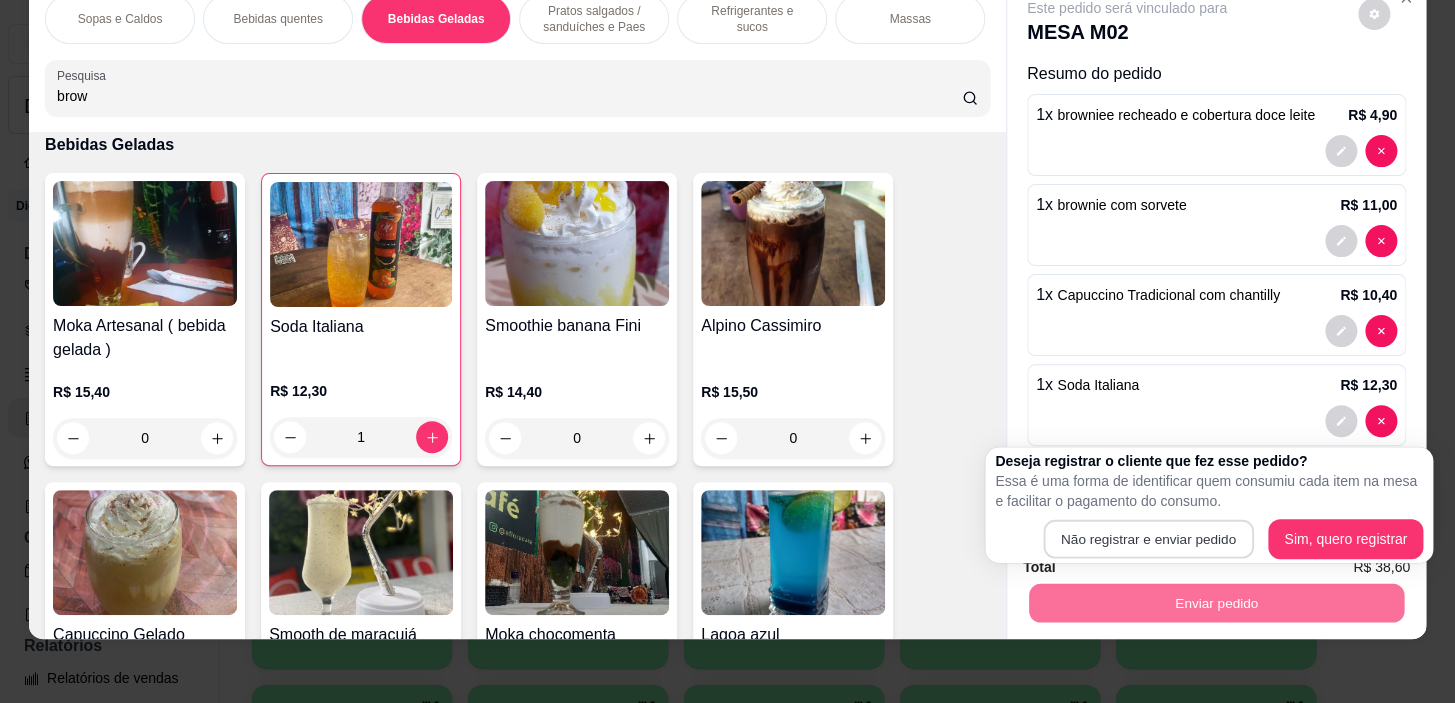 click on "Não registrar e enviar pedido Sim, quero registrar" at bounding box center (1209, 539) 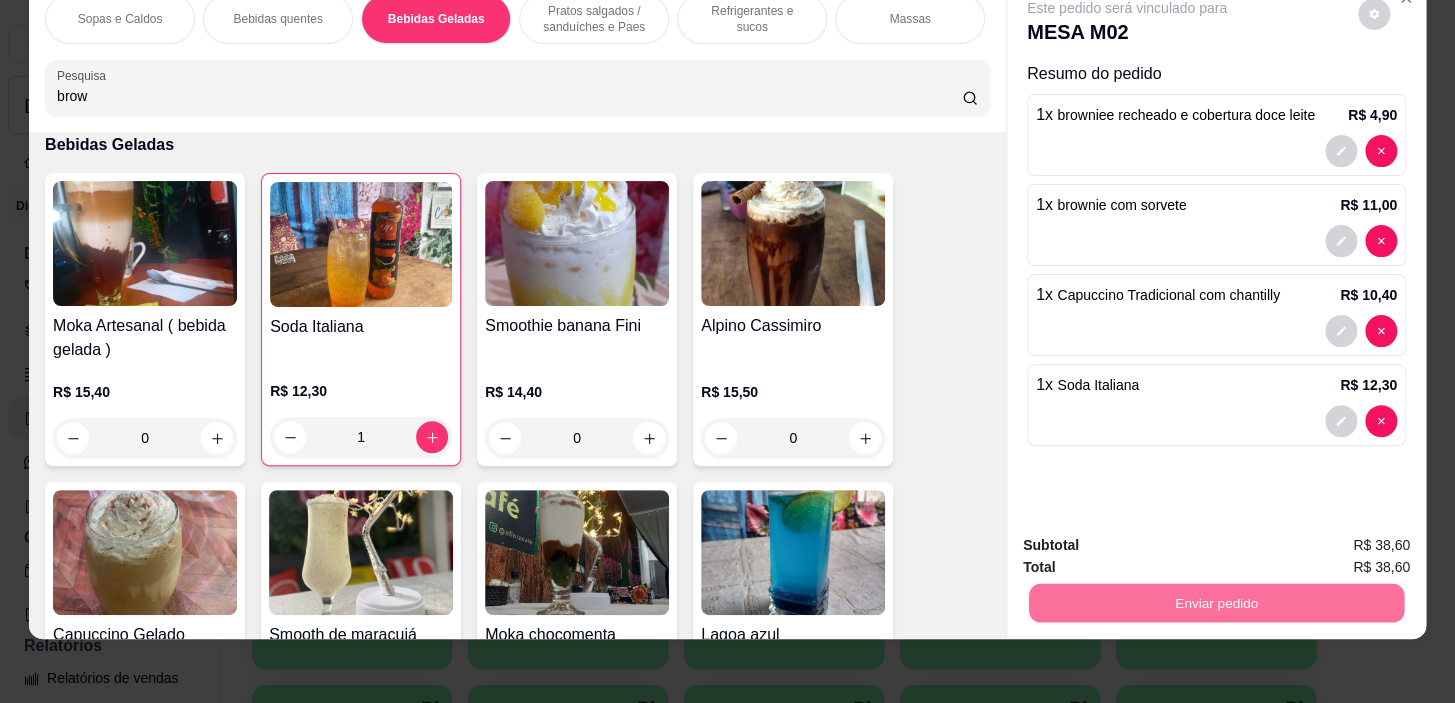 click on "Sim, quero registrar" at bounding box center [1340, 540] 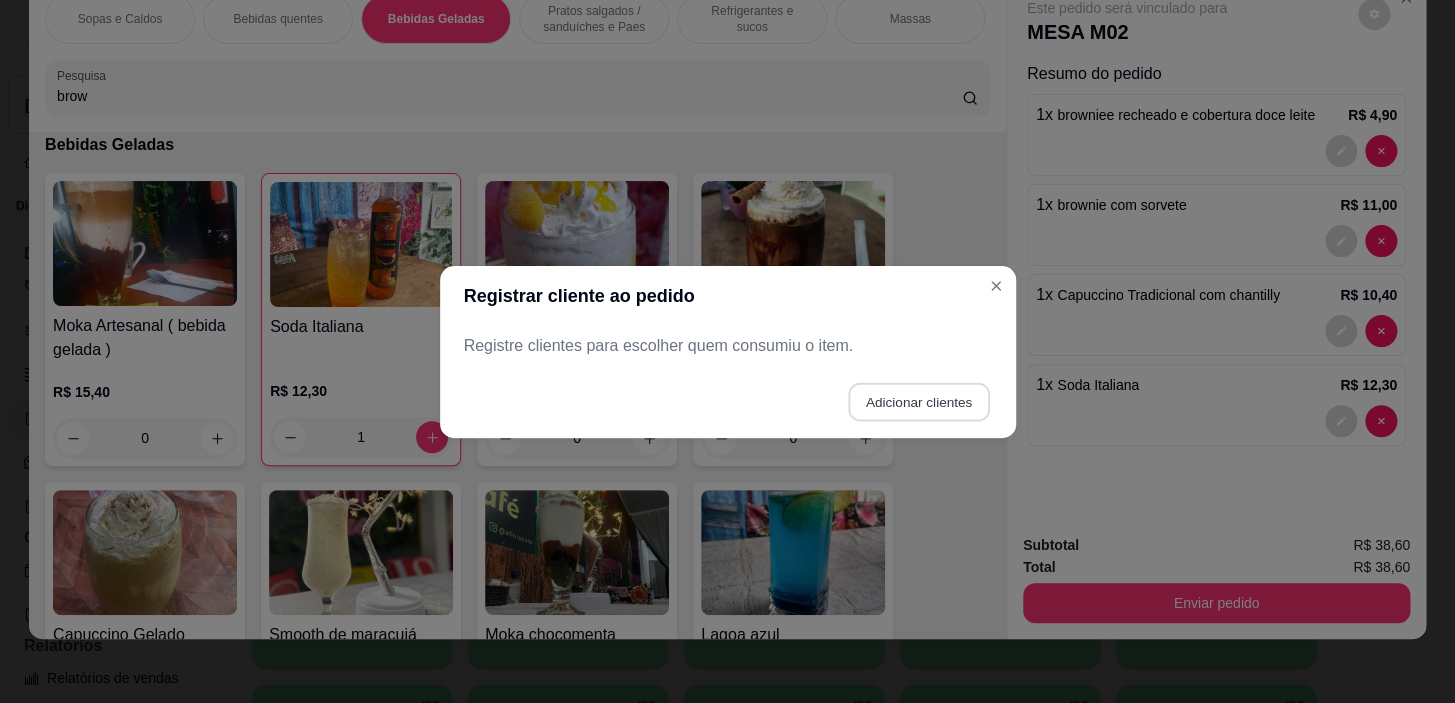 click on "Adicionar clientes" at bounding box center (918, 401) 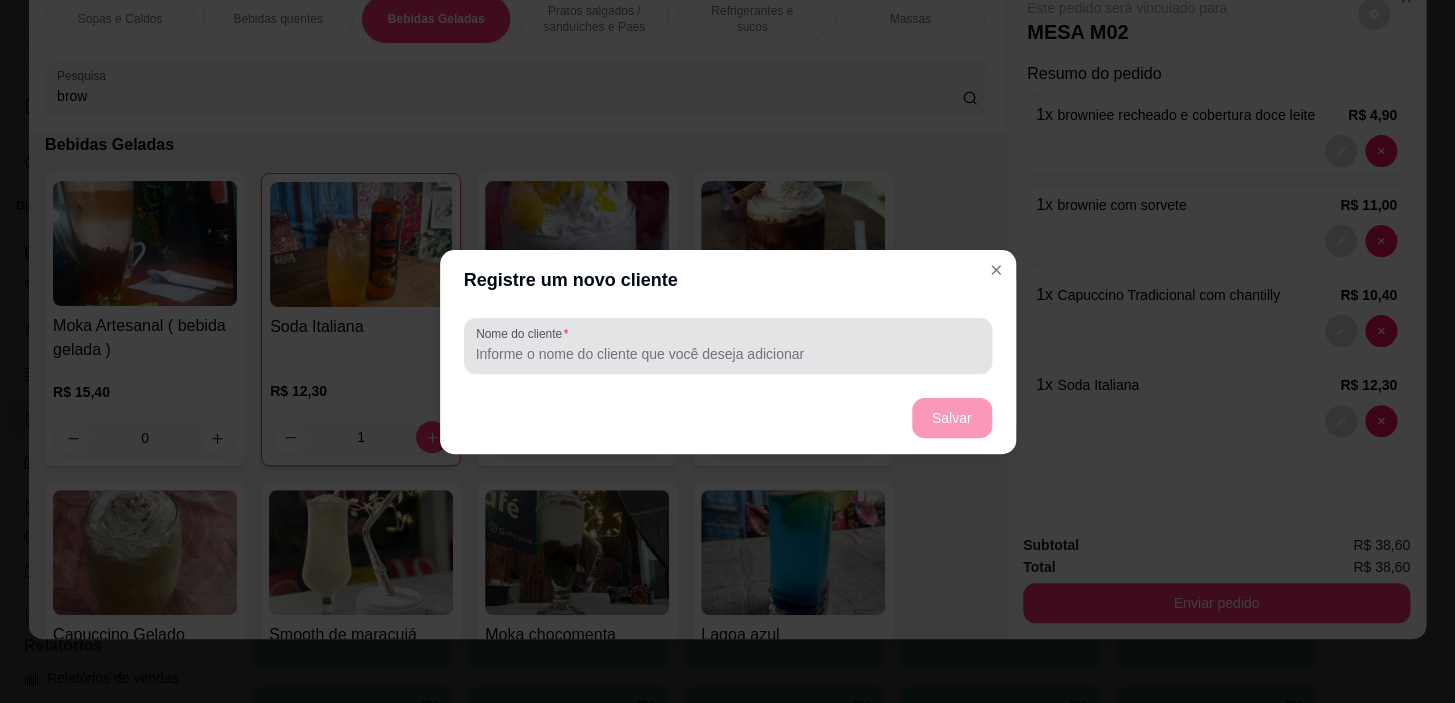 click at bounding box center [728, 346] 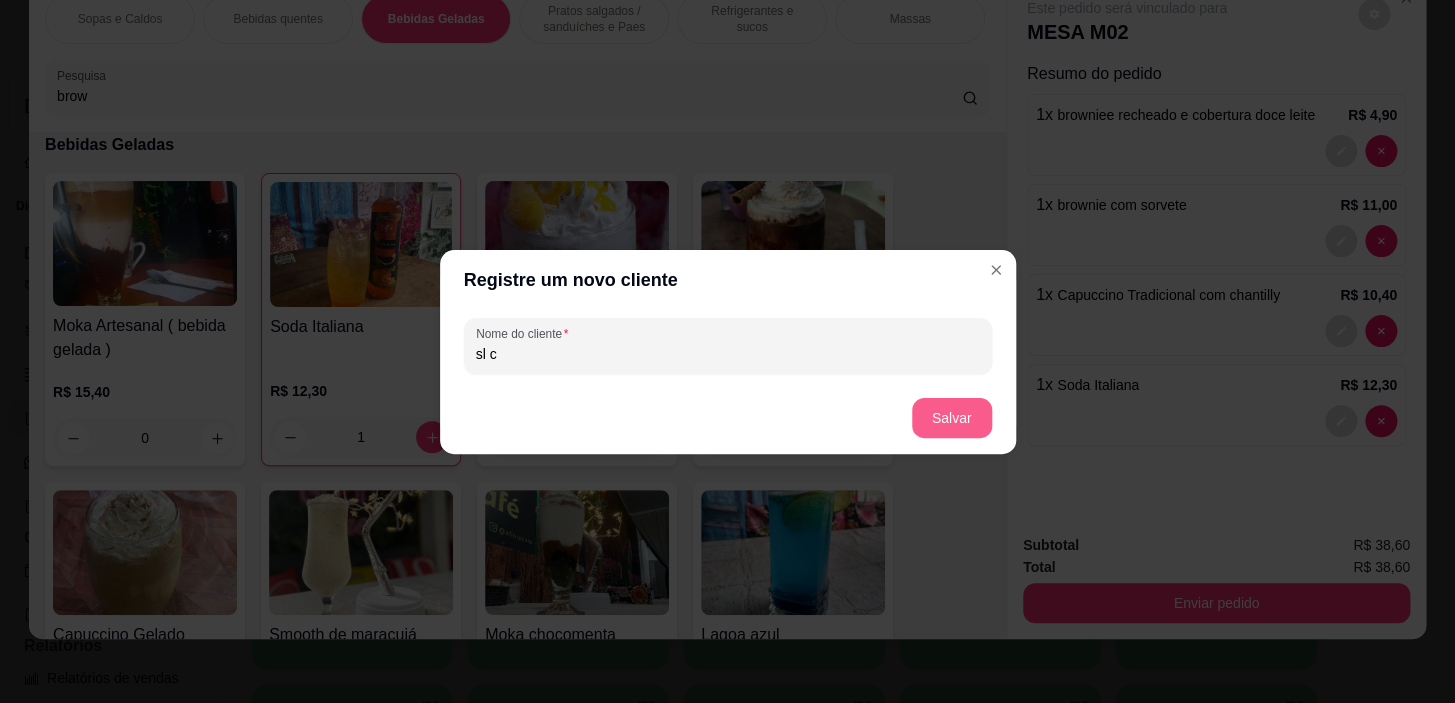 type on "sl c" 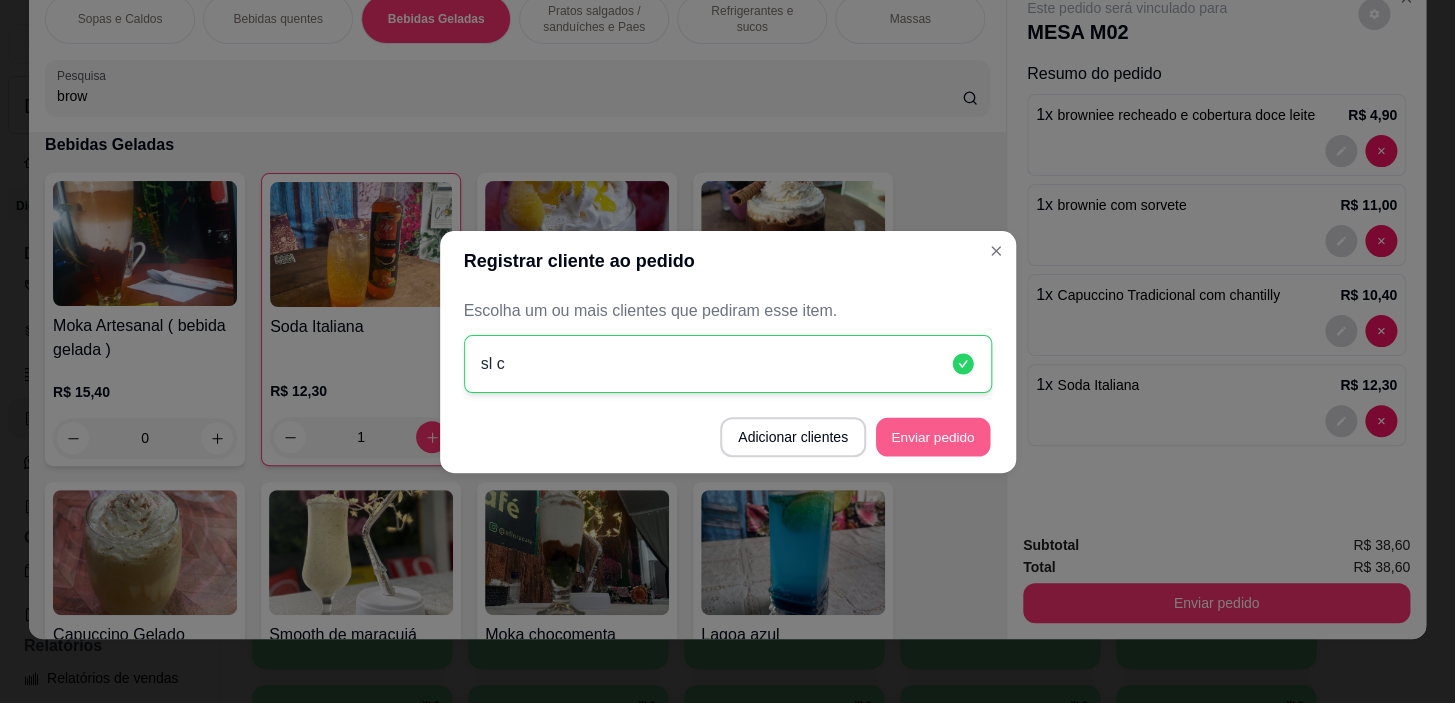 click on "Enviar pedido" at bounding box center [933, 436] 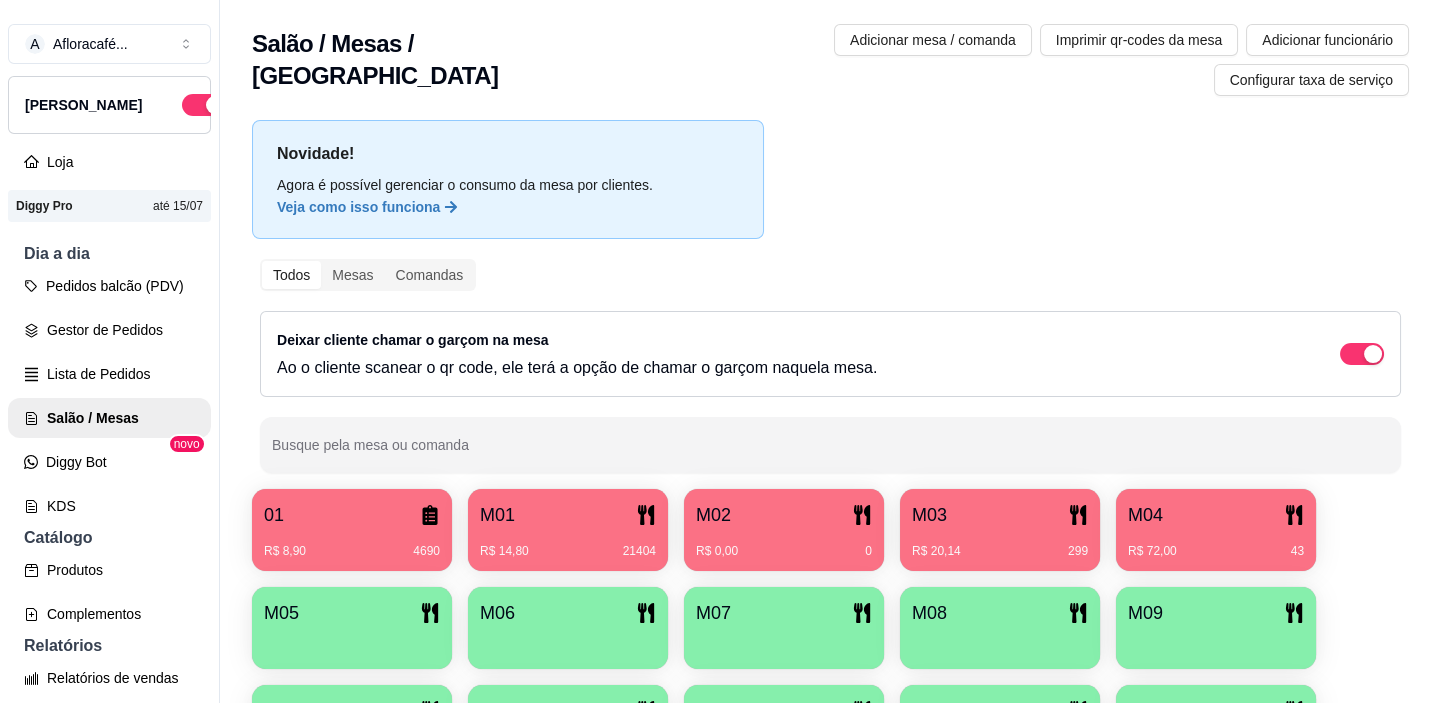 click at bounding box center (352, 642) 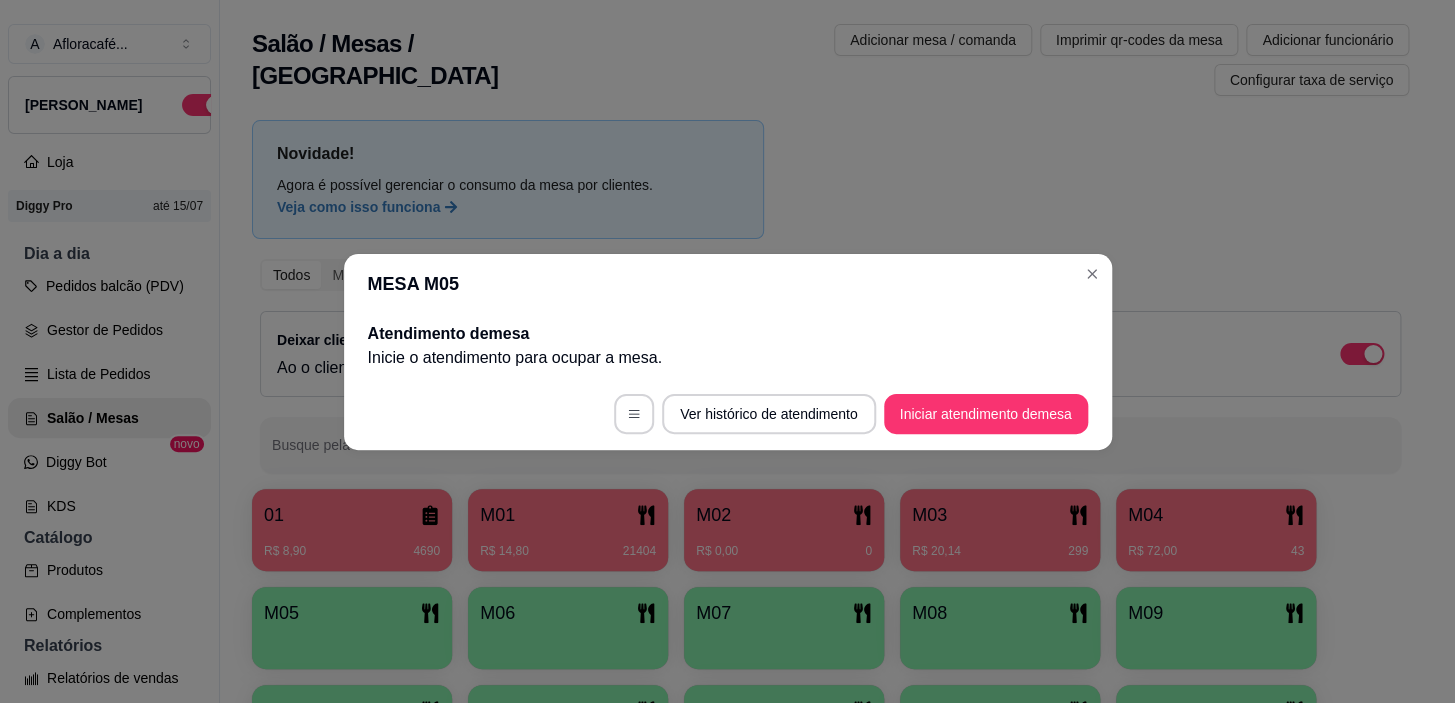 drag, startPoint x: 996, startPoint y: 388, endPoint x: 984, endPoint y: 403, distance: 19.209373 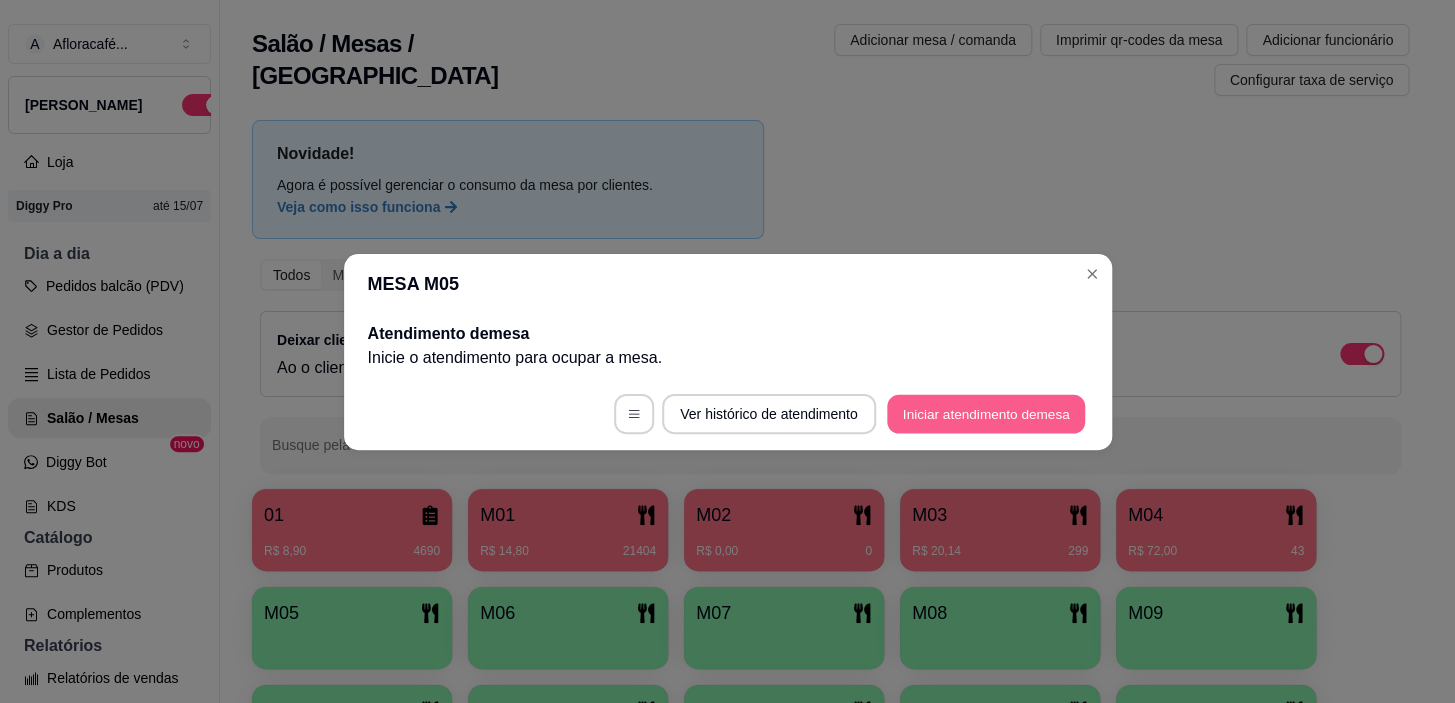 click on "Iniciar atendimento de  mesa" at bounding box center (986, 413) 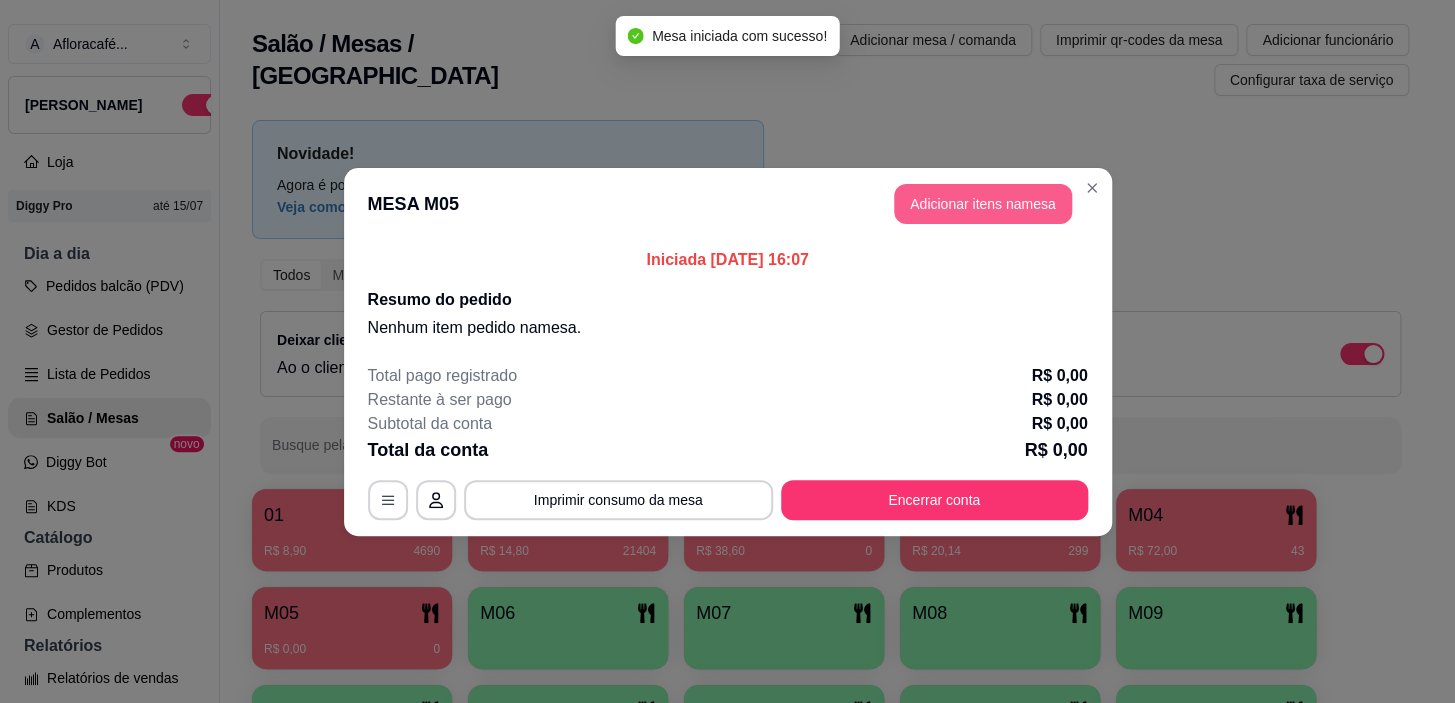 click on "Adicionar itens na  mesa" at bounding box center (983, 204) 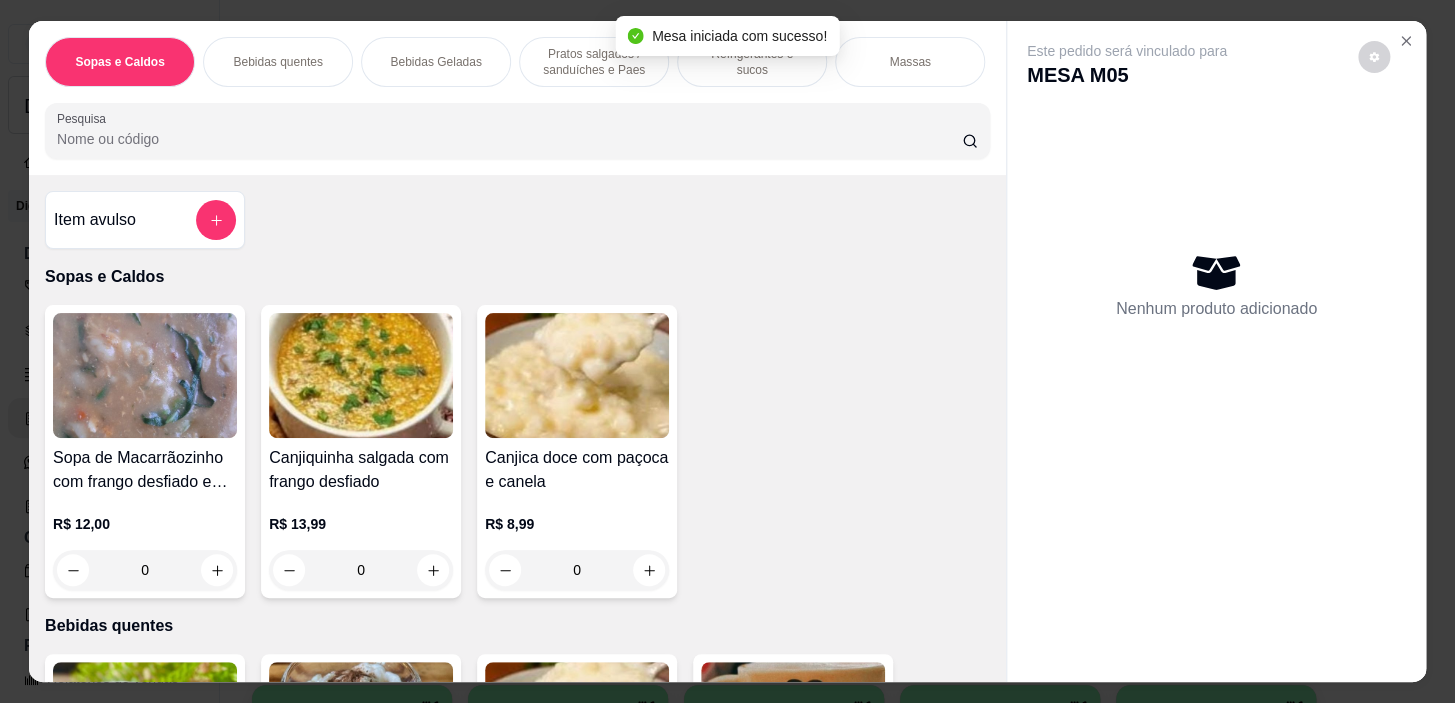 click on "Pesquisa" at bounding box center (509, 139) 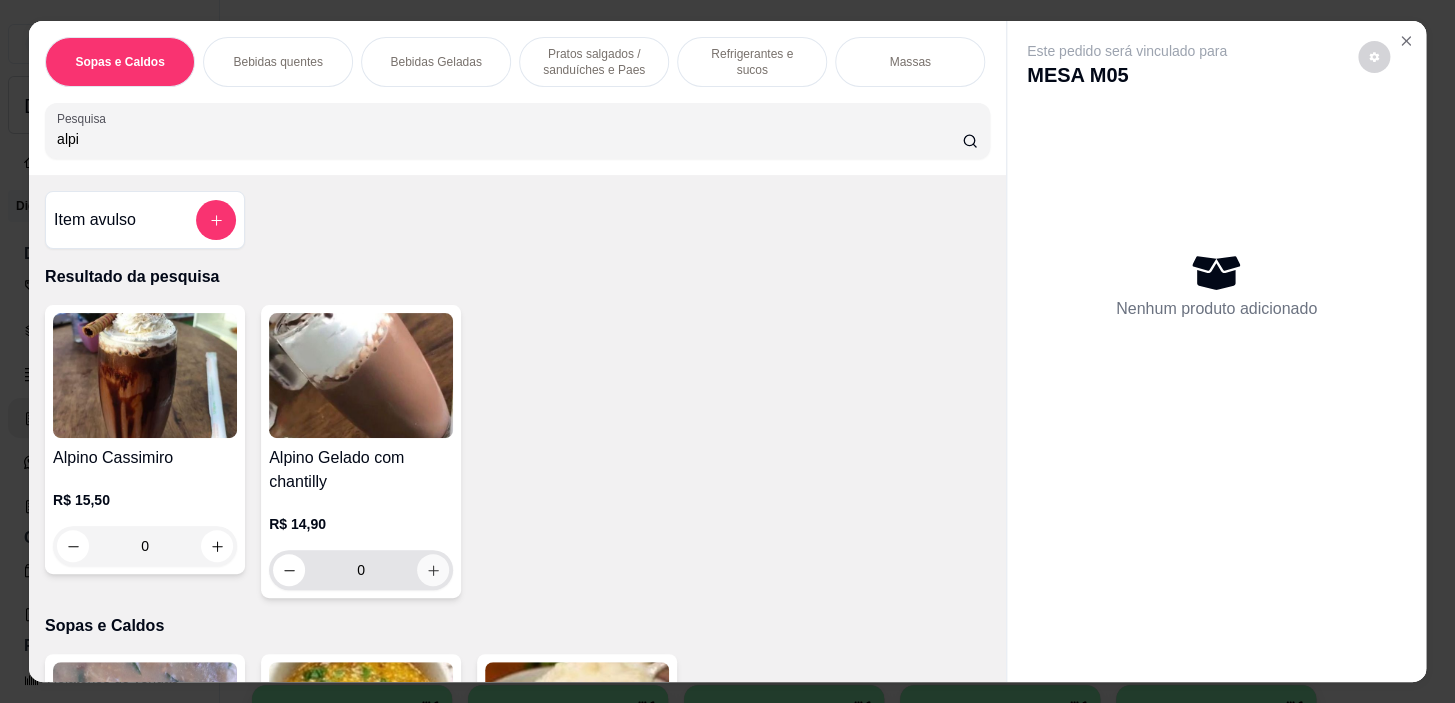 type on "alpi" 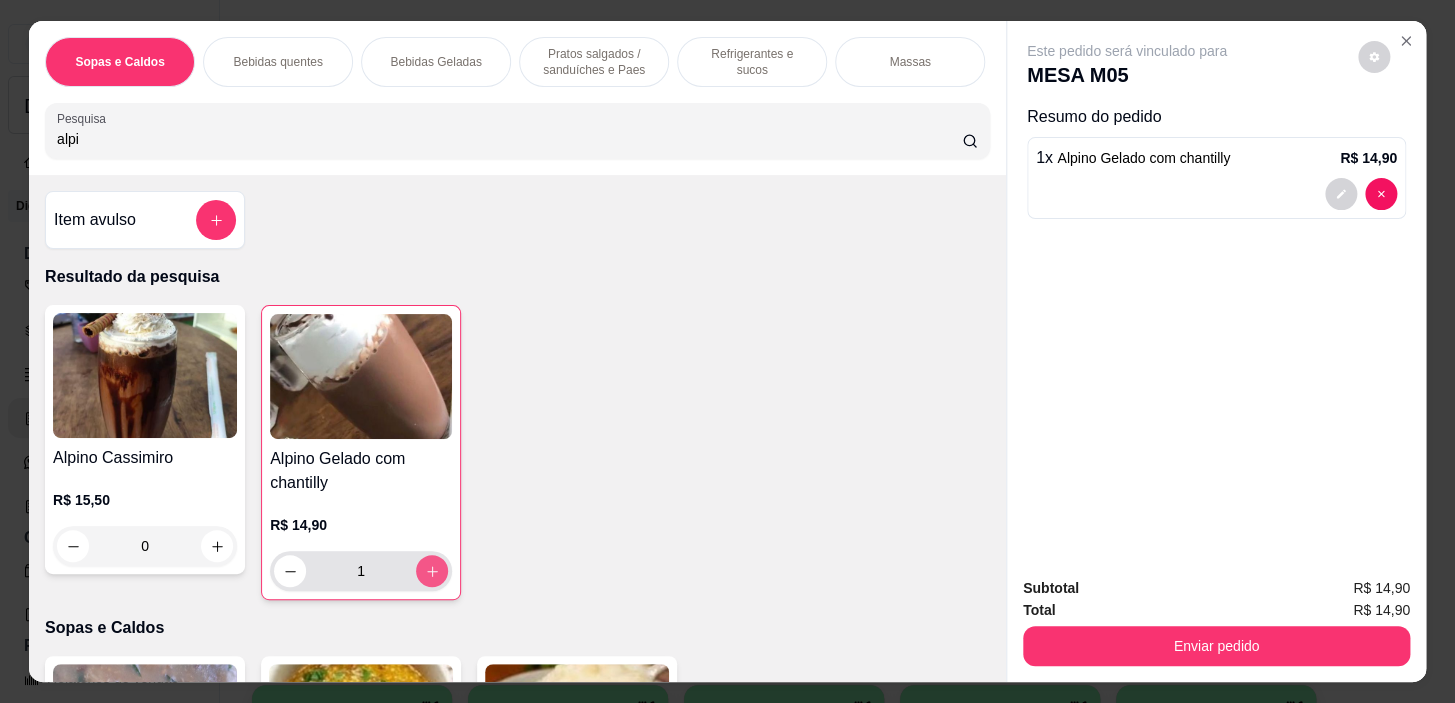 click 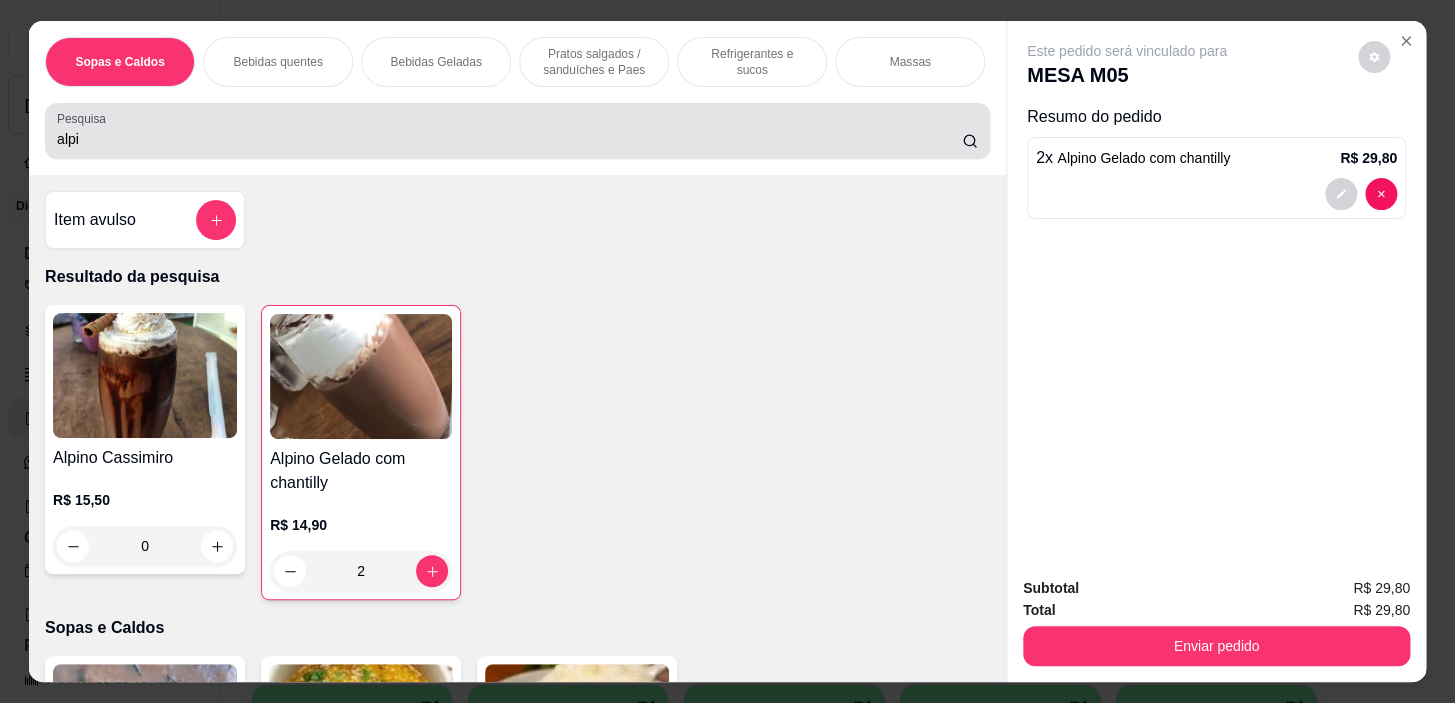 click on "alpi" at bounding box center (509, 139) 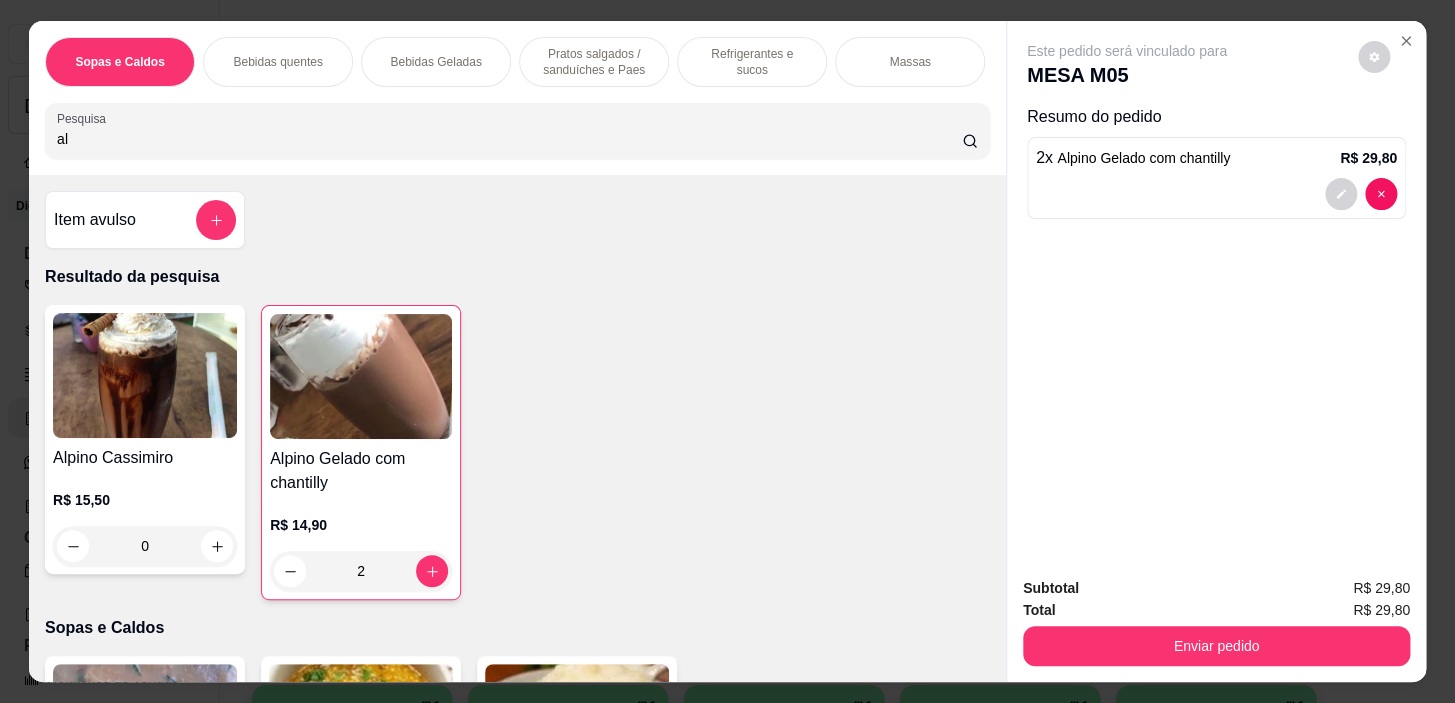 type on "a" 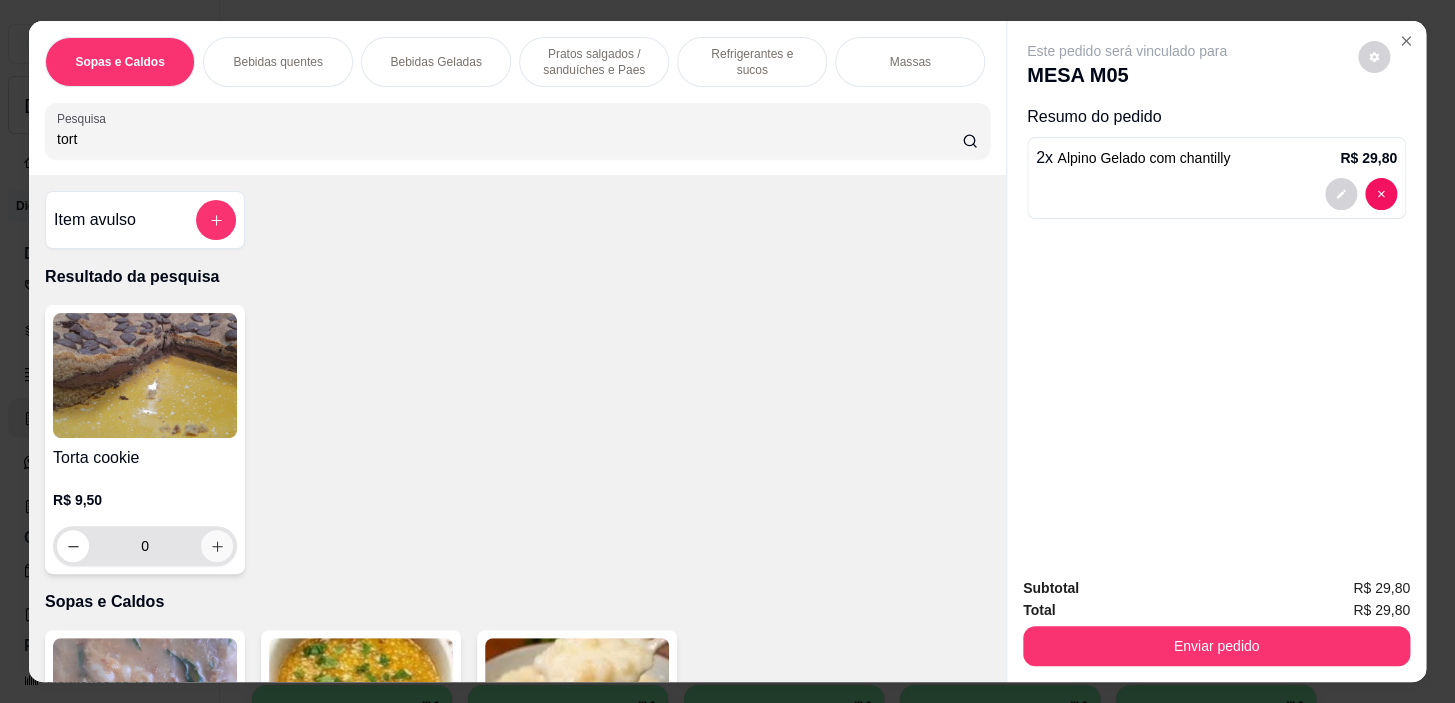 type on "tort" 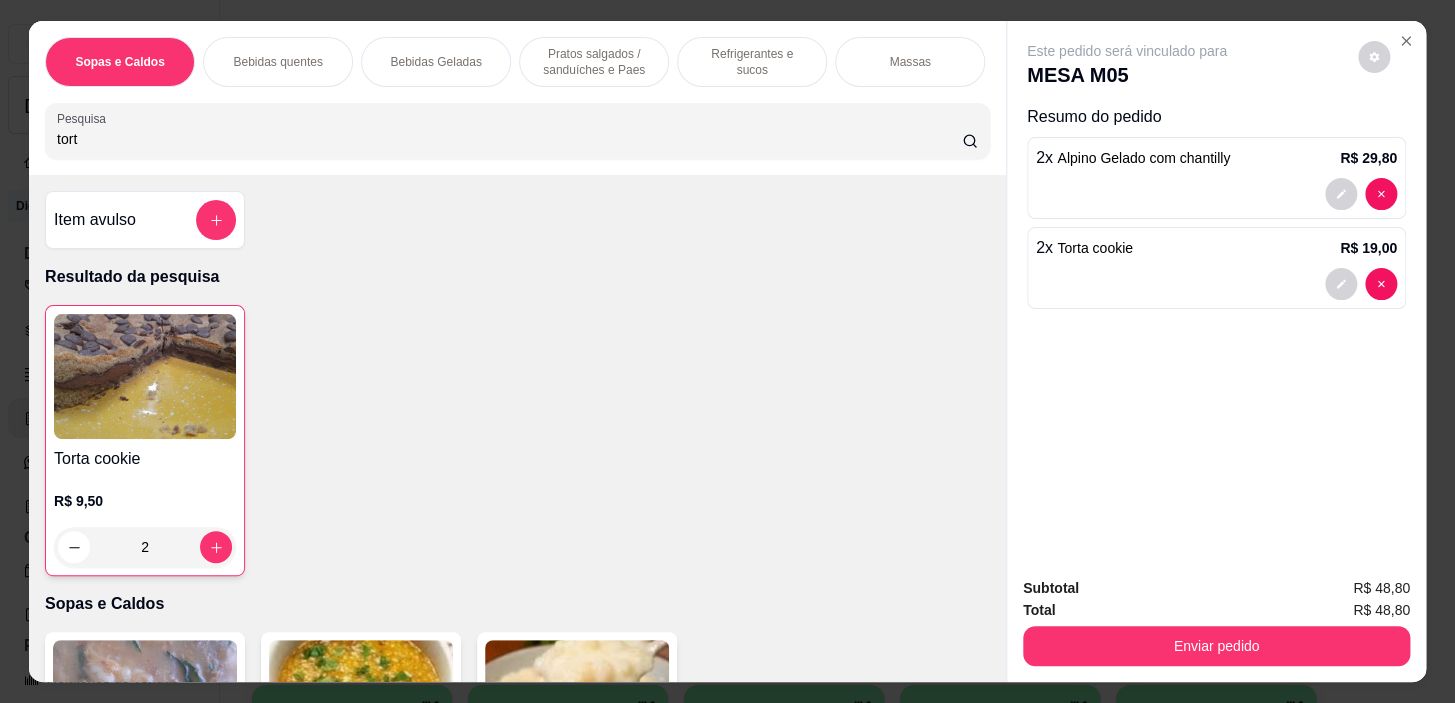 click on "tort" at bounding box center (509, 139) 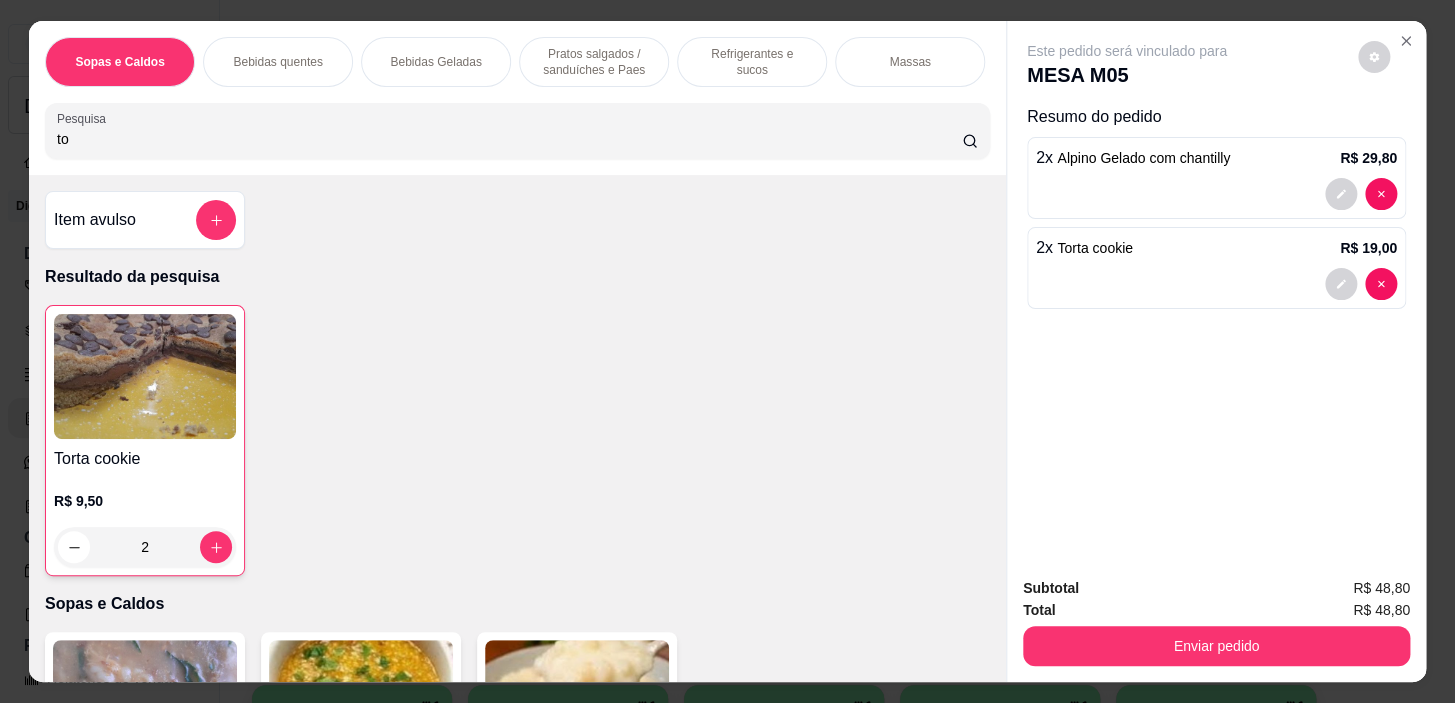 type on "t" 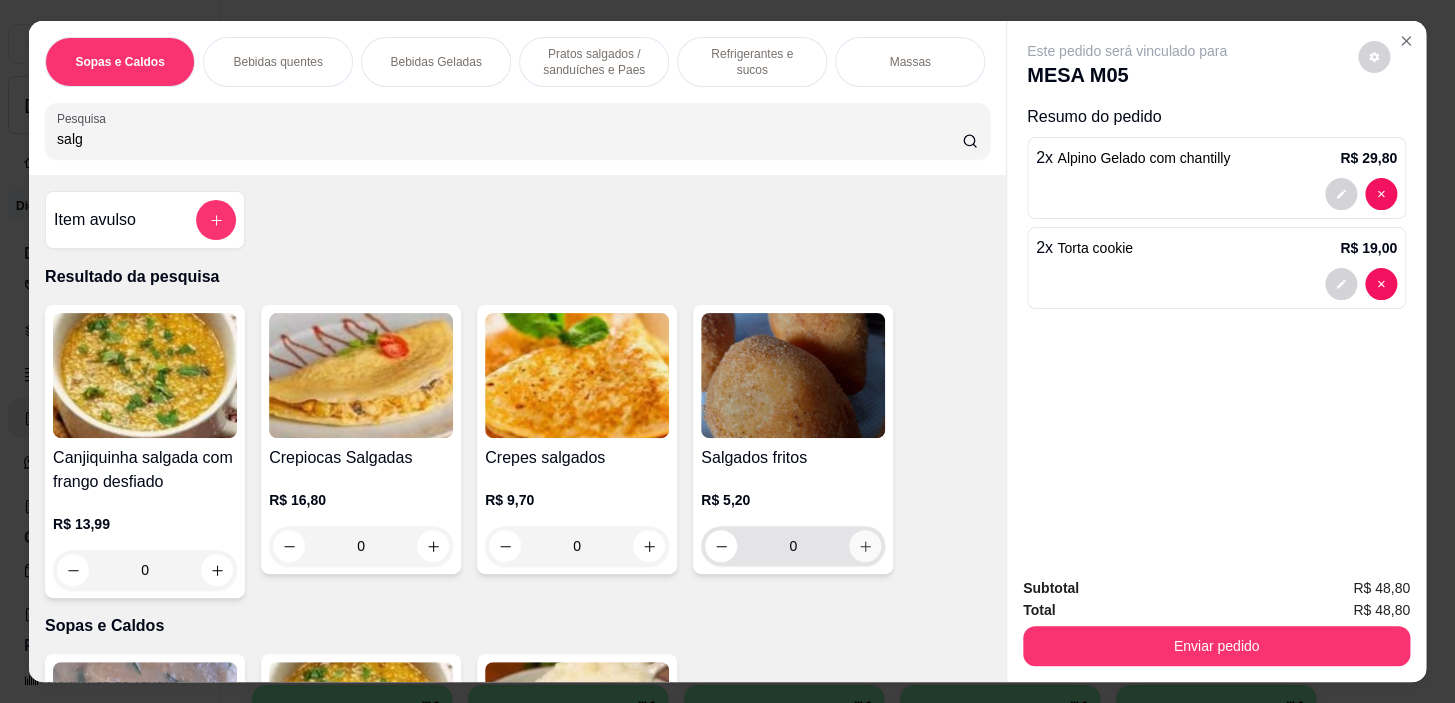 type on "salg" 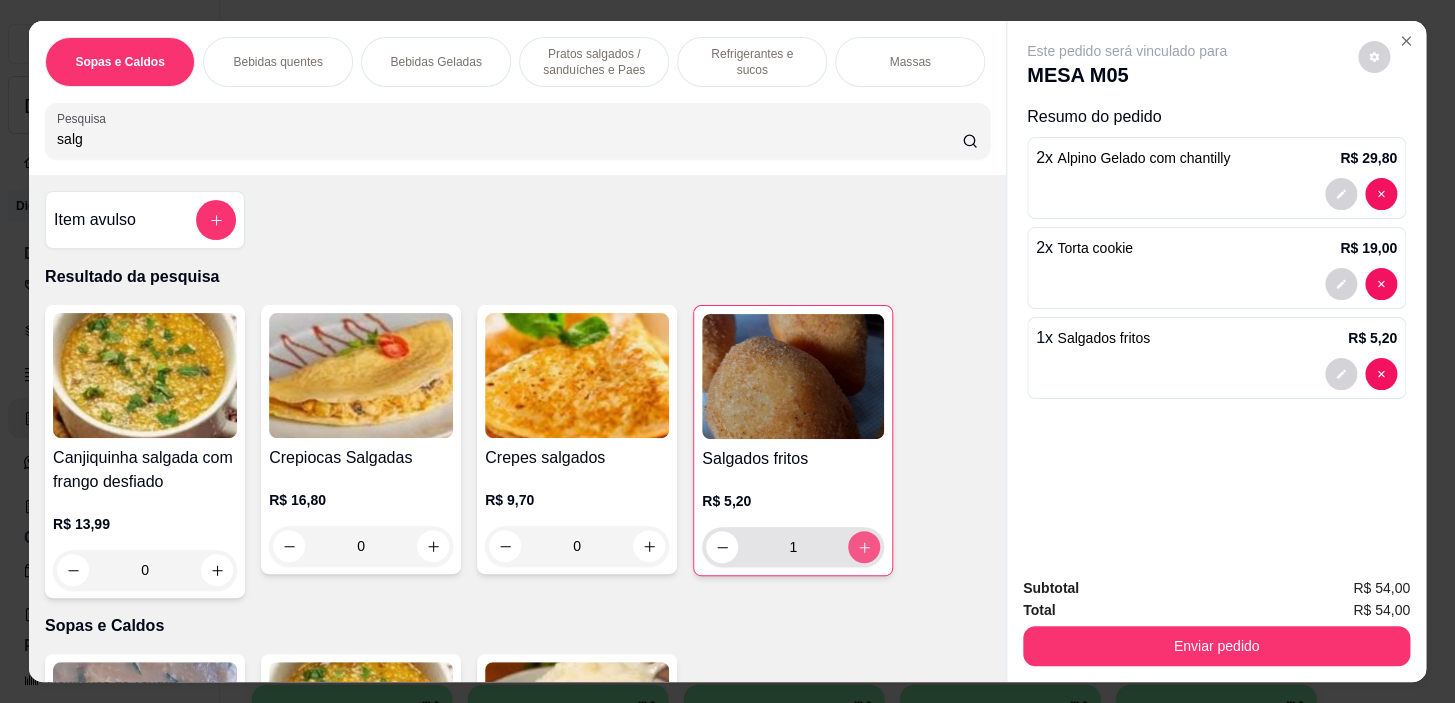 type on "1" 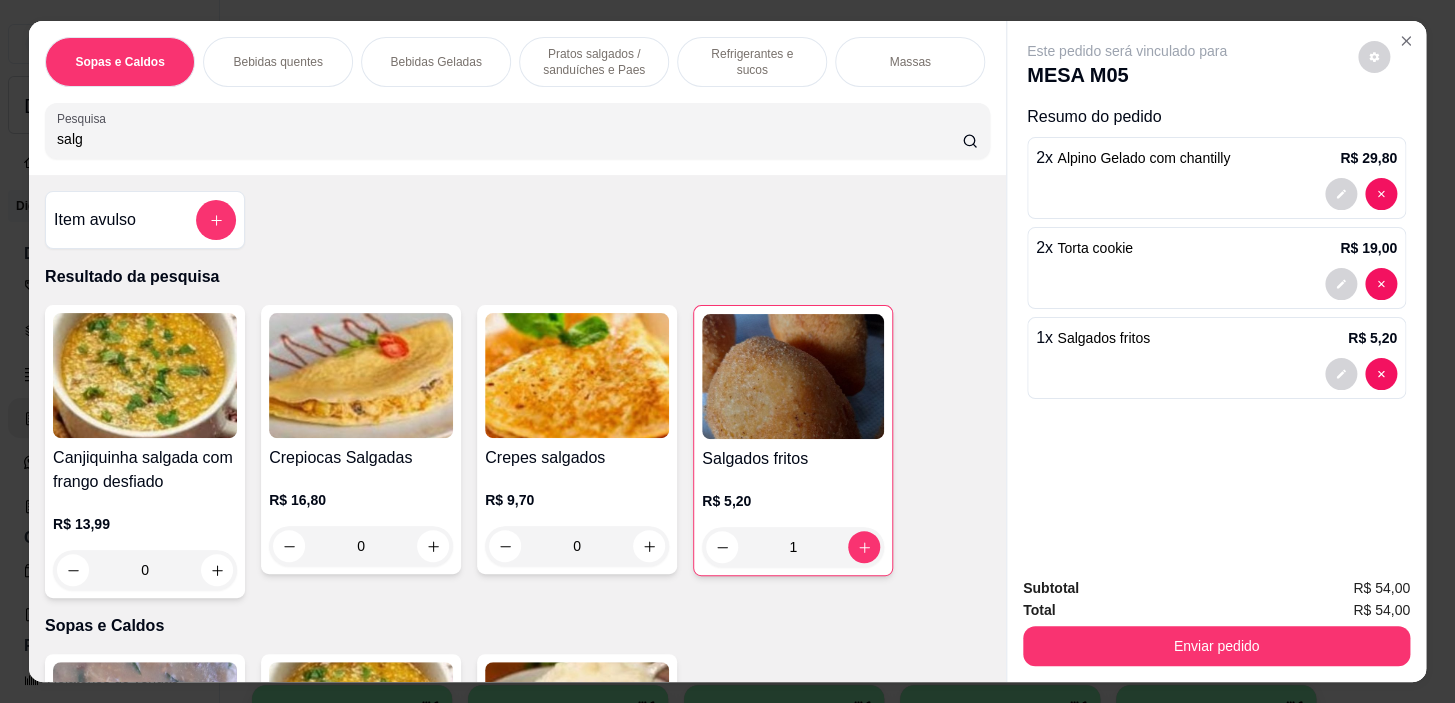 click on "Pesquisa salg" at bounding box center (517, 131) 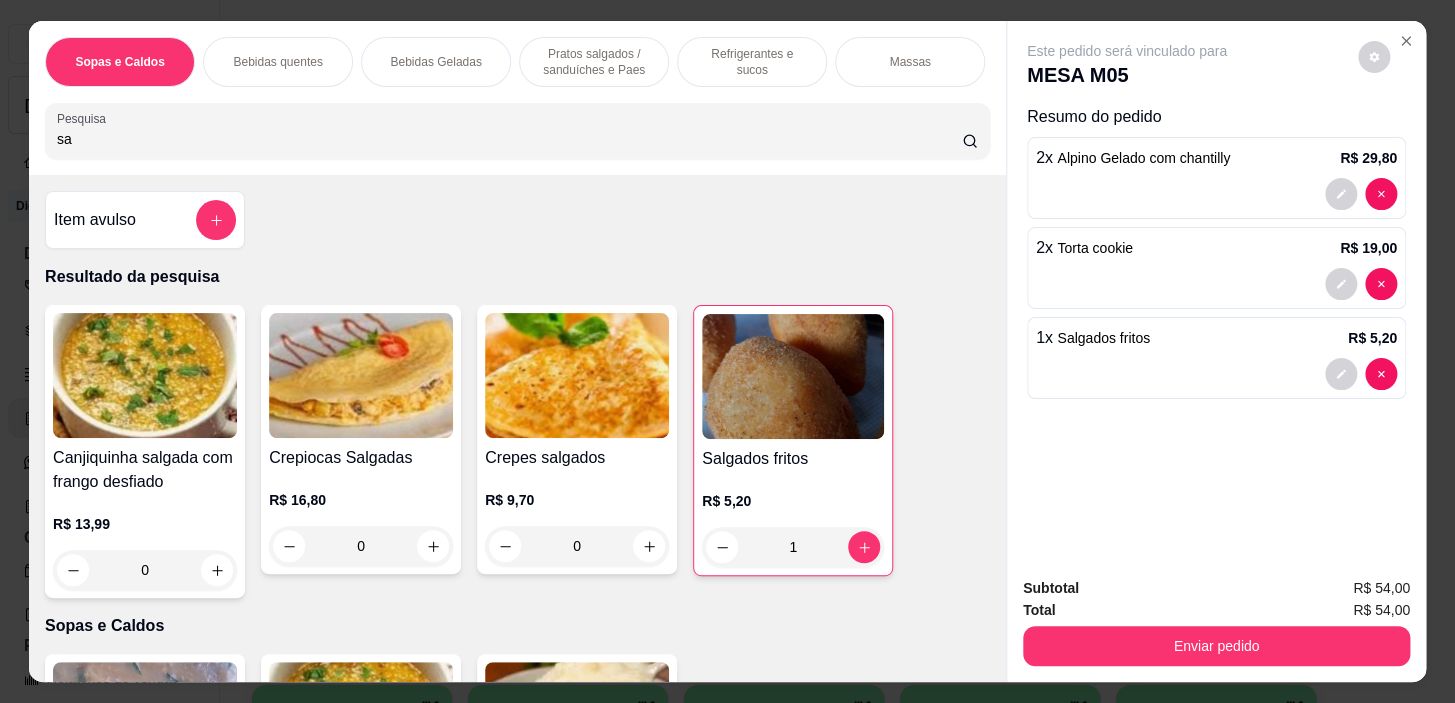type on "s" 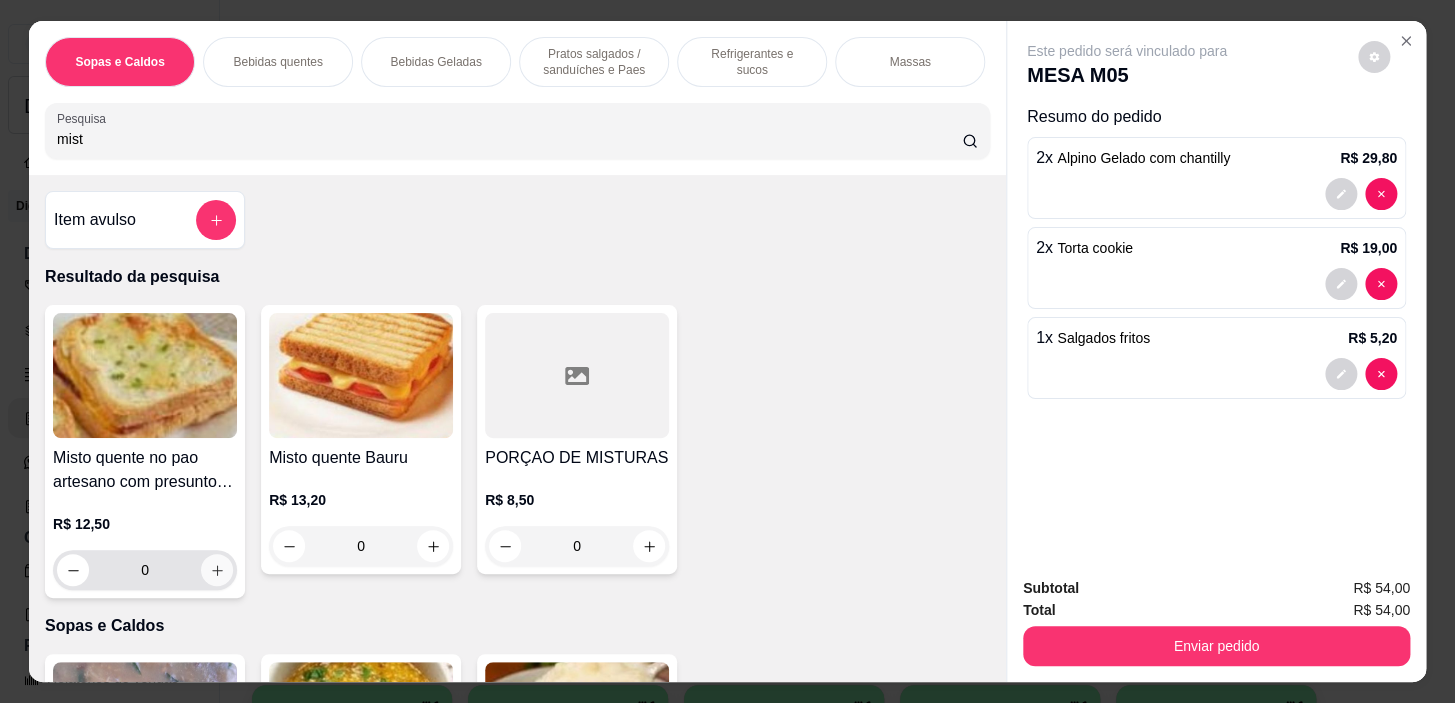 type on "mist" 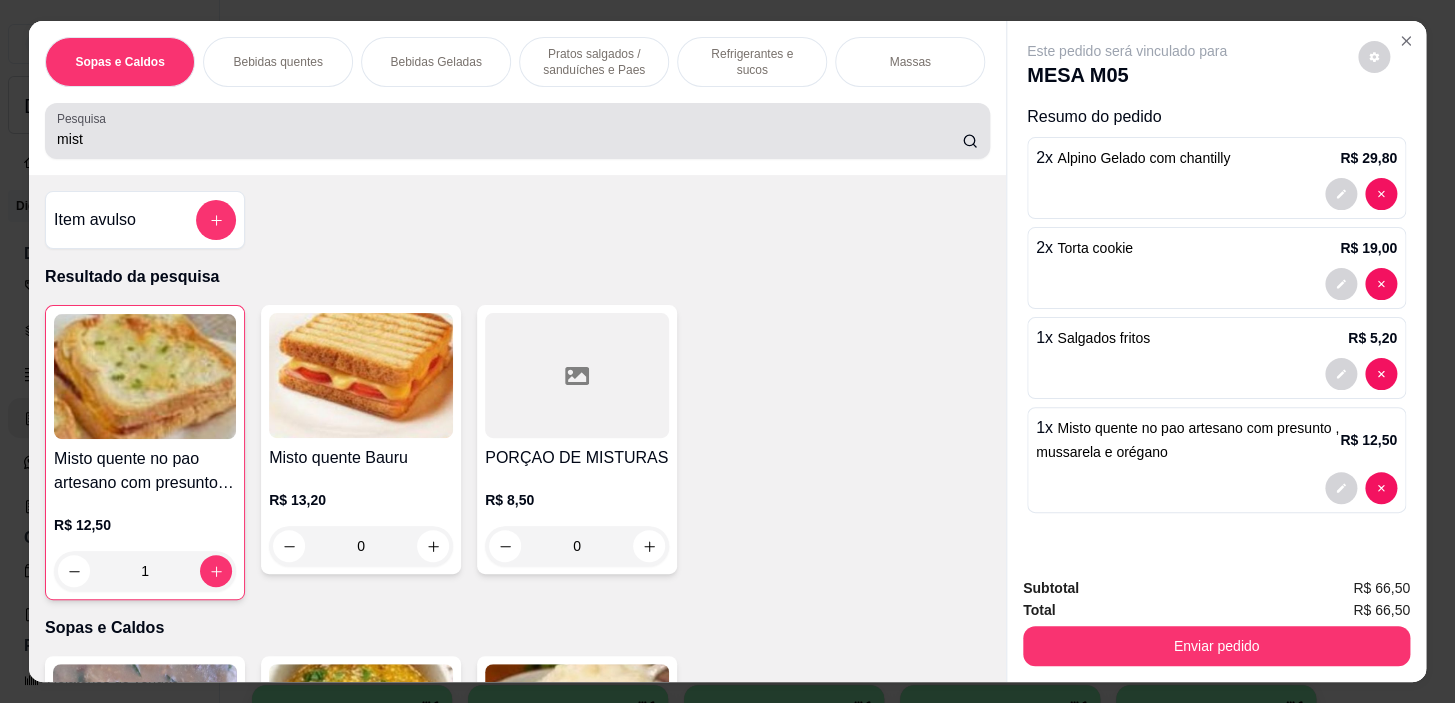 click on "mist" at bounding box center [509, 139] 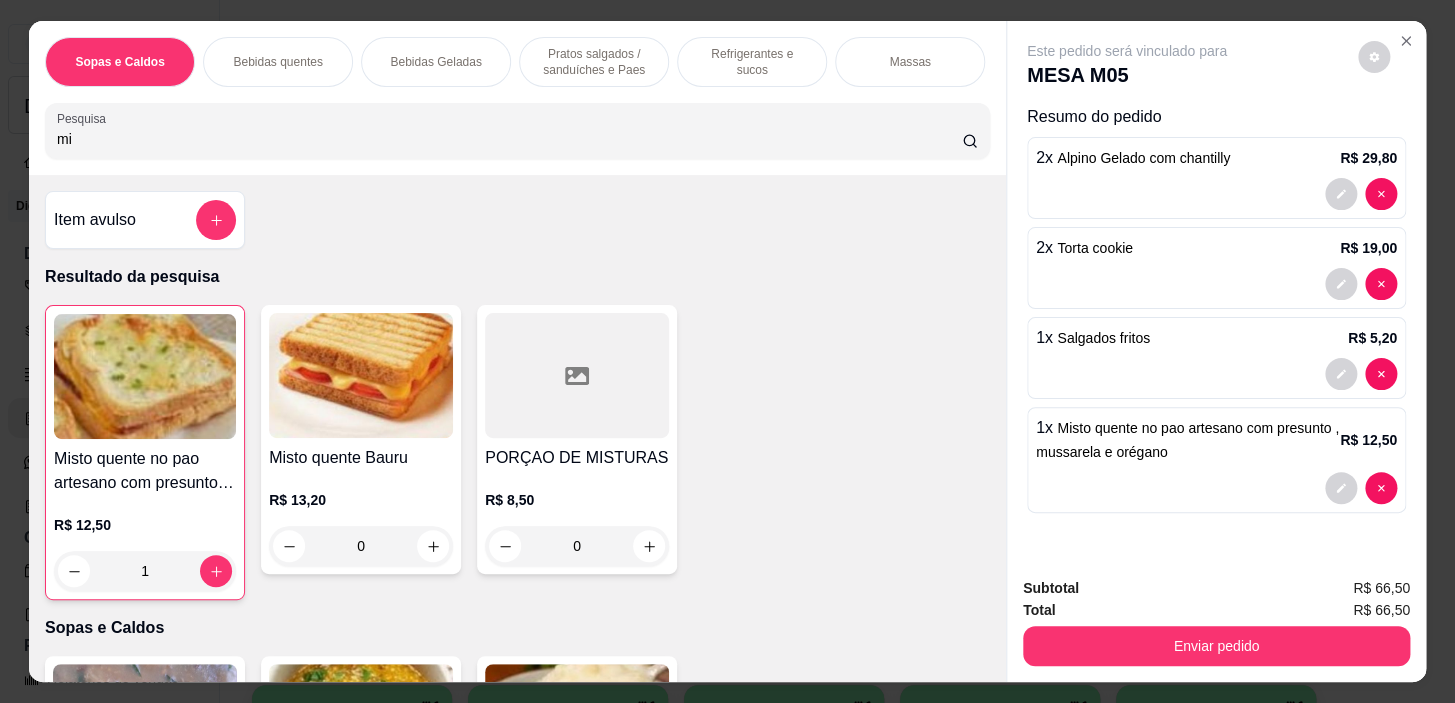type on "m" 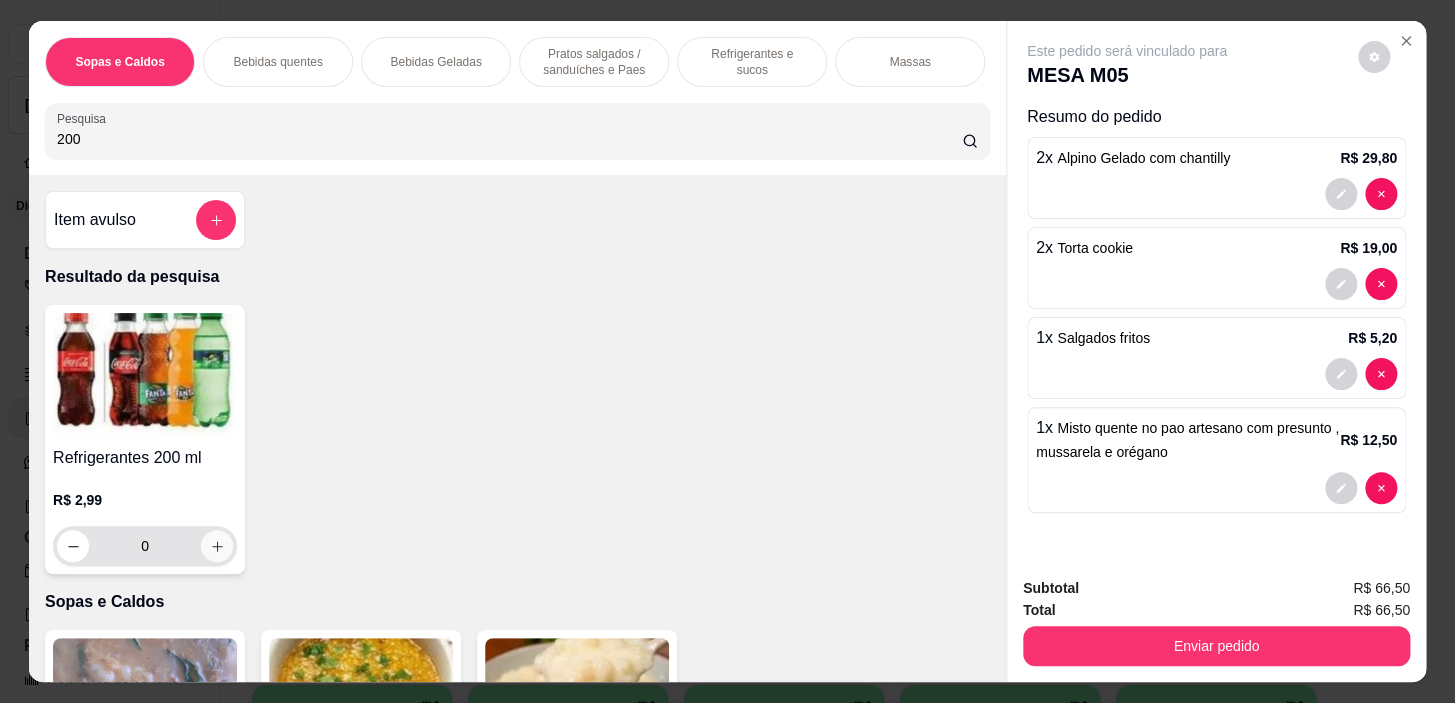 type on "200" 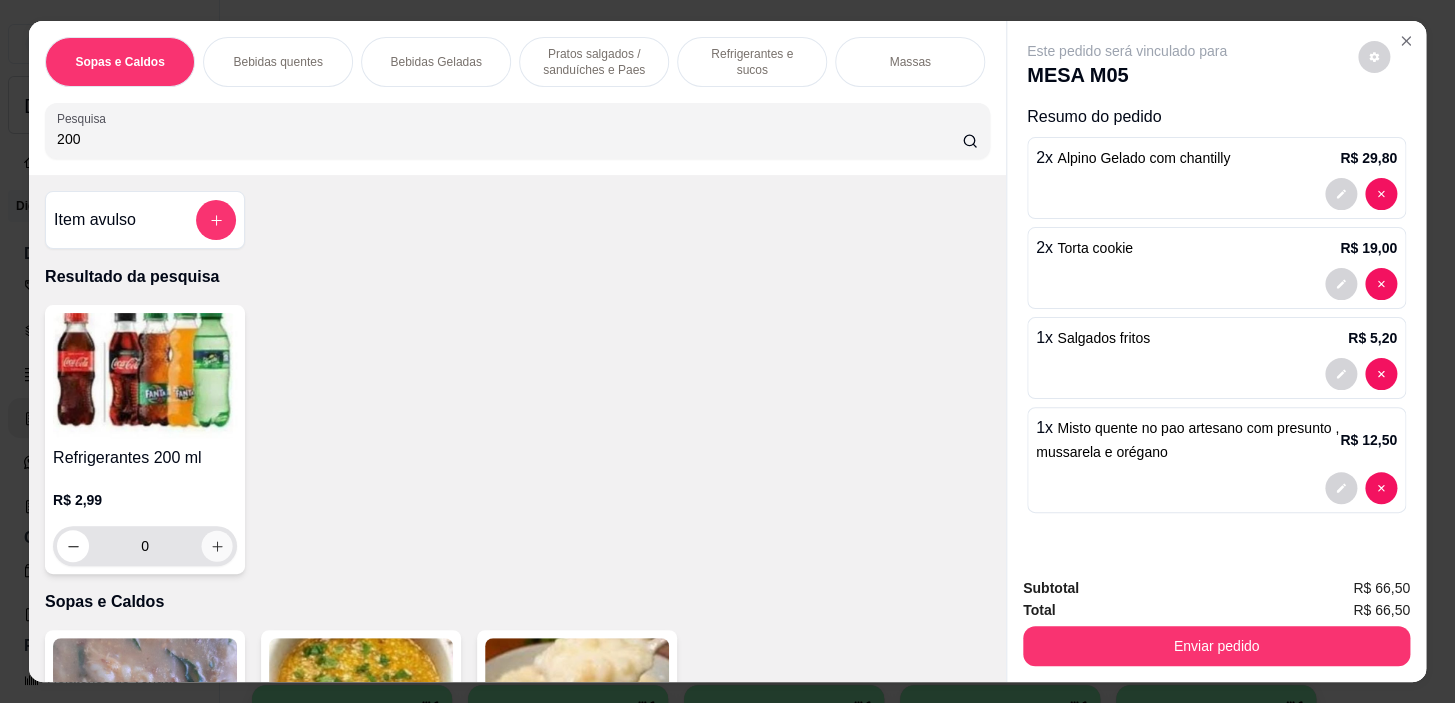 click 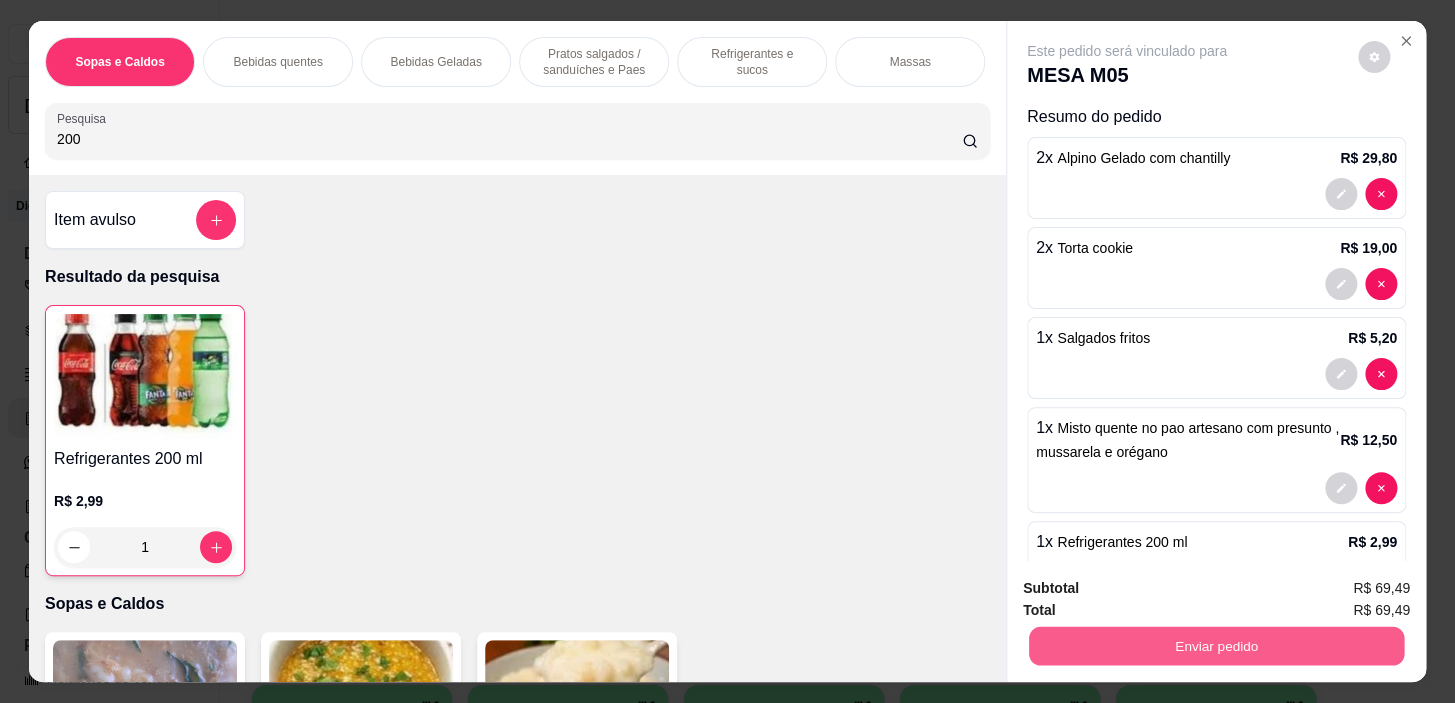 click on "Enviar pedido" at bounding box center [1216, 646] 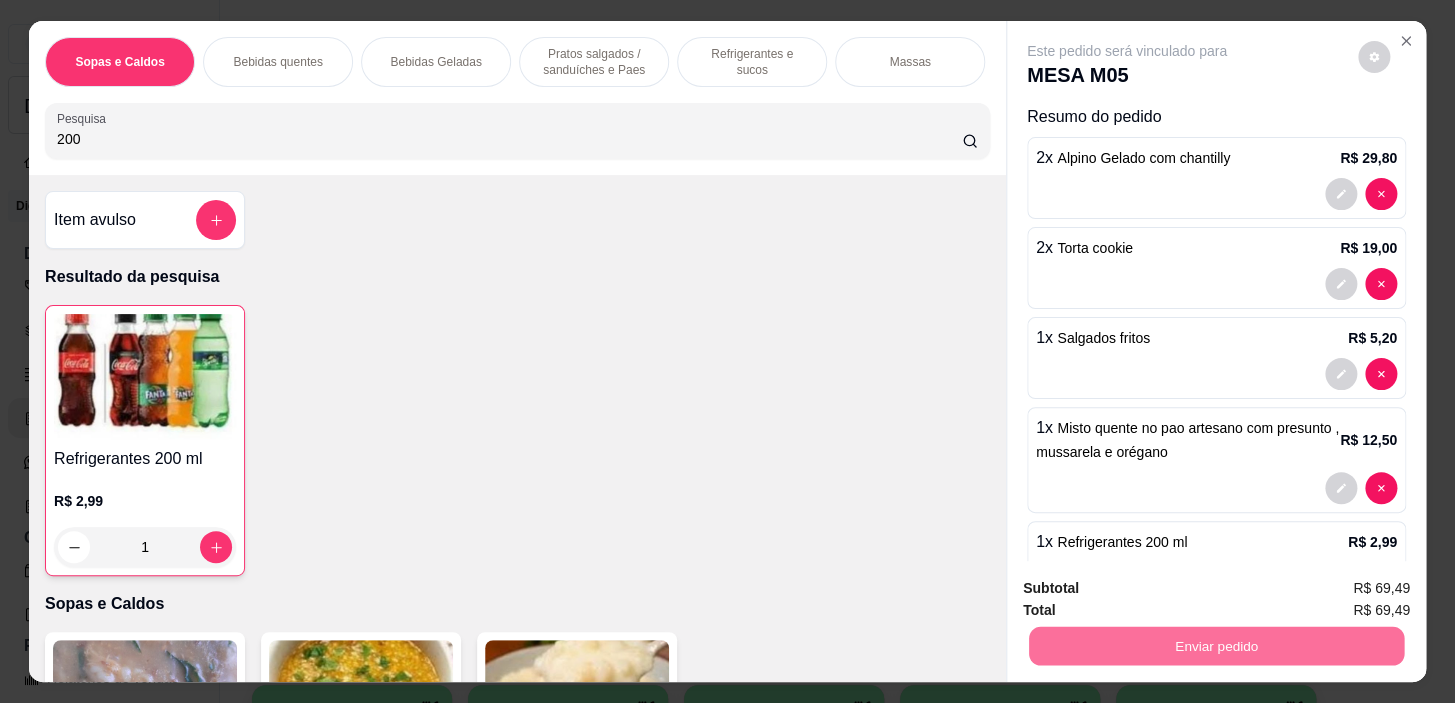 click on "Sim, quero registrar" at bounding box center (1340, 590) 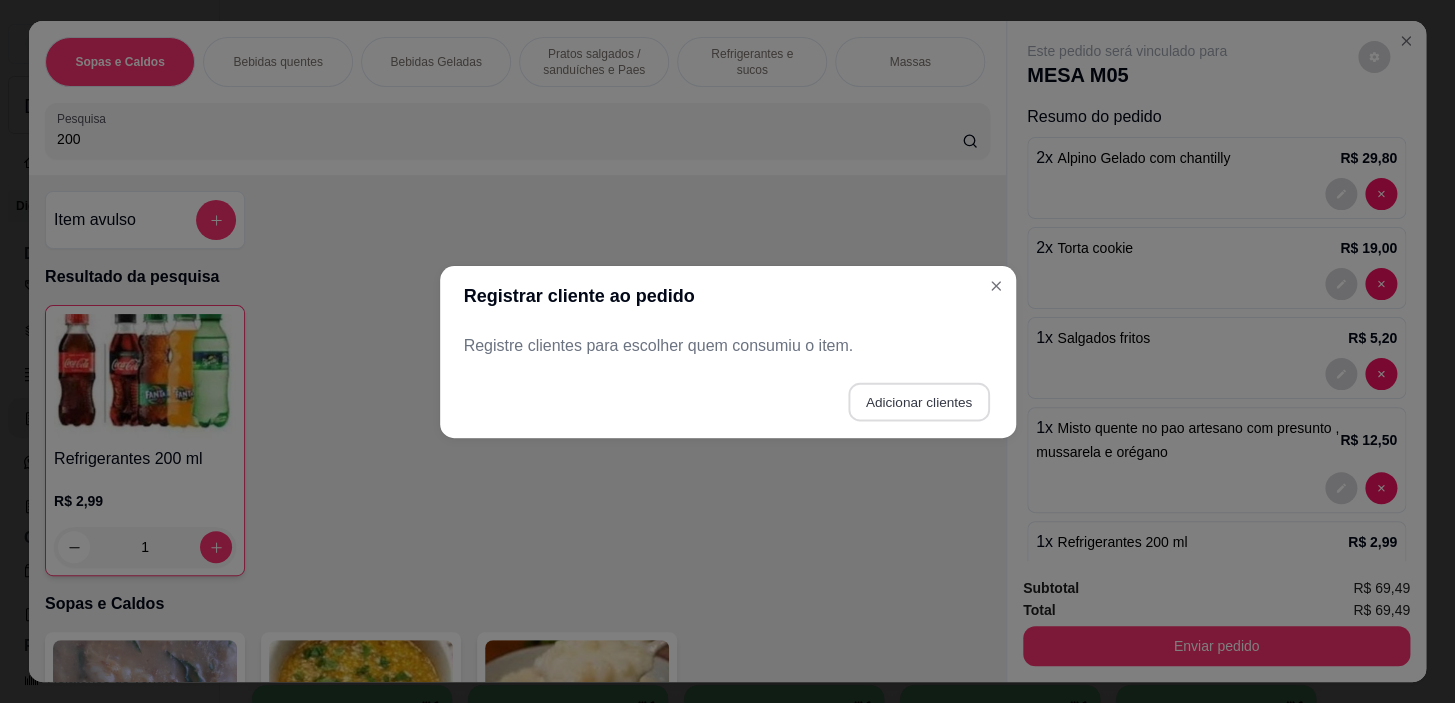 click on "Adicionar clientes" at bounding box center (918, 401) 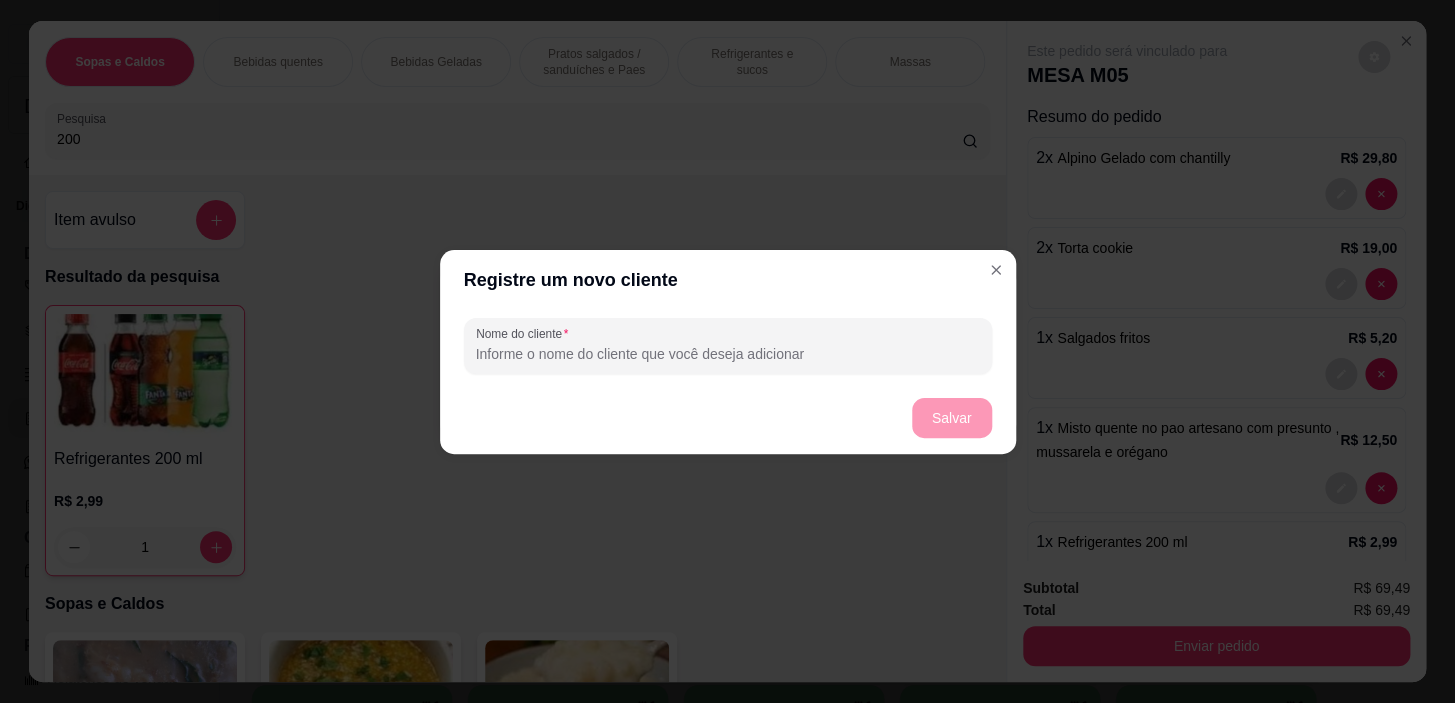 click on "Nome do cliente" at bounding box center [728, 354] 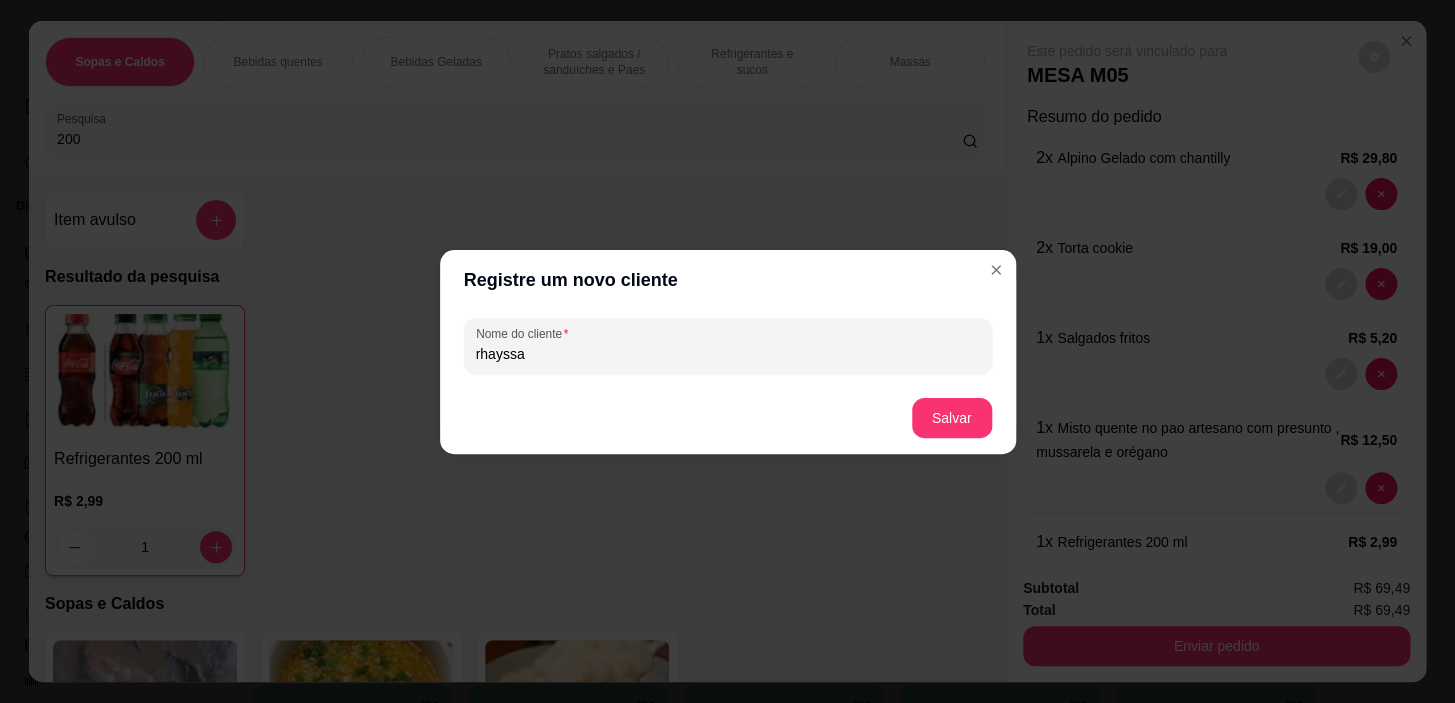 type on "rhayssa" 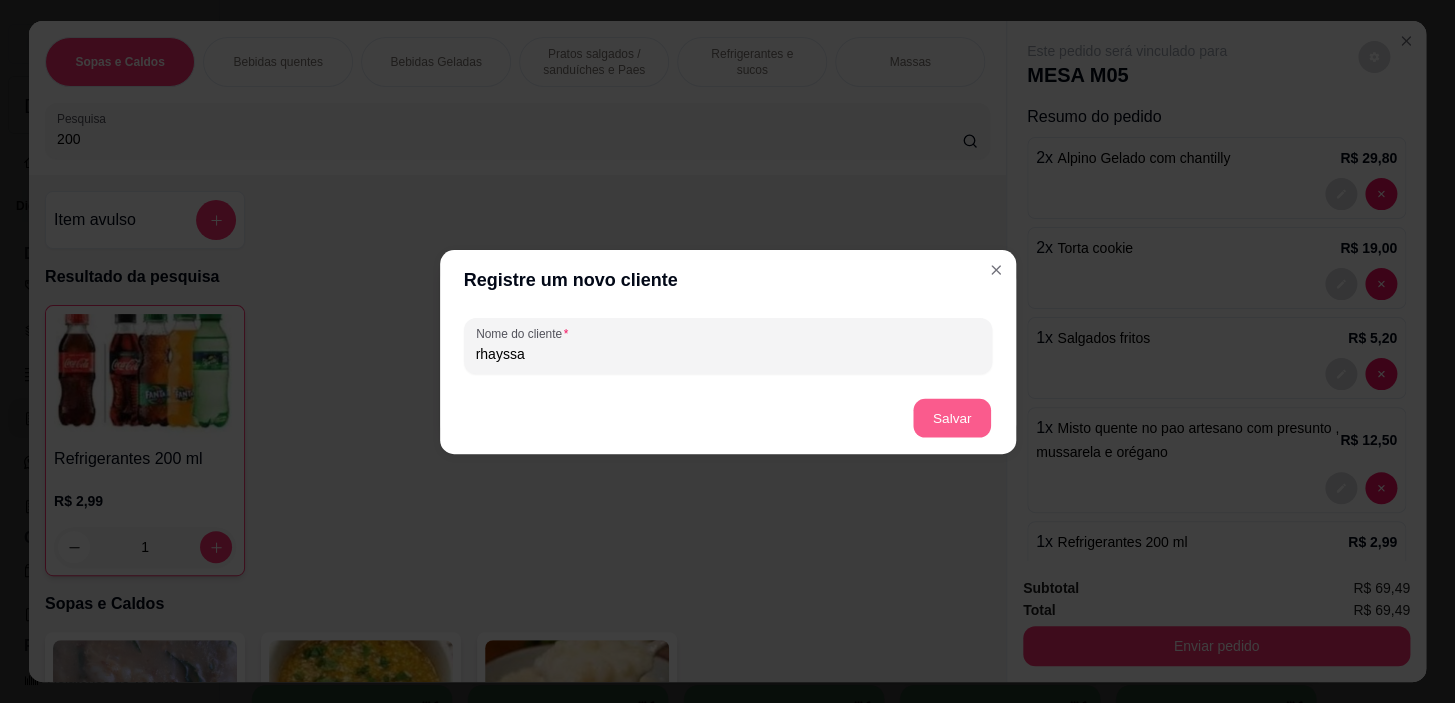 click on "Salvar" at bounding box center (952, 417) 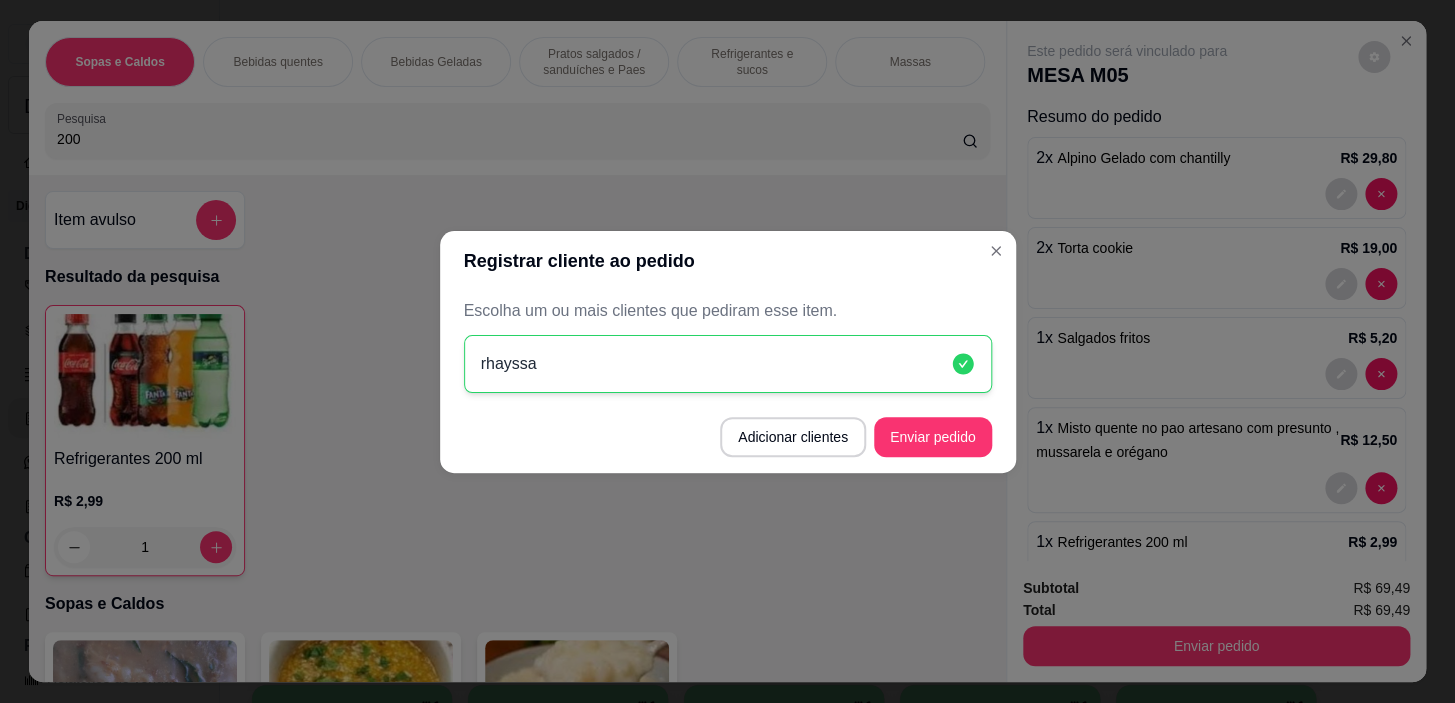 click on "Adicionar clientes Enviar pedido" at bounding box center (728, 437) 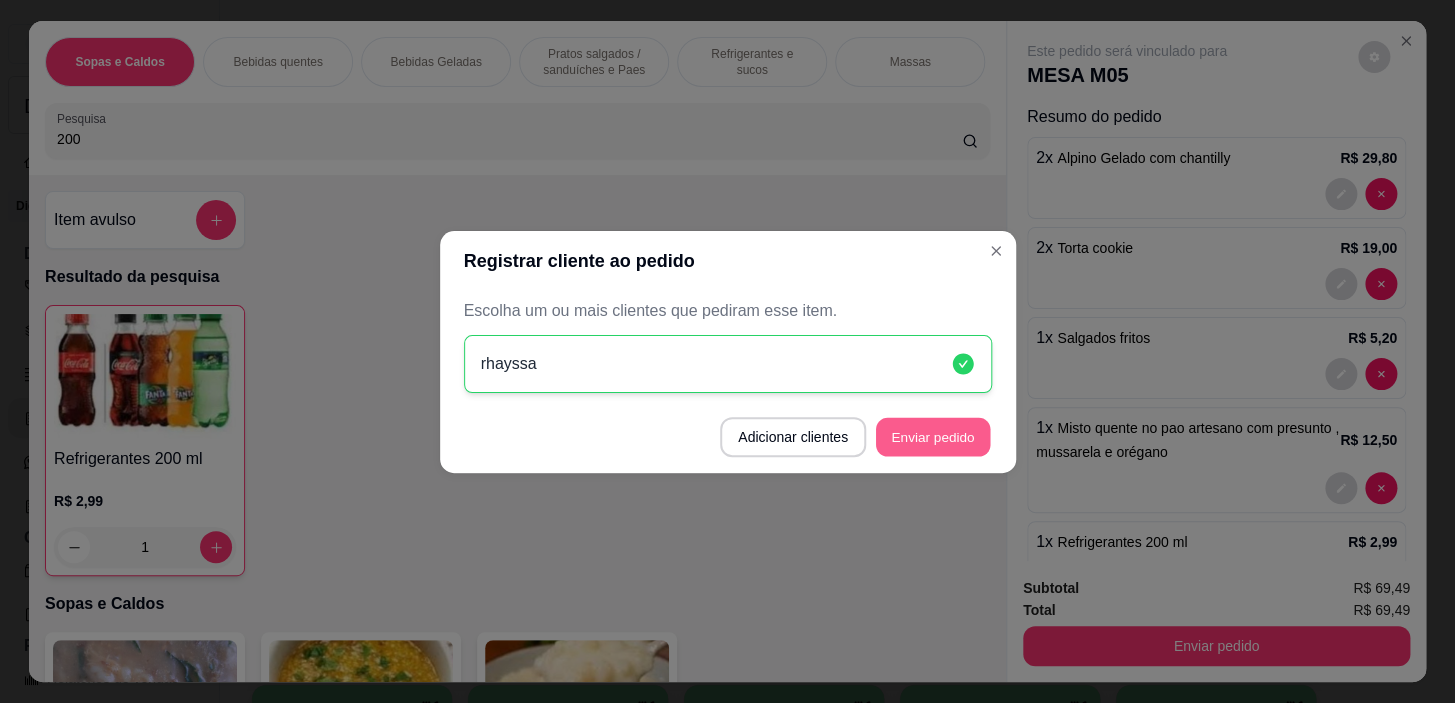 click on "Enviar pedido" at bounding box center (933, 436) 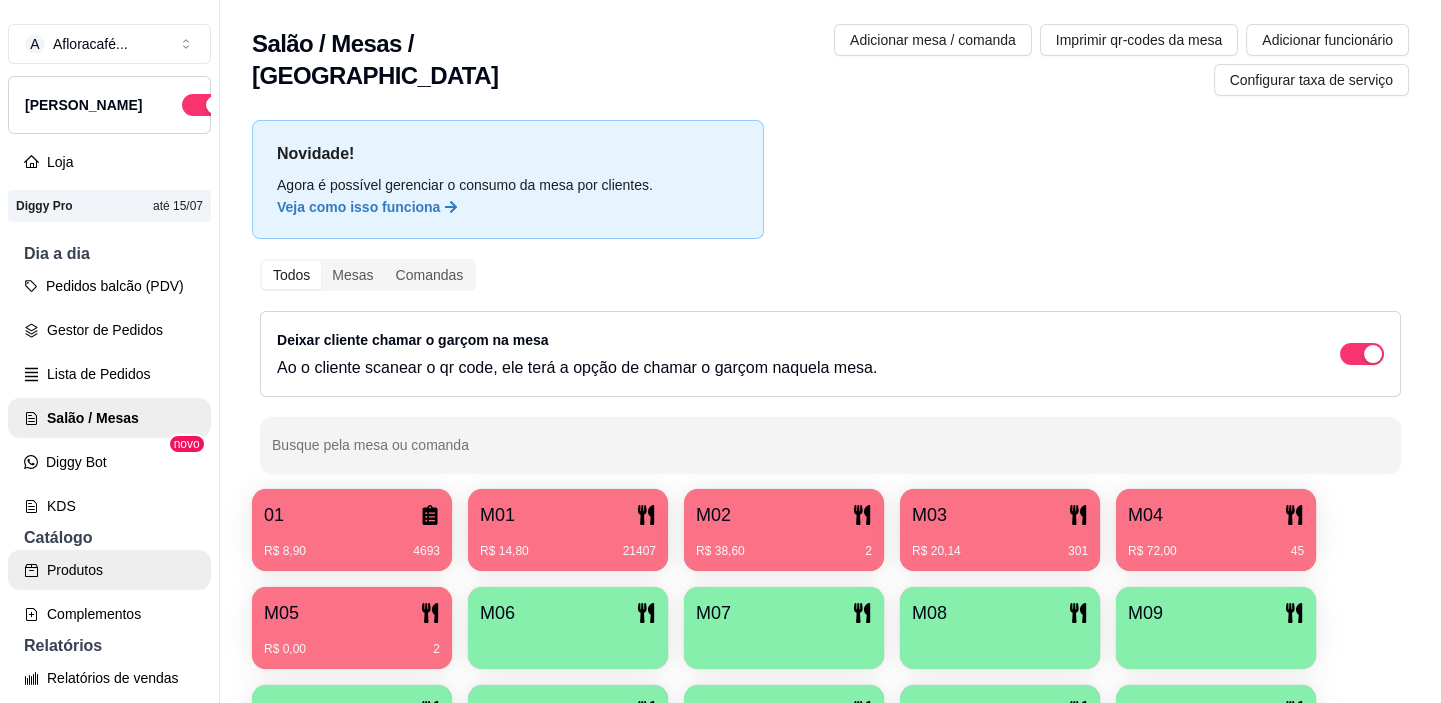 click on "Produtos" at bounding box center [109, 570] 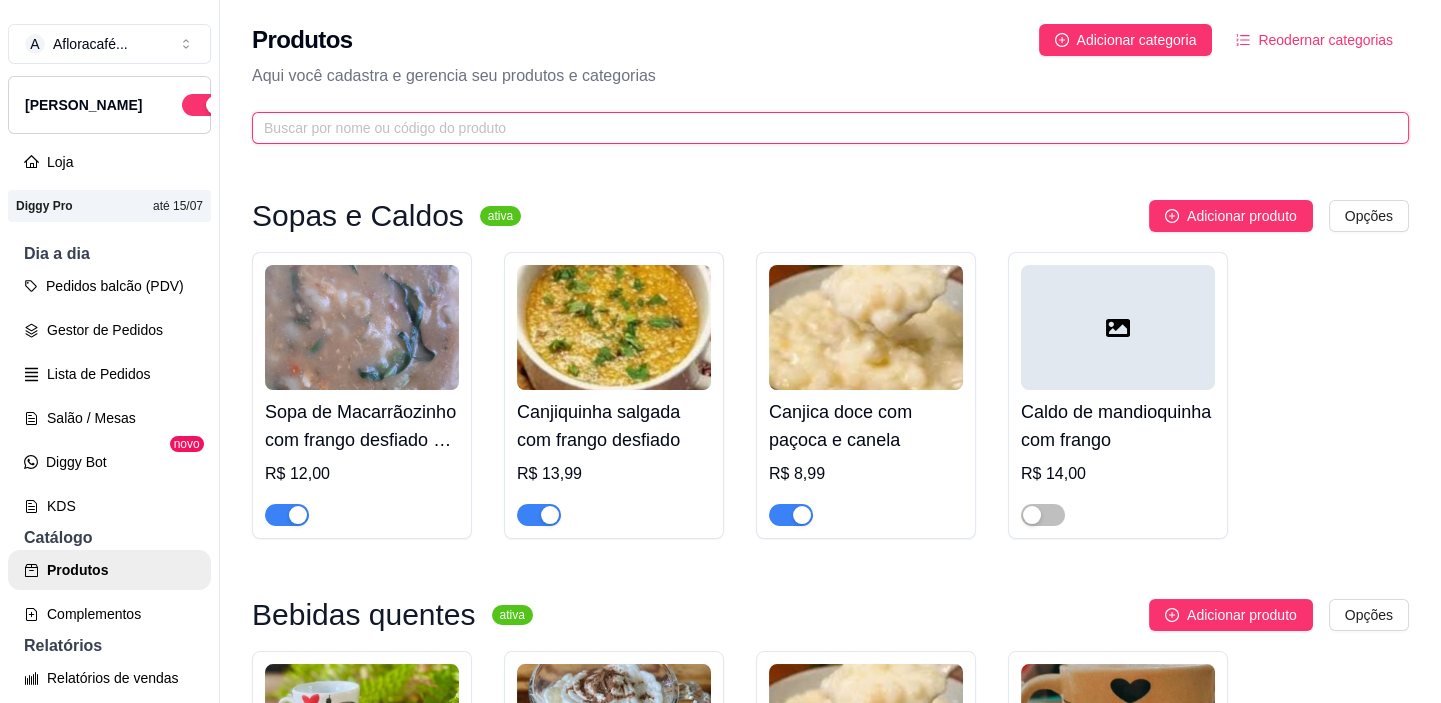 click at bounding box center (822, 128) 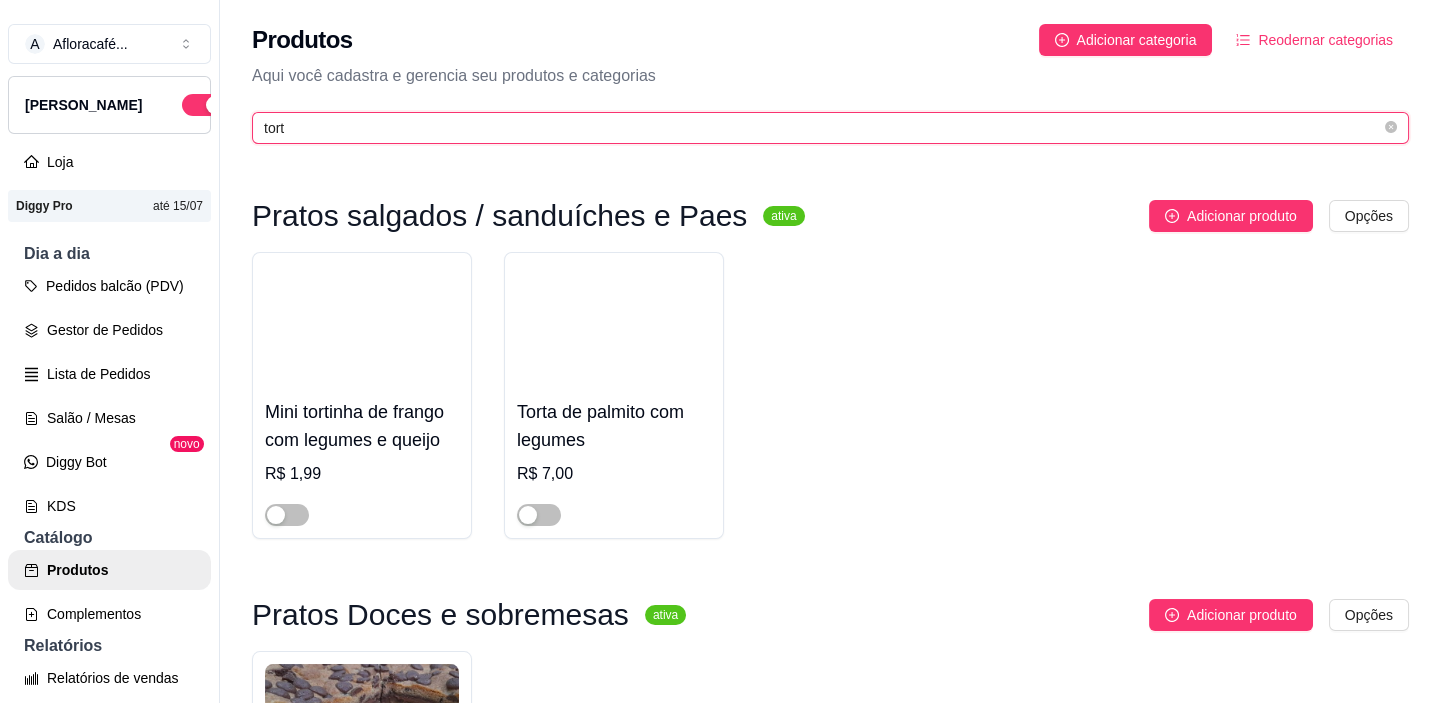 scroll, scrollTop: 272, scrollLeft: 0, axis: vertical 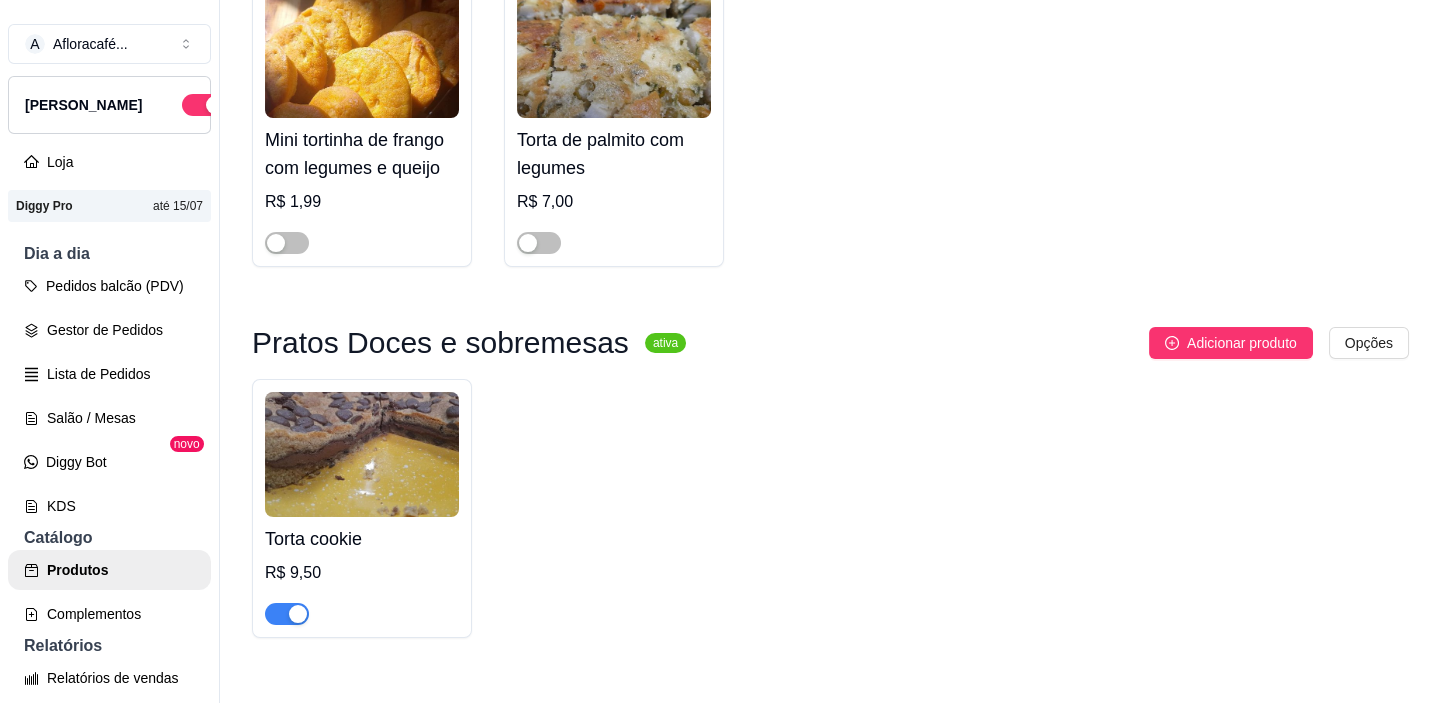 type on "tort" 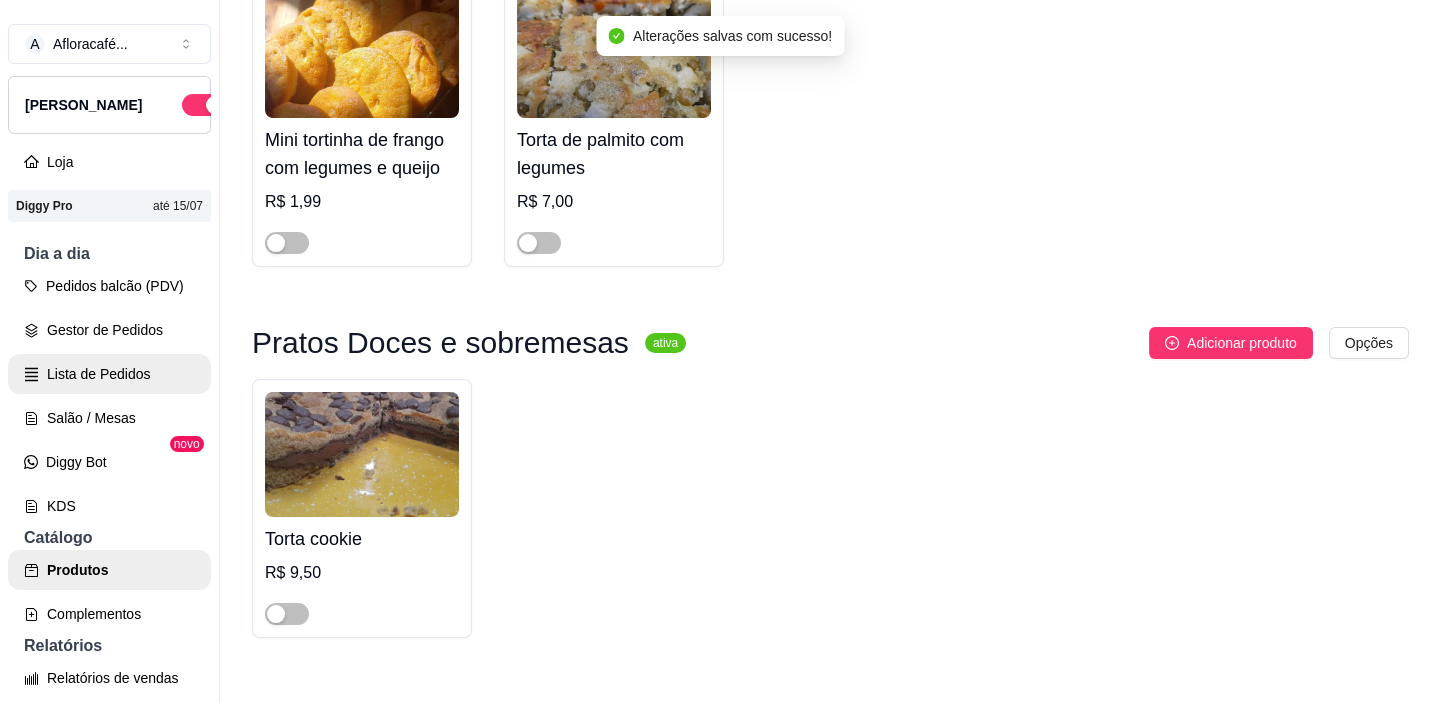 click on "Lista de Pedidos" at bounding box center [109, 374] 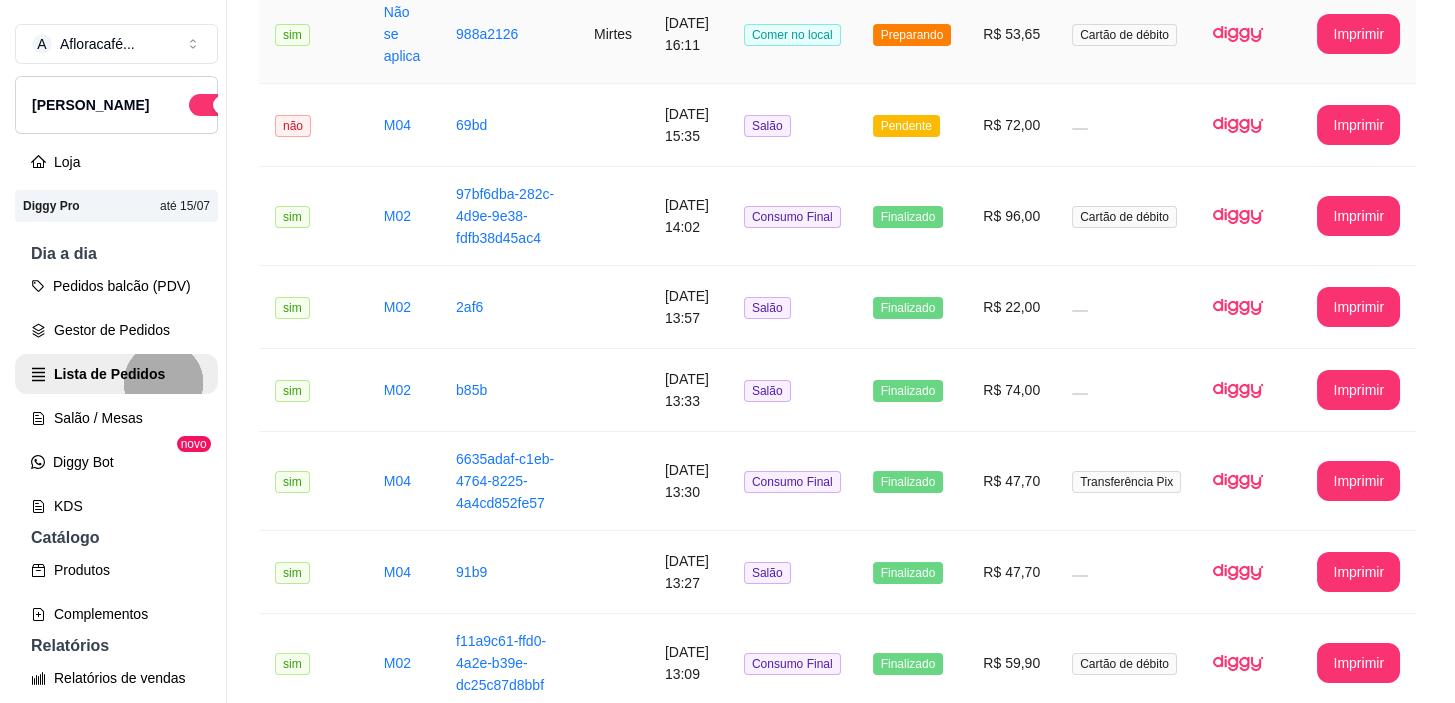 scroll, scrollTop: 0, scrollLeft: 0, axis: both 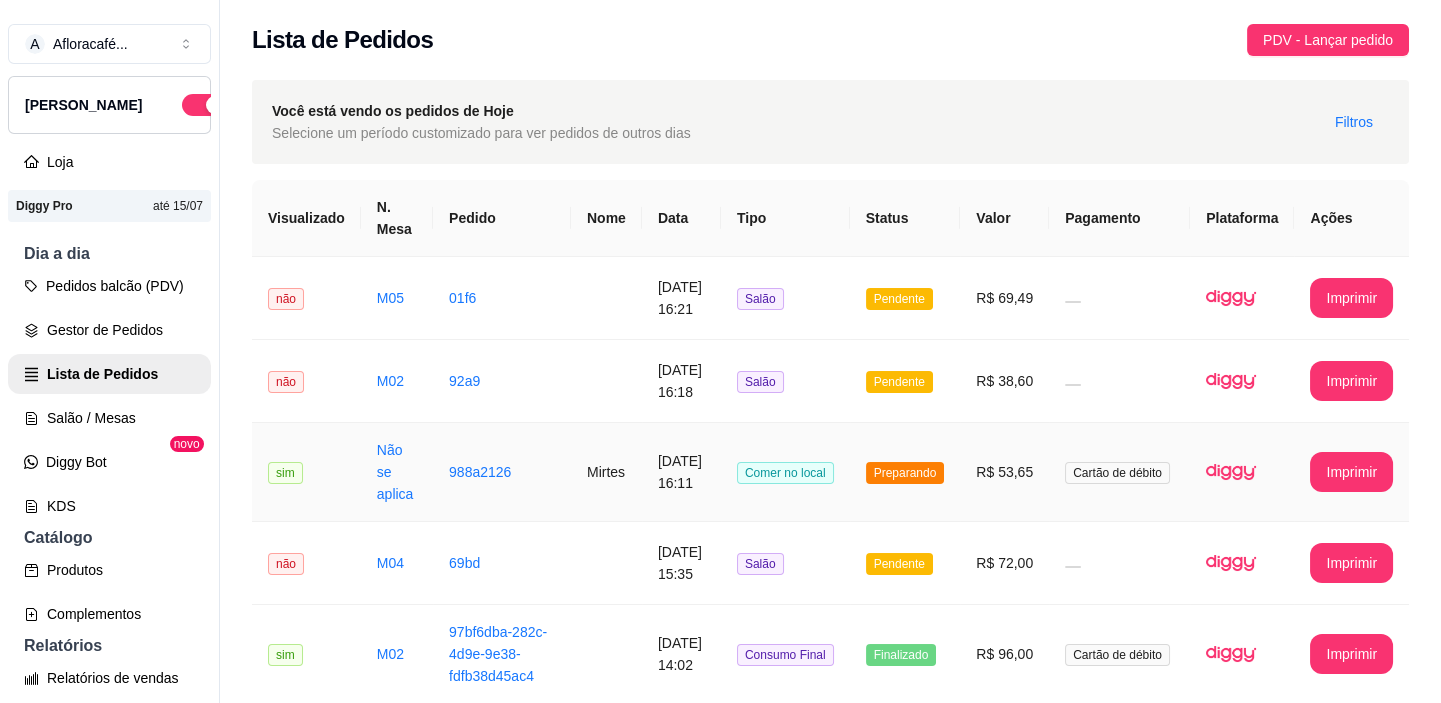 click on "Comer no local" at bounding box center (785, 472) 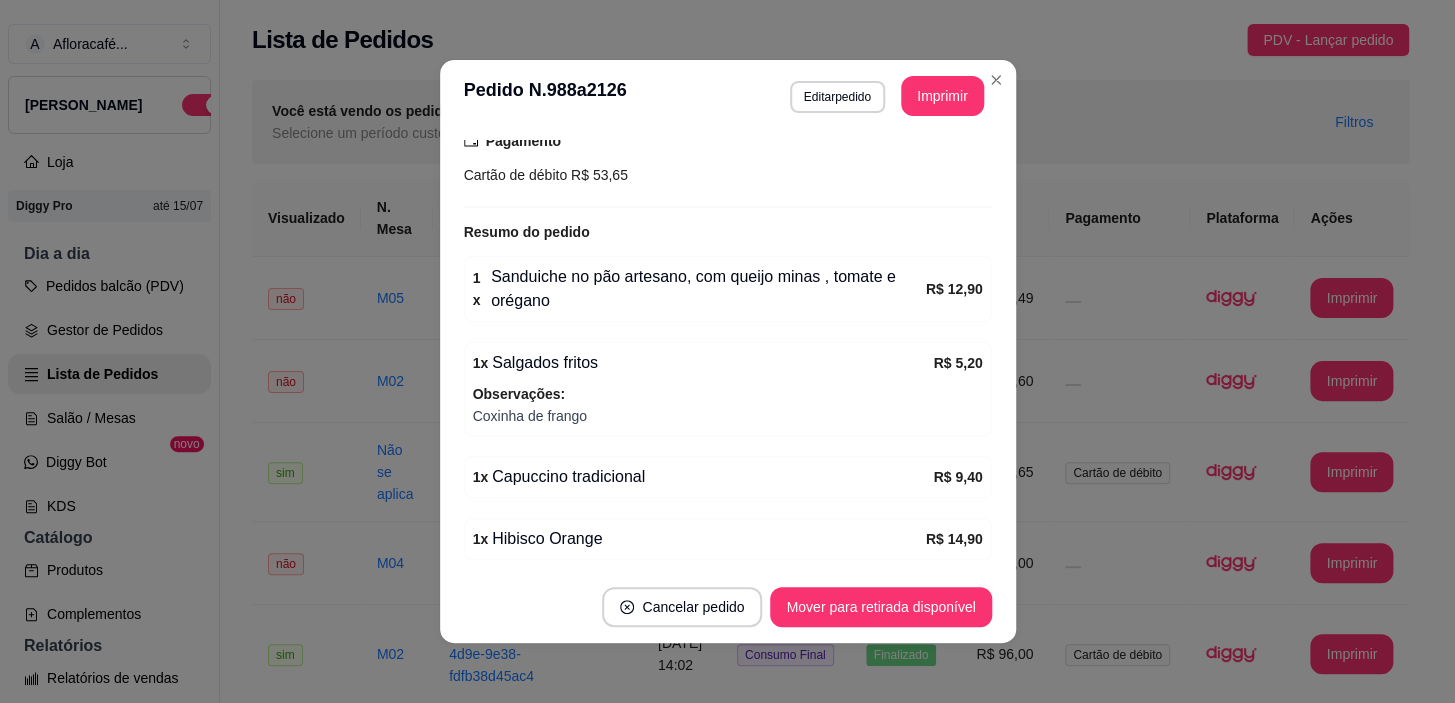 scroll, scrollTop: 598, scrollLeft: 0, axis: vertical 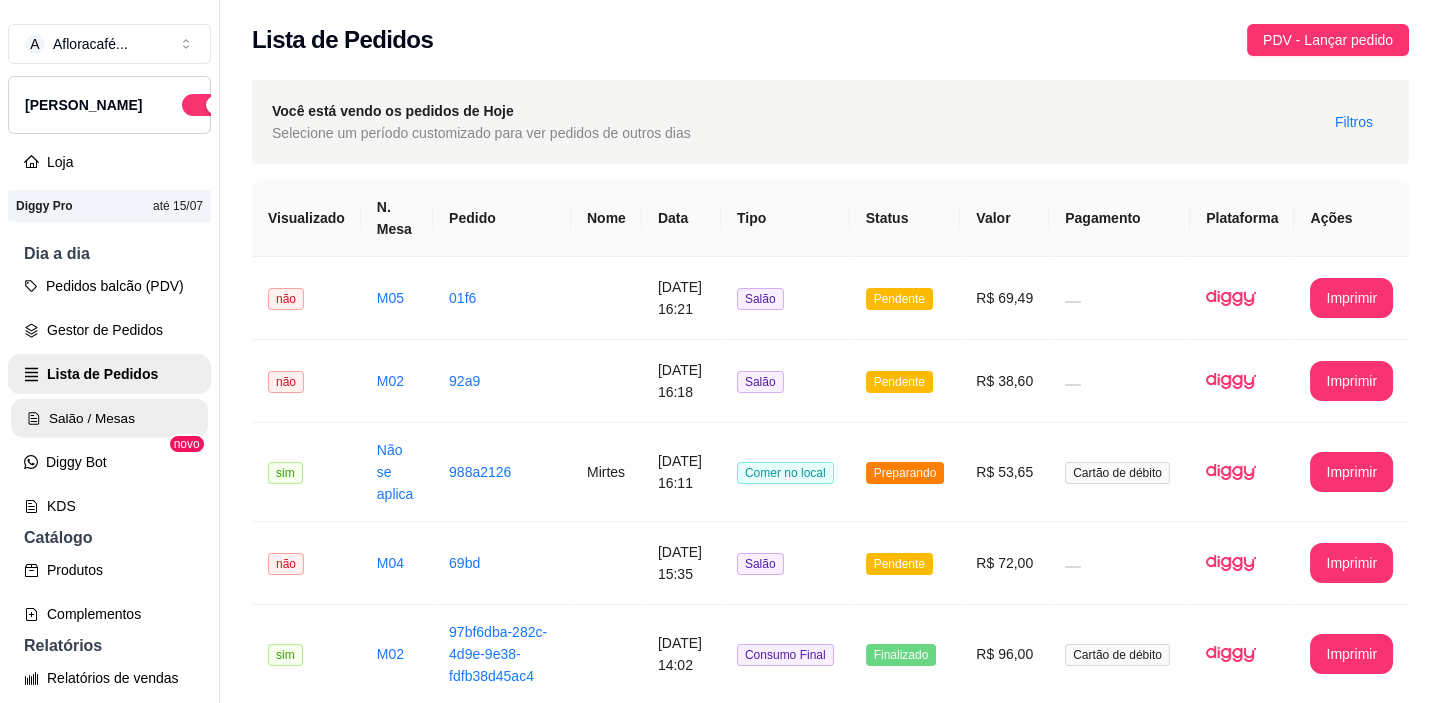 click on "Salão / Mesas" at bounding box center [109, 418] 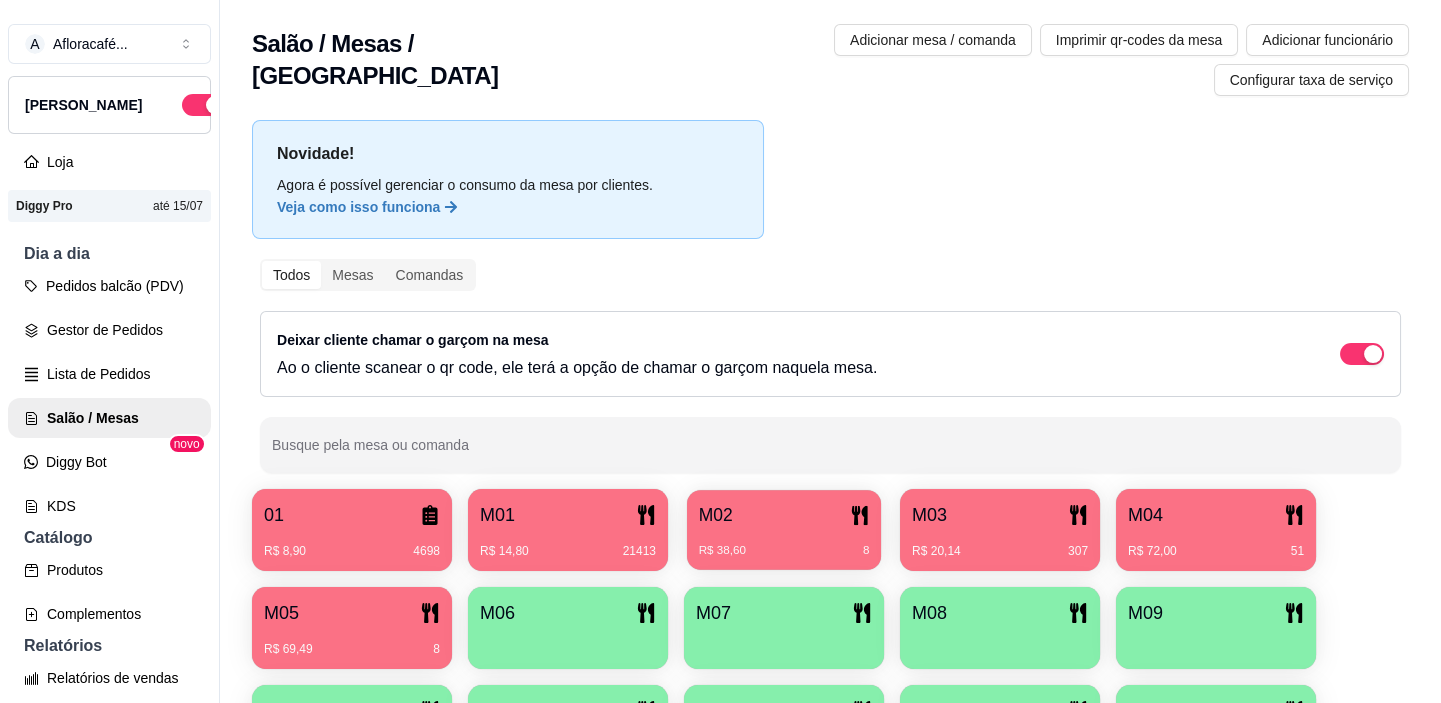click on "M02" at bounding box center (784, 515) 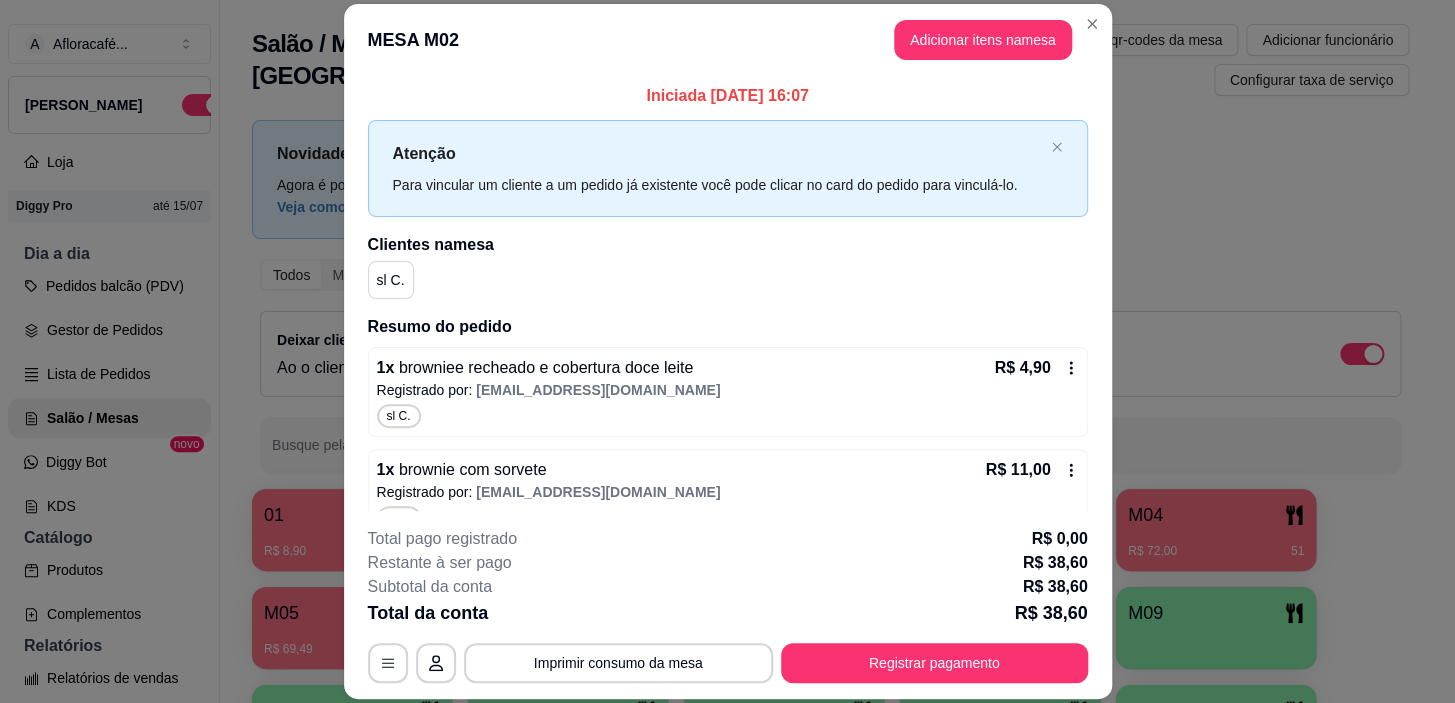 scroll, scrollTop: 238, scrollLeft: 0, axis: vertical 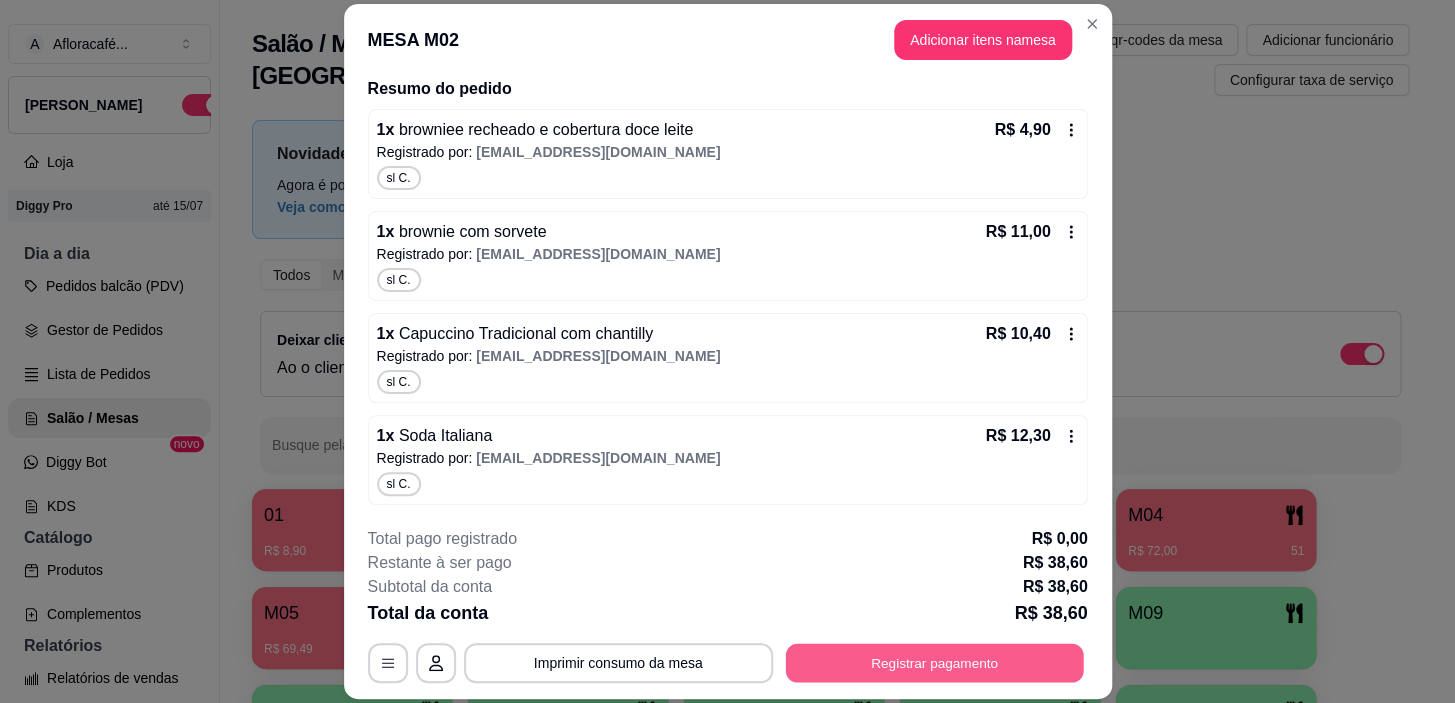 click on "Registrar pagamento" at bounding box center [934, 663] 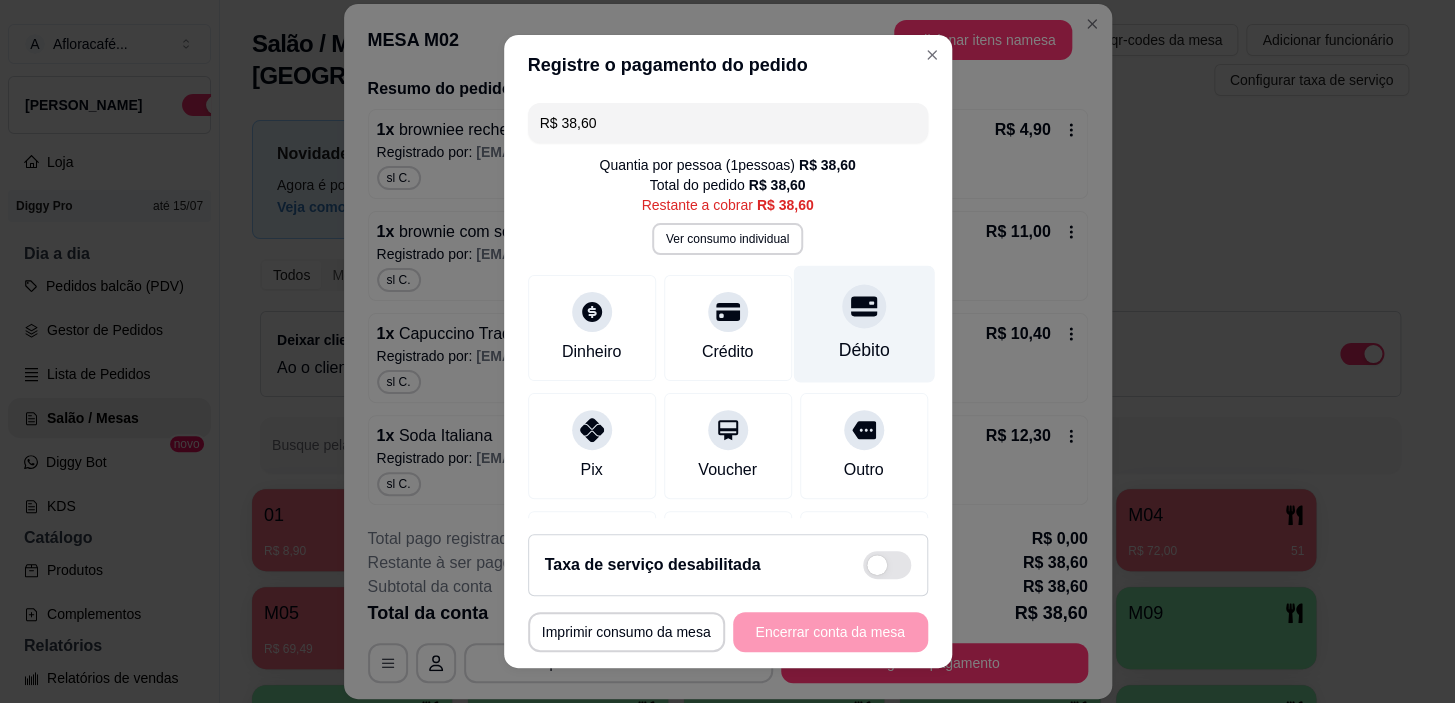 click on "Débito" at bounding box center (863, 324) 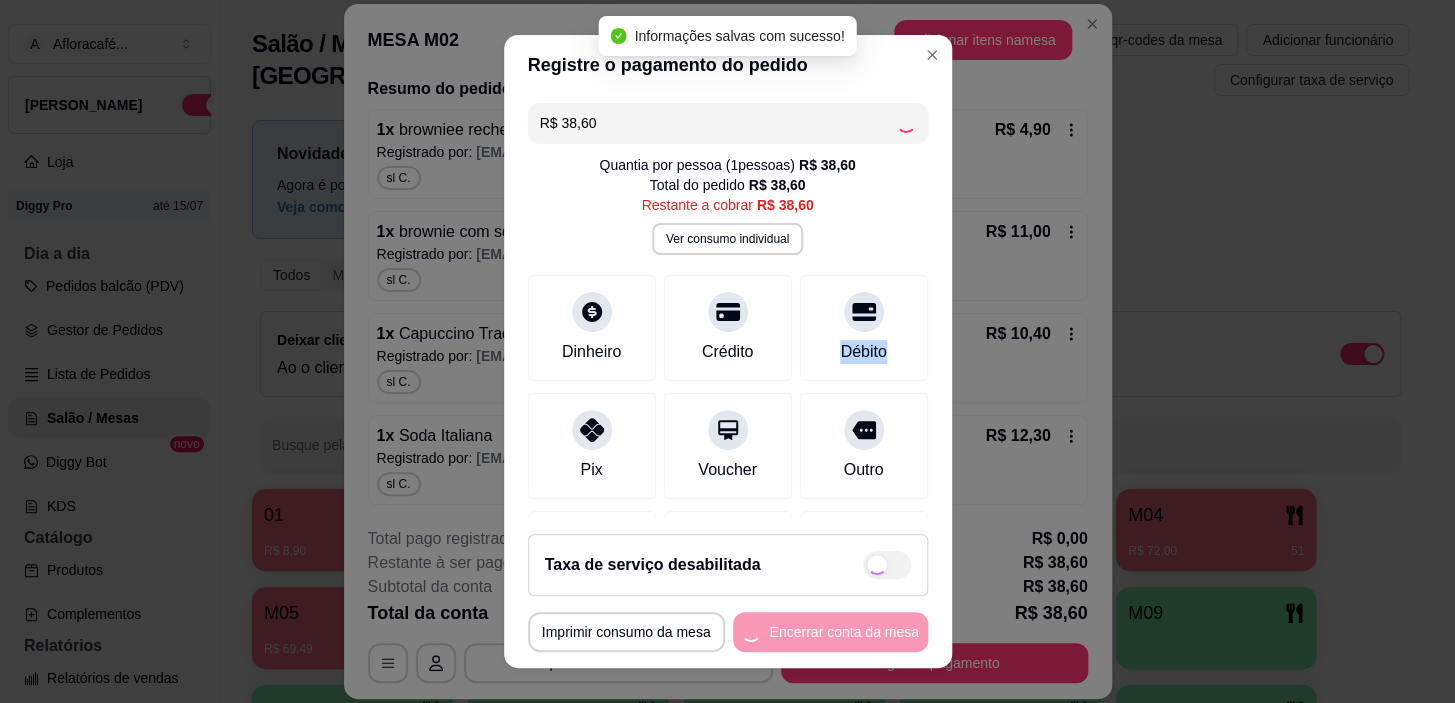 type on "R$ 0,00" 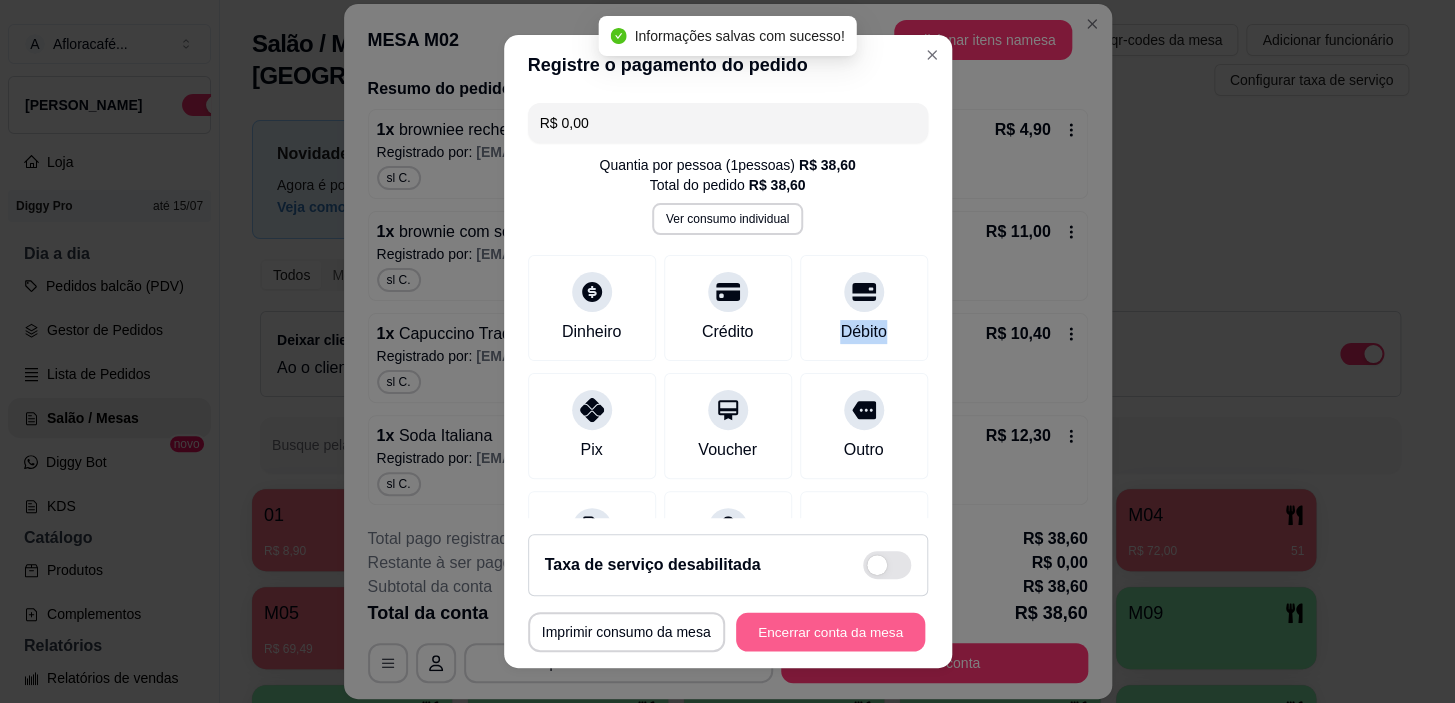click on "Encerrar conta da mesa" at bounding box center (830, 631) 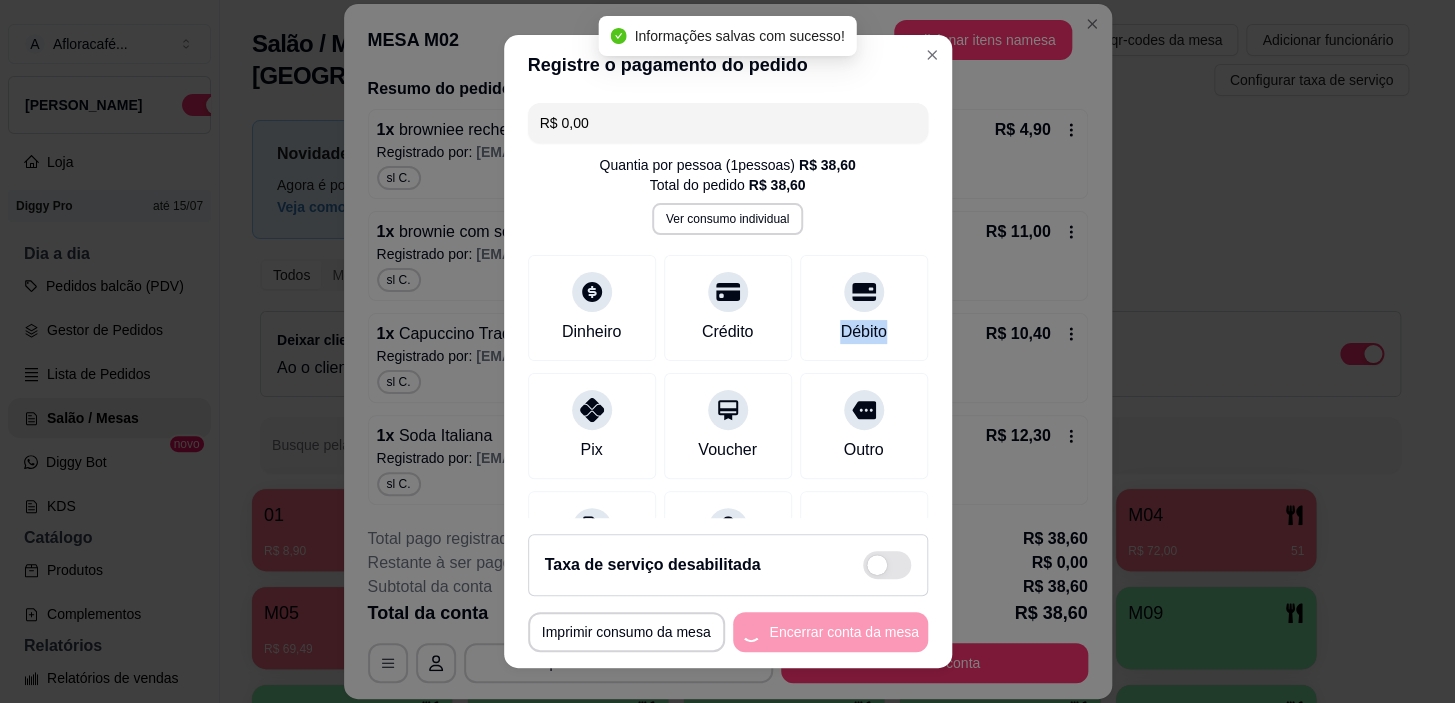 scroll, scrollTop: 0, scrollLeft: 0, axis: both 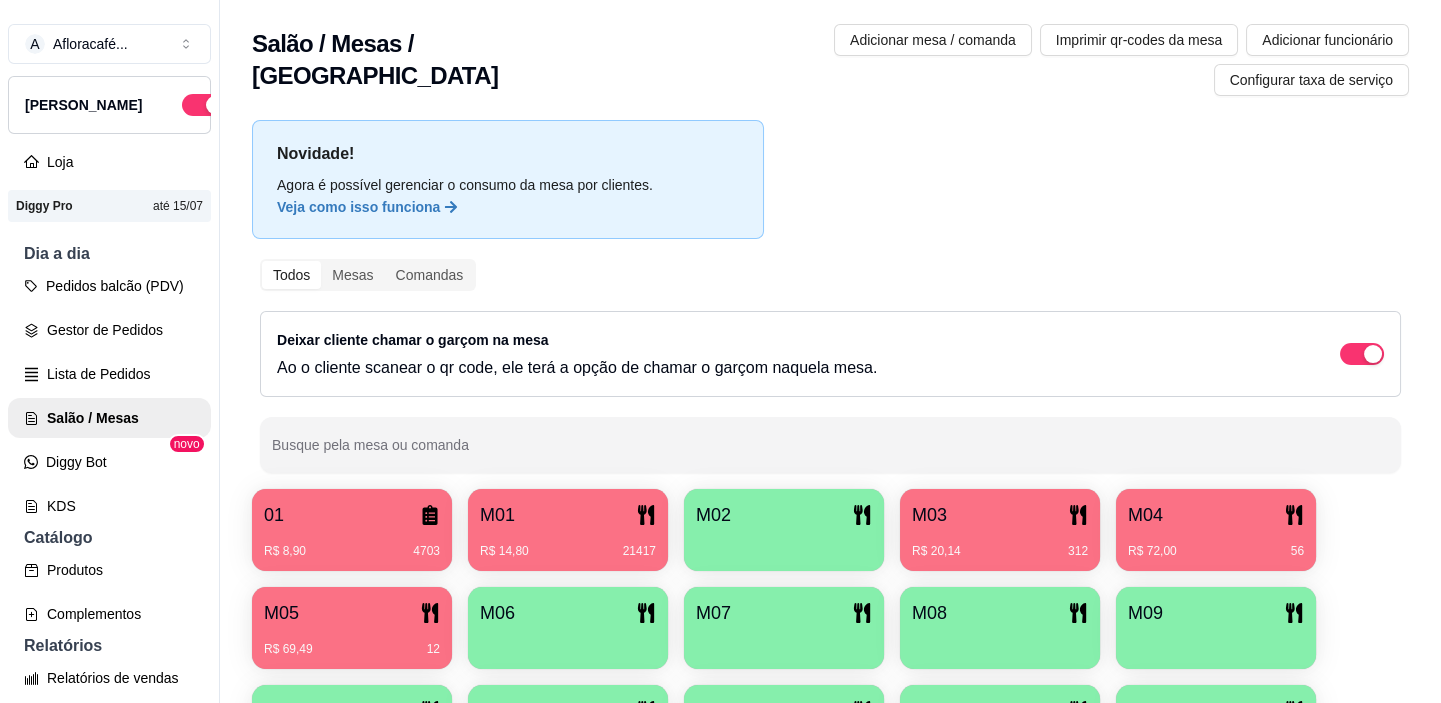 click on "R$ 69,49 12" at bounding box center [352, 642] 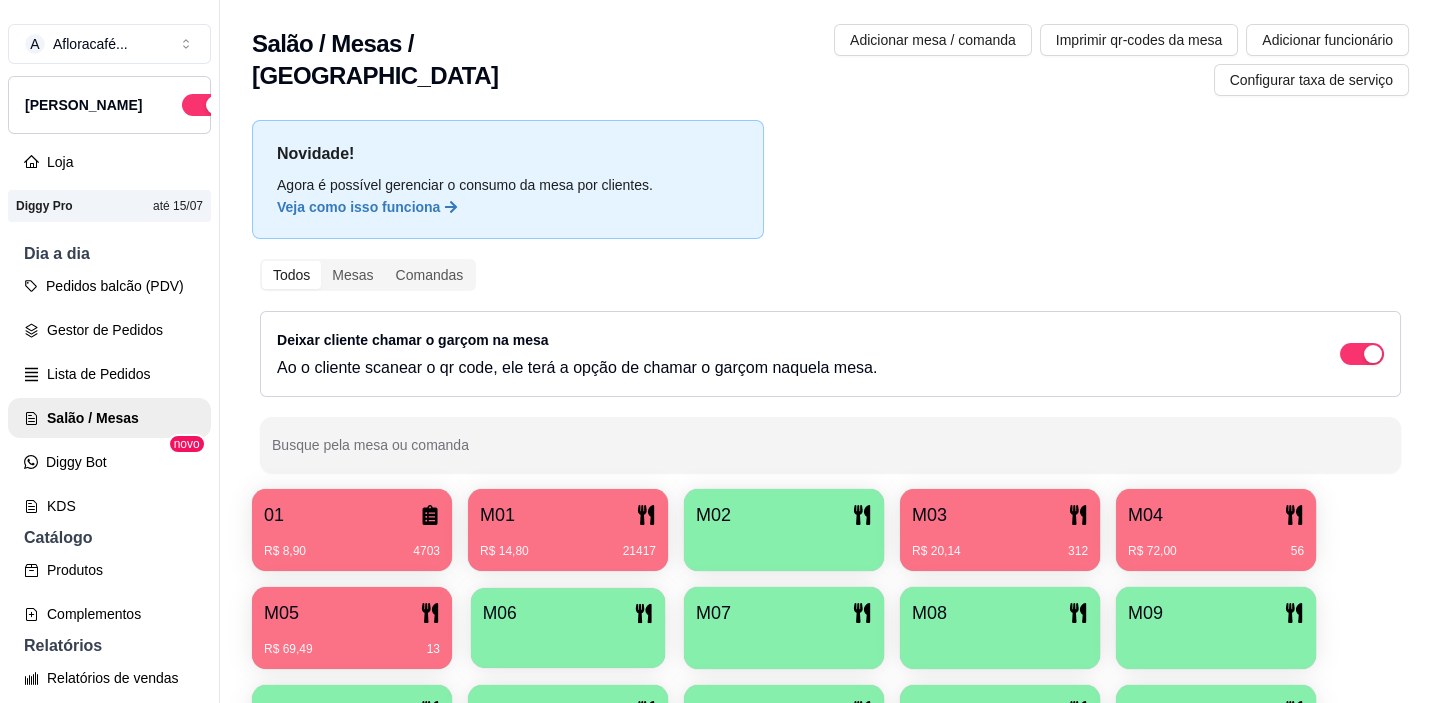 click at bounding box center [568, 641] 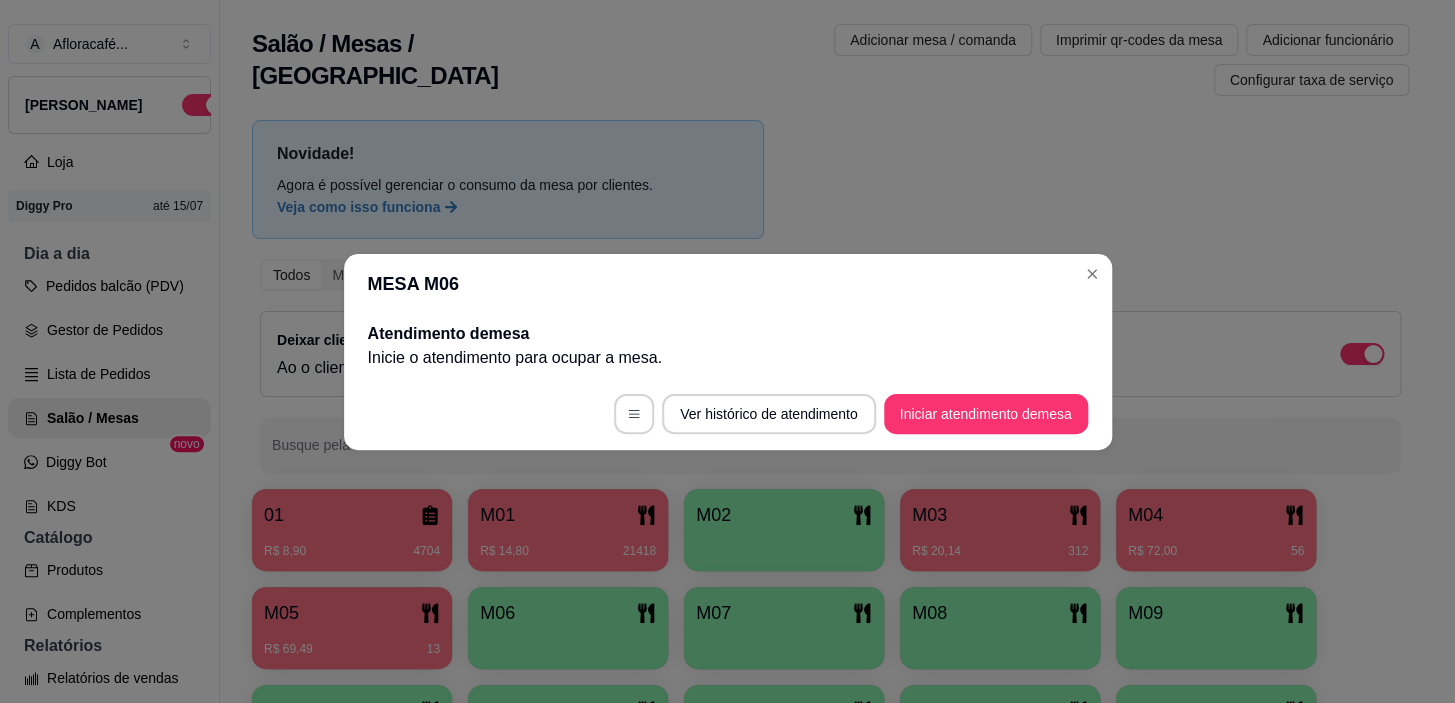 drag, startPoint x: 1033, startPoint y: 380, endPoint x: 1030, endPoint y: 401, distance: 21.213203 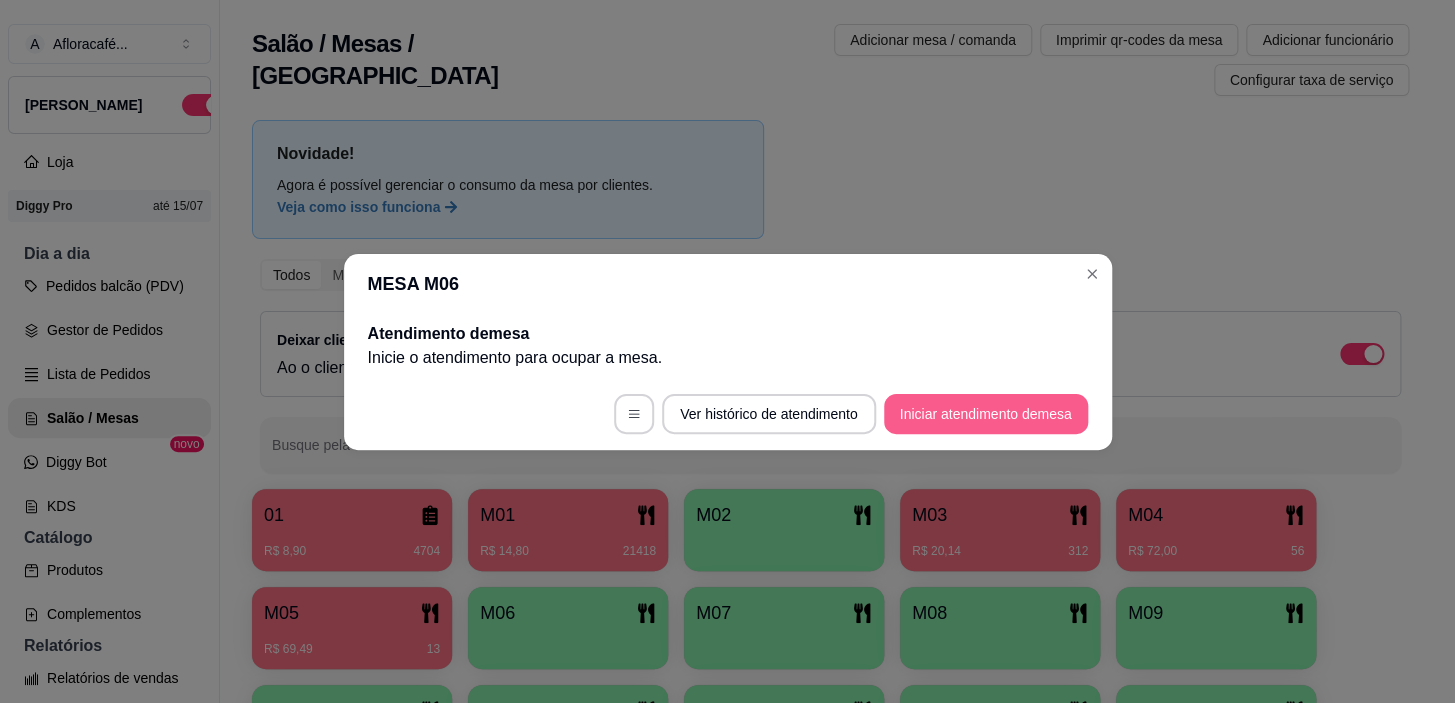 click on "Iniciar atendimento de  mesa" at bounding box center (986, 414) 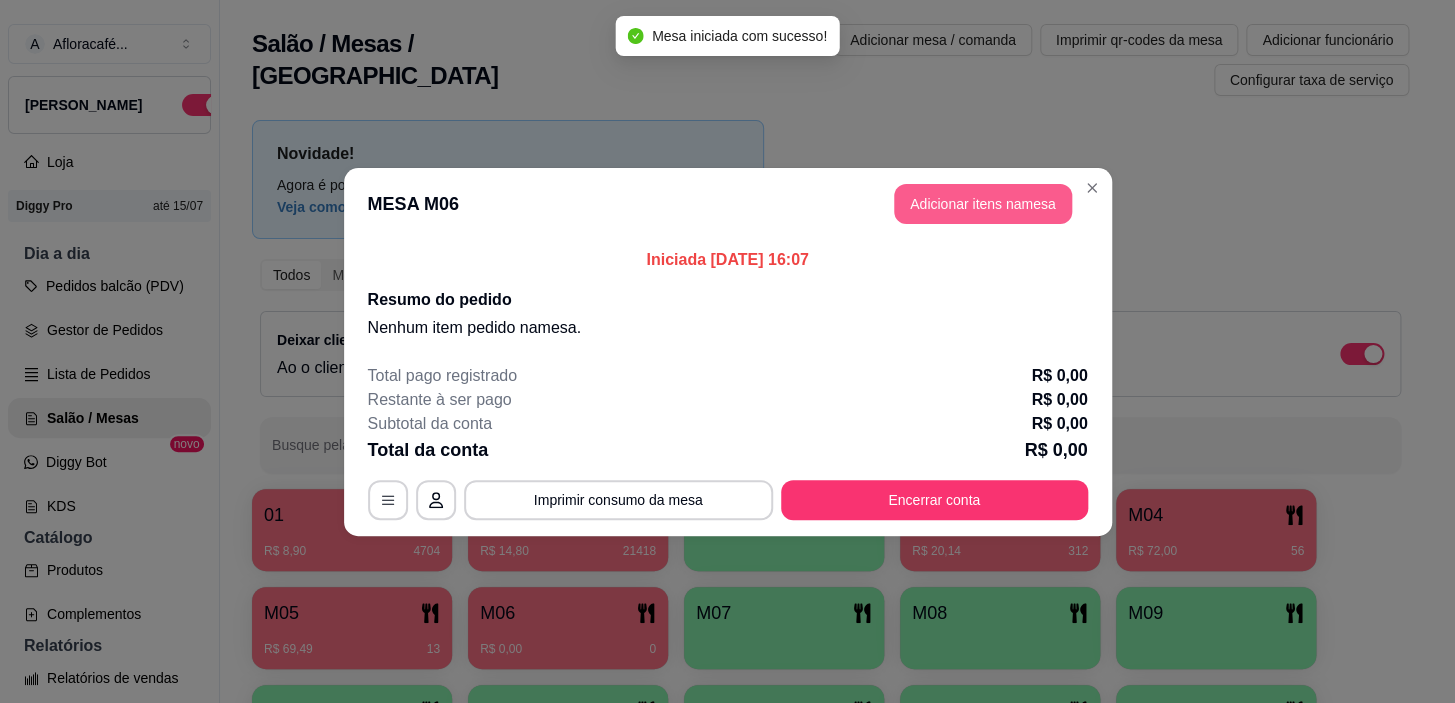 click on "Adicionar itens na  mesa" at bounding box center (983, 204) 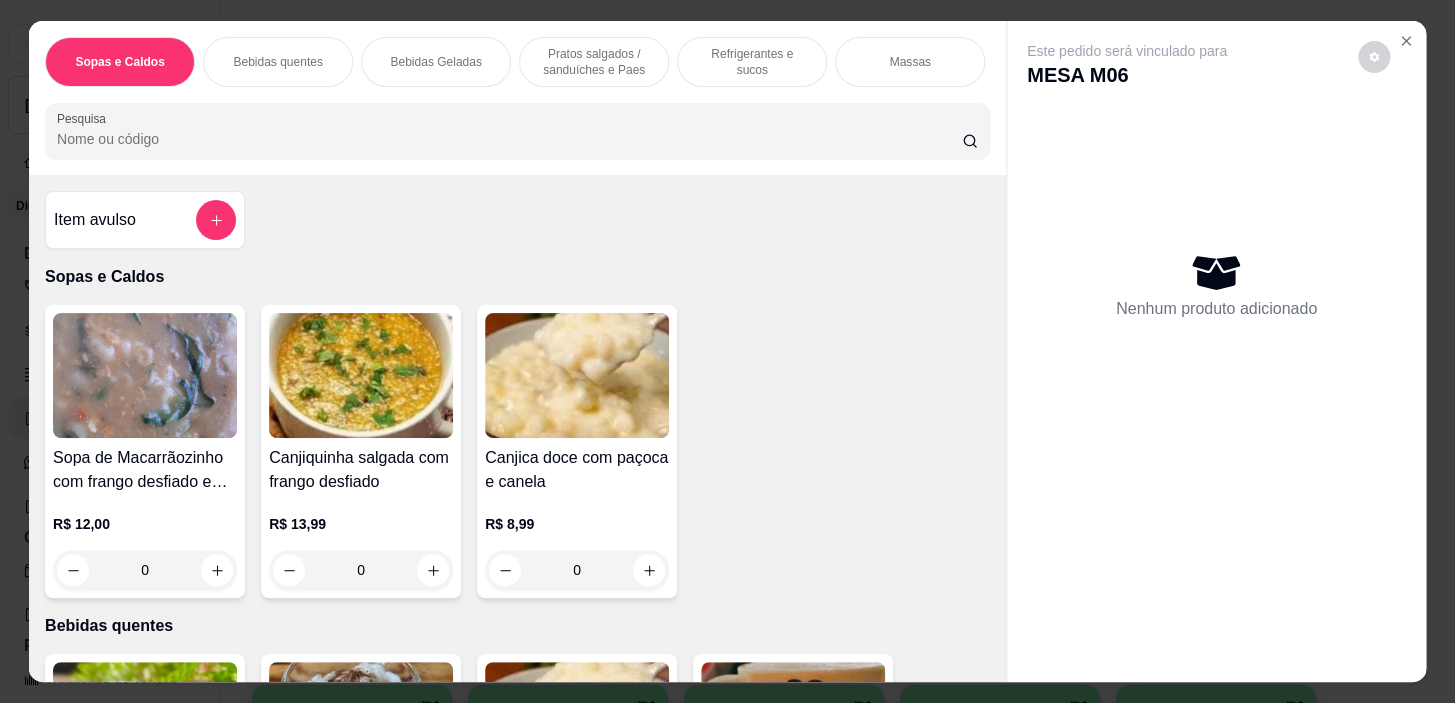 click on "Pratos salgados / sanduíches e Paes" at bounding box center (594, 62) 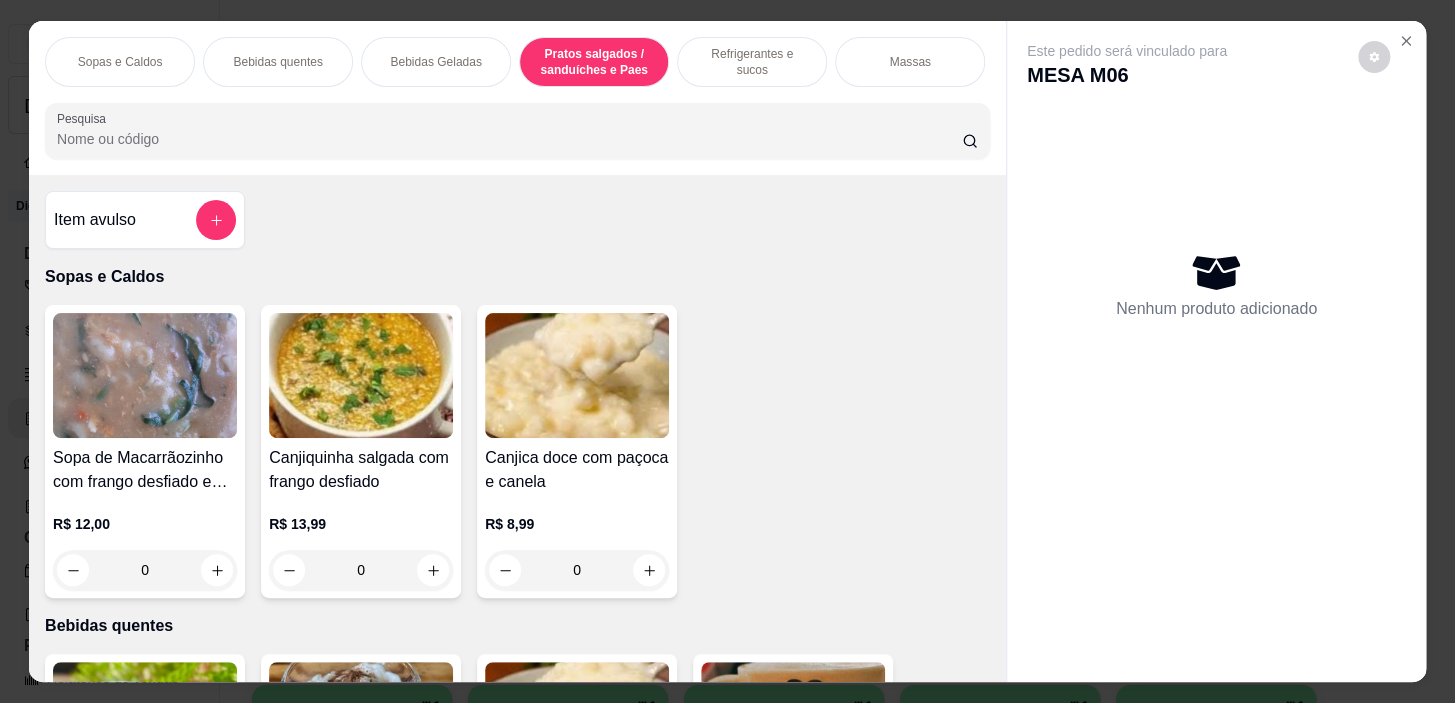 scroll, scrollTop: 5414, scrollLeft: 0, axis: vertical 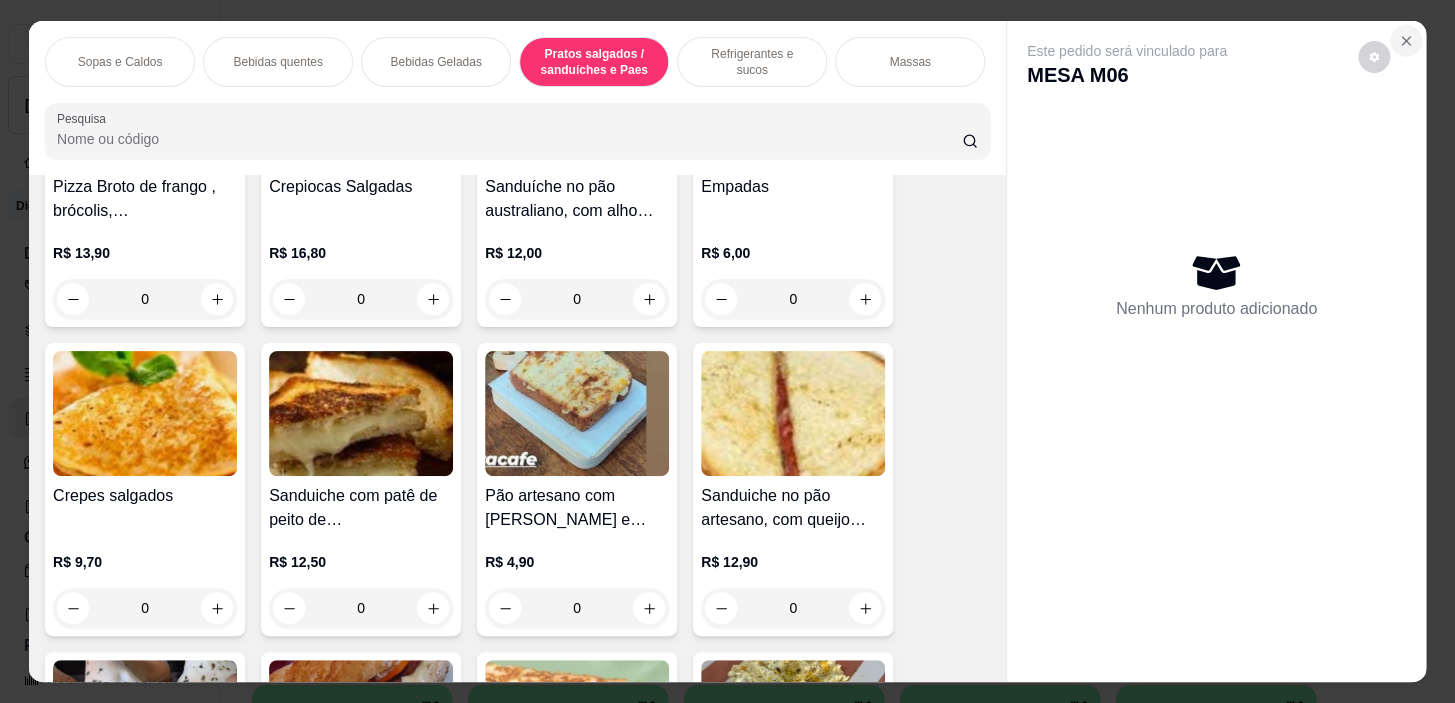 click 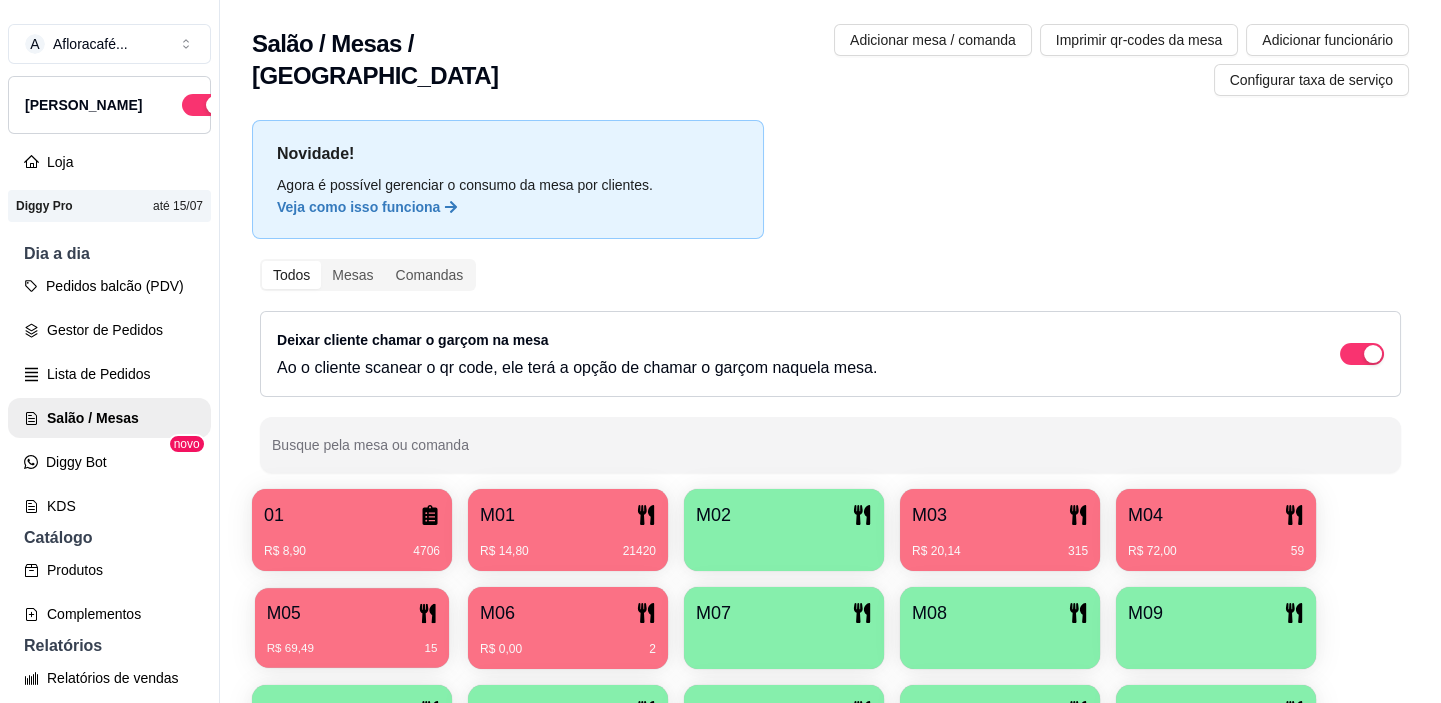 click on "R$ 69,49 15" at bounding box center [352, 641] 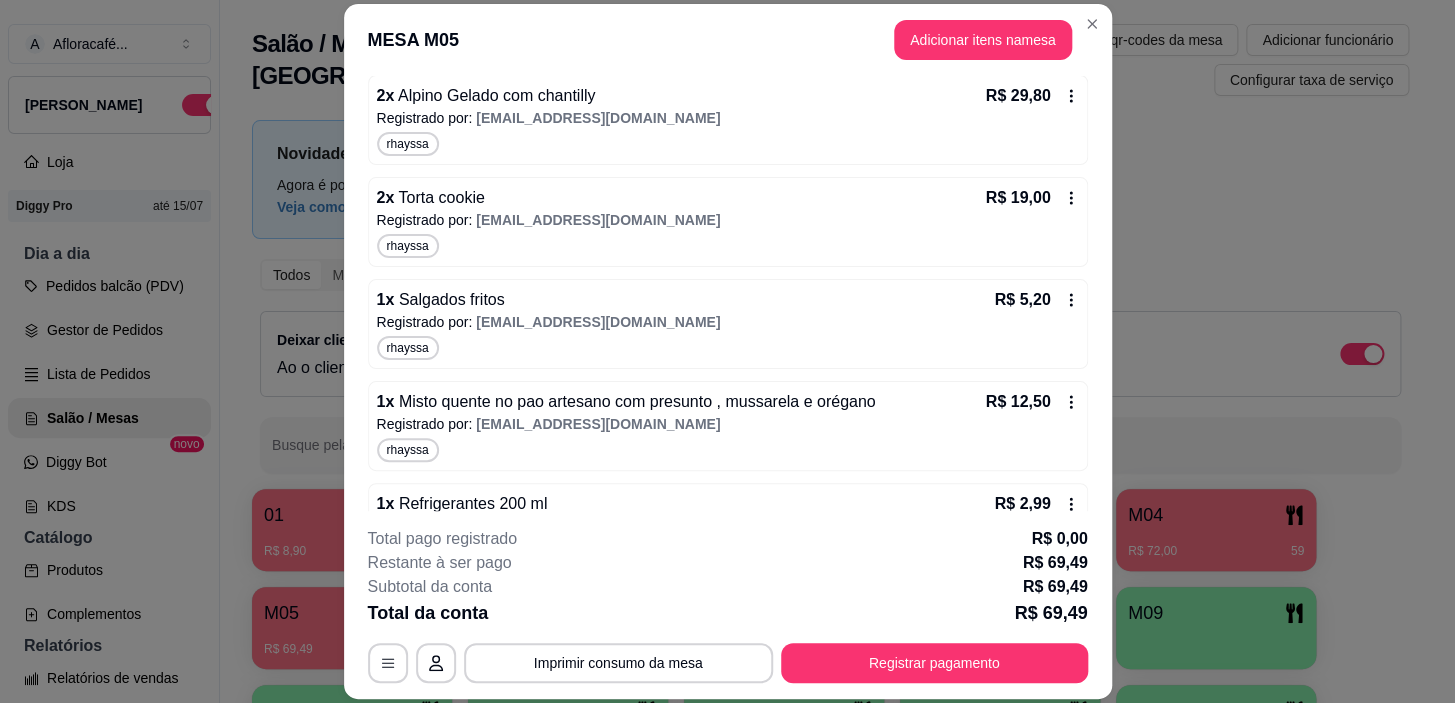 scroll, scrollTop: 340, scrollLeft: 0, axis: vertical 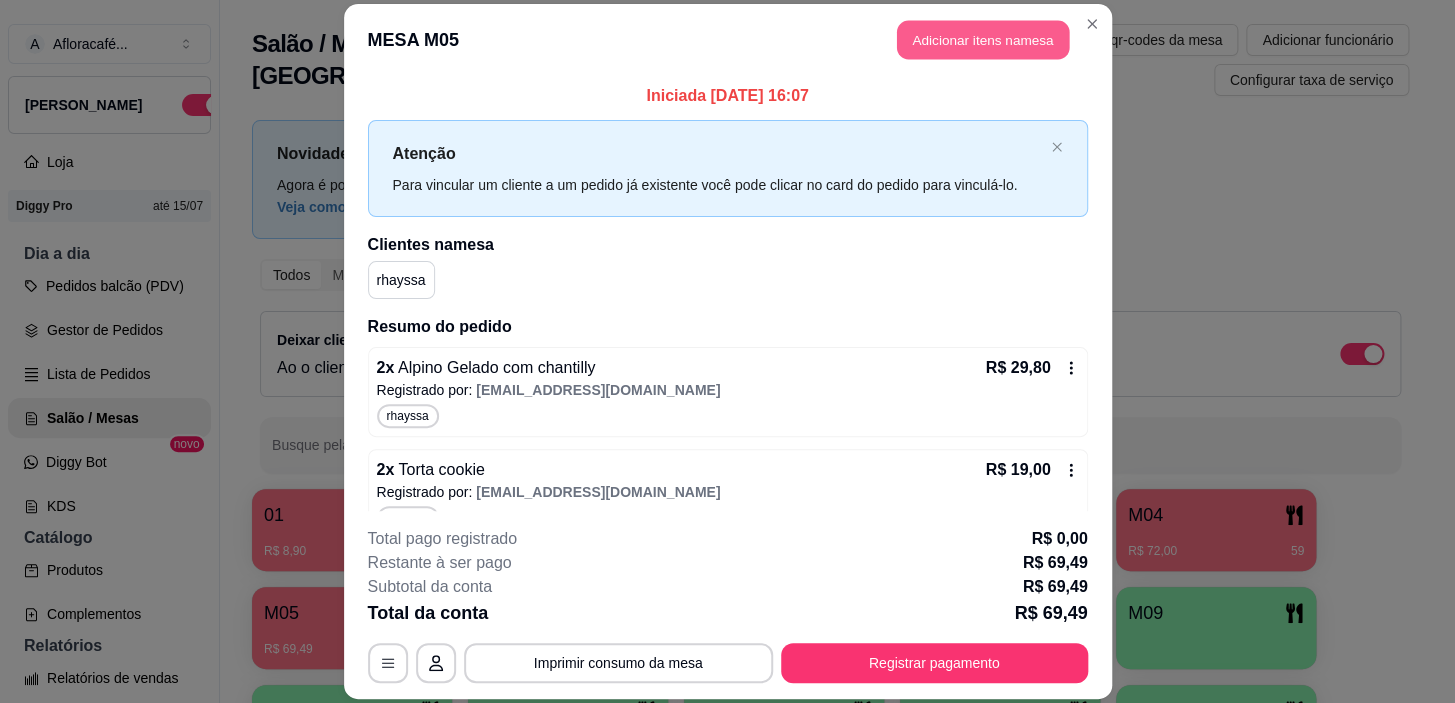 click on "Adicionar itens na  mesa" at bounding box center (983, 39) 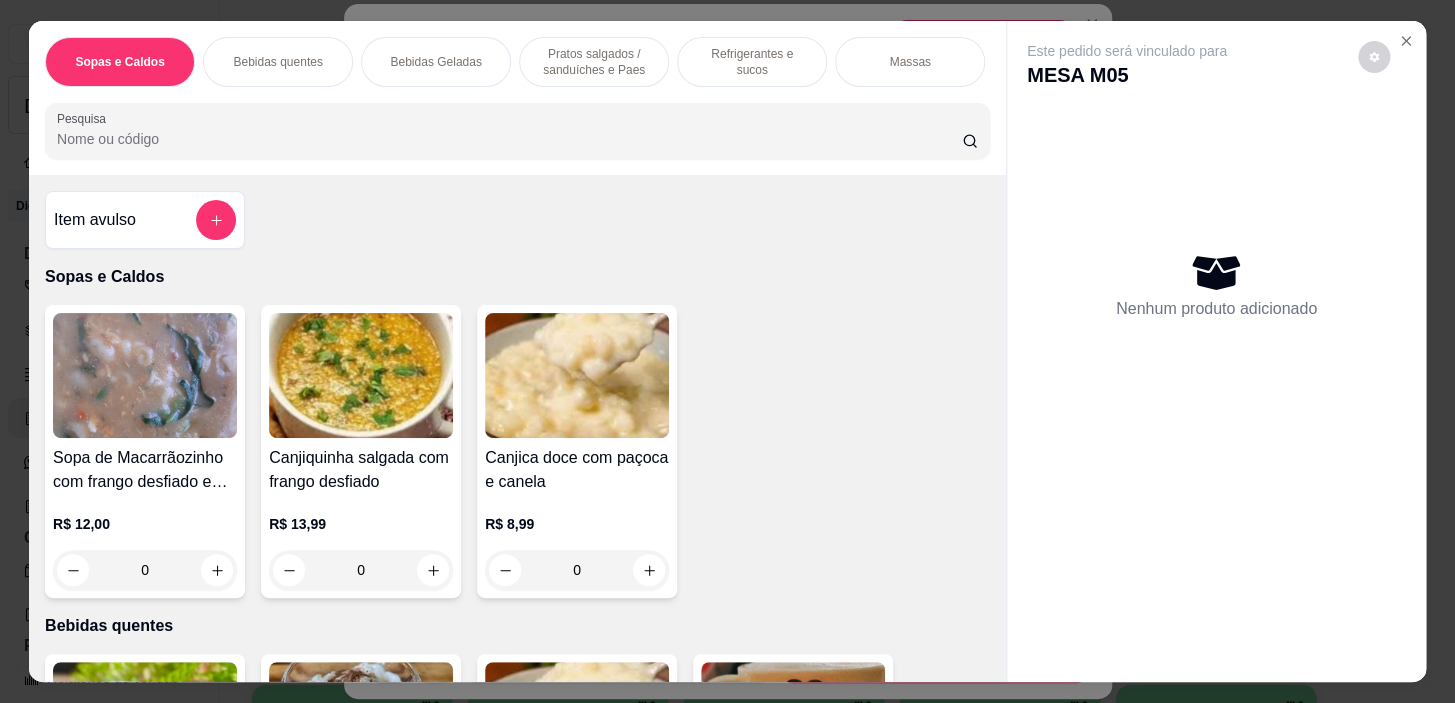 drag, startPoint x: 798, startPoint y: 78, endPoint x: 770, endPoint y: 78, distance: 28 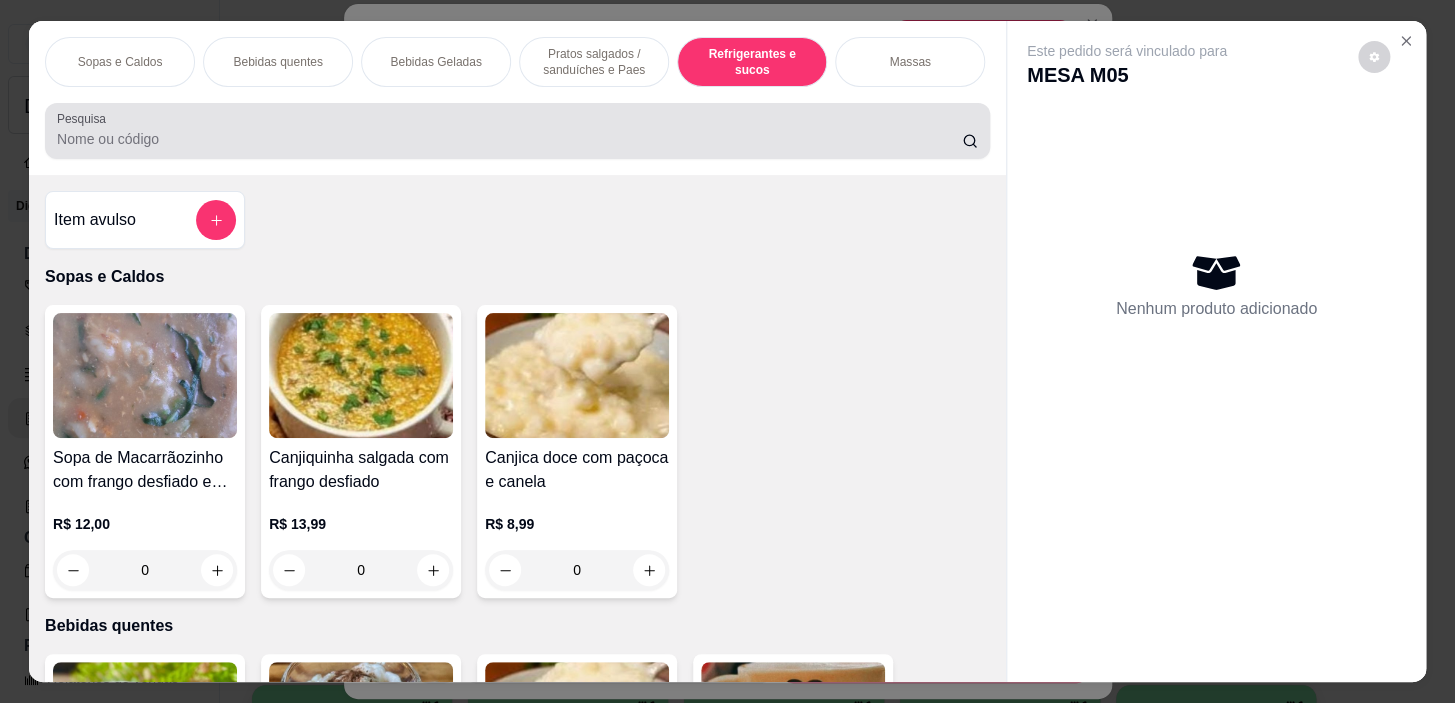 scroll, scrollTop: 8543, scrollLeft: 0, axis: vertical 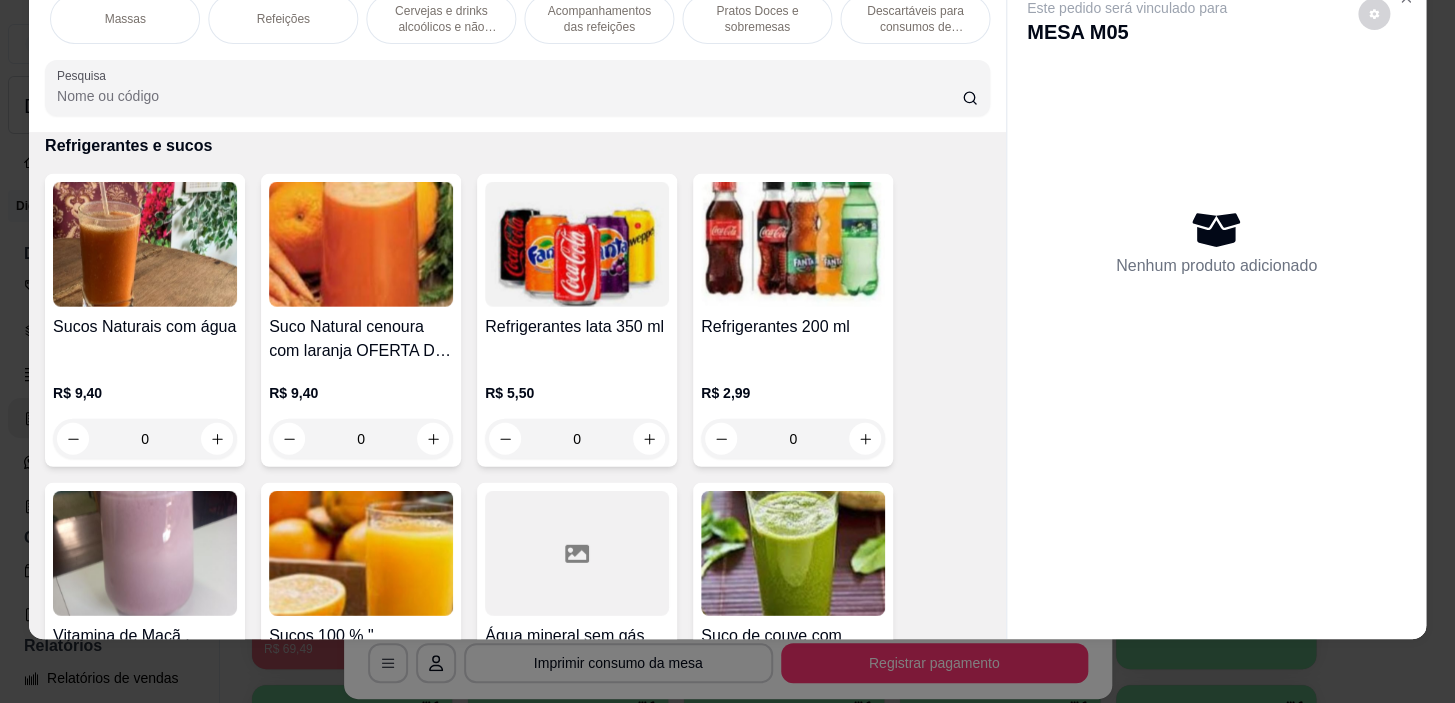 click on "Pratos Doces e sobremesas" at bounding box center (757, 19) 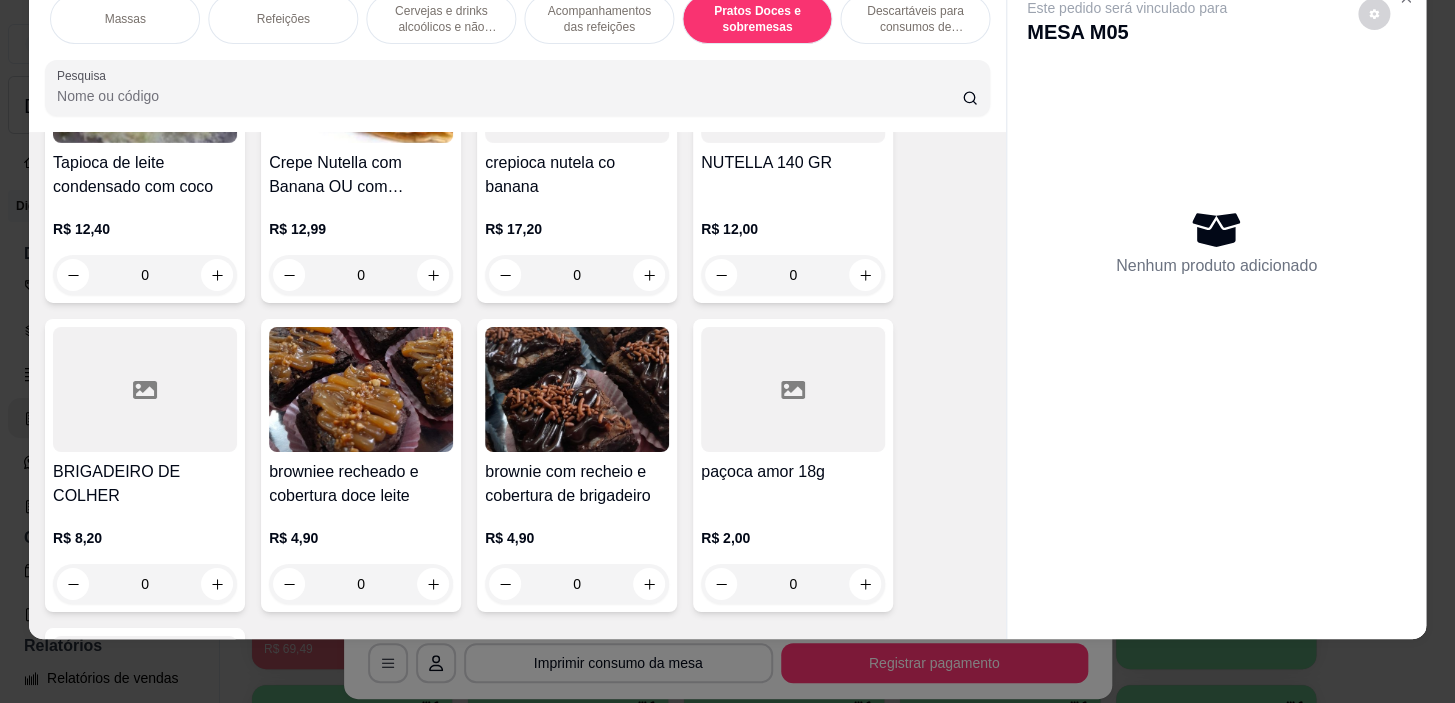 scroll, scrollTop: 15700, scrollLeft: 0, axis: vertical 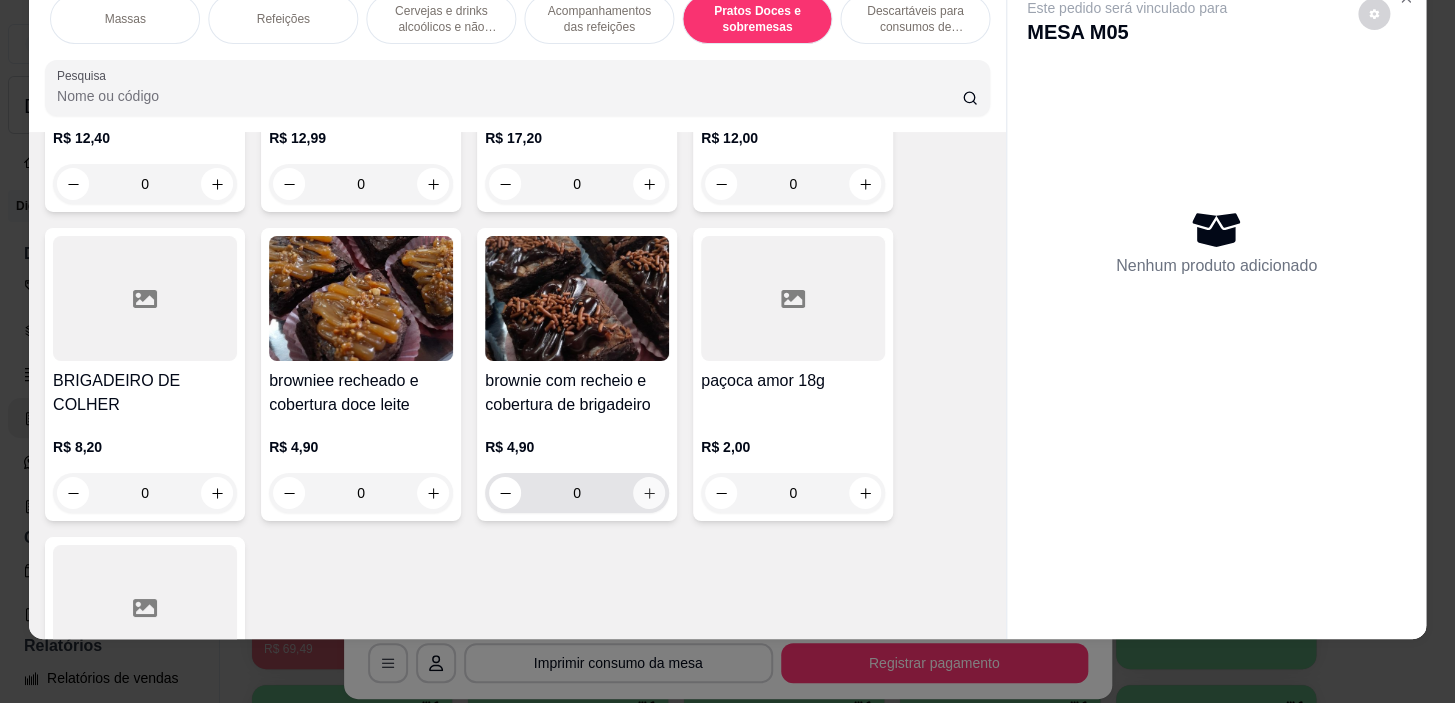 click 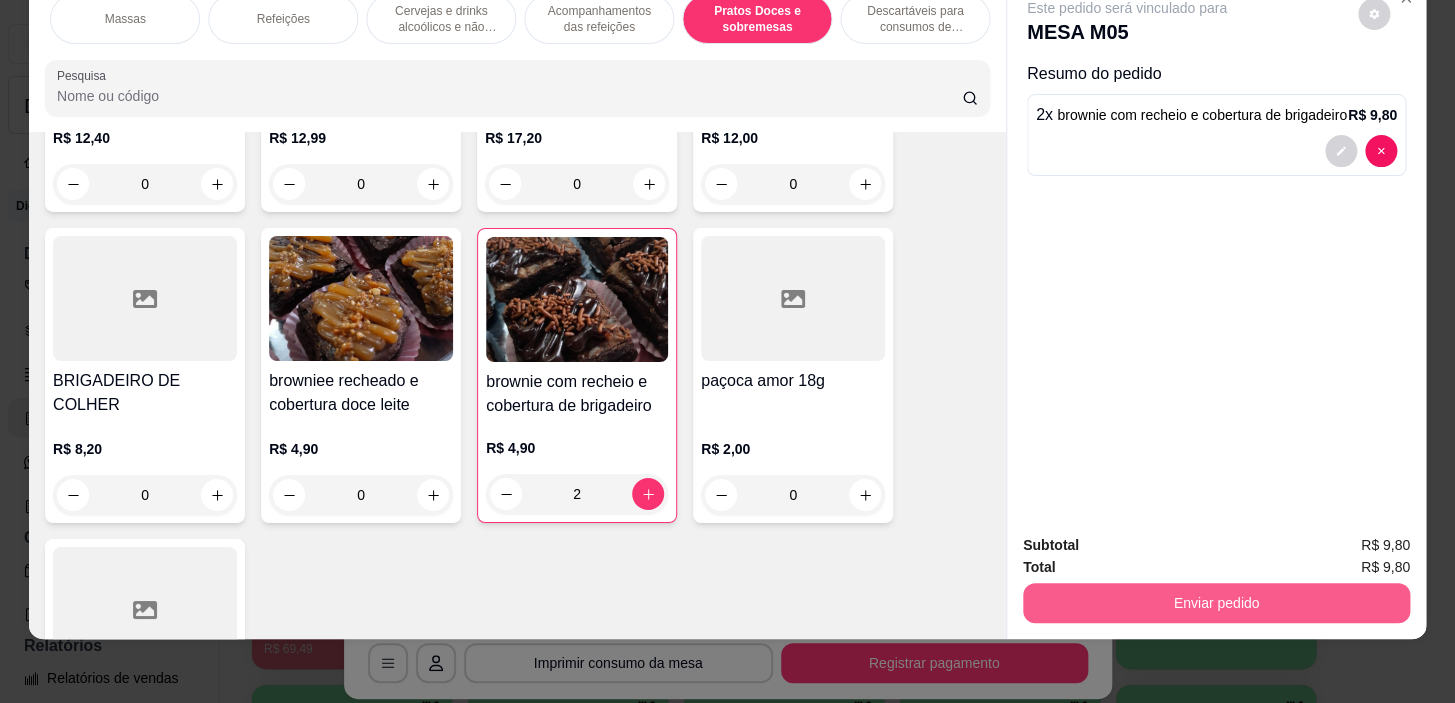 click on "Enviar pedido" at bounding box center [1216, 603] 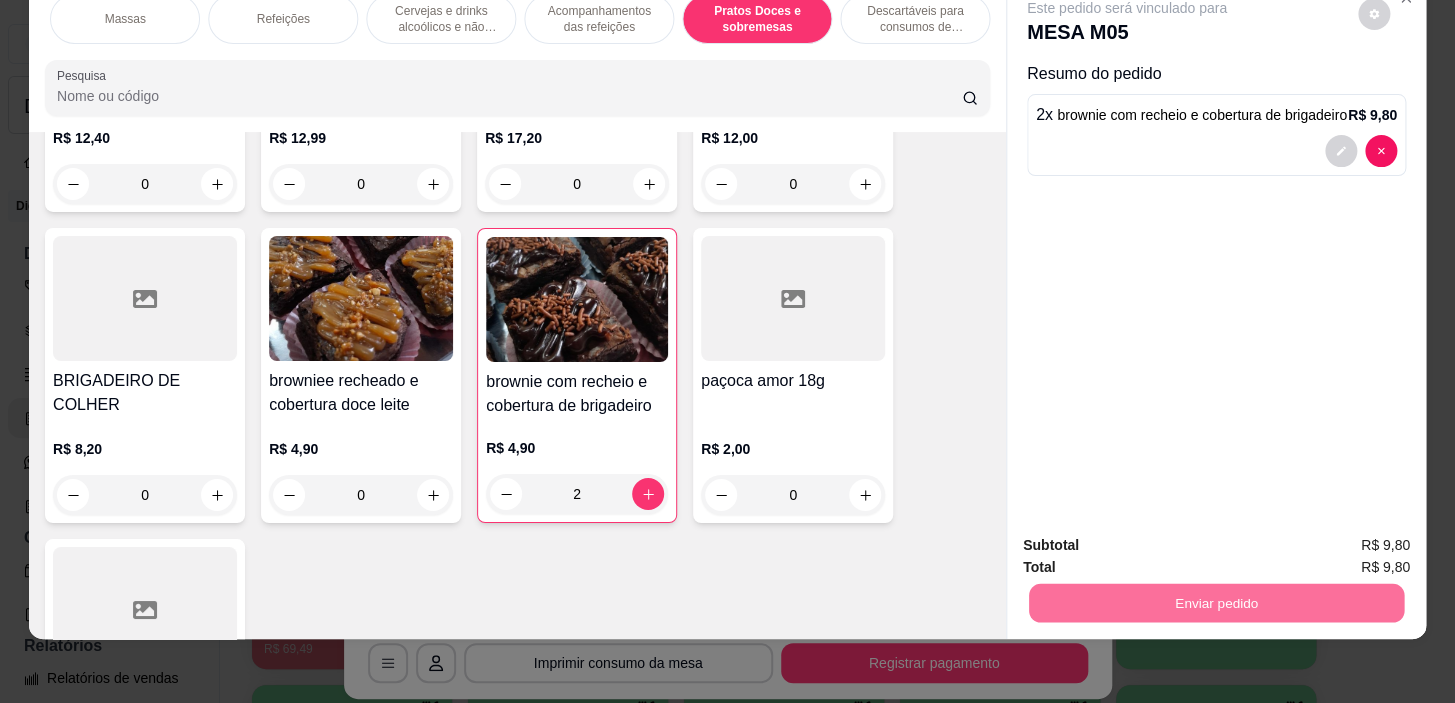 click on "Não registrar e enviar pedido" at bounding box center (1150, 539) 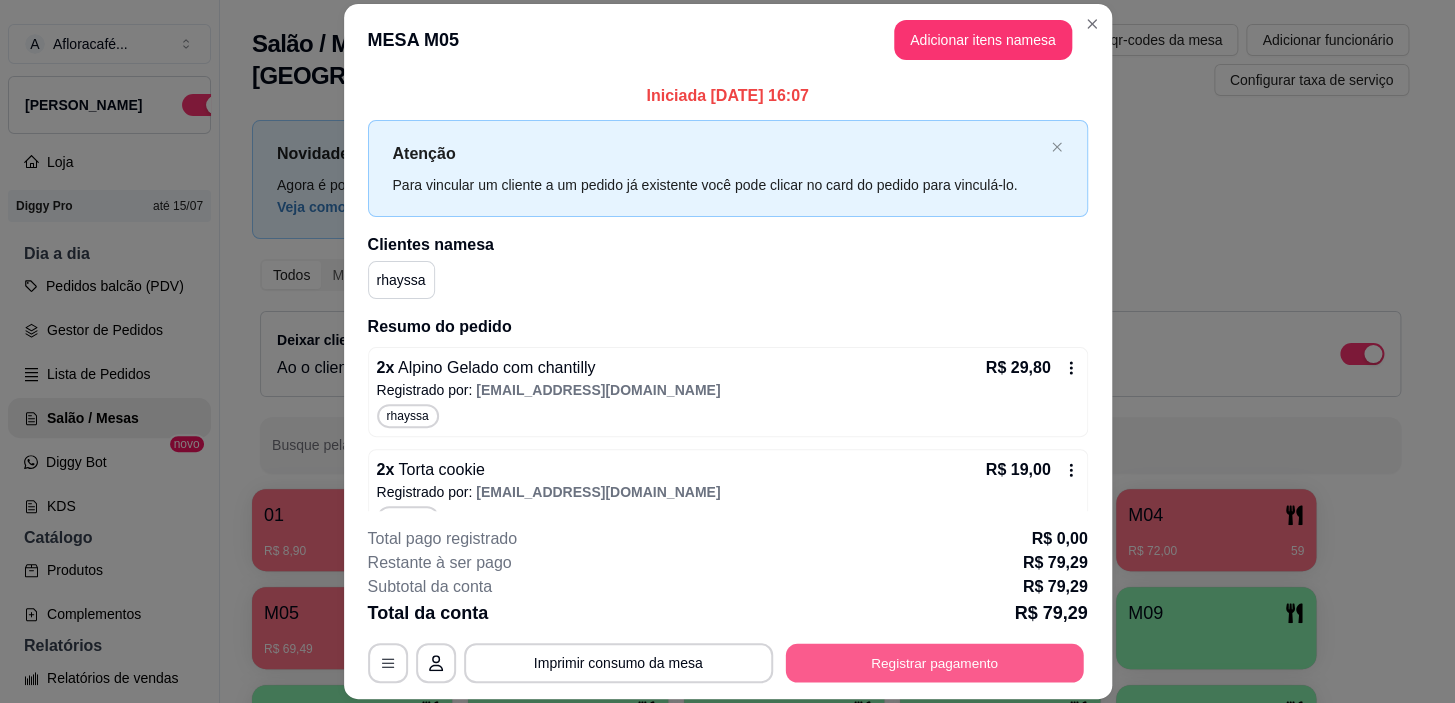 click on "Registrar pagamento" at bounding box center (934, 663) 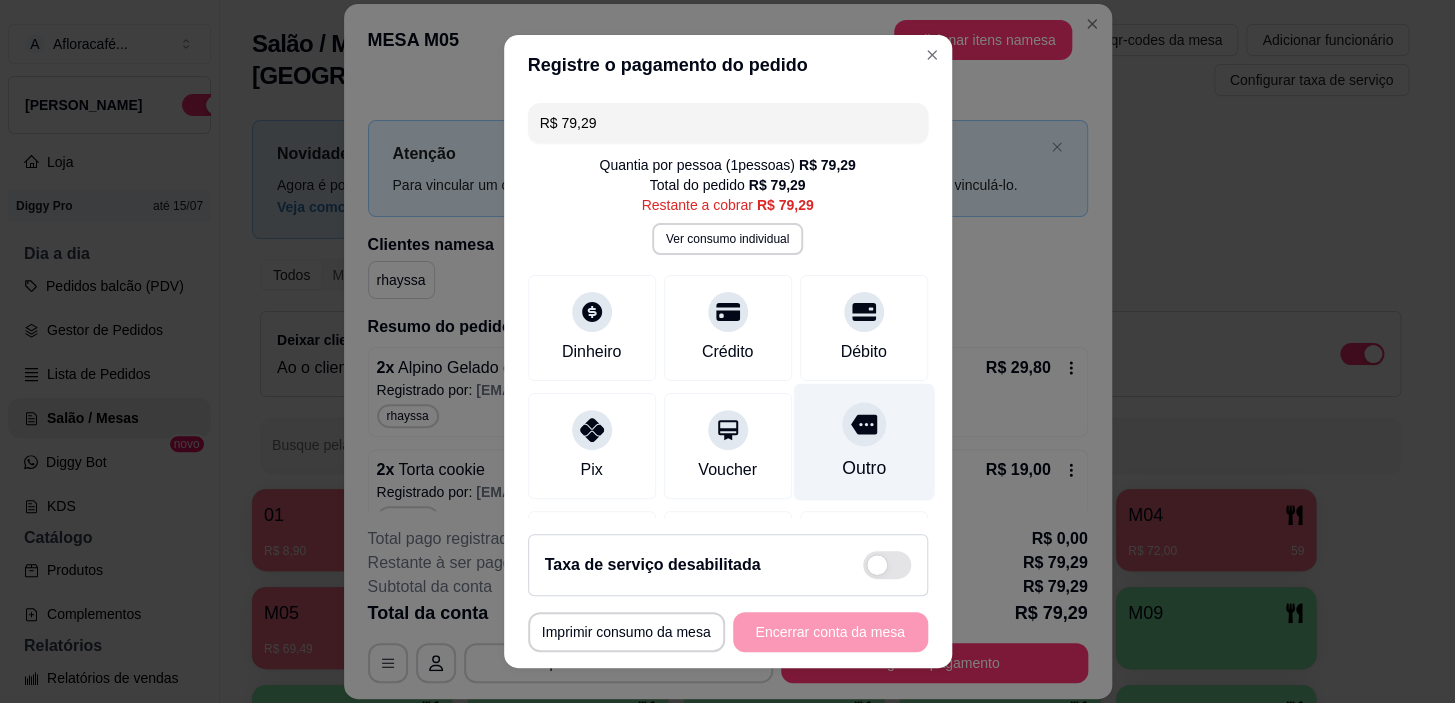 drag, startPoint x: 845, startPoint y: 337, endPoint x: 807, endPoint y: 430, distance: 100.46392 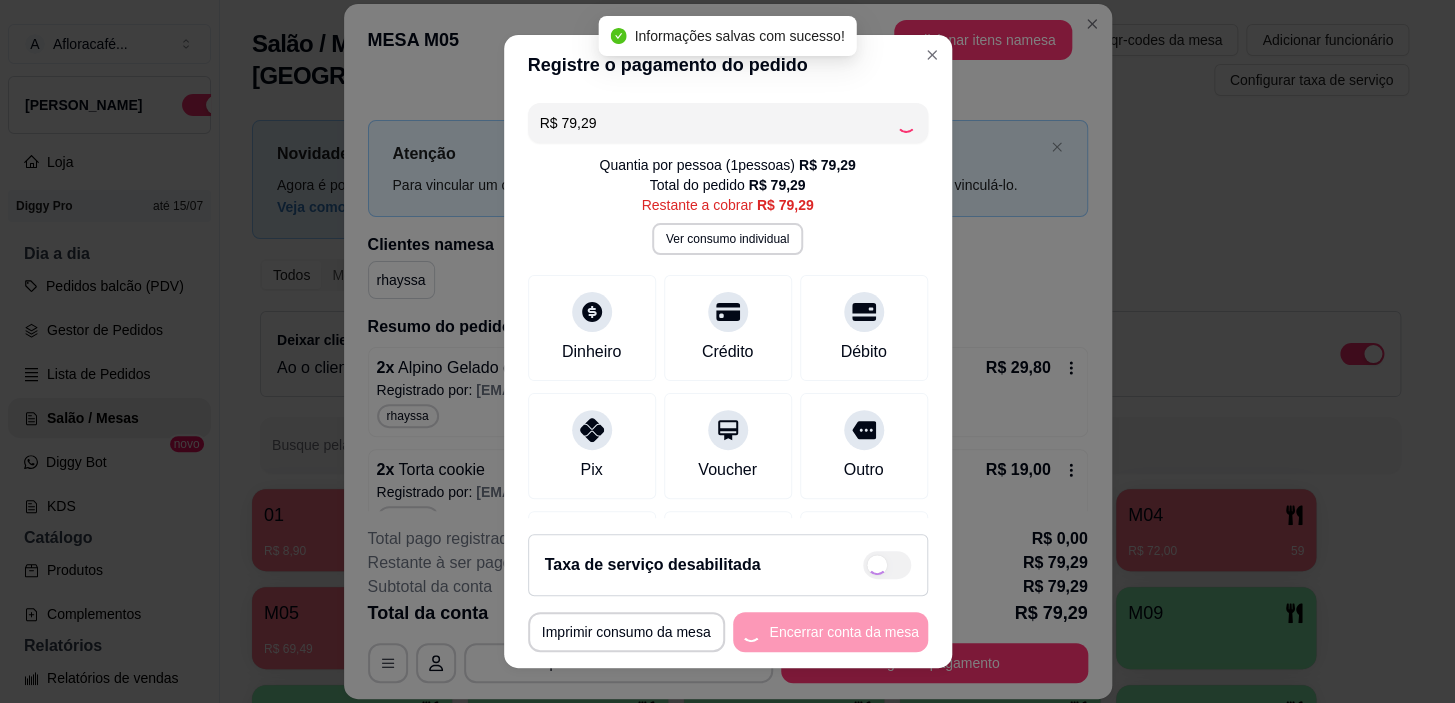 type on "R$ 0,00" 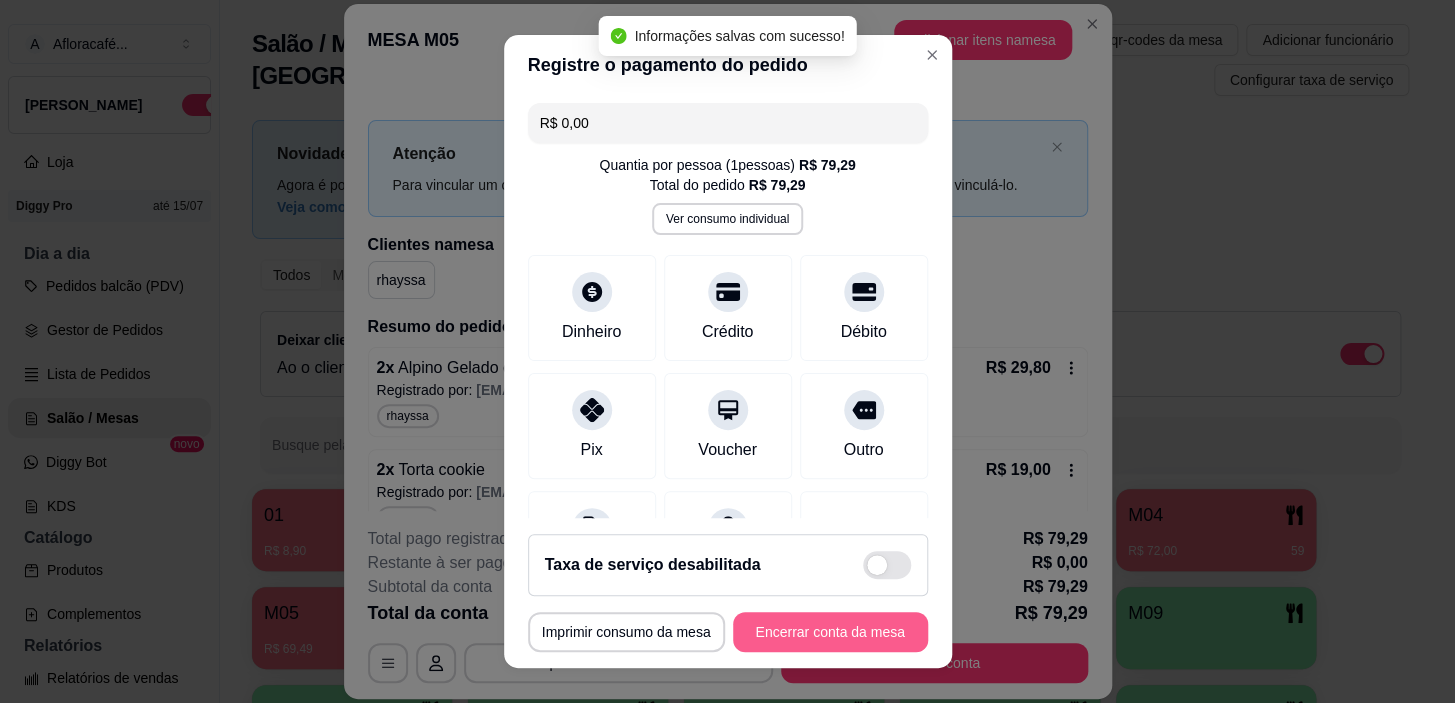 click on "Encerrar conta da mesa" at bounding box center [830, 632] 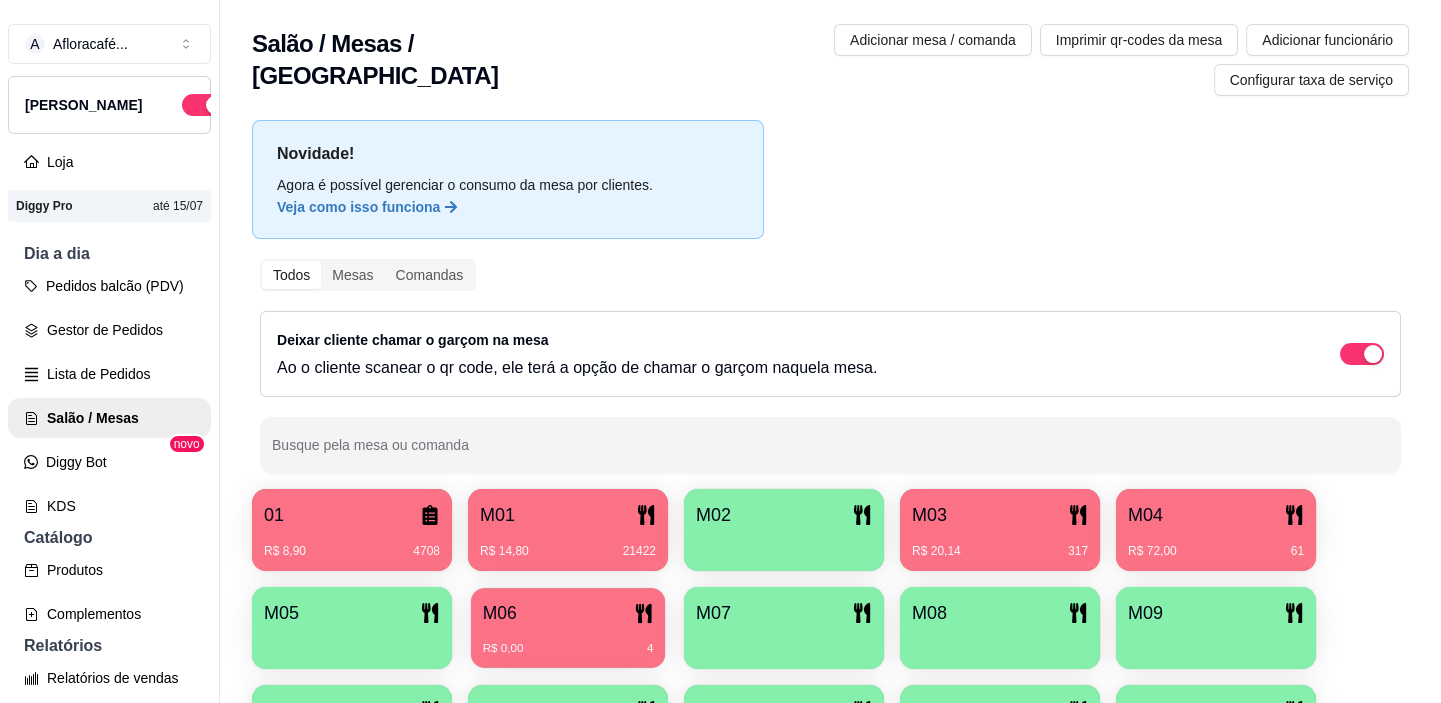 click on "R$ 0,00 4" at bounding box center [568, 641] 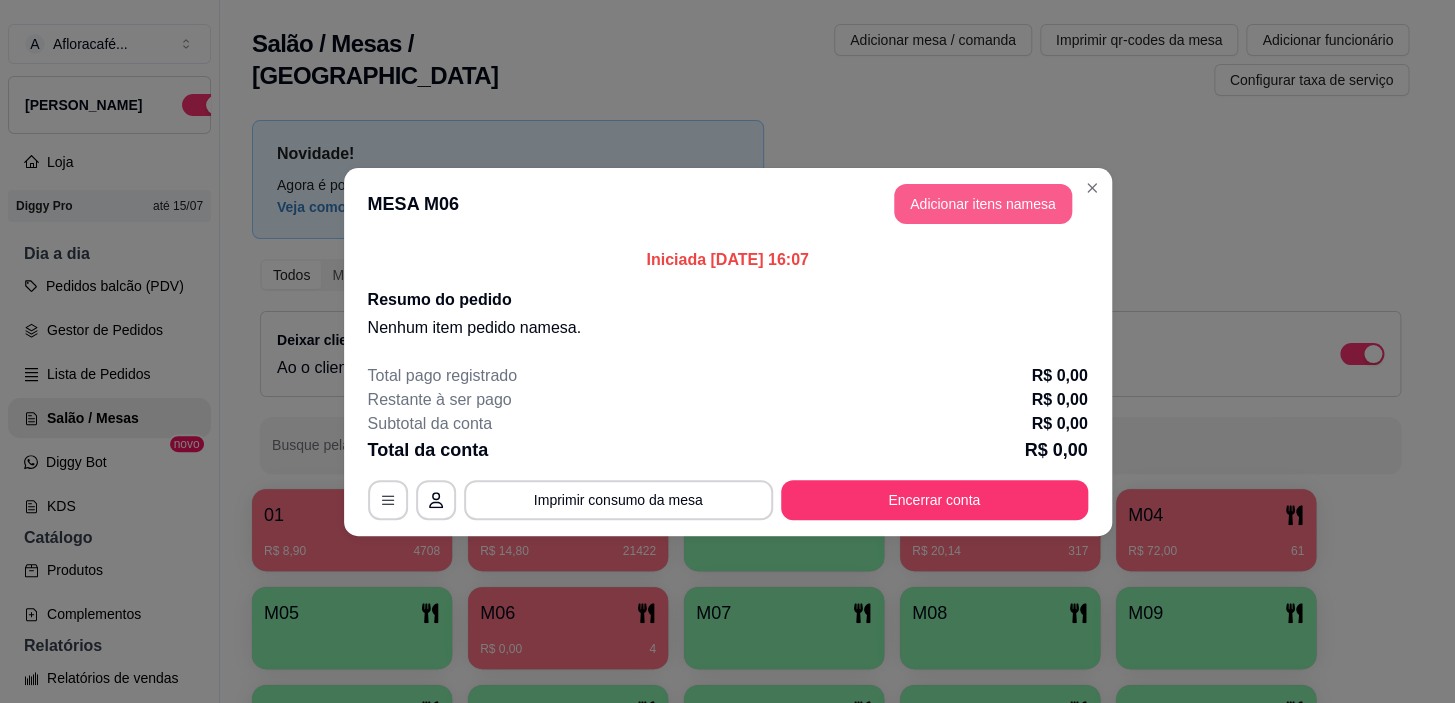 click on "Adicionar itens na  mesa" at bounding box center [983, 204] 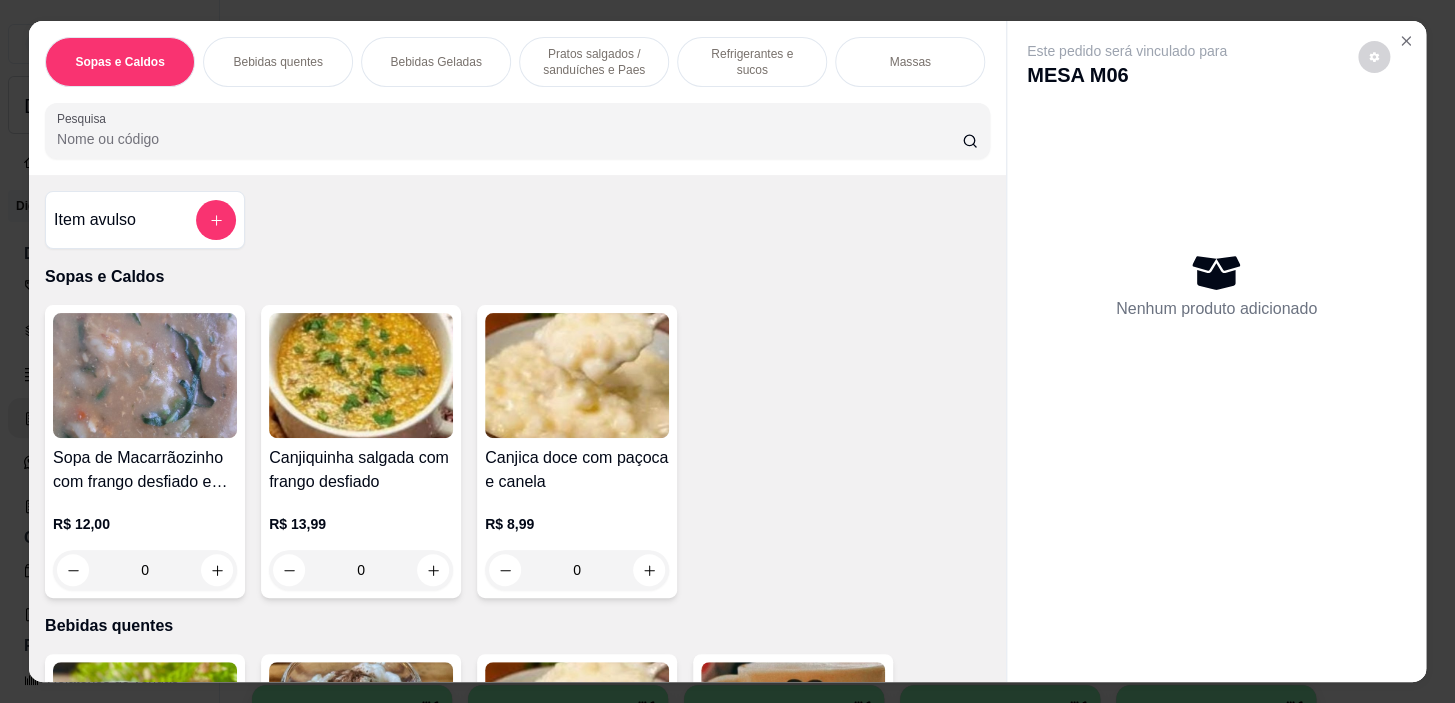 click on "Pratos salgados / sanduíches e Paes" at bounding box center [594, 62] 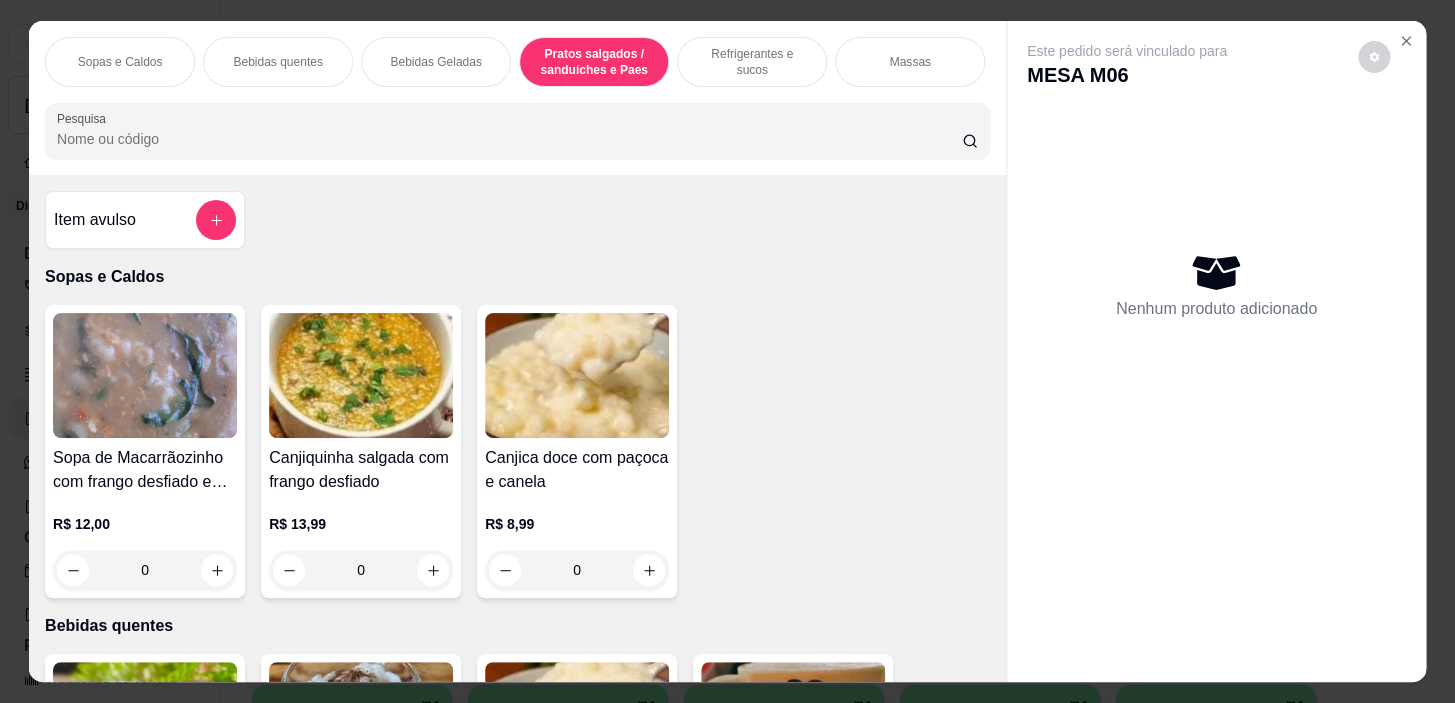 scroll, scrollTop: 5414, scrollLeft: 0, axis: vertical 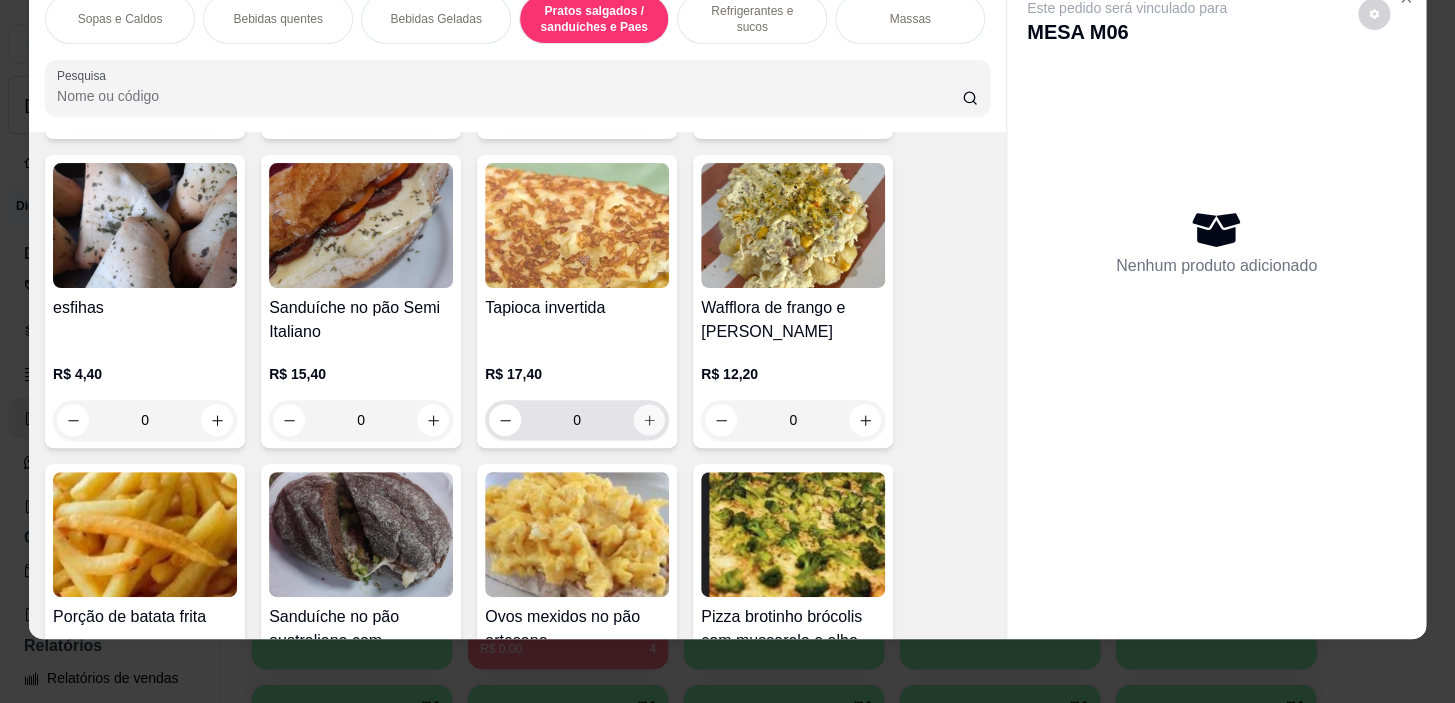 click 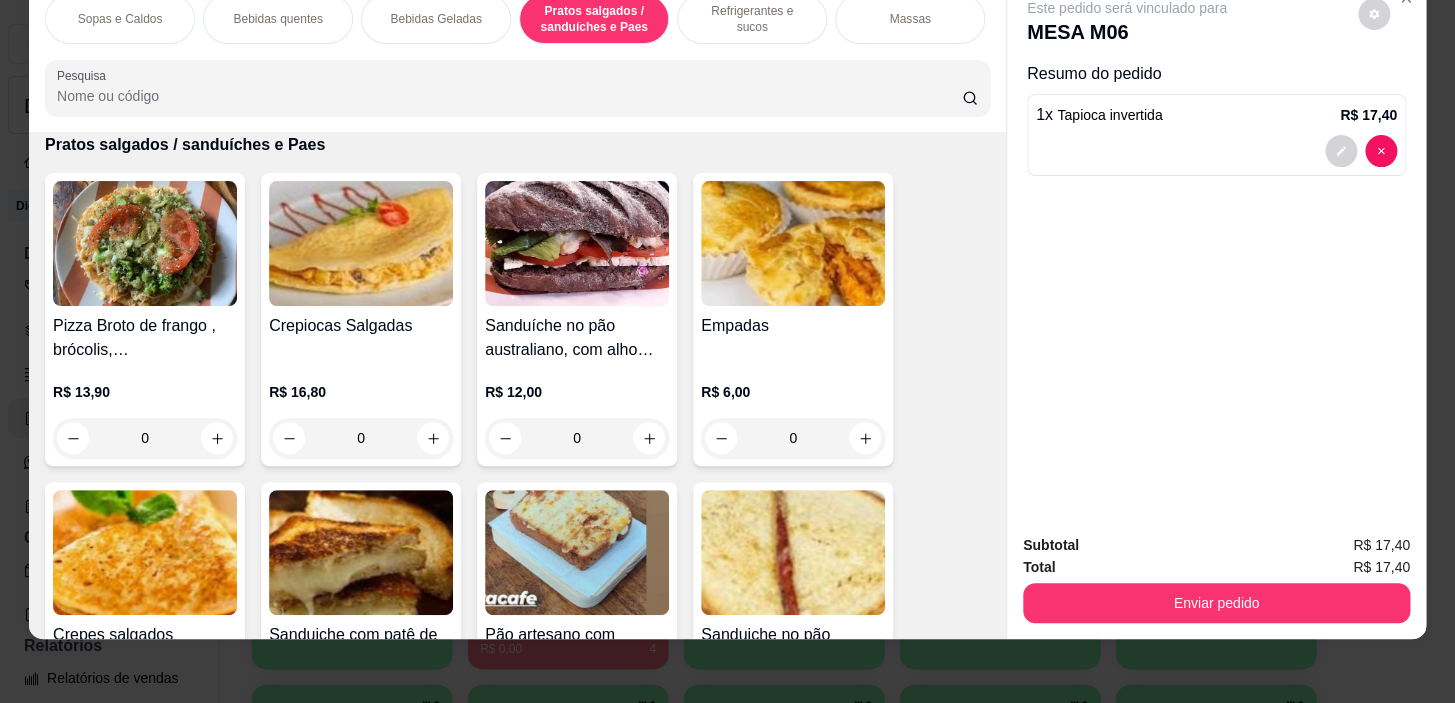scroll, scrollTop: 5778, scrollLeft: 0, axis: vertical 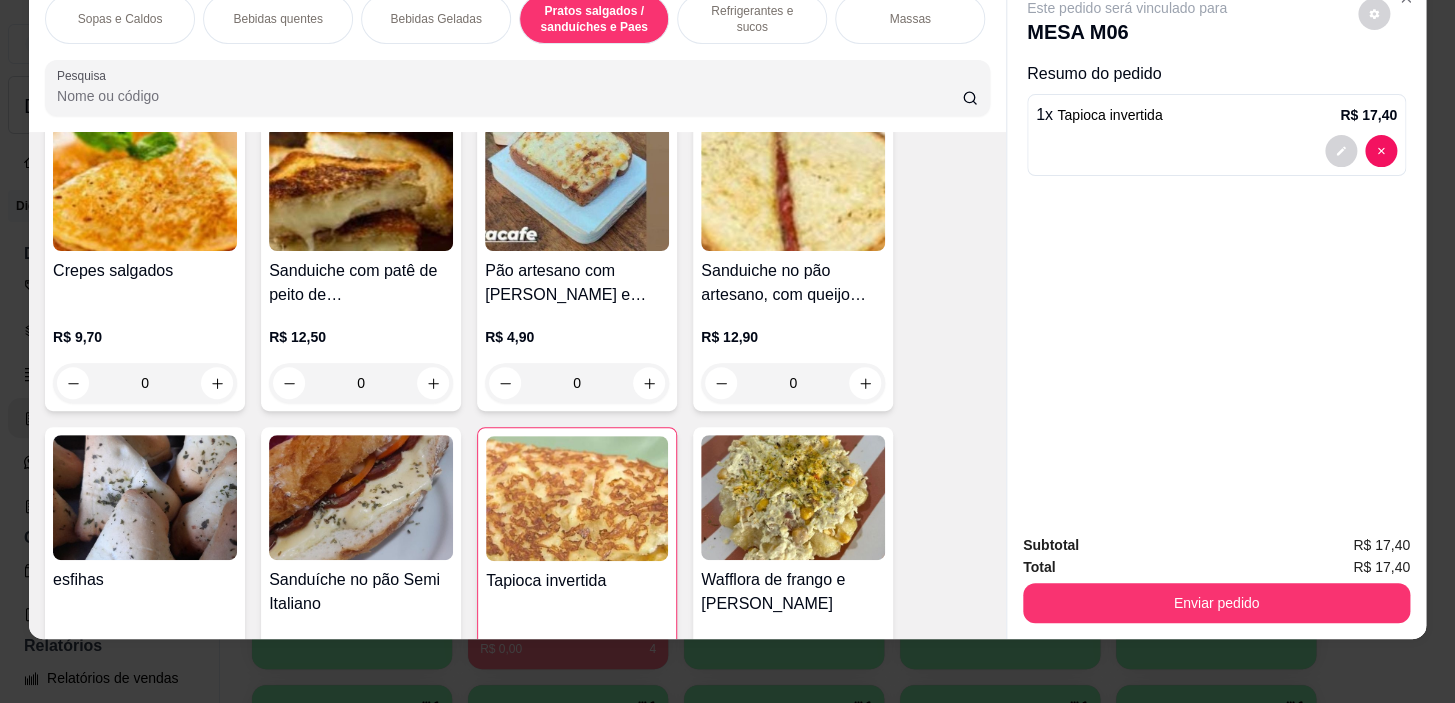 click on "0" at bounding box center (577, 383) 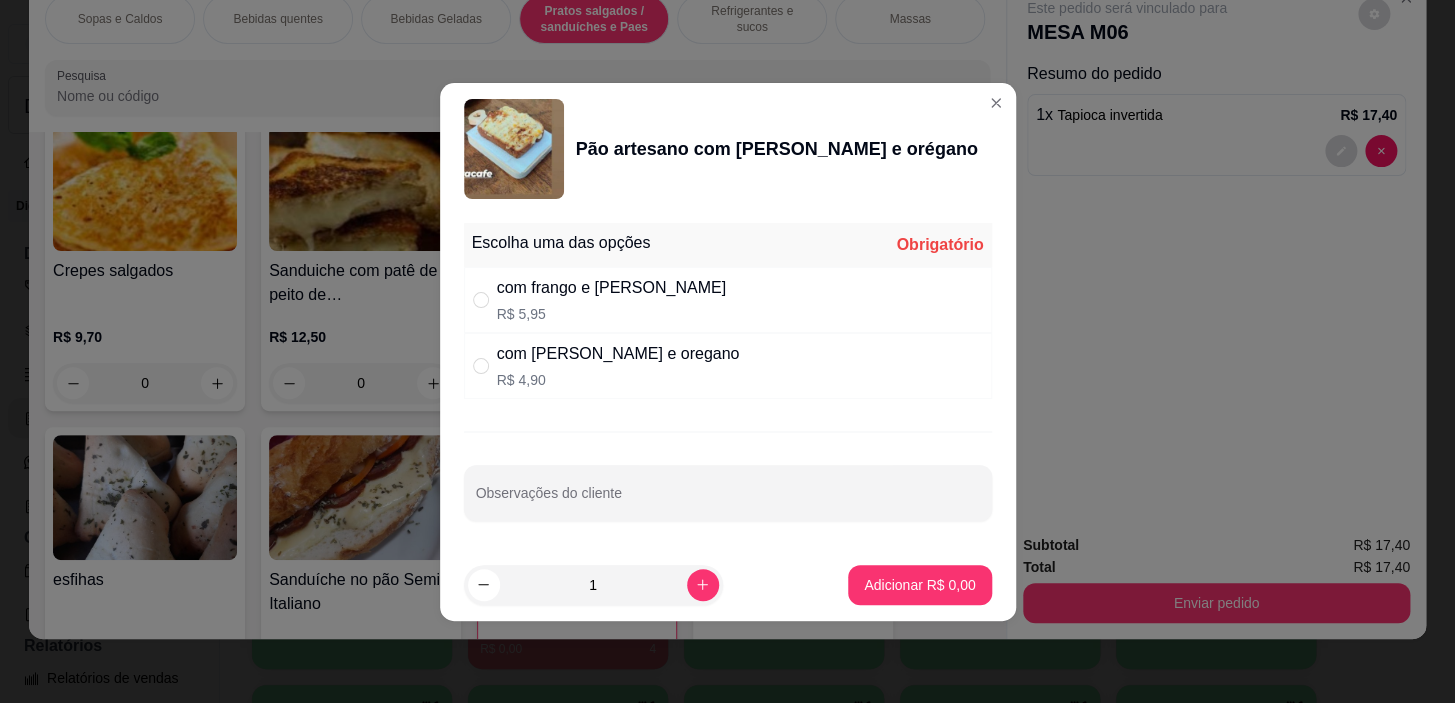 click on "R$ 5,95" at bounding box center (611, 314) 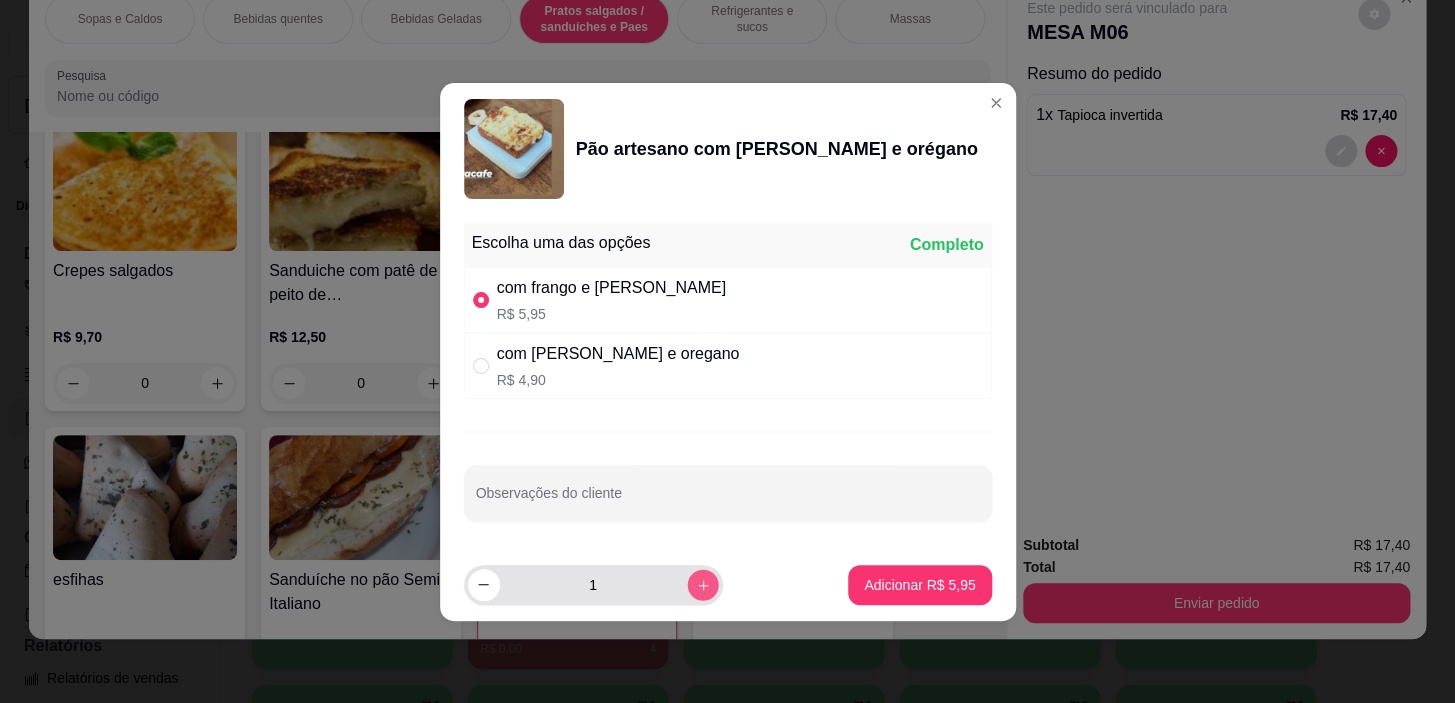click at bounding box center [702, 584] 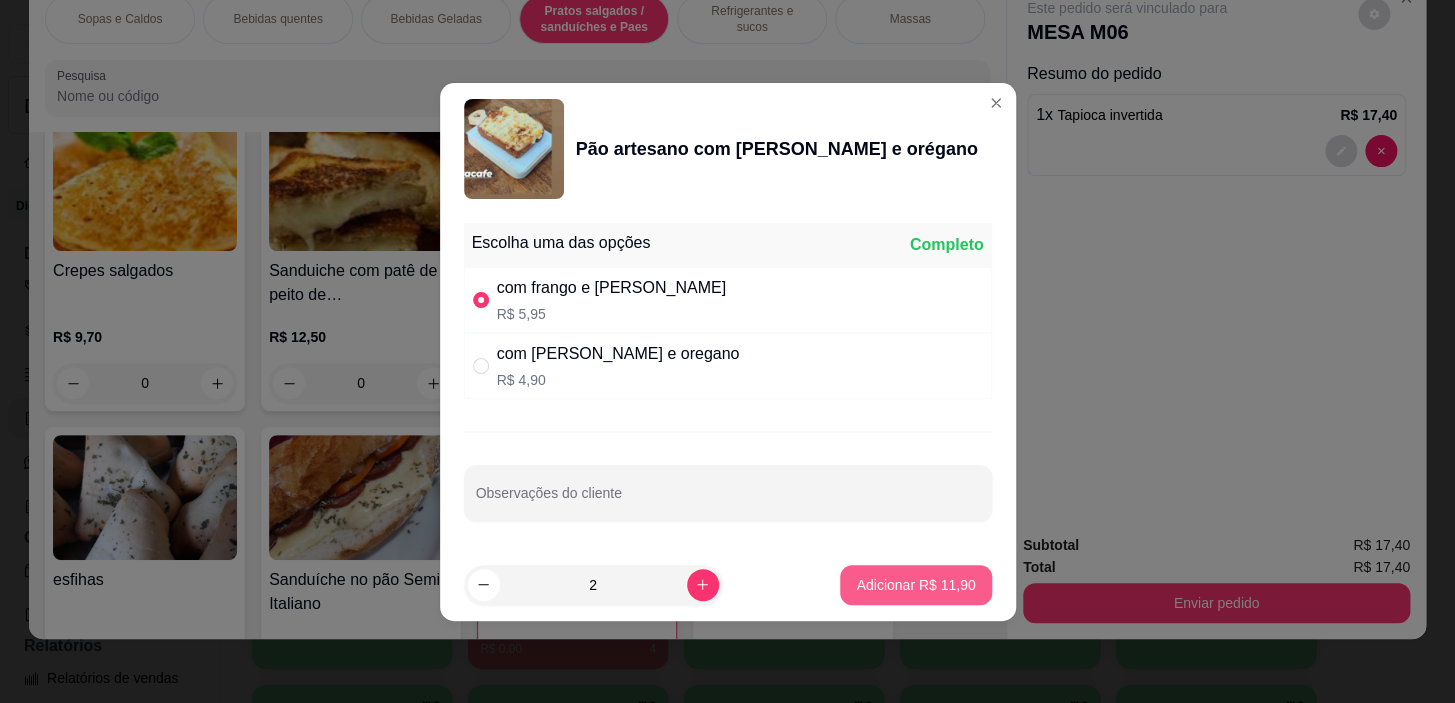click on "Adicionar   R$ 11,90" at bounding box center [915, 585] 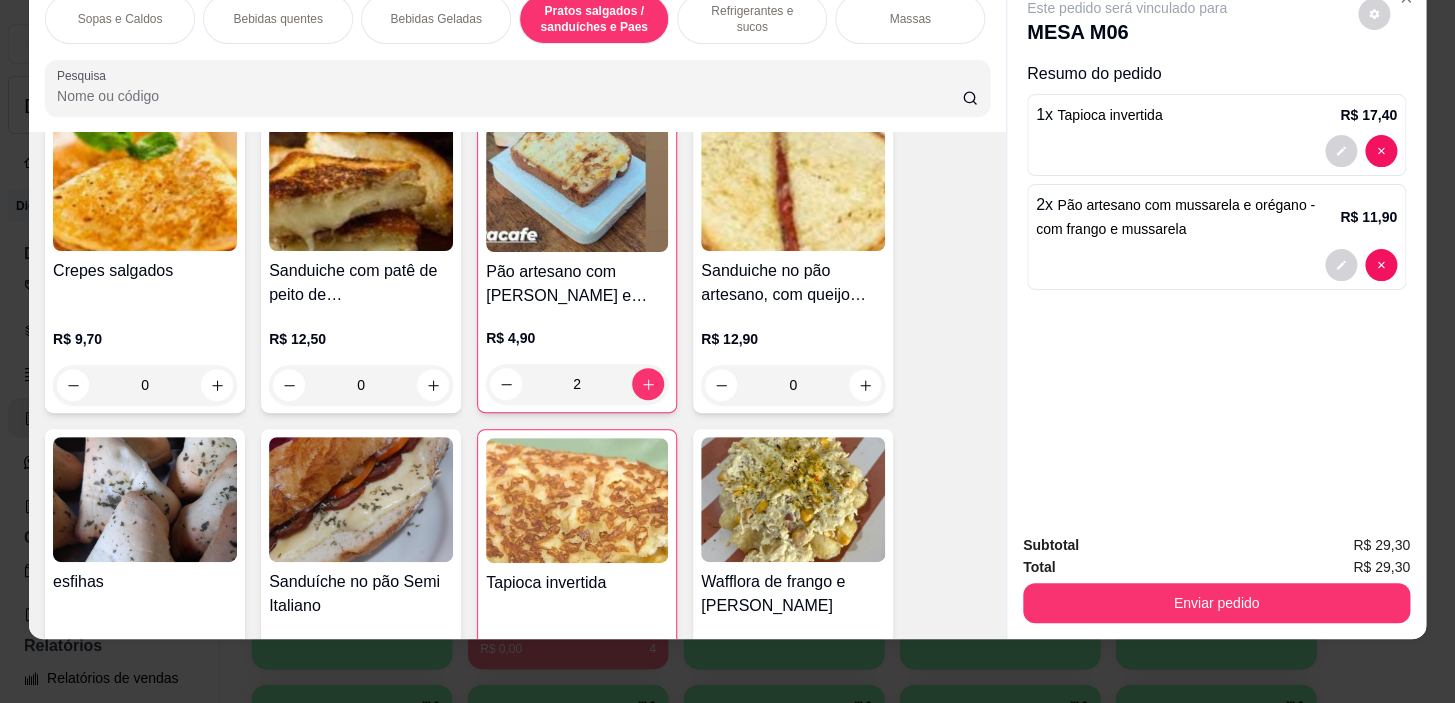 drag, startPoint x: 299, startPoint y: 5, endPoint x: 300, endPoint y: 50, distance: 45.01111 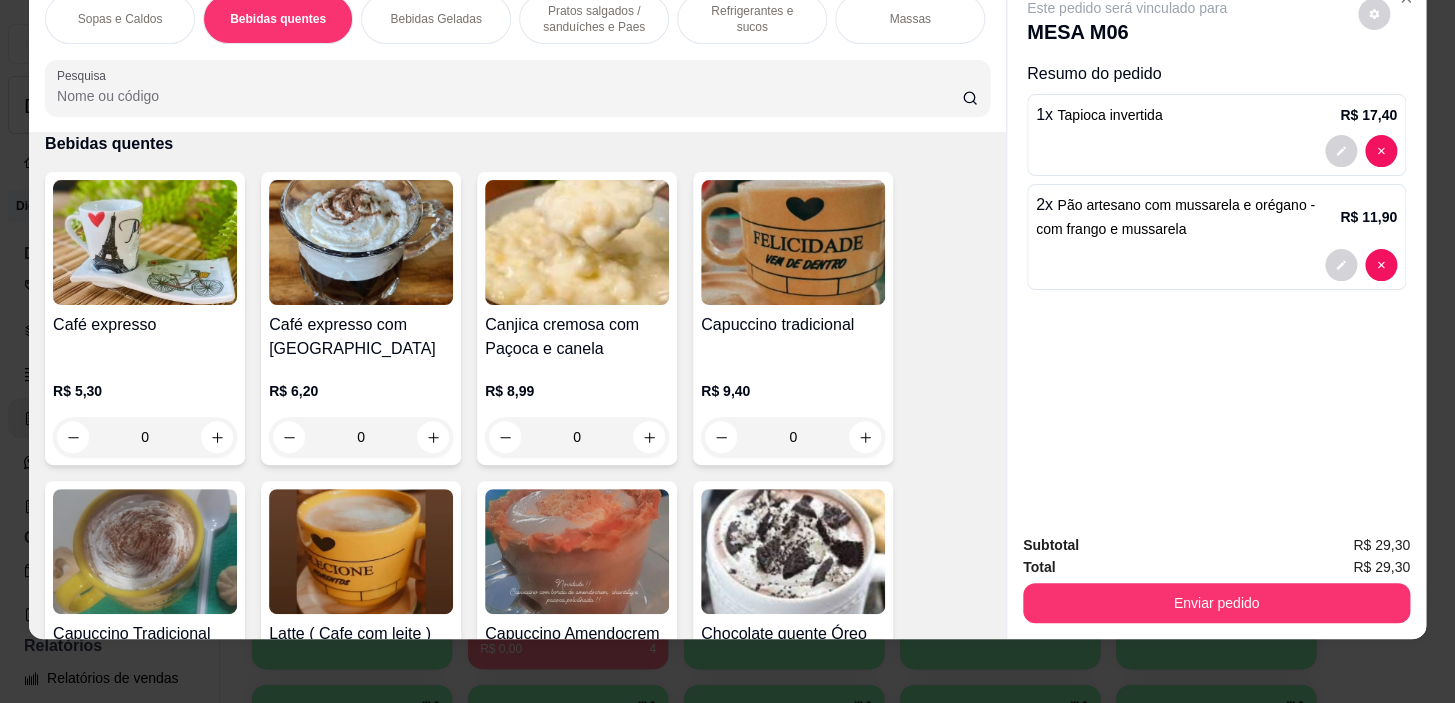 scroll, scrollTop: 530, scrollLeft: 0, axis: vertical 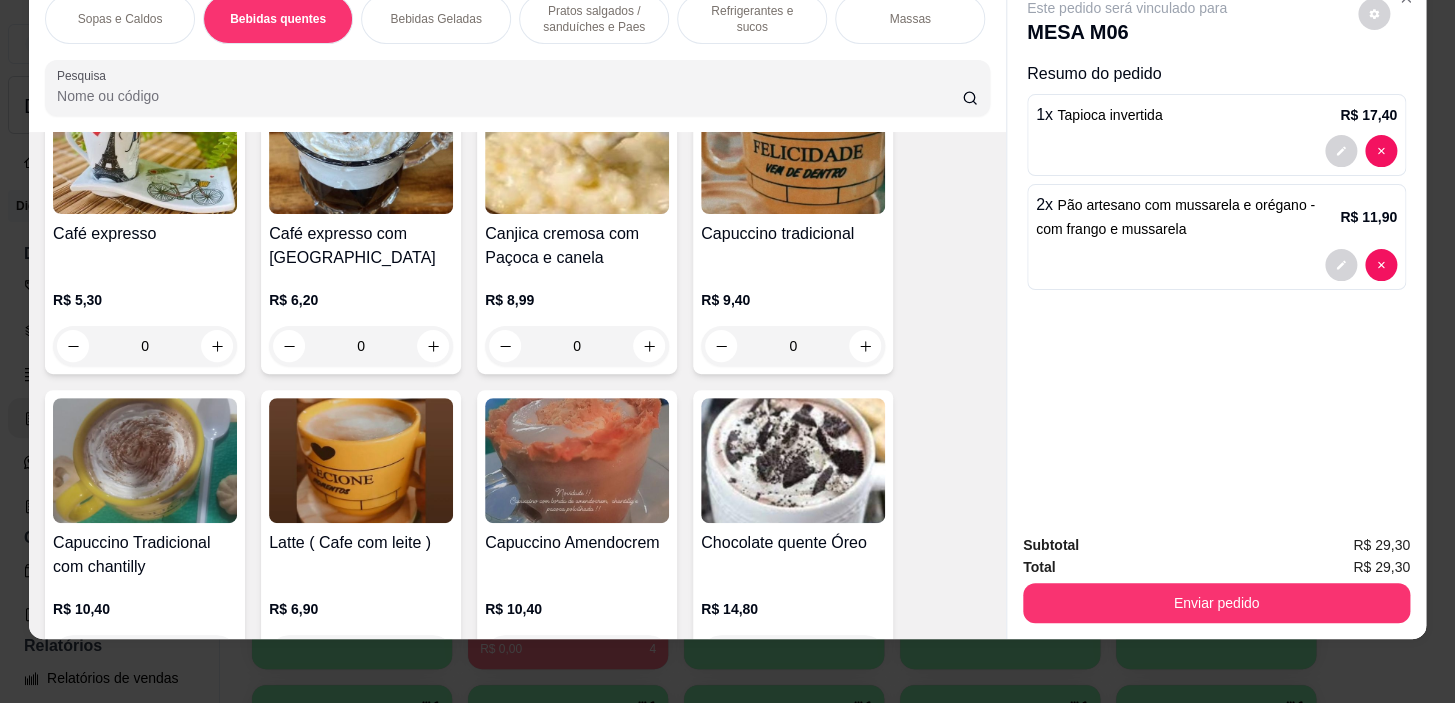 click on "Bebidas Geladas" at bounding box center [435, 19] 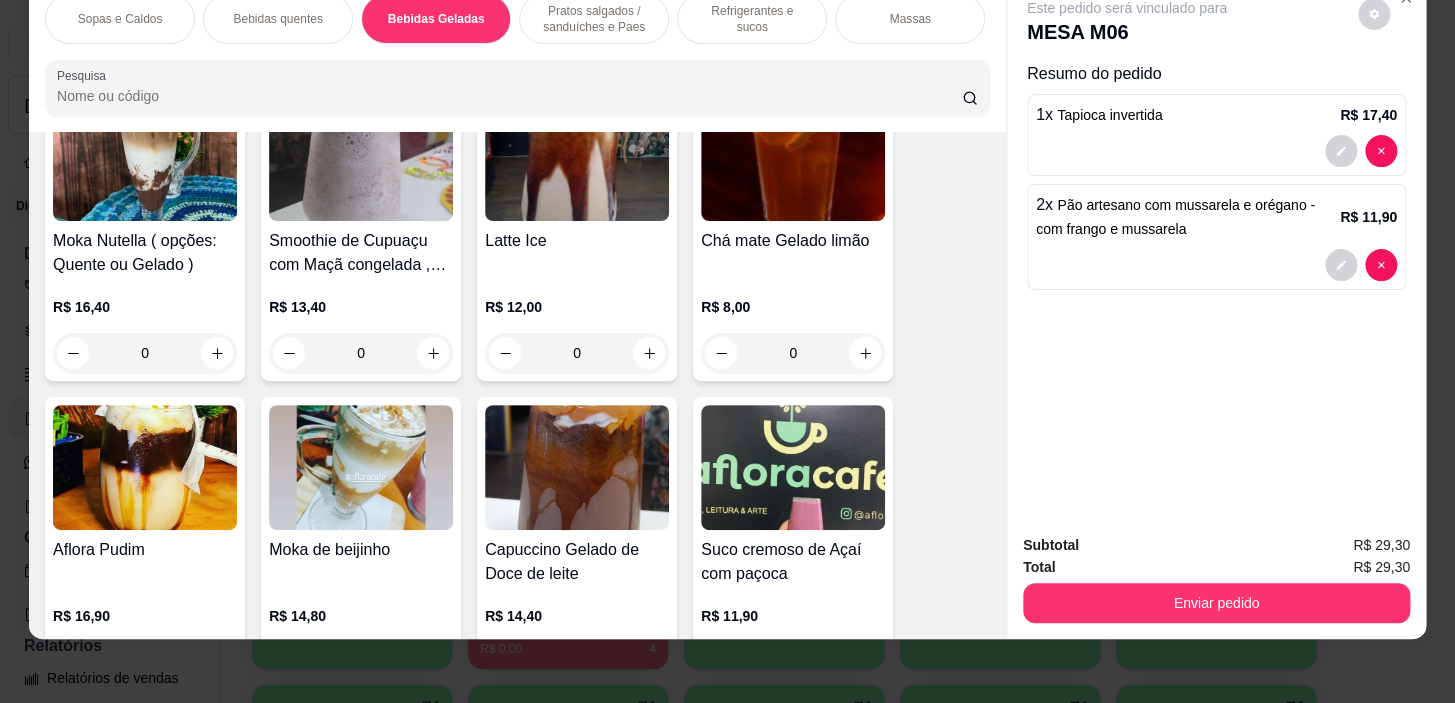 scroll, scrollTop: 4005, scrollLeft: 0, axis: vertical 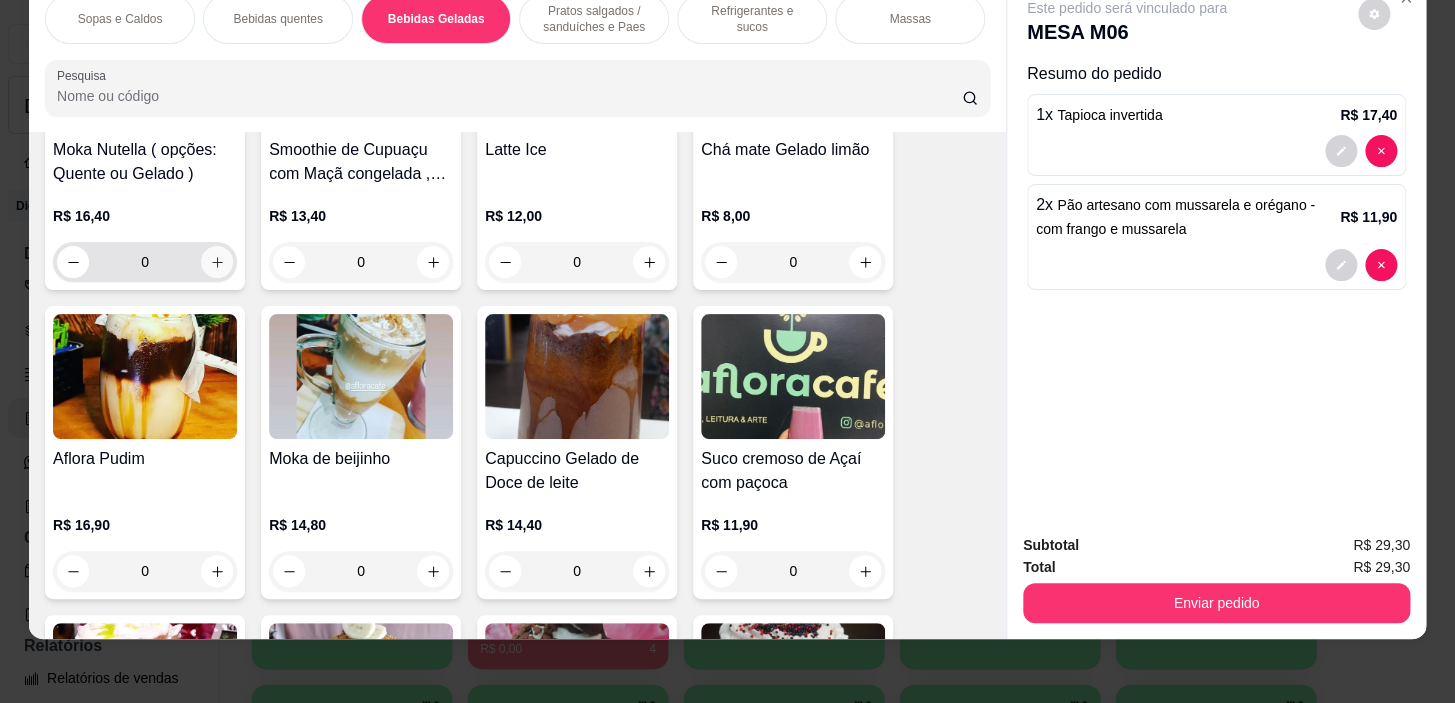 click 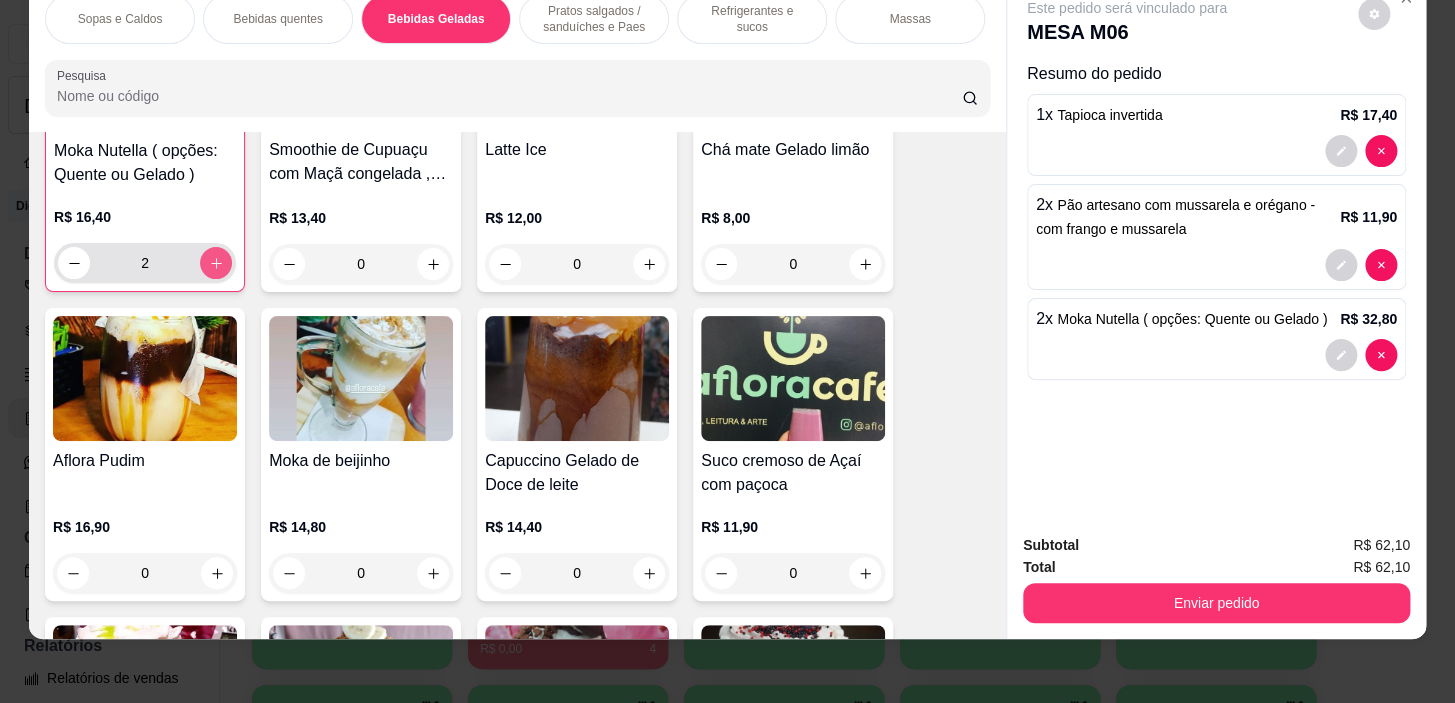 type on "2" 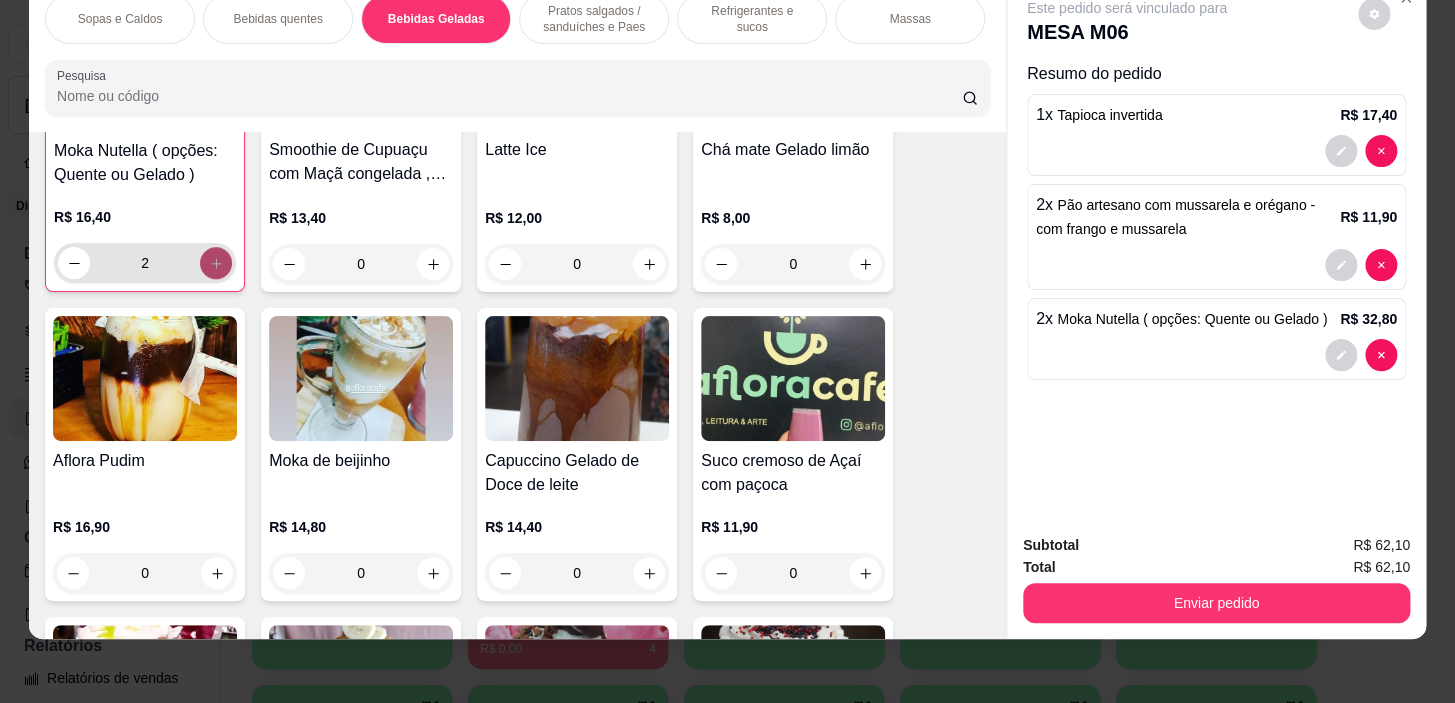 scroll, scrollTop: 4006, scrollLeft: 0, axis: vertical 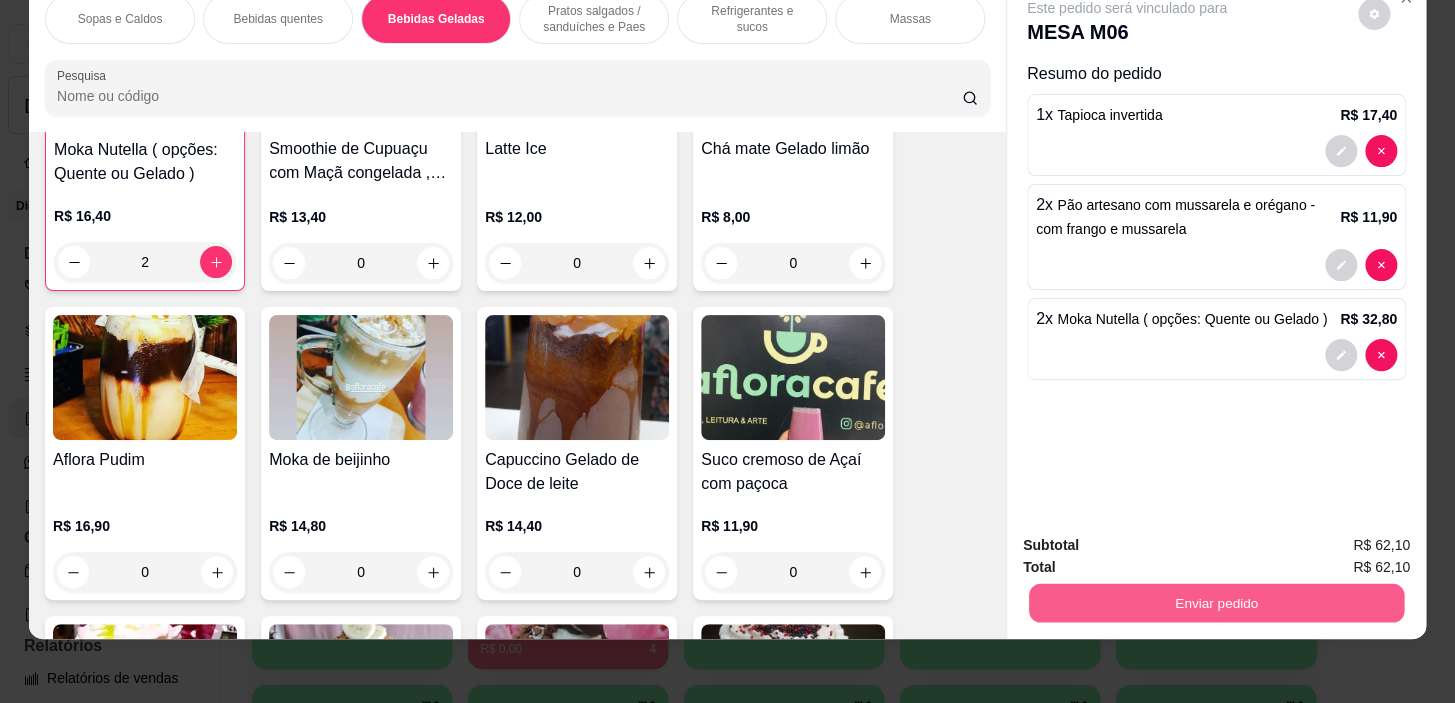 click on "Enviar pedido" at bounding box center (1216, 603) 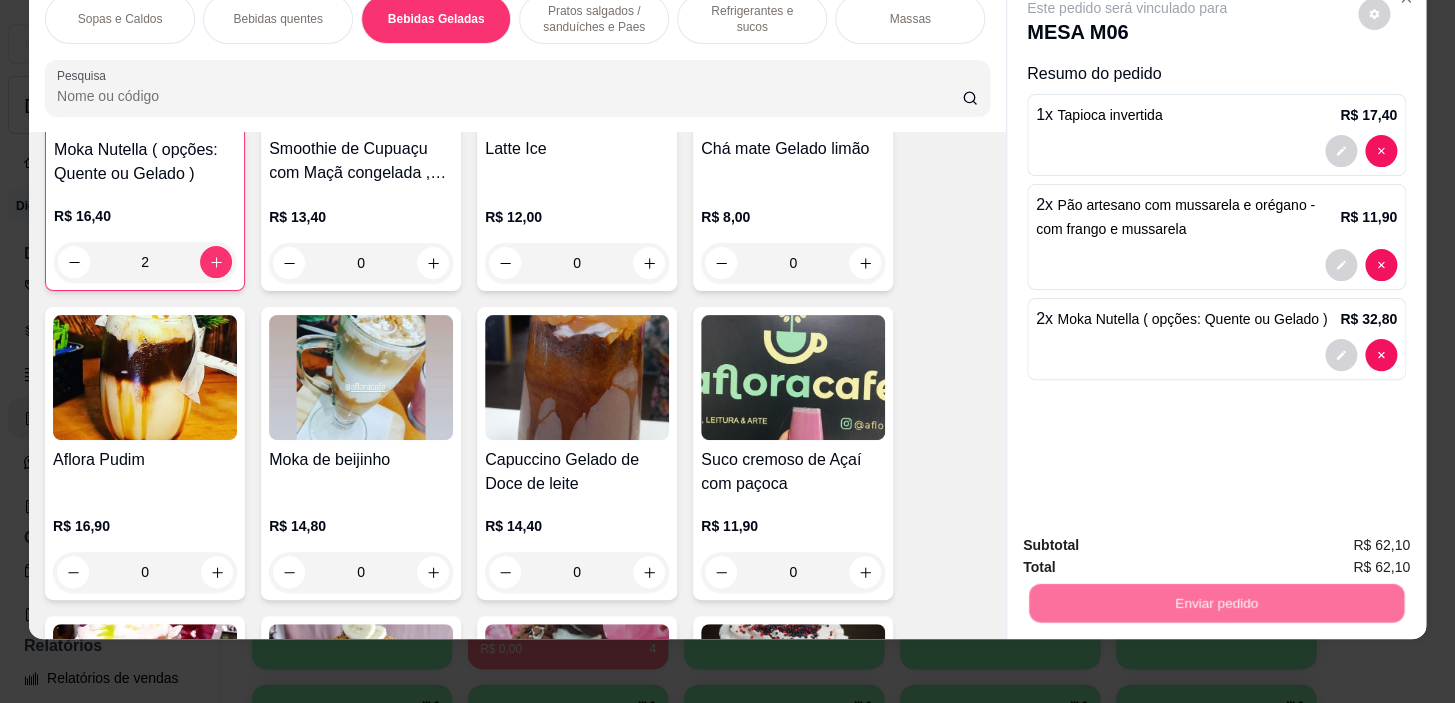 click on "Não registrar e enviar pedido" at bounding box center (1150, 539) 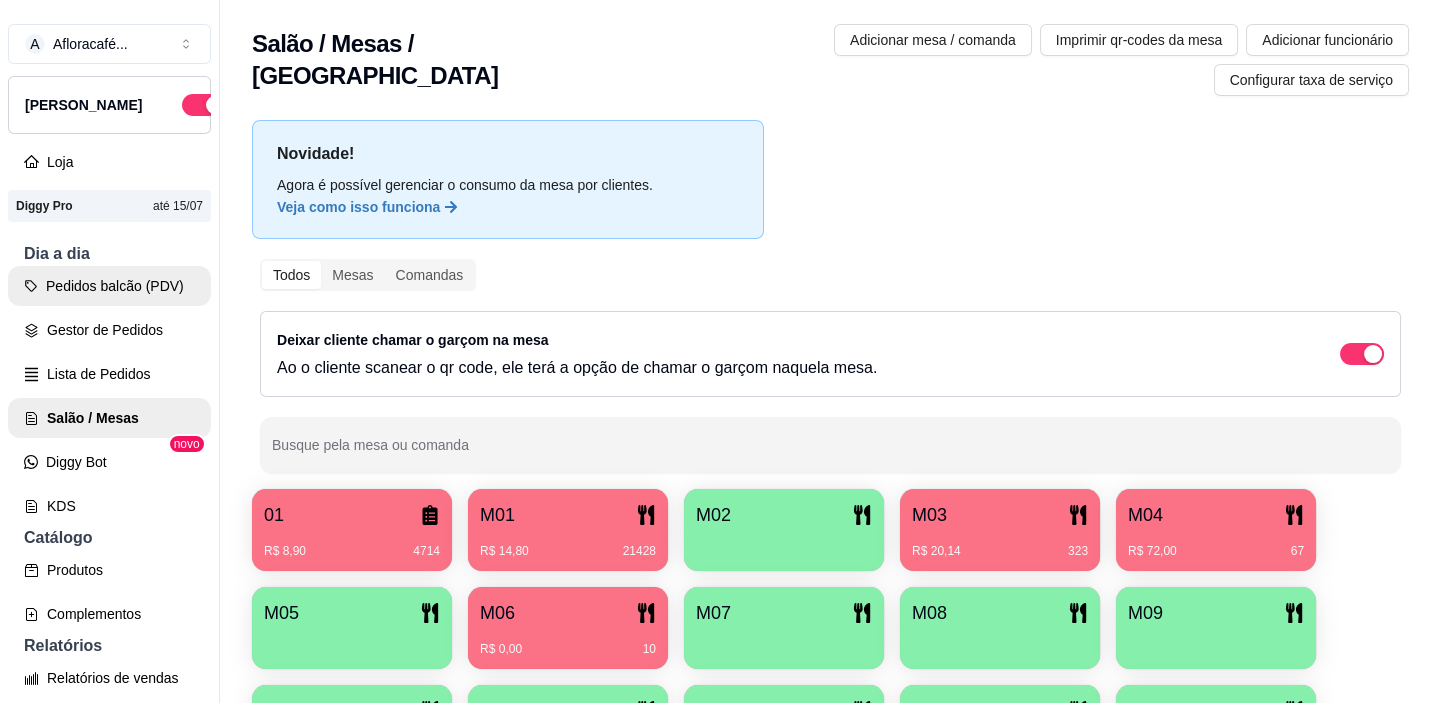click on "Pedidos balcão (PDV)" at bounding box center [109, 286] 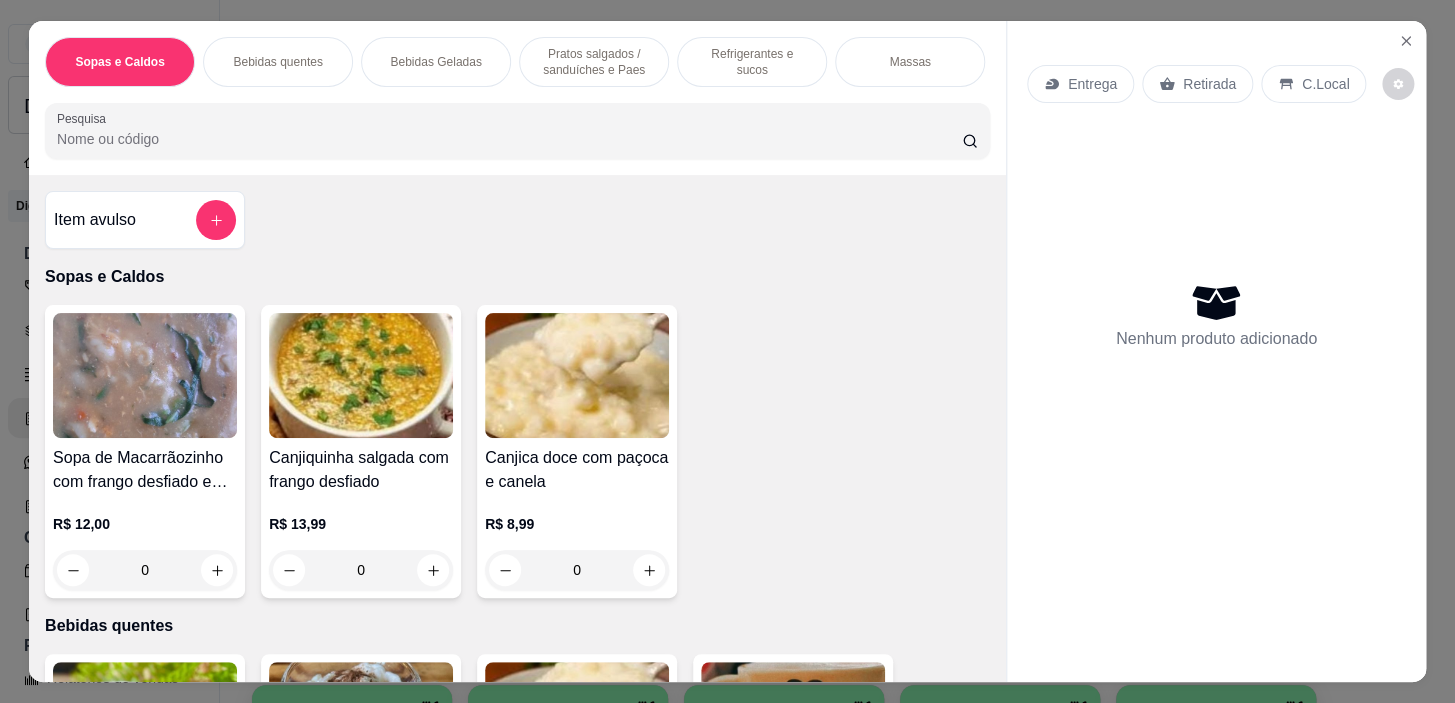 click on "Refrigerantes e sucos" at bounding box center (752, 62) 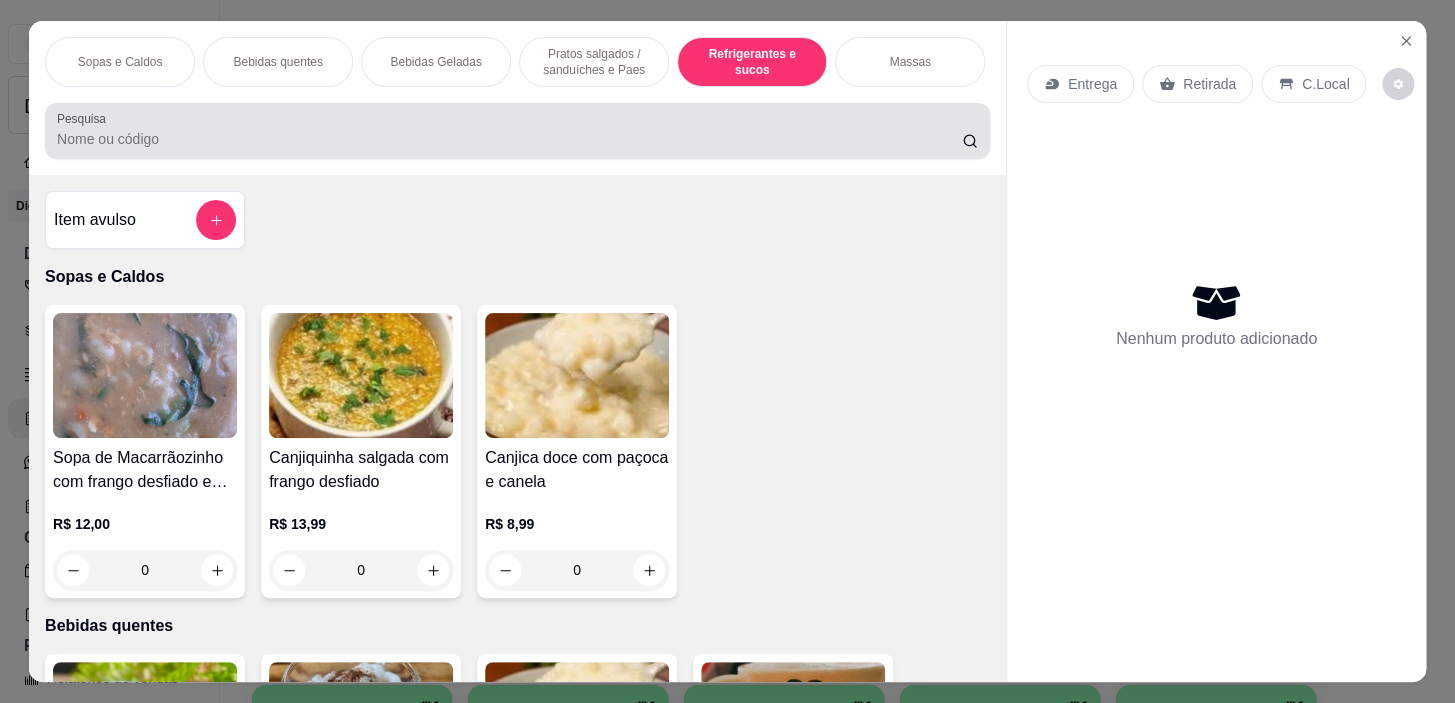 scroll, scrollTop: 8543, scrollLeft: 0, axis: vertical 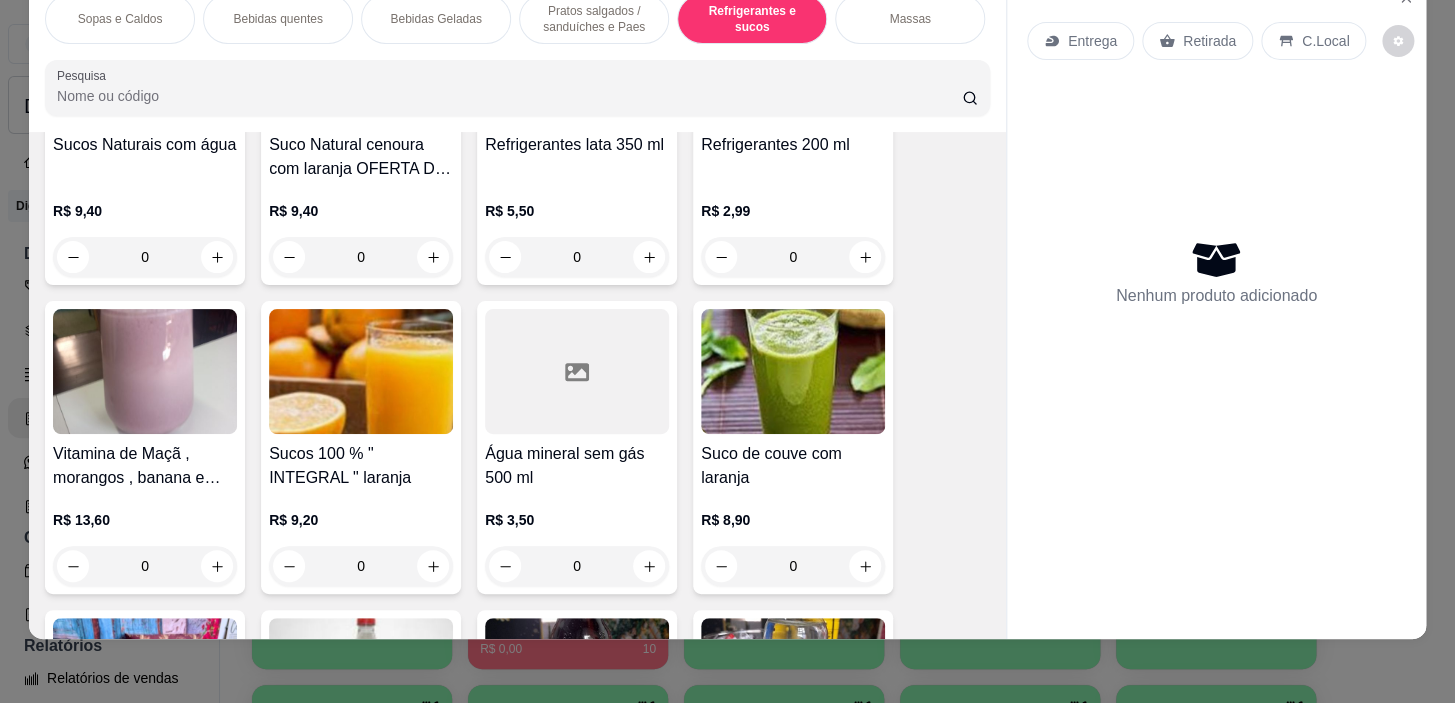 click on "0" at bounding box center [577, 566] 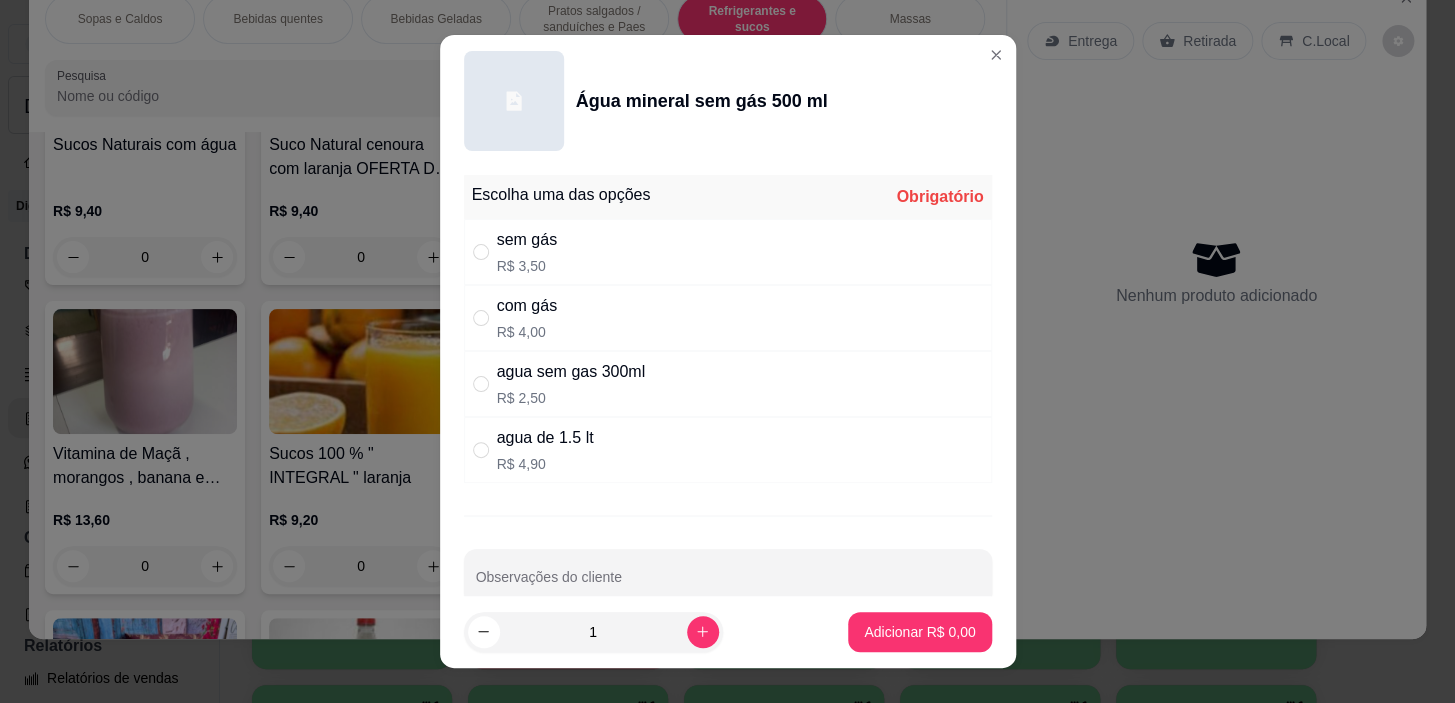 drag, startPoint x: 726, startPoint y: 228, endPoint x: 716, endPoint y: 230, distance: 10.198039 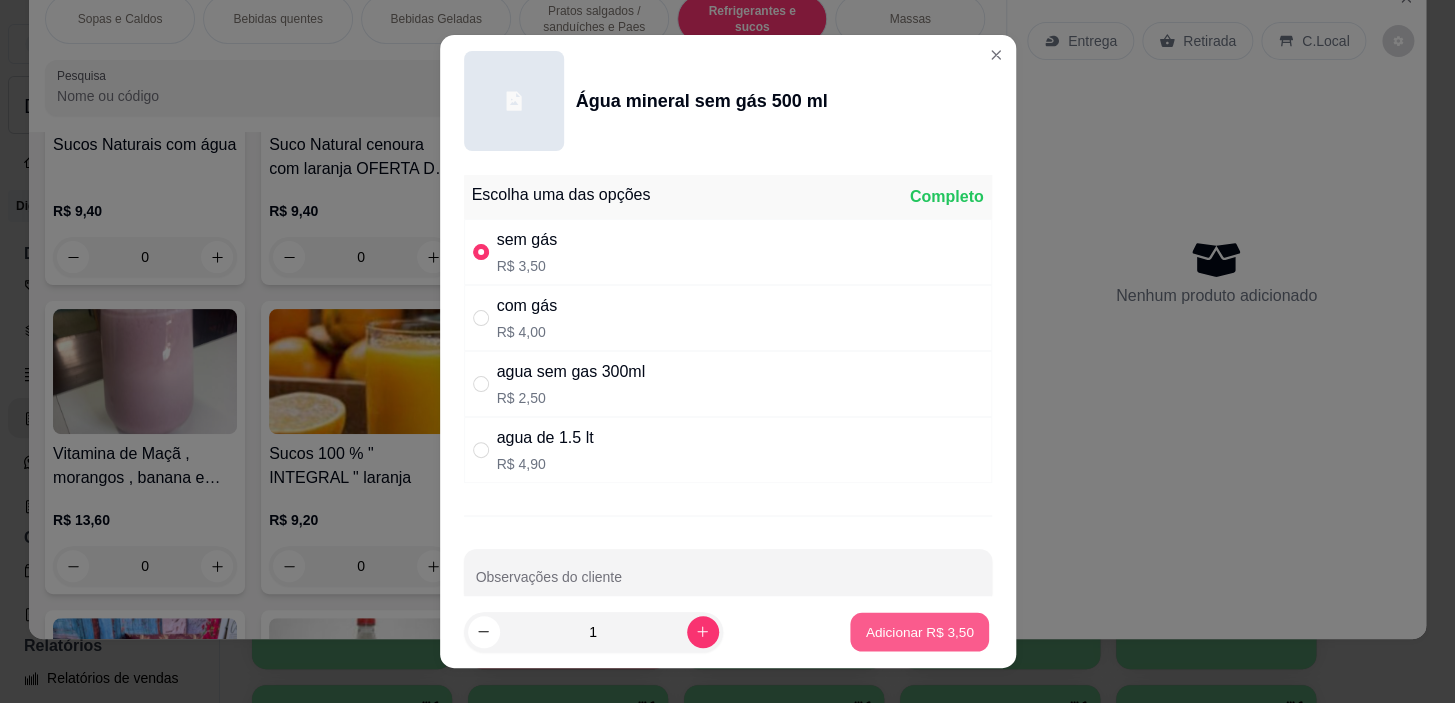 click on "Adicionar   R$ 3,50" at bounding box center [920, 631] 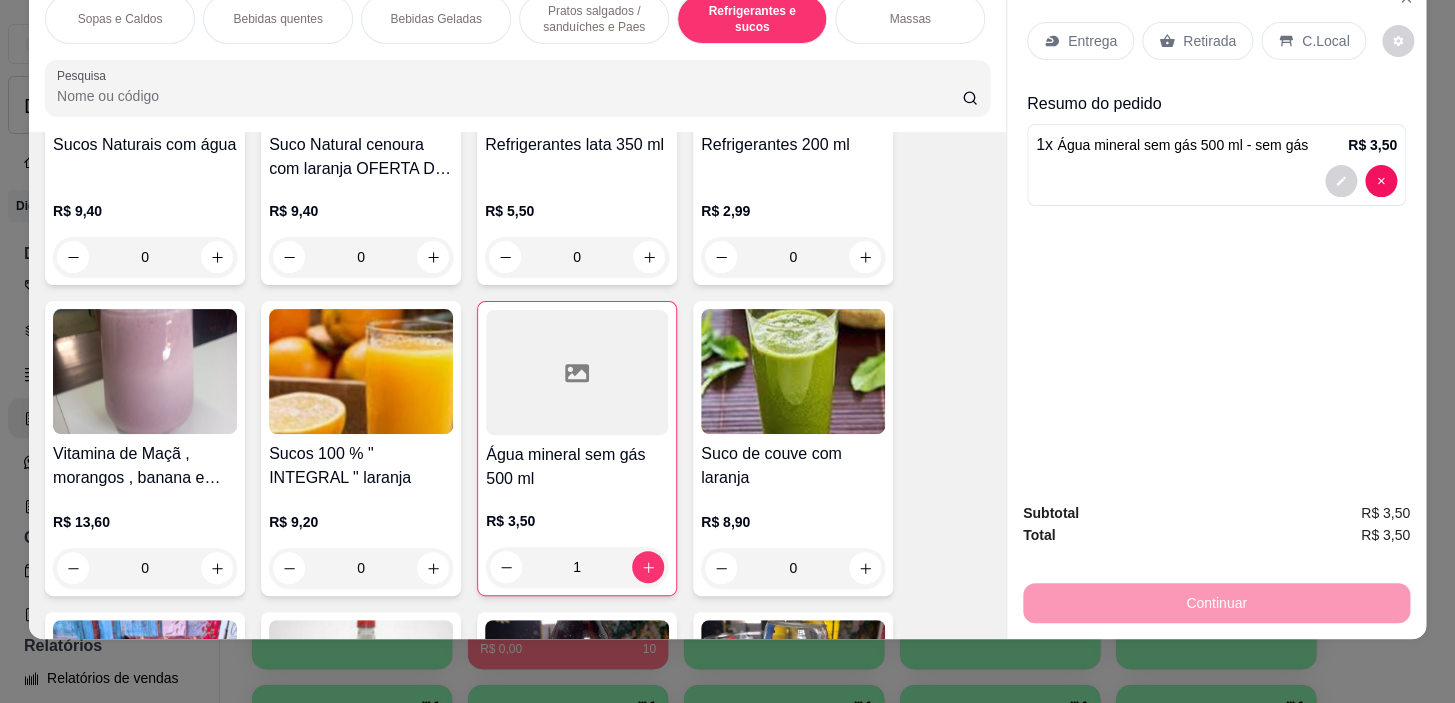 click on "C.Local" at bounding box center (1325, 41) 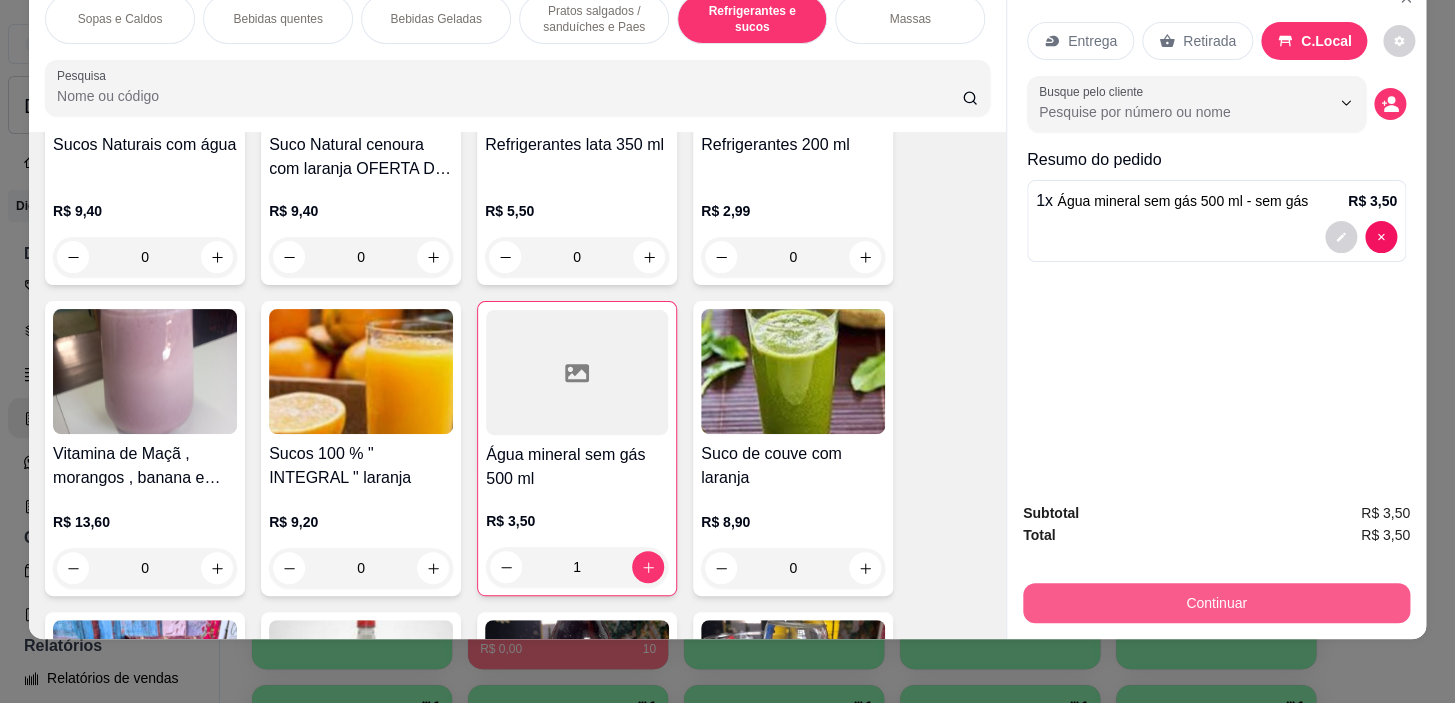 click on "Continuar" at bounding box center (1216, 603) 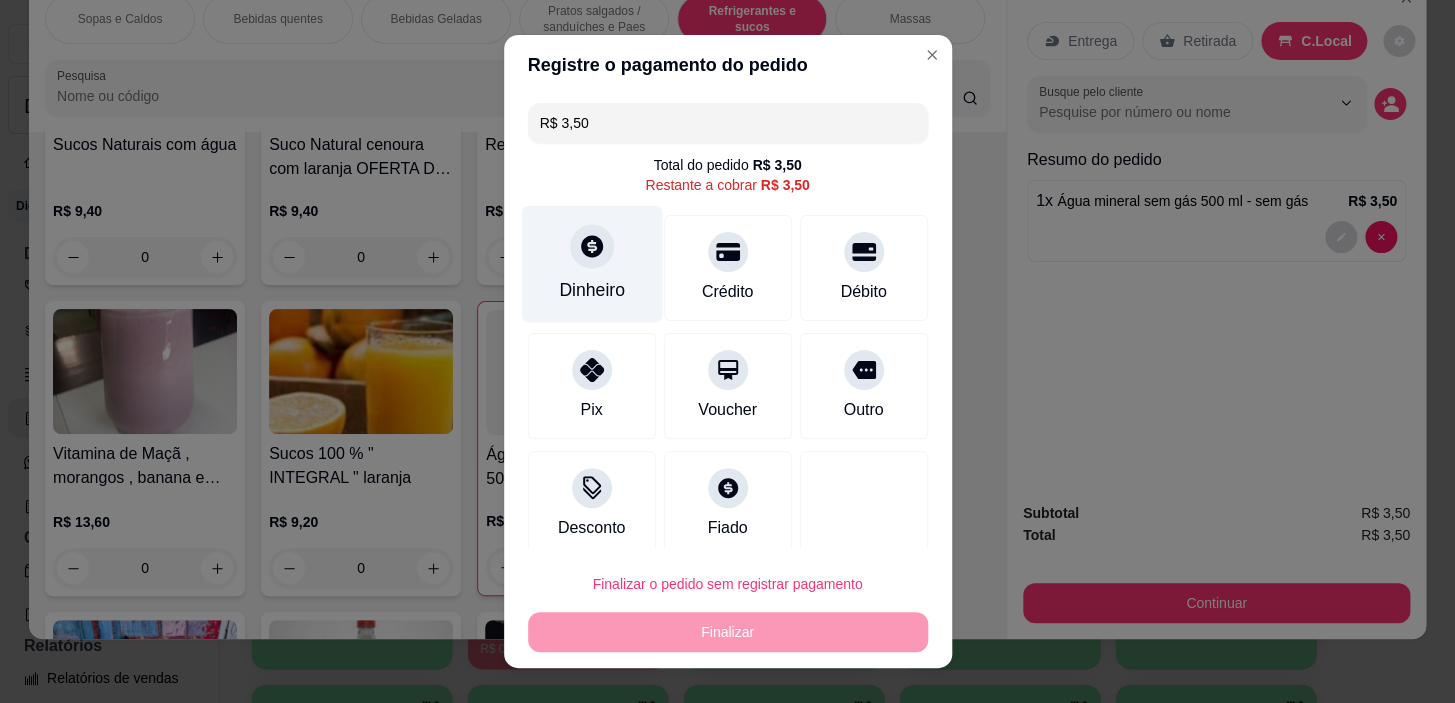 click on "Dinheiro" at bounding box center [591, 264] 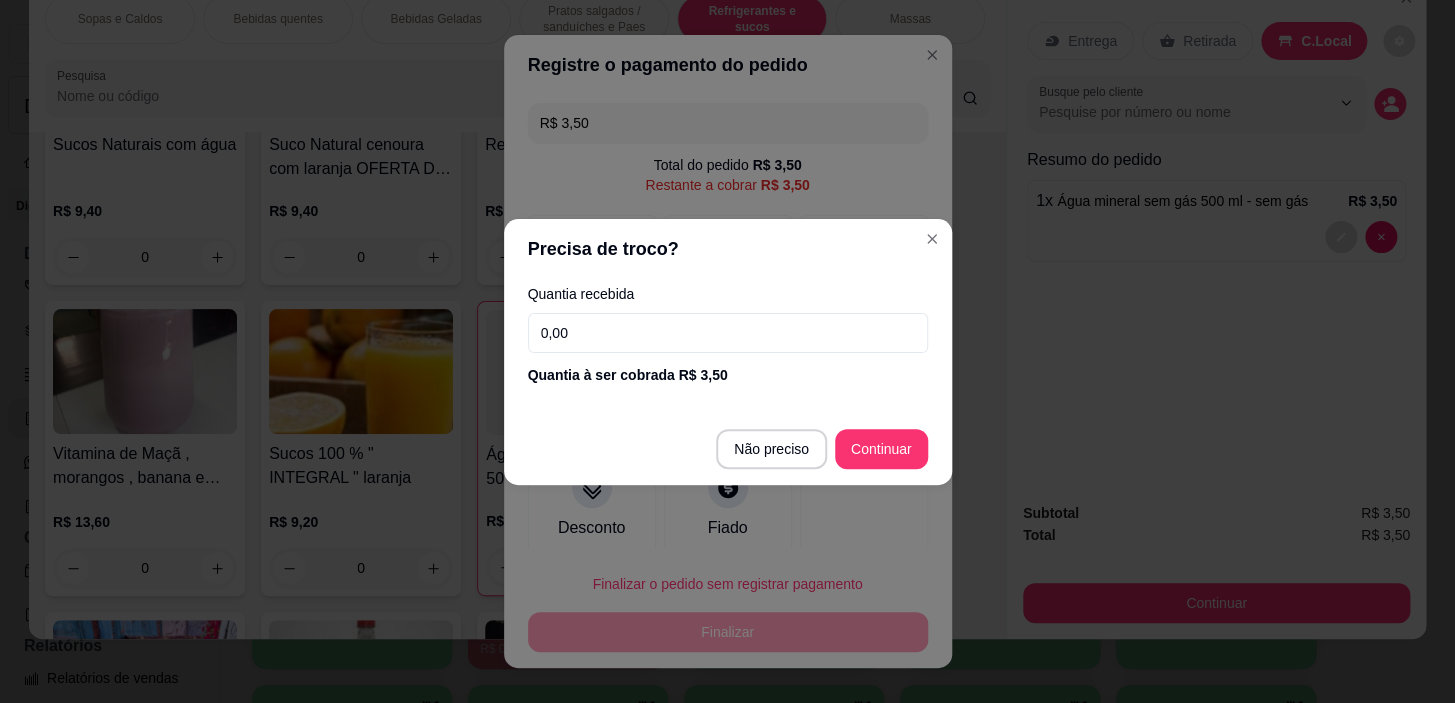 click on "0,00" at bounding box center (728, 333) 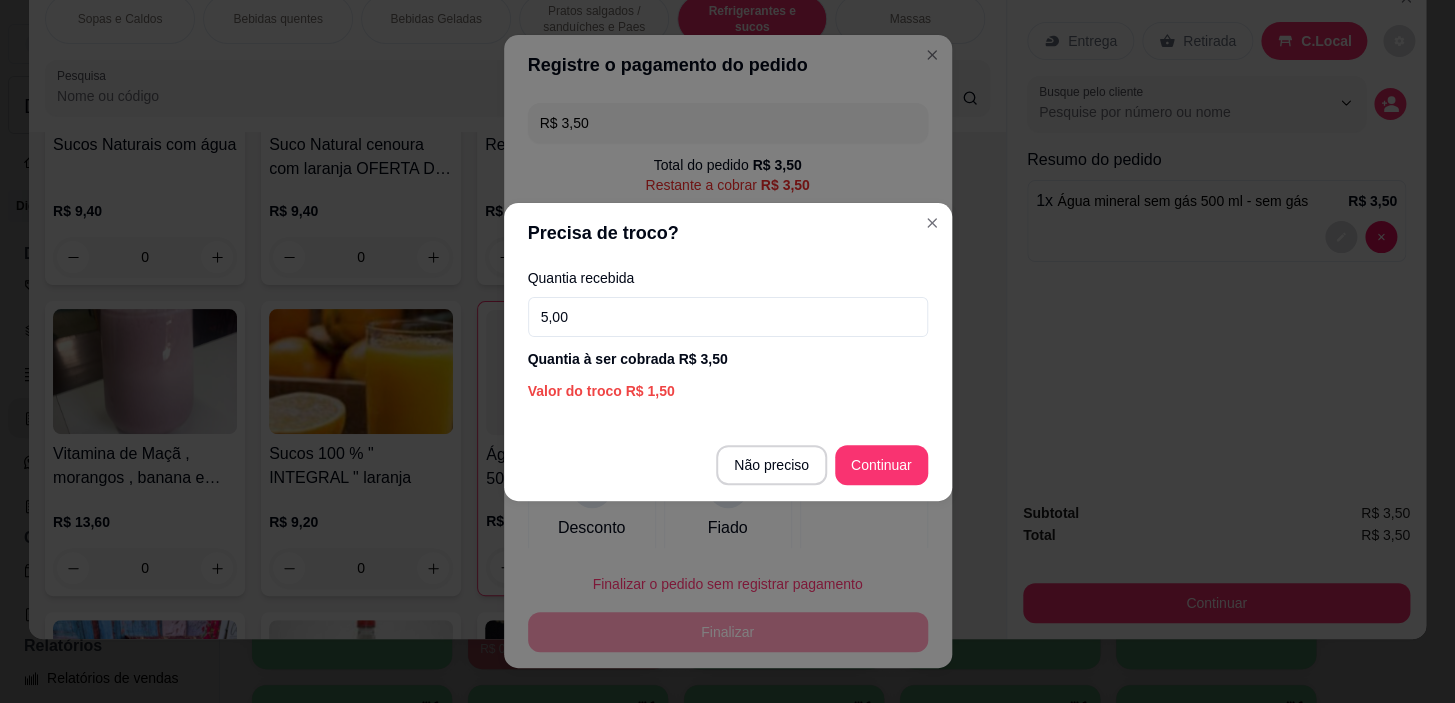 type on "5,00" 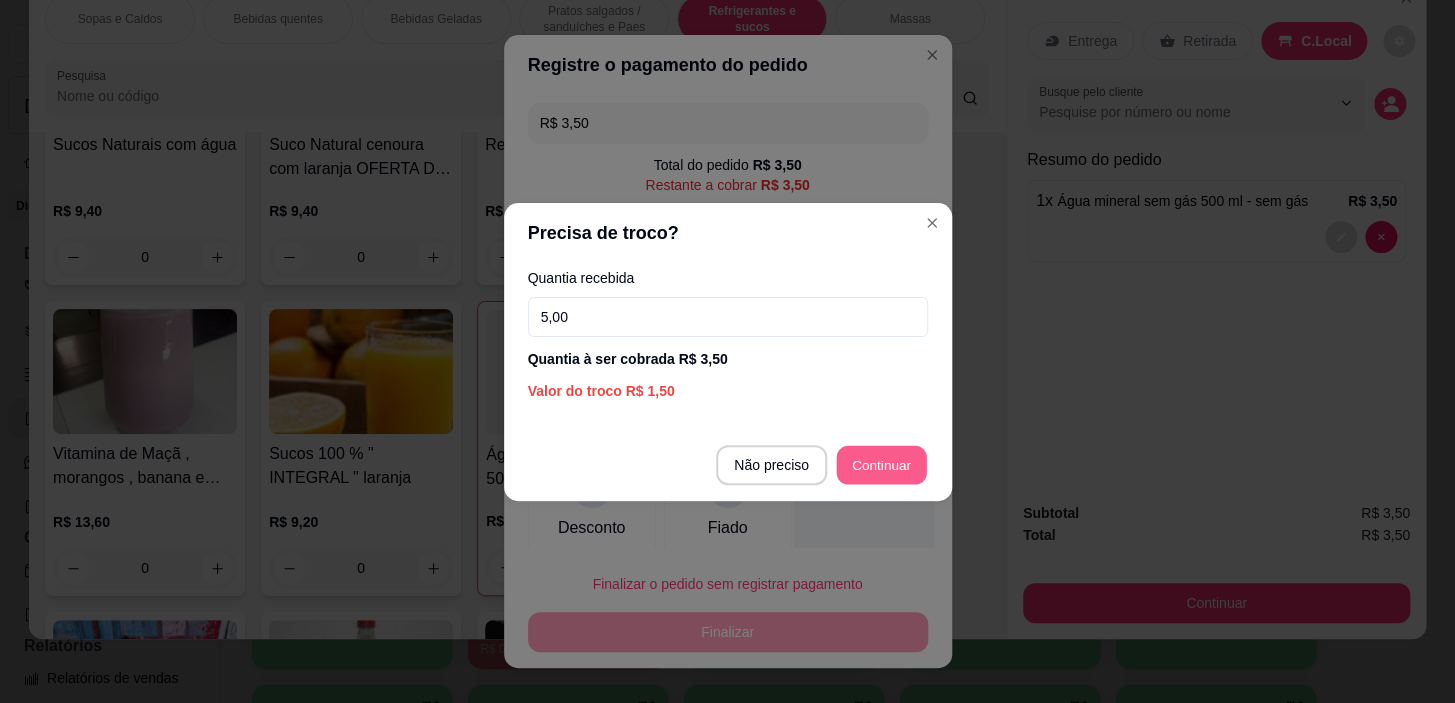 type on "R$ 0,00" 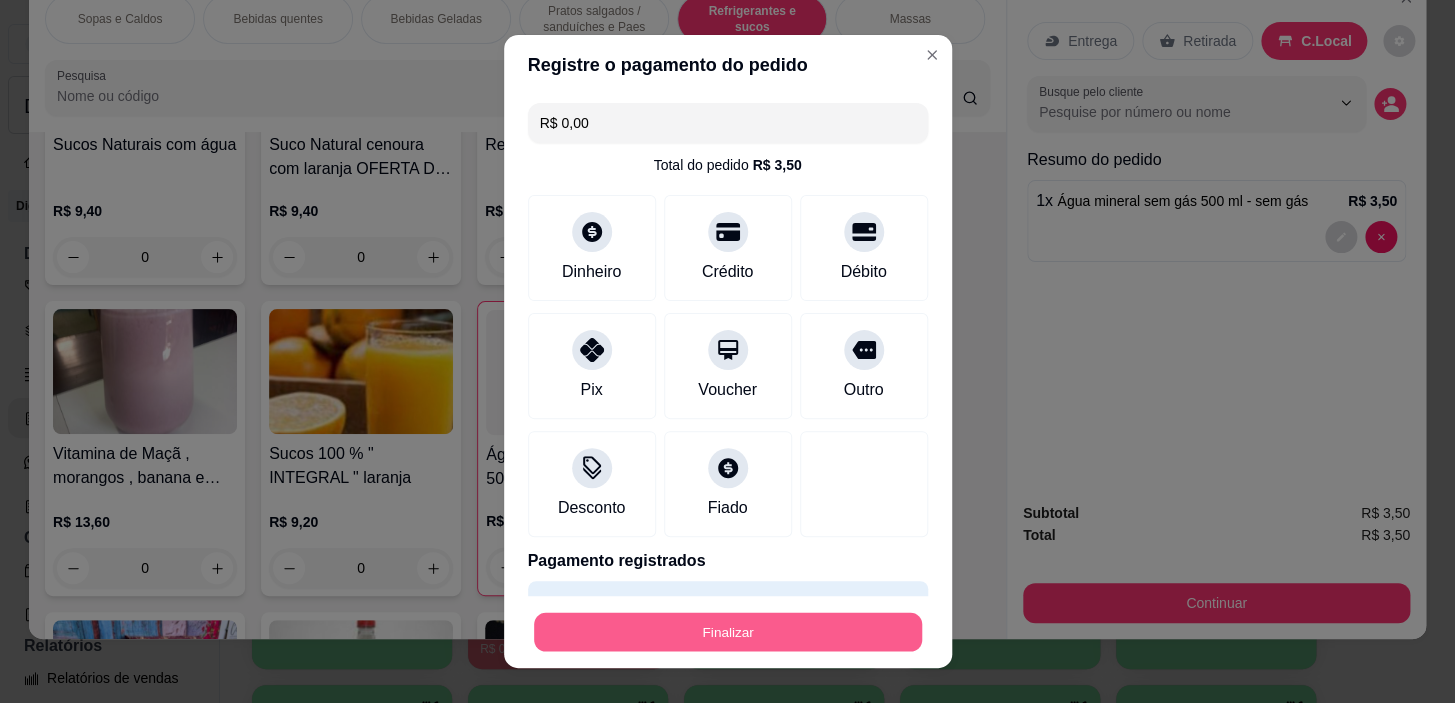 click on "Finalizar" at bounding box center [728, 631] 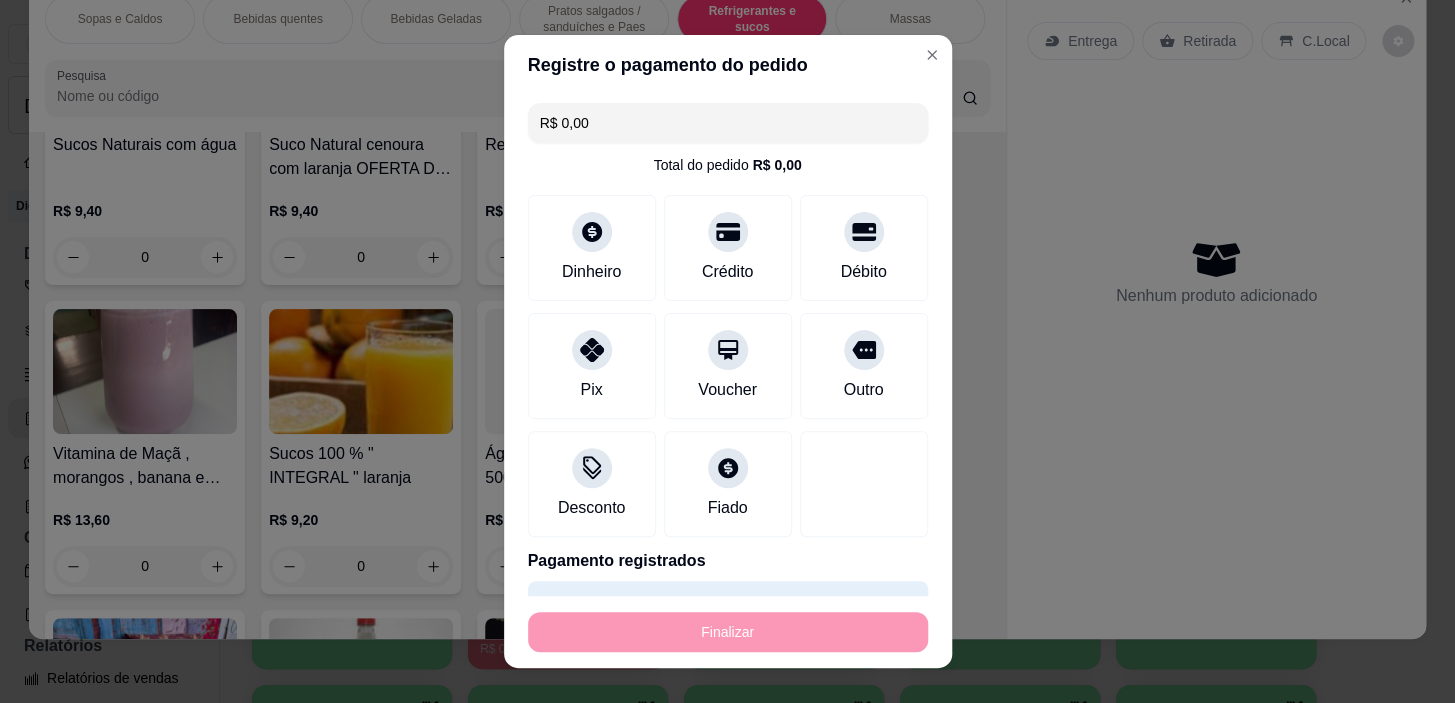 type on "0" 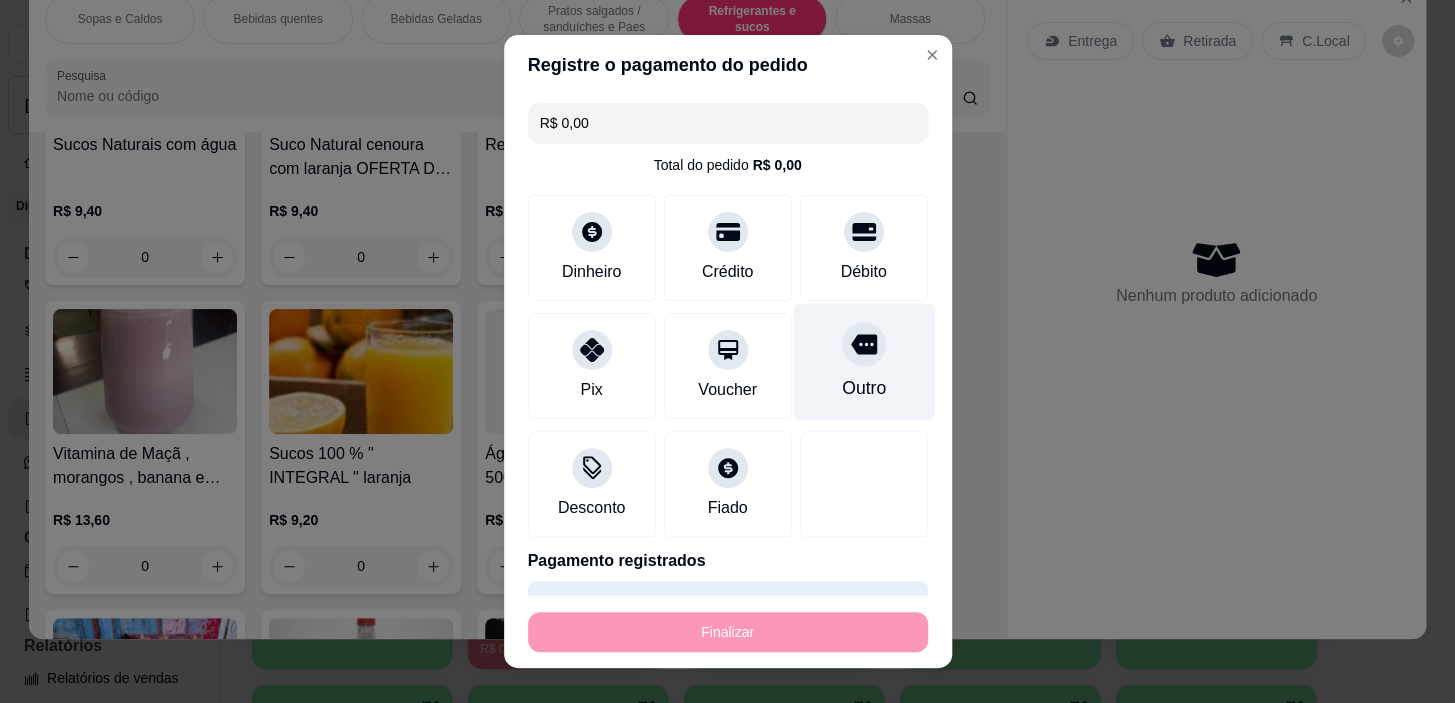 type on "-R$ 3,50" 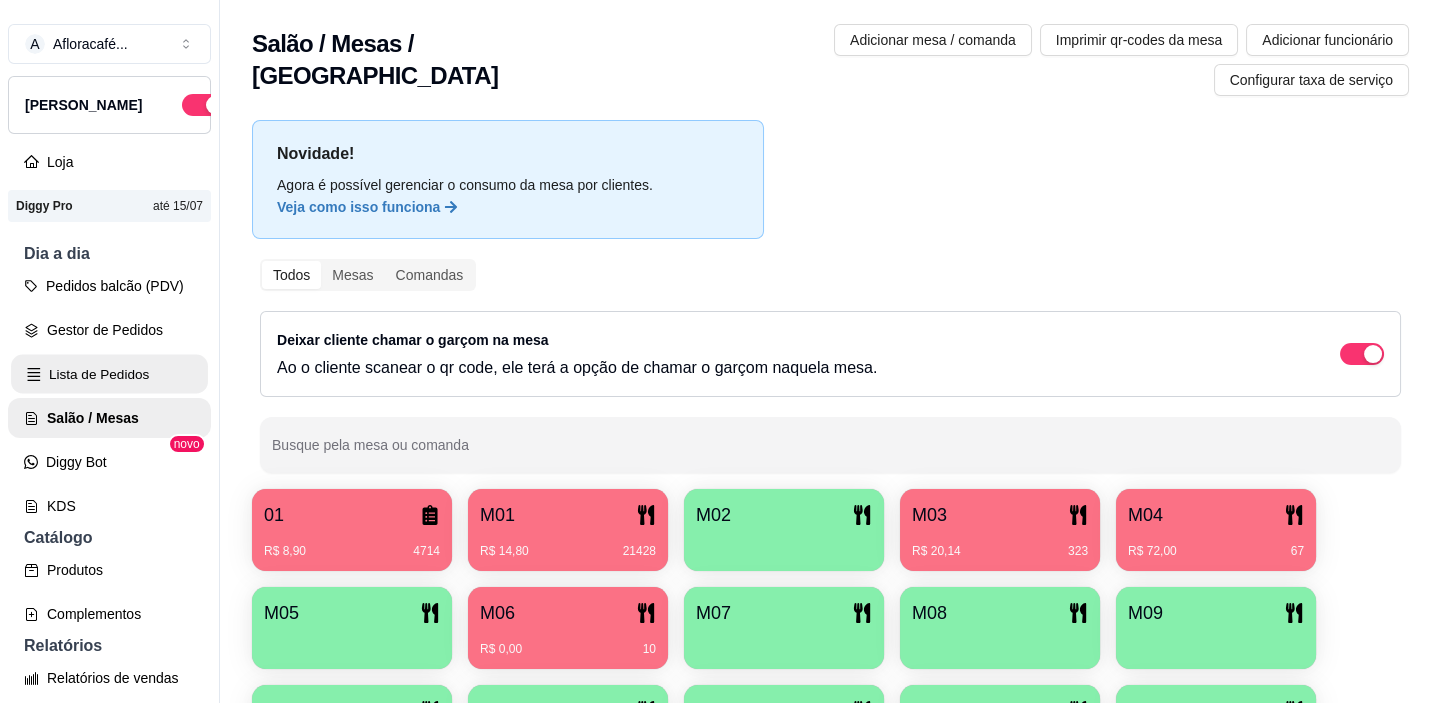 click on "Lista de Pedidos" at bounding box center (109, 374) 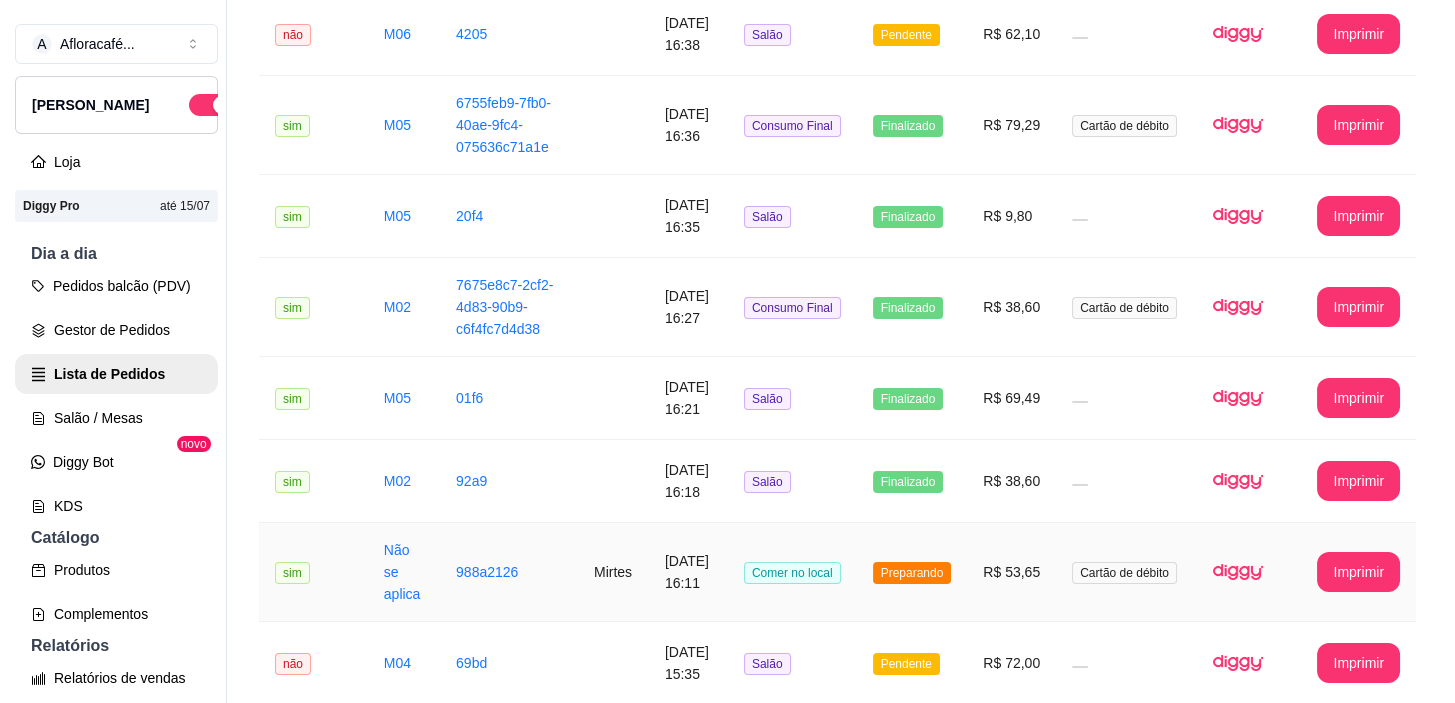 scroll, scrollTop: 636, scrollLeft: 0, axis: vertical 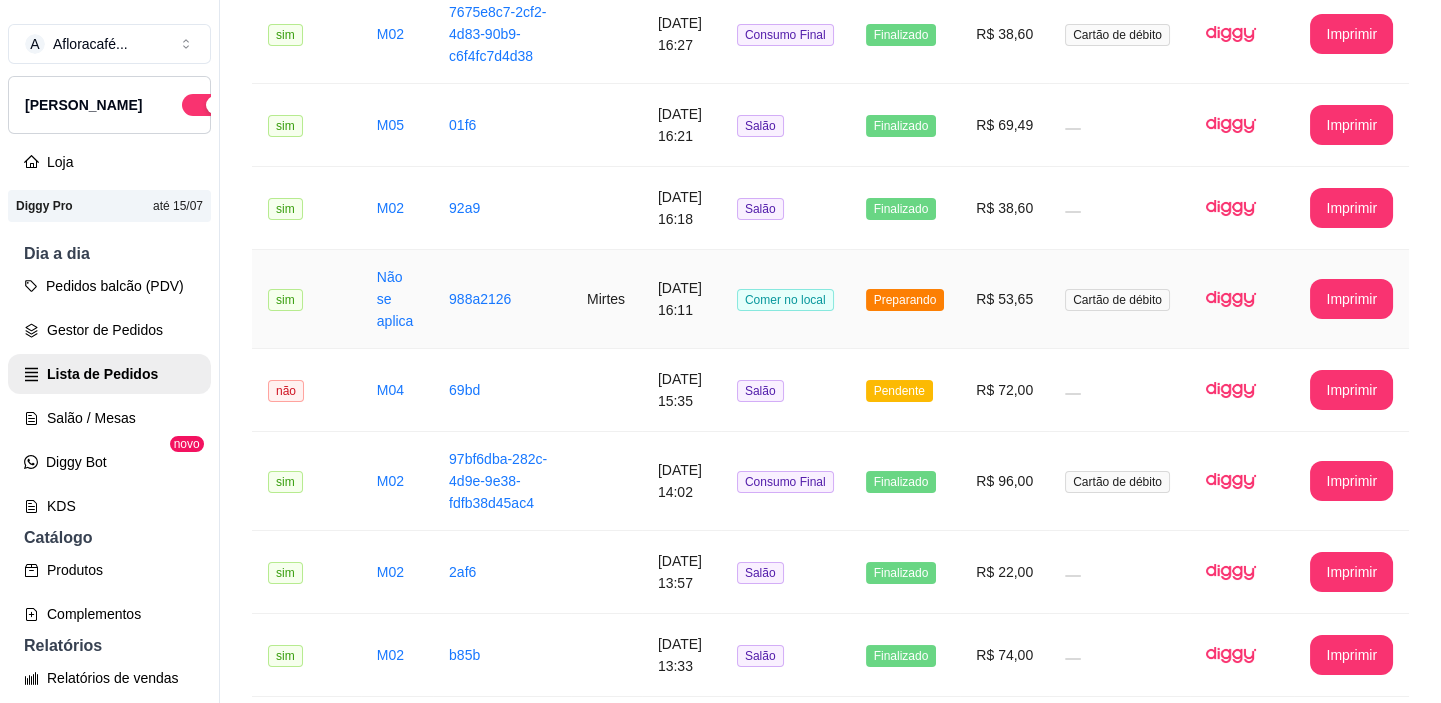 click on "[DATE] 16:11" at bounding box center (681, 299) 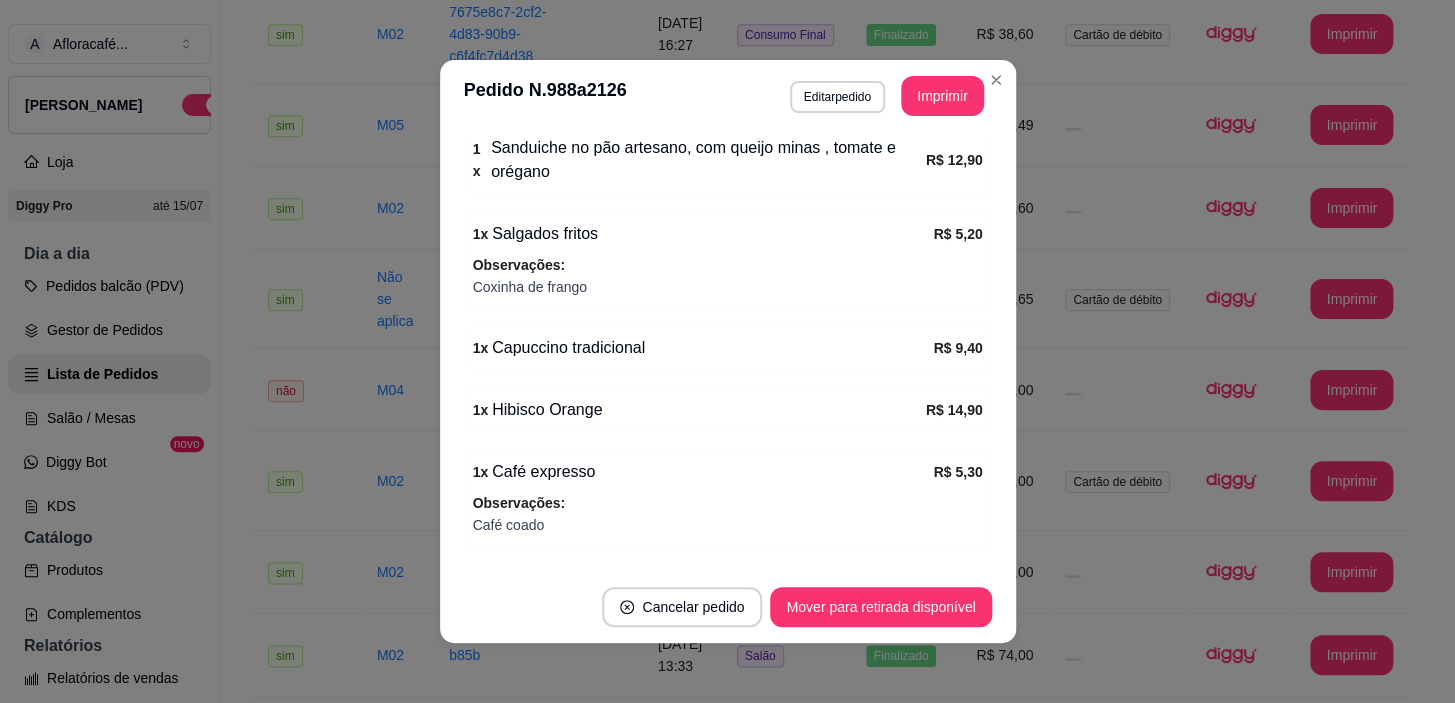 scroll, scrollTop: 598, scrollLeft: 0, axis: vertical 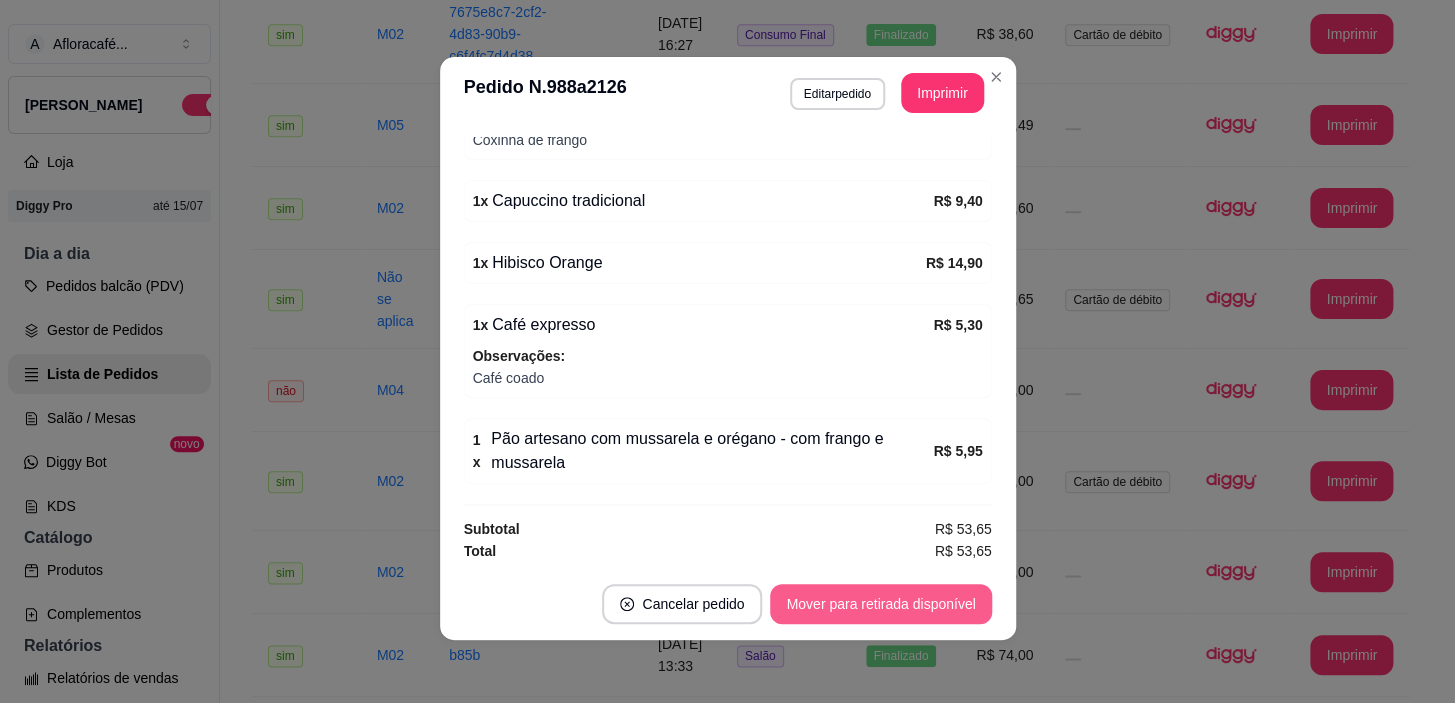 click on "Mover para retirada disponível" at bounding box center (880, 604) 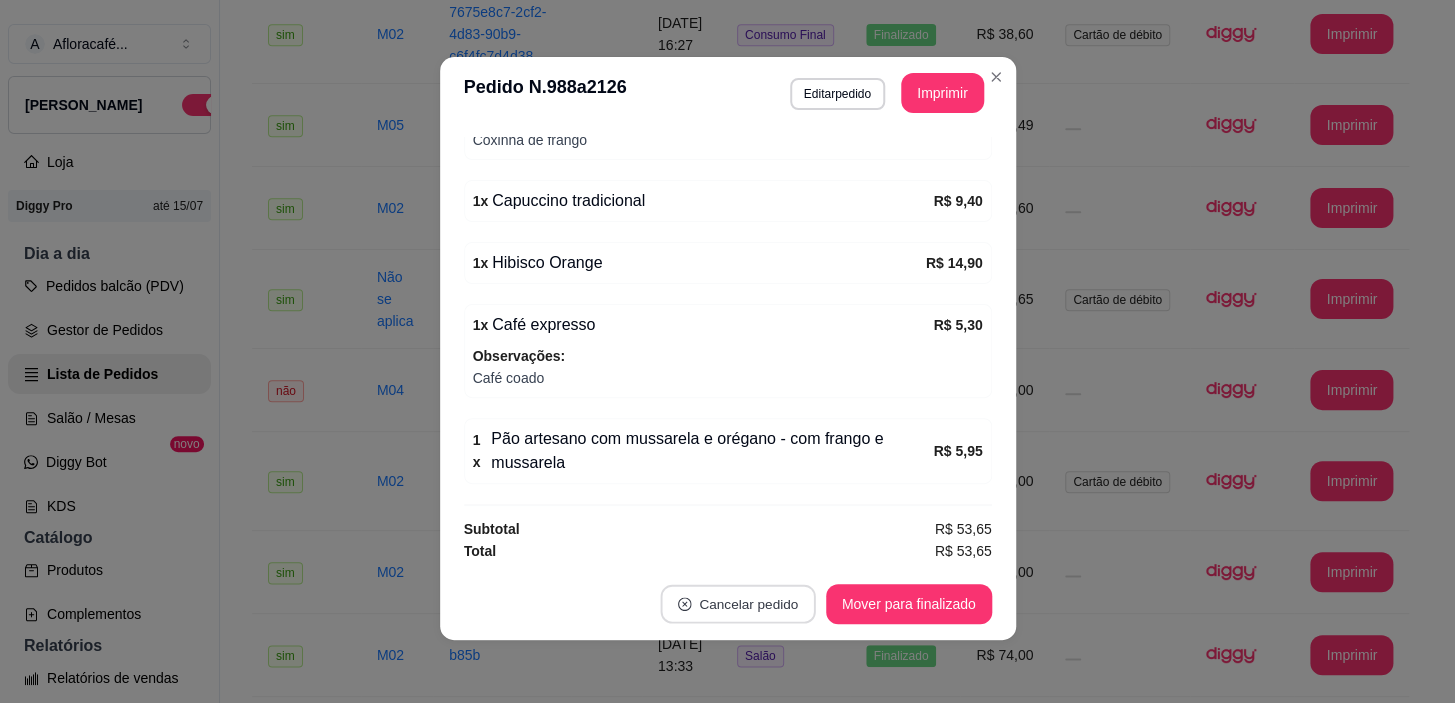 click on "Cancelar pedido" at bounding box center (738, 604) 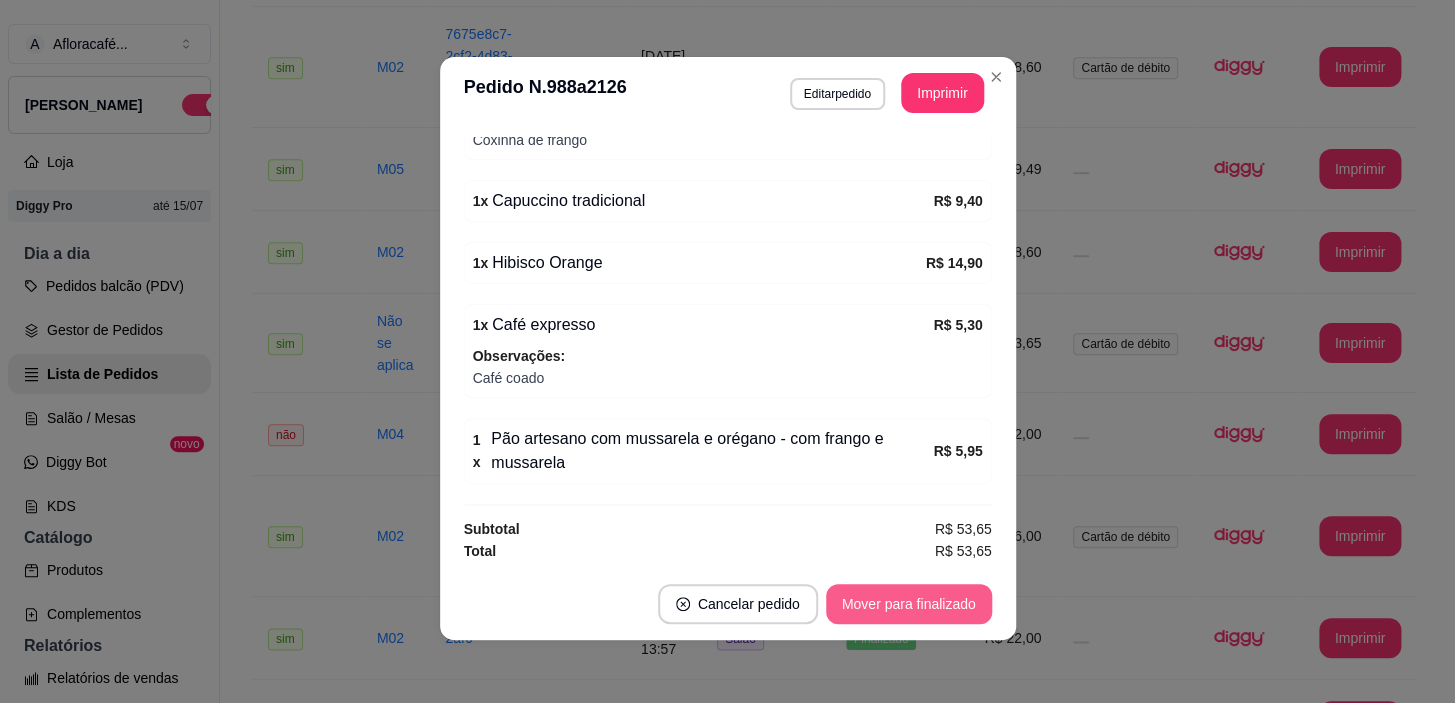 click on "Mover para finalizado" at bounding box center (909, 604) 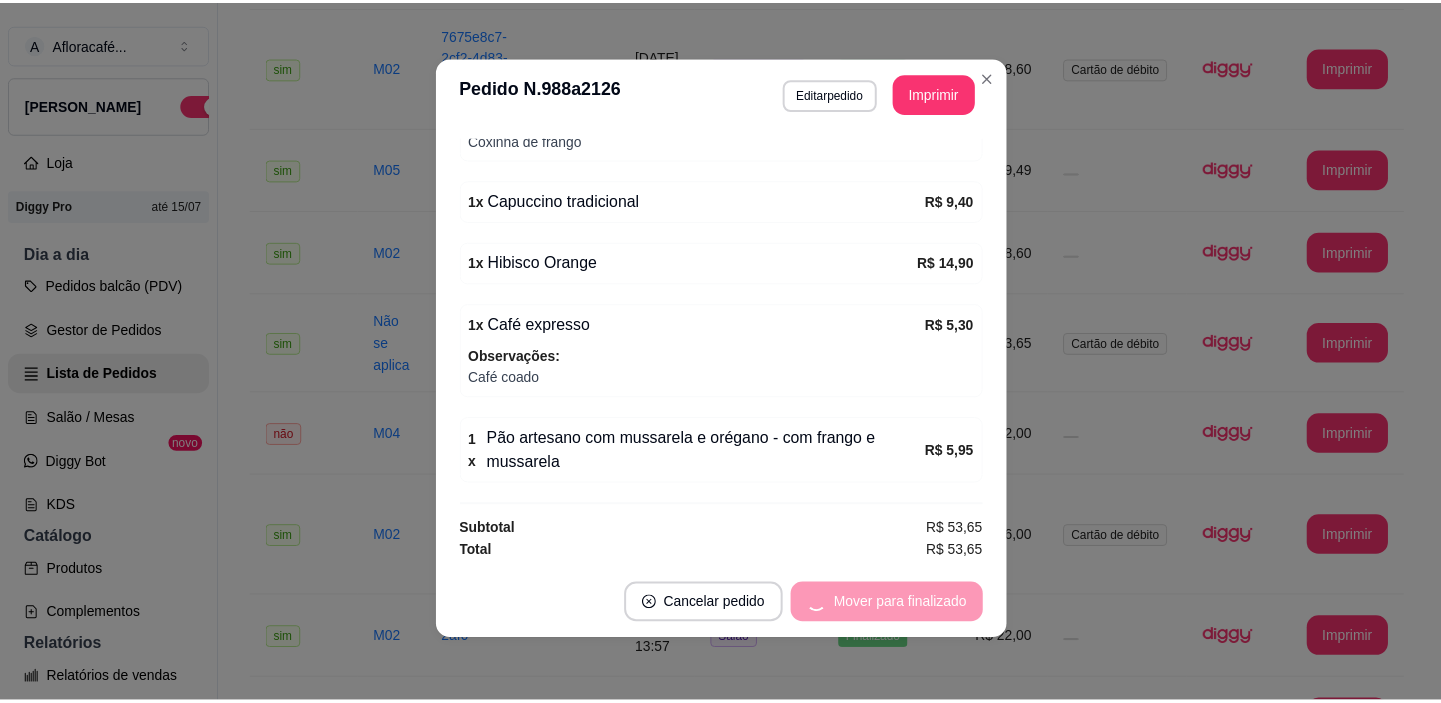 scroll, scrollTop: 551, scrollLeft: 0, axis: vertical 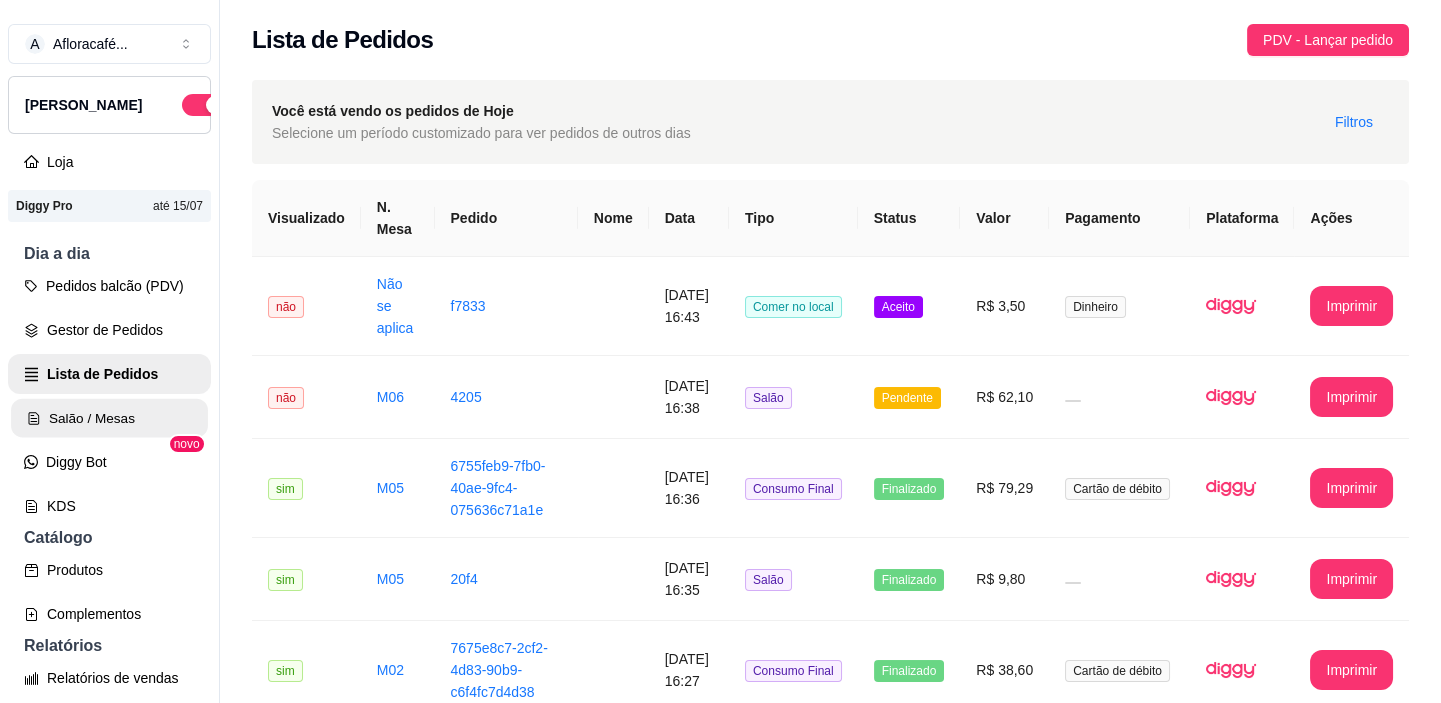 click on "Salão / Mesas" at bounding box center (109, 418) 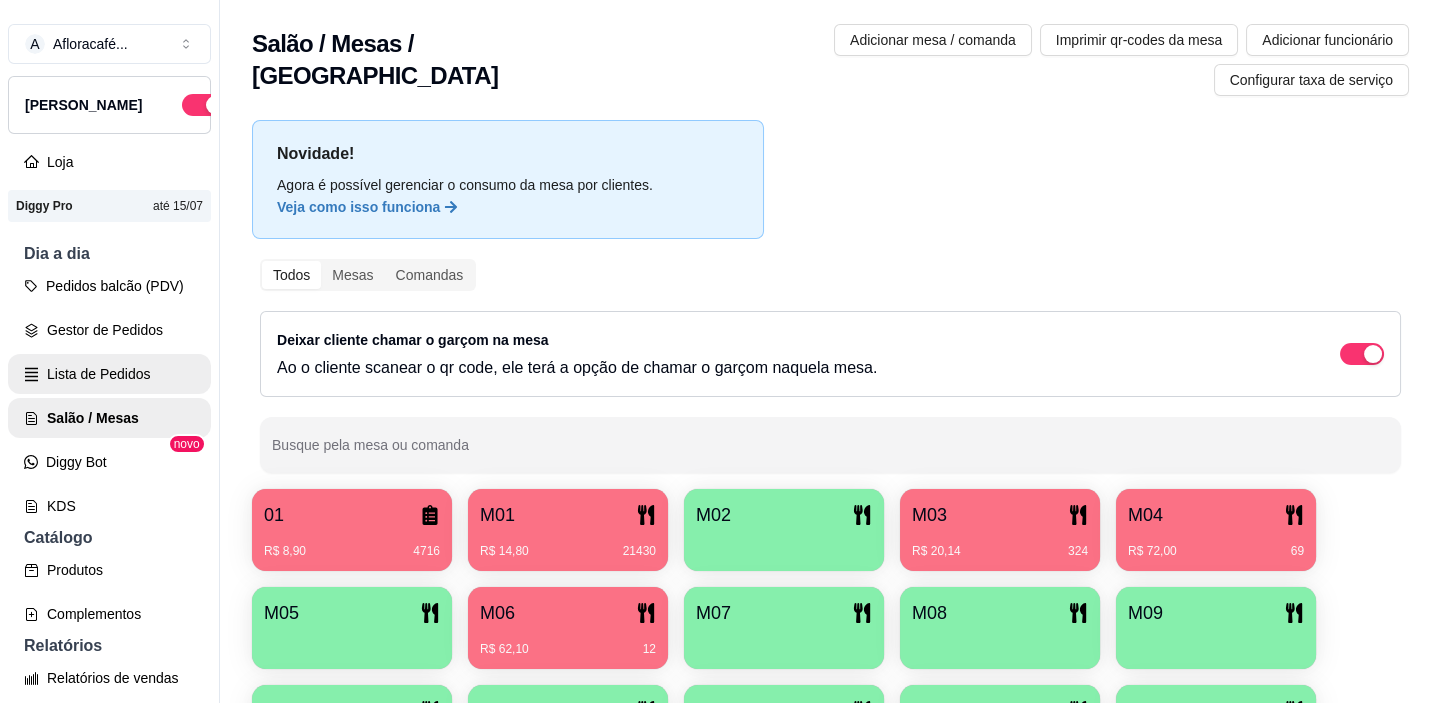 click on "Lista de Pedidos" at bounding box center [109, 374] 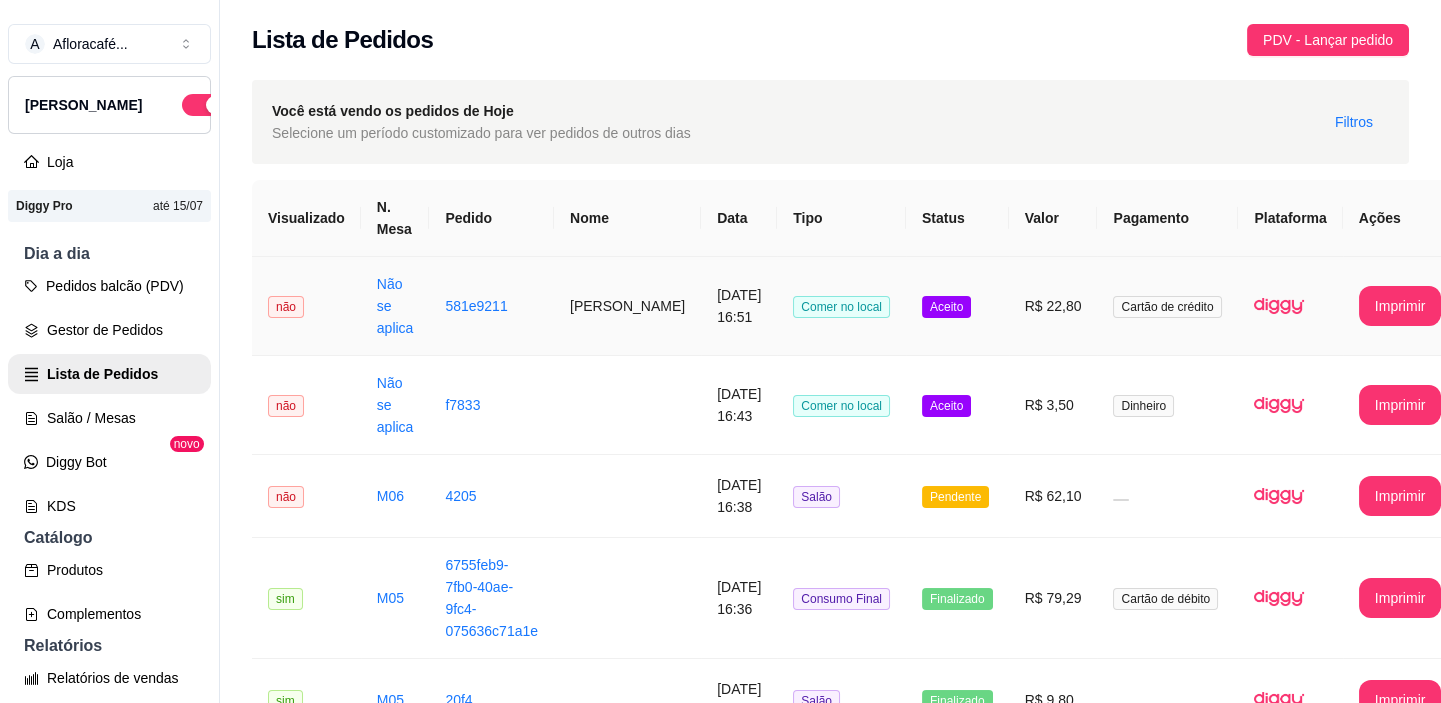 click on "[PERSON_NAME]" at bounding box center (627, 306) 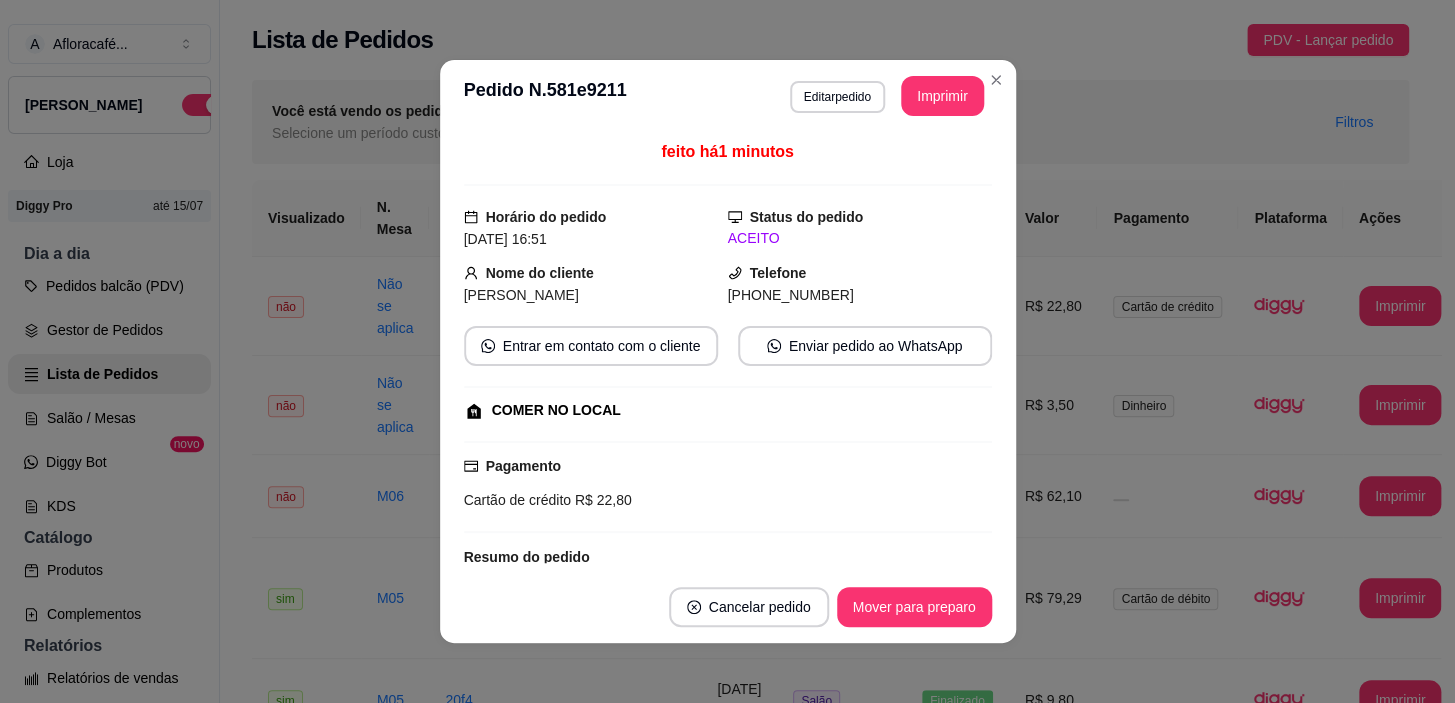 scroll, scrollTop: 199, scrollLeft: 0, axis: vertical 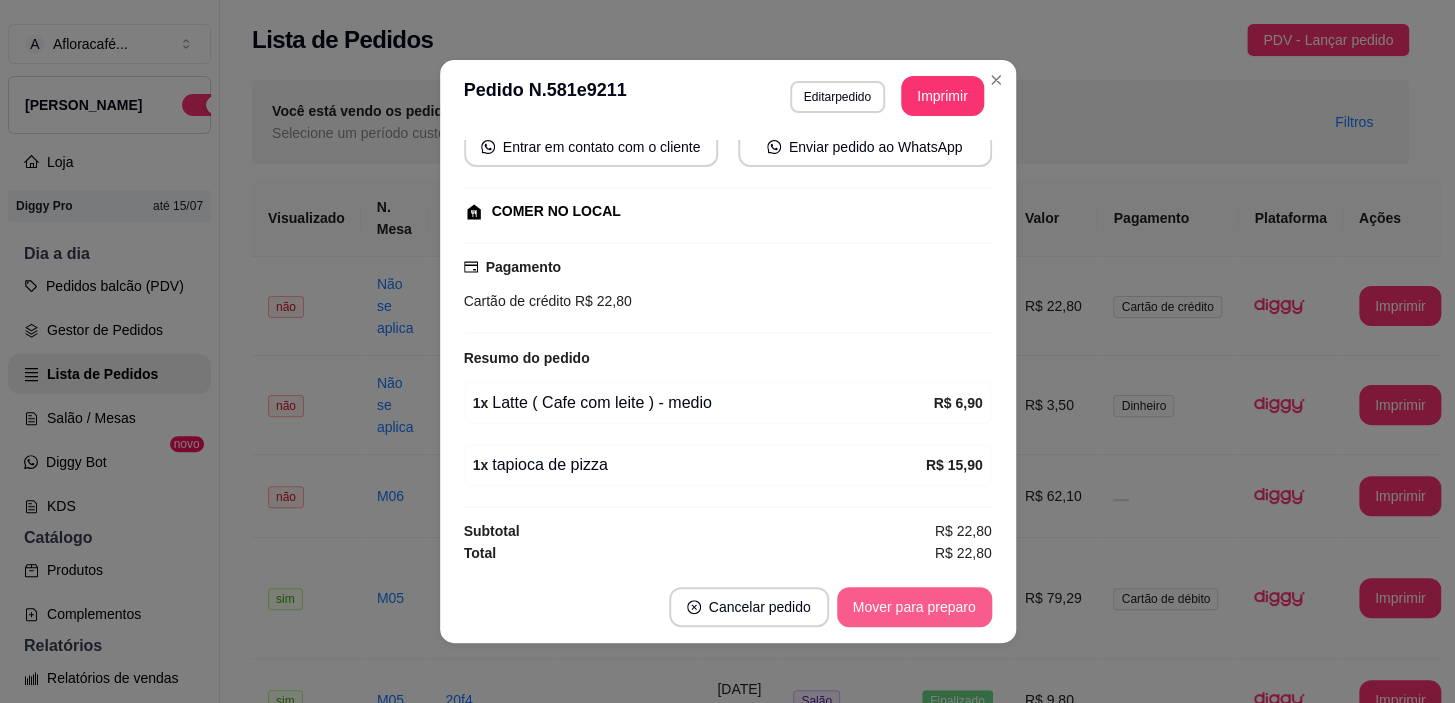 click on "Mover para preparo" at bounding box center [914, 607] 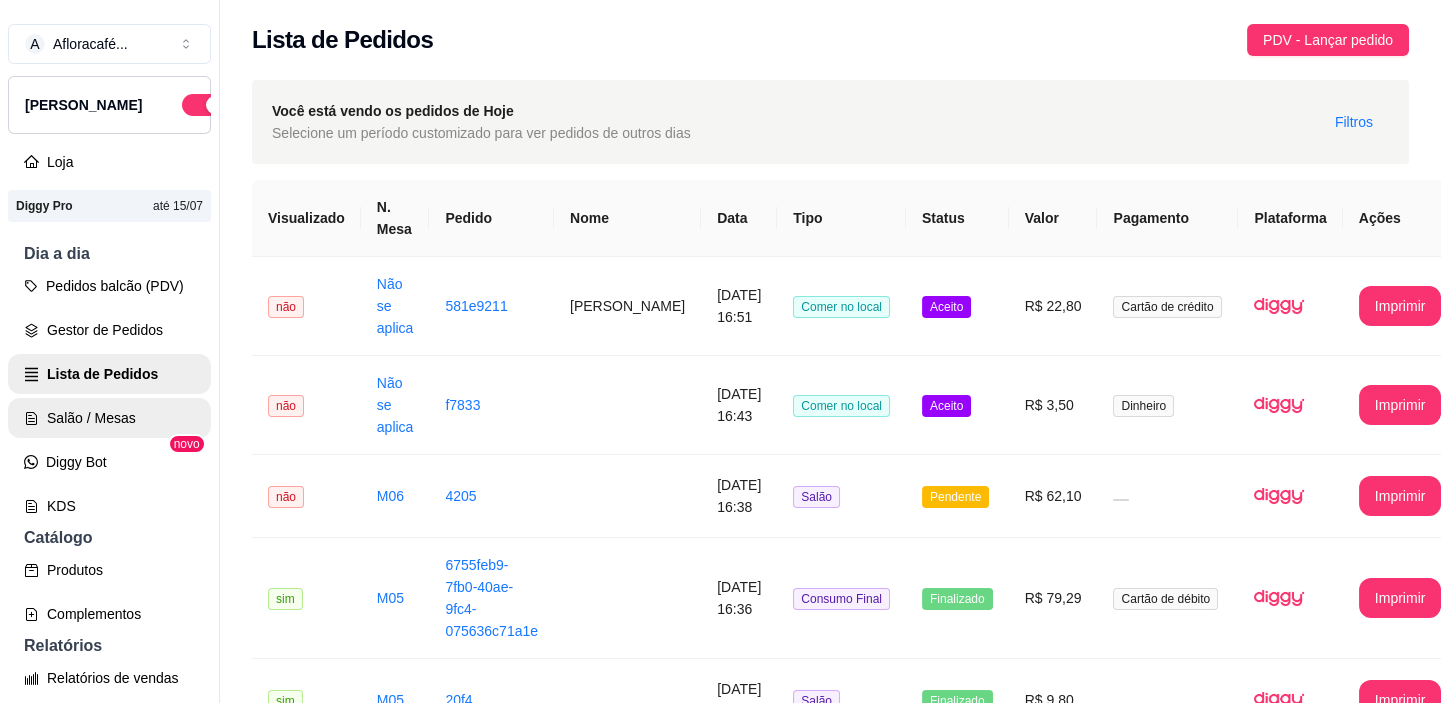 click on "Salão / Mesas" at bounding box center [109, 418] 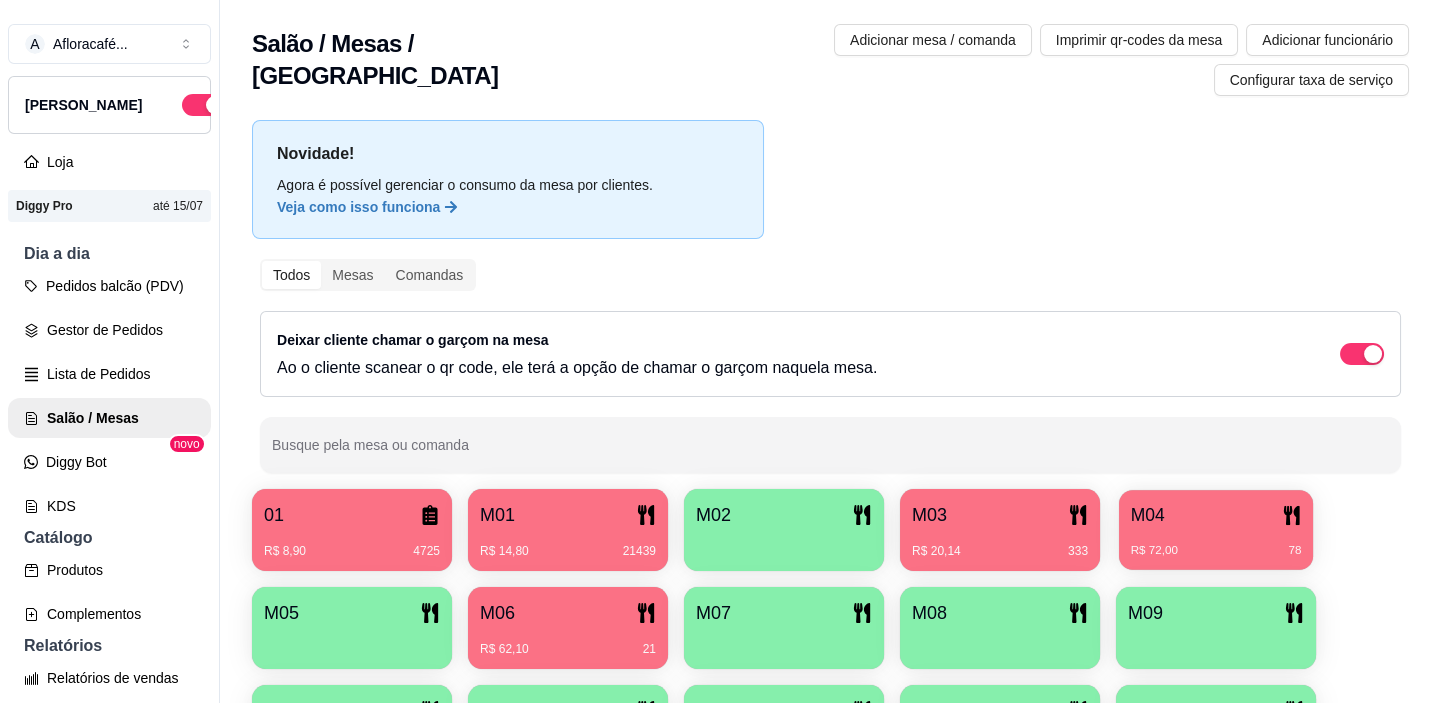 click on "R$ 72,00 78" at bounding box center (1216, 543) 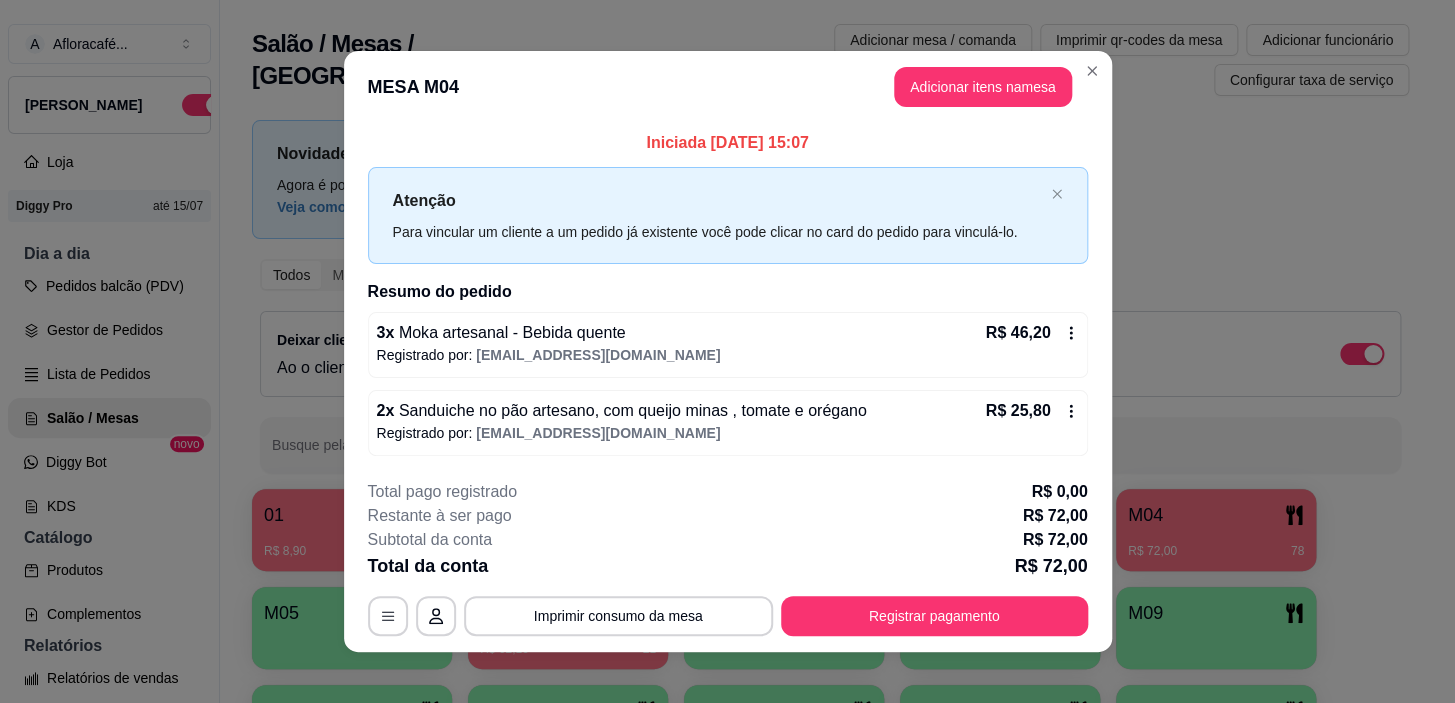 scroll, scrollTop: 12, scrollLeft: 0, axis: vertical 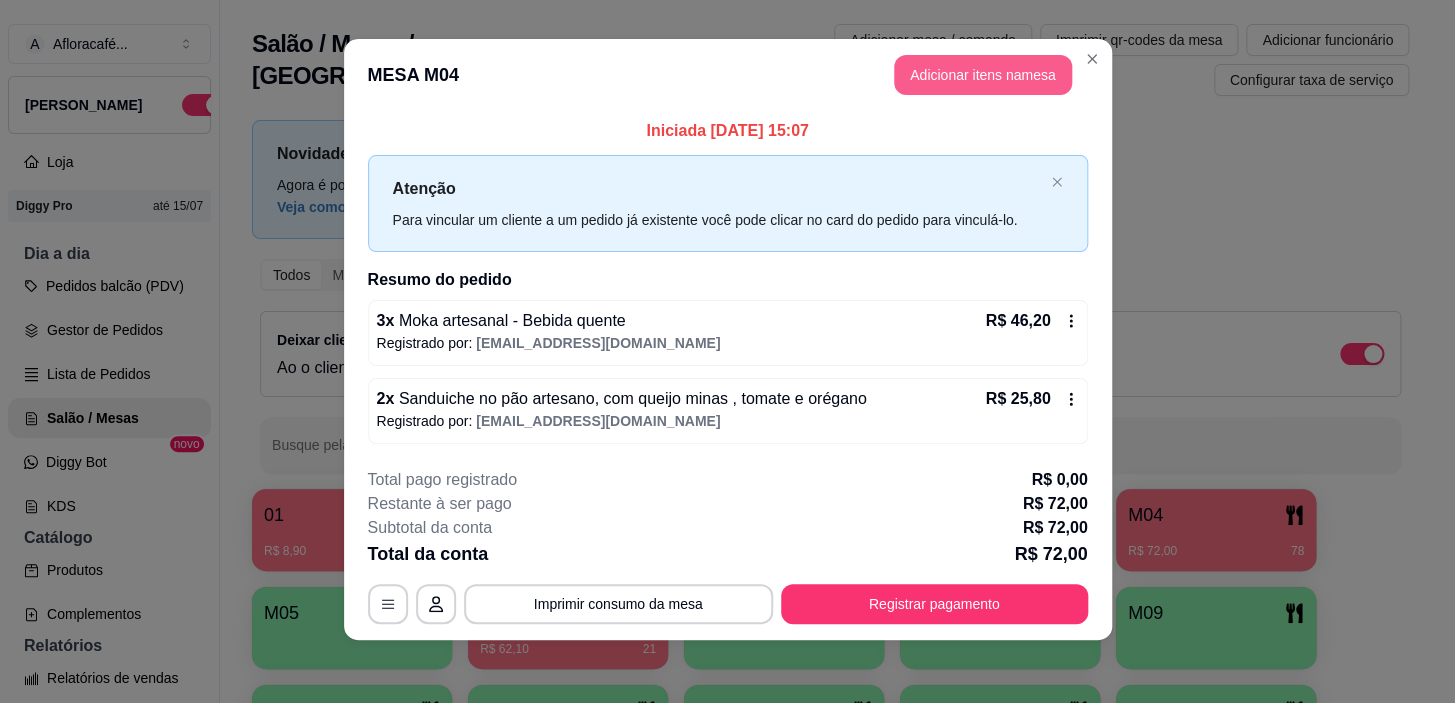 click on "Adicionar itens na  mesa" at bounding box center [983, 75] 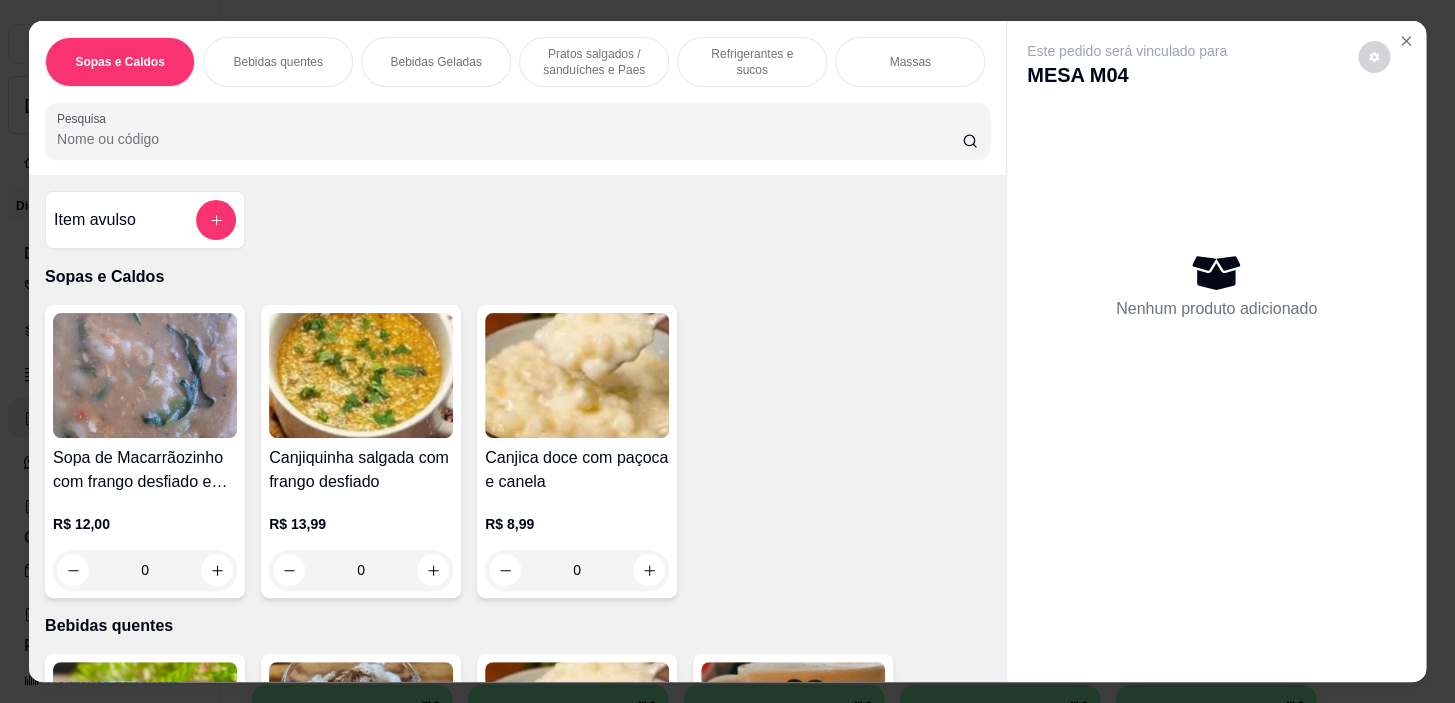 click on "Bebidas Geladas" at bounding box center (435, 62) 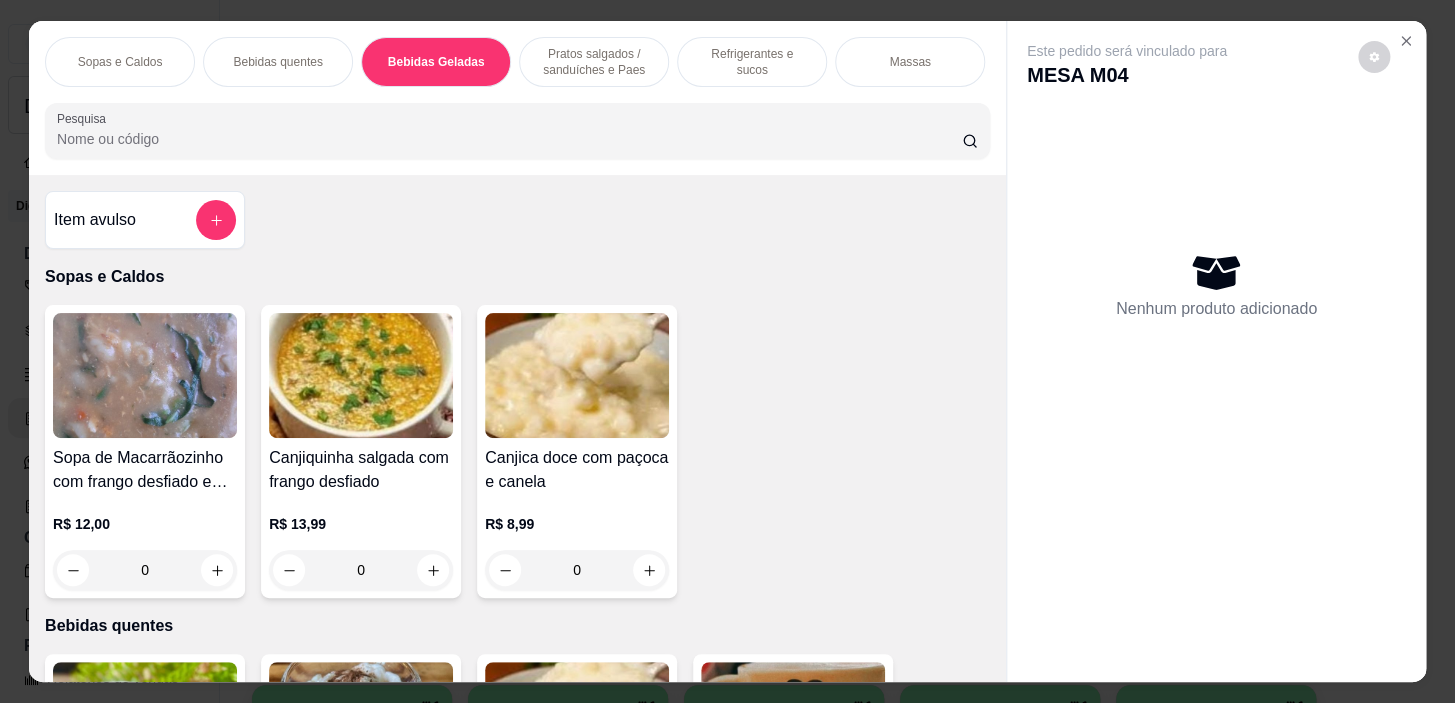 scroll, scrollTop: 2732, scrollLeft: 0, axis: vertical 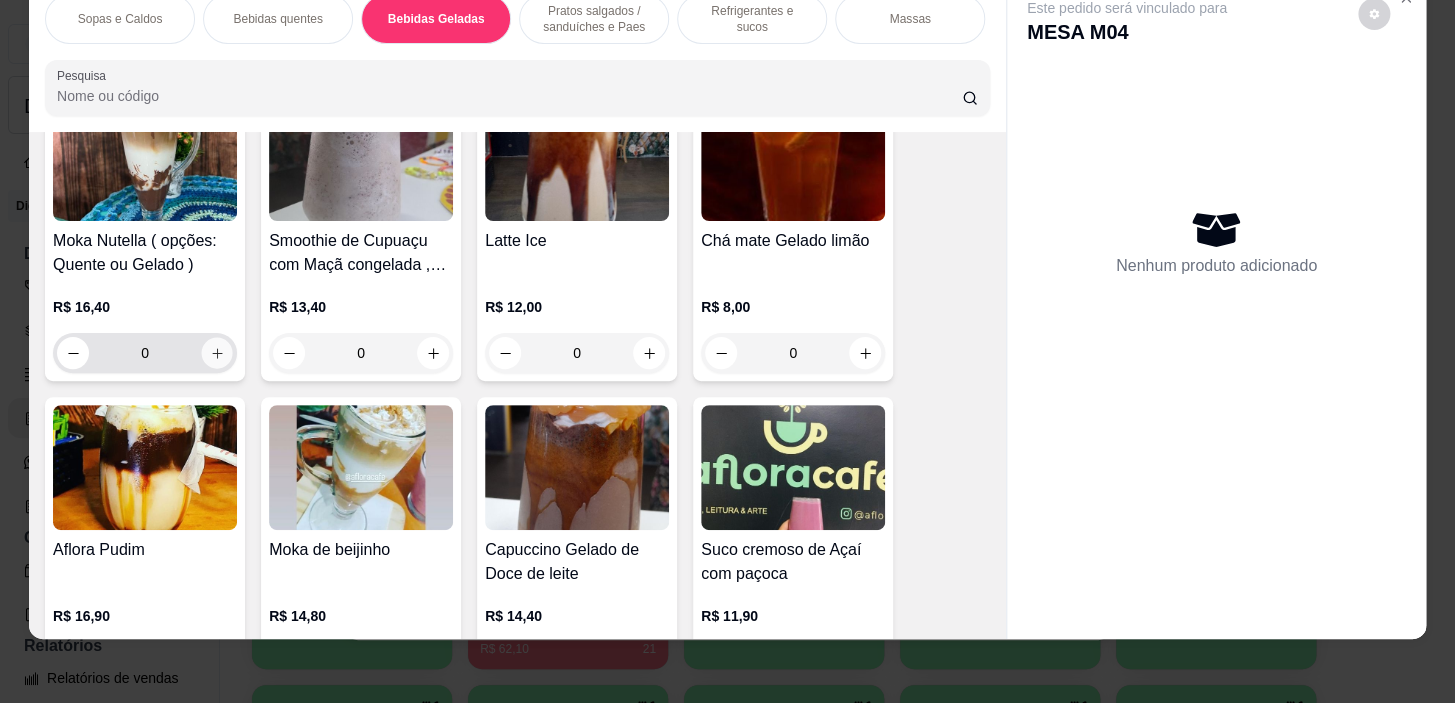 click 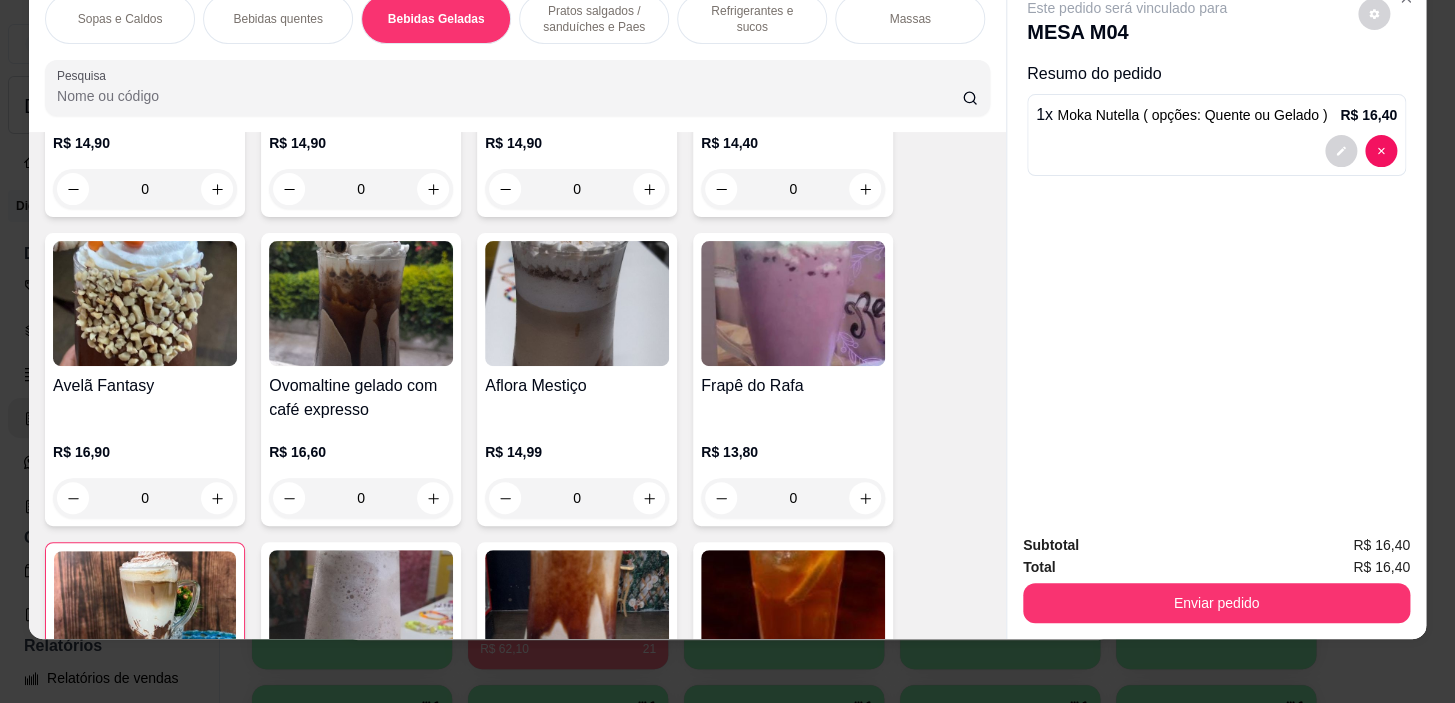 scroll, scrollTop: 3370, scrollLeft: 0, axis: vertical 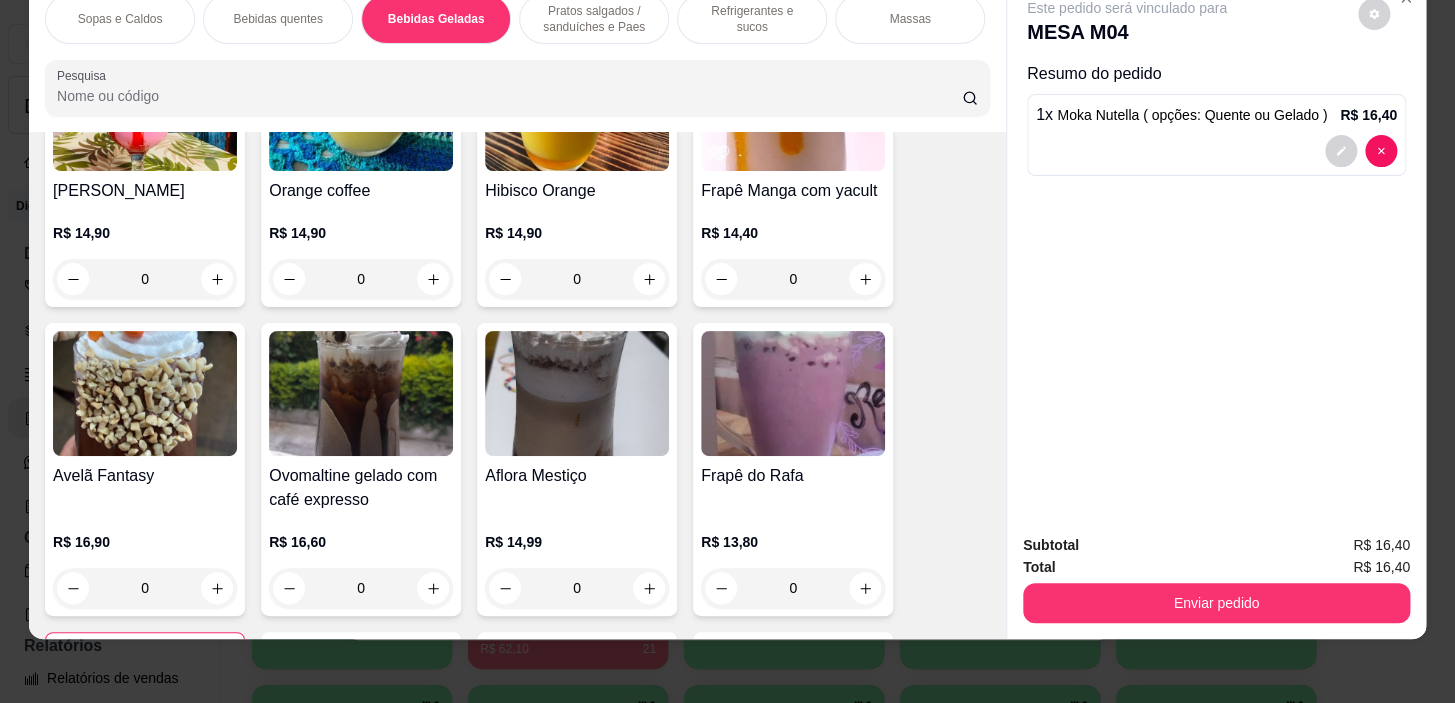 click on "Pratos salgados / sanduíches e Paes" at bounding box center [594, 19] 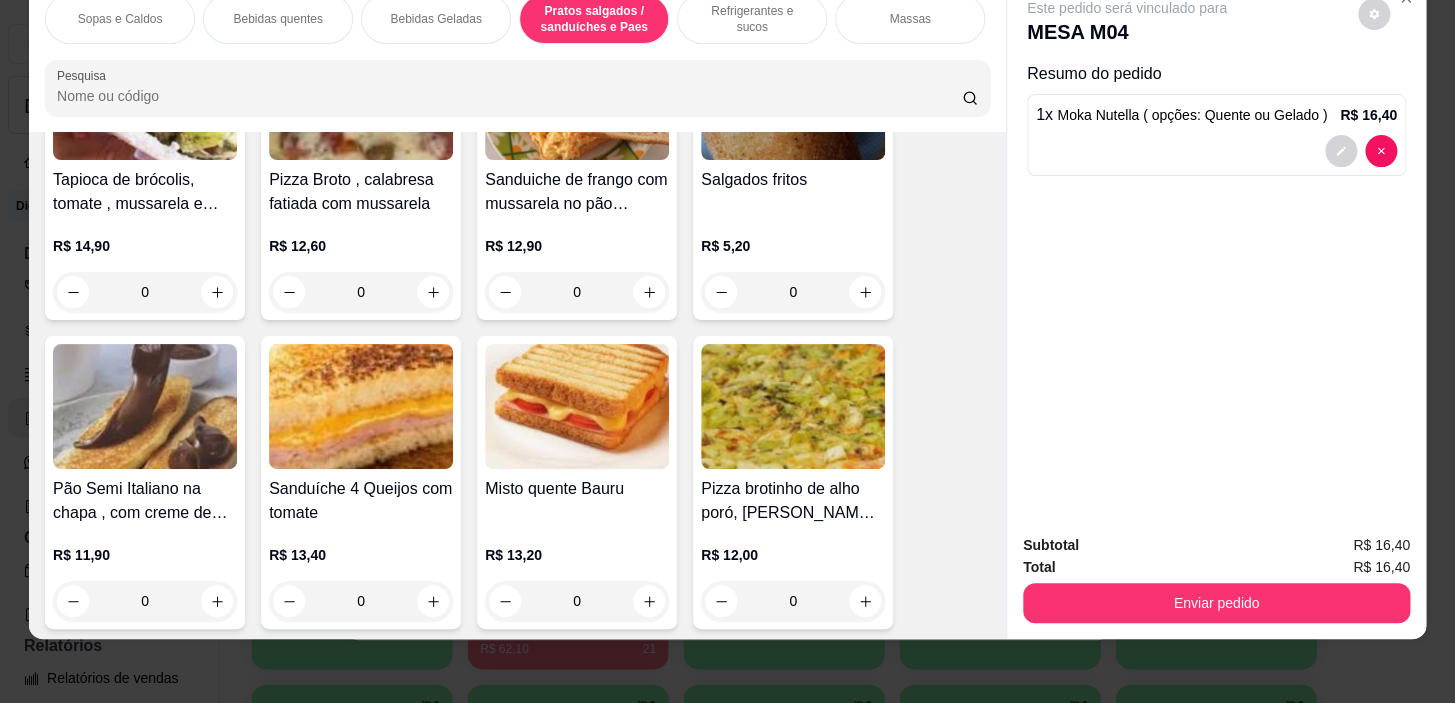 scroll, scrollTop: 7689, scrollLeft: 0, axis: vertical 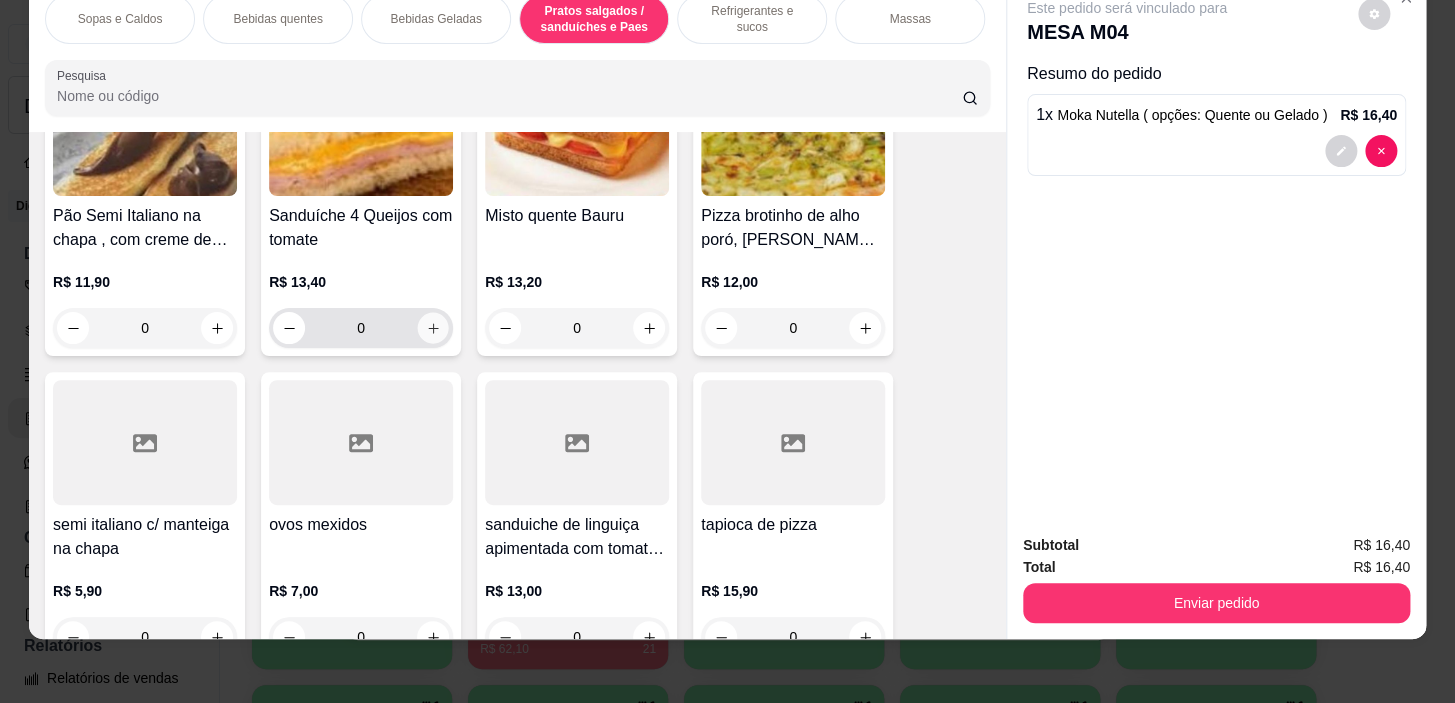 click 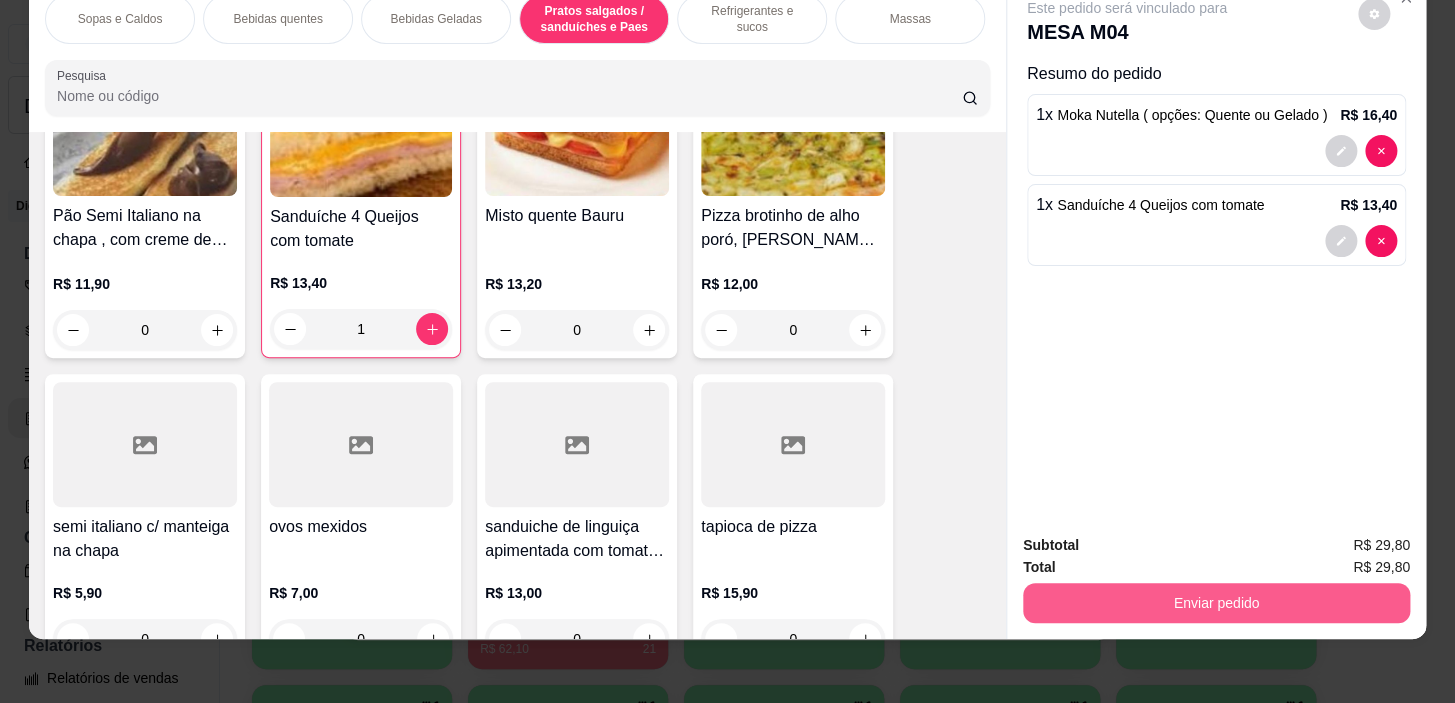 click on "Enviar pedido" at bounding box center [1216, 603] 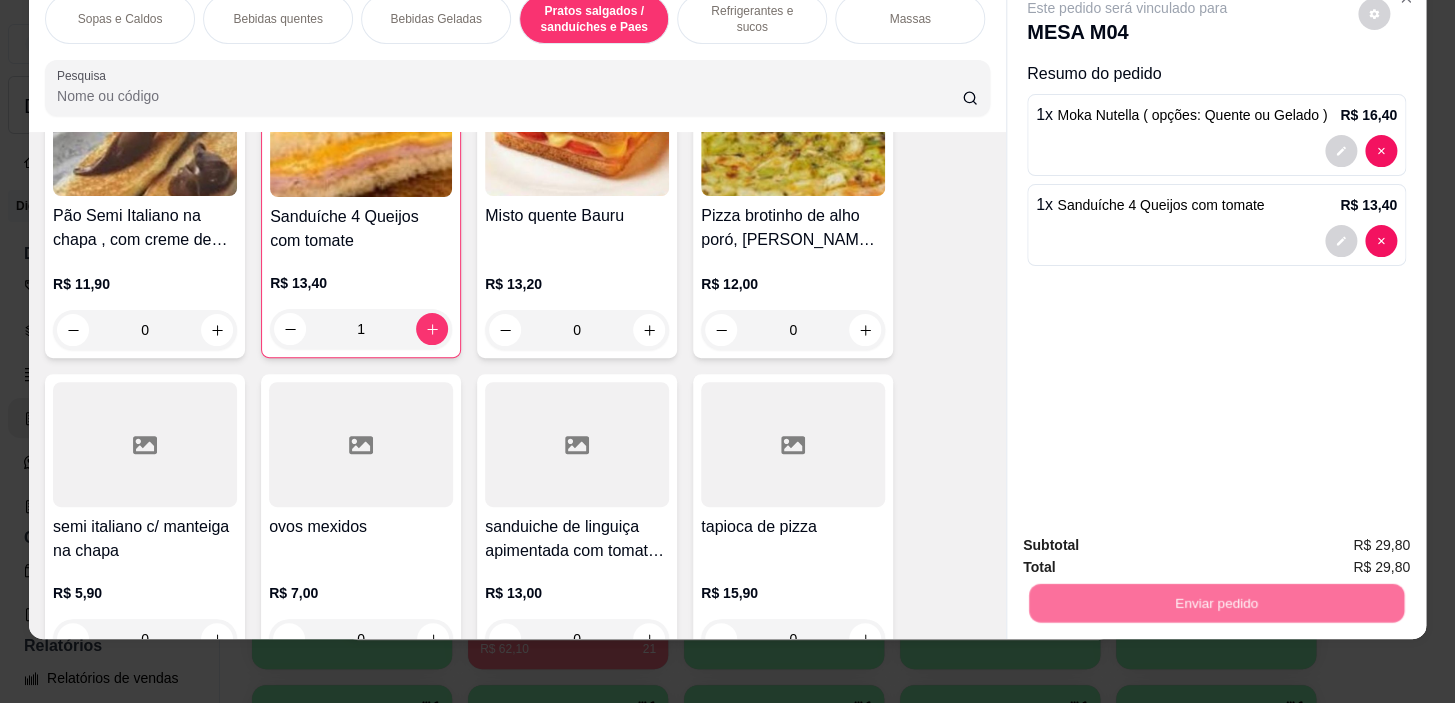click on "Não registrar e enviar pedido" at bounding box center [1150, 539] 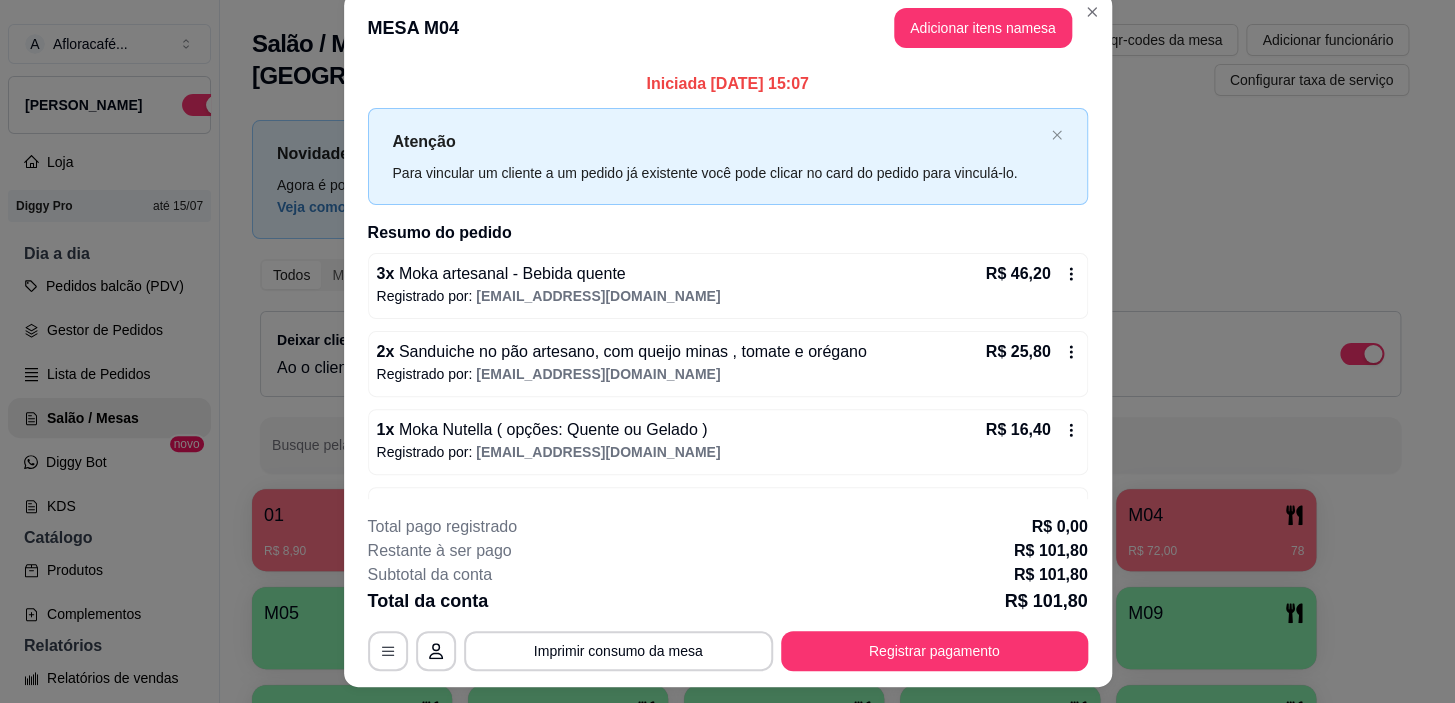scroll, scrollTop: 0, scrollLeft: 0, axis: both 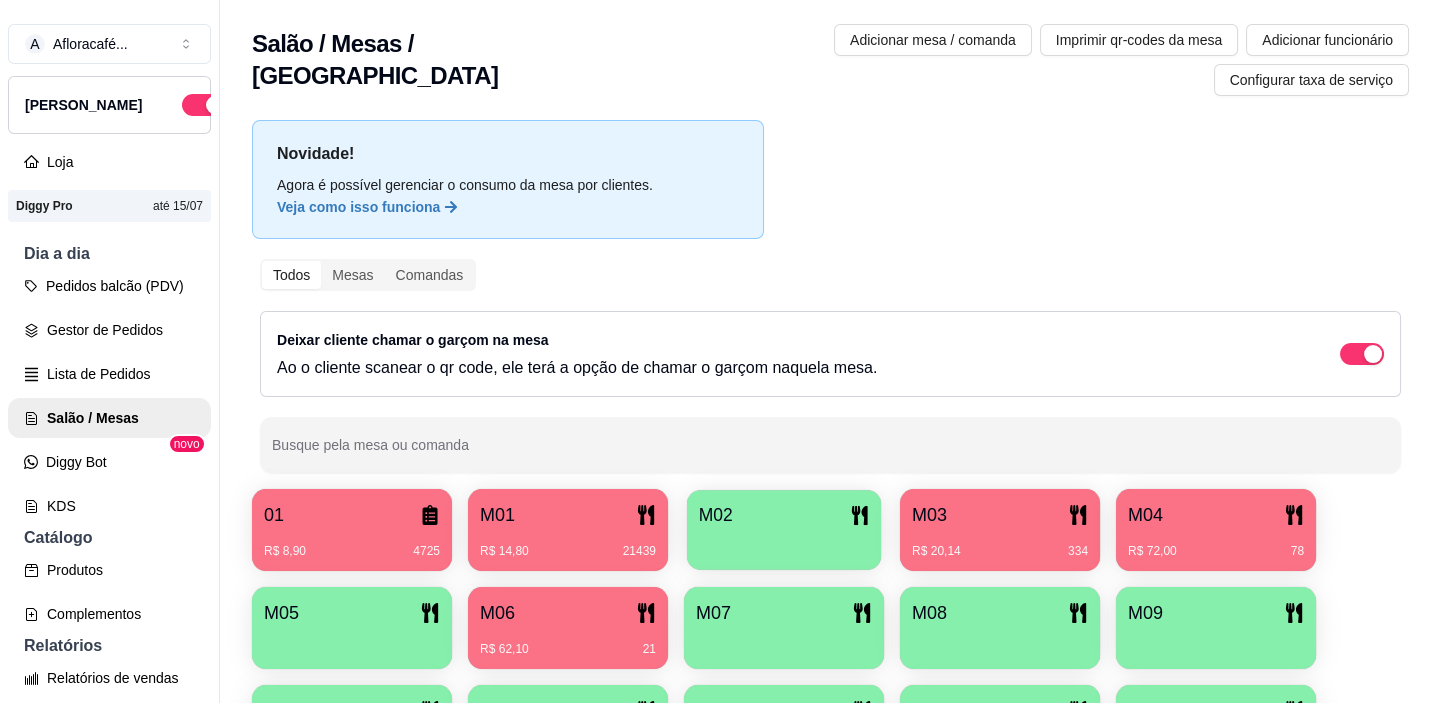 click on "M02" at bounding box center [784, 515] 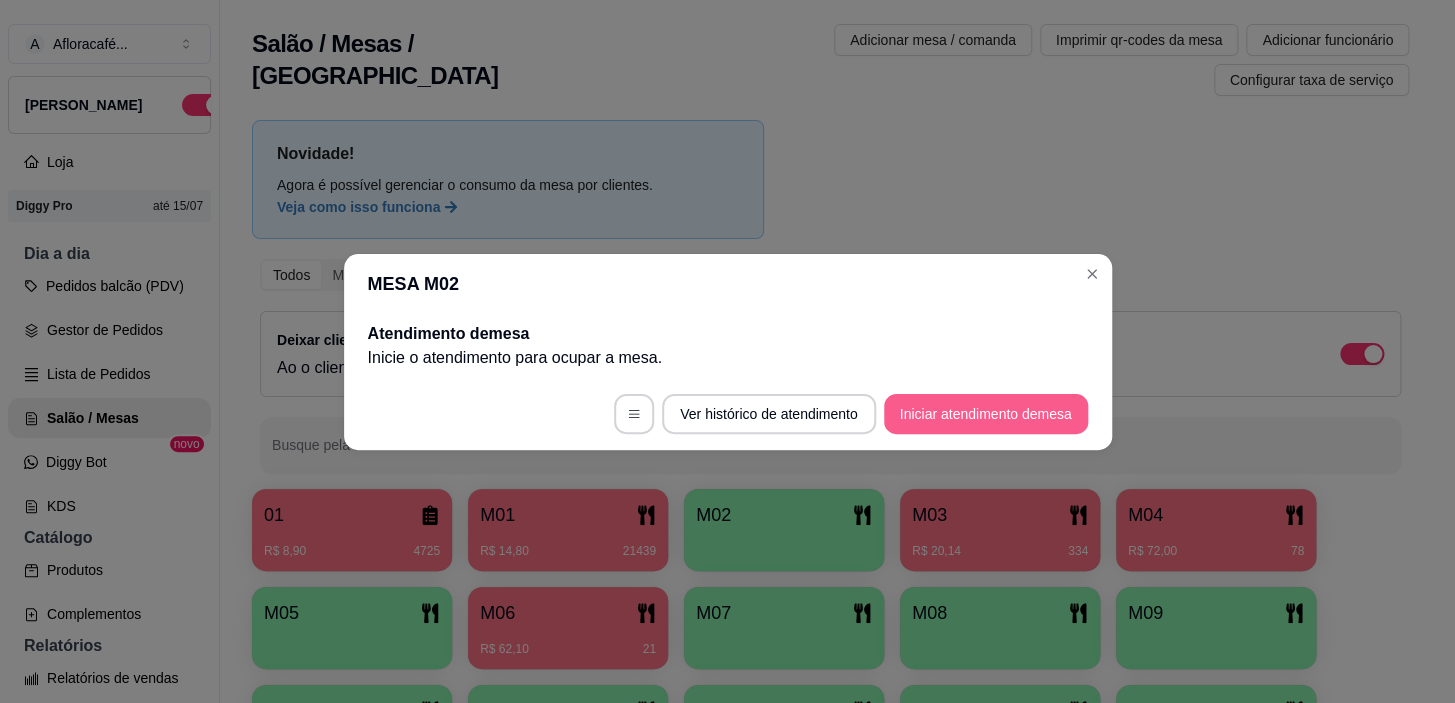 click on "Iniciar atendimento de  mesa" at bounding box center [986, 414] 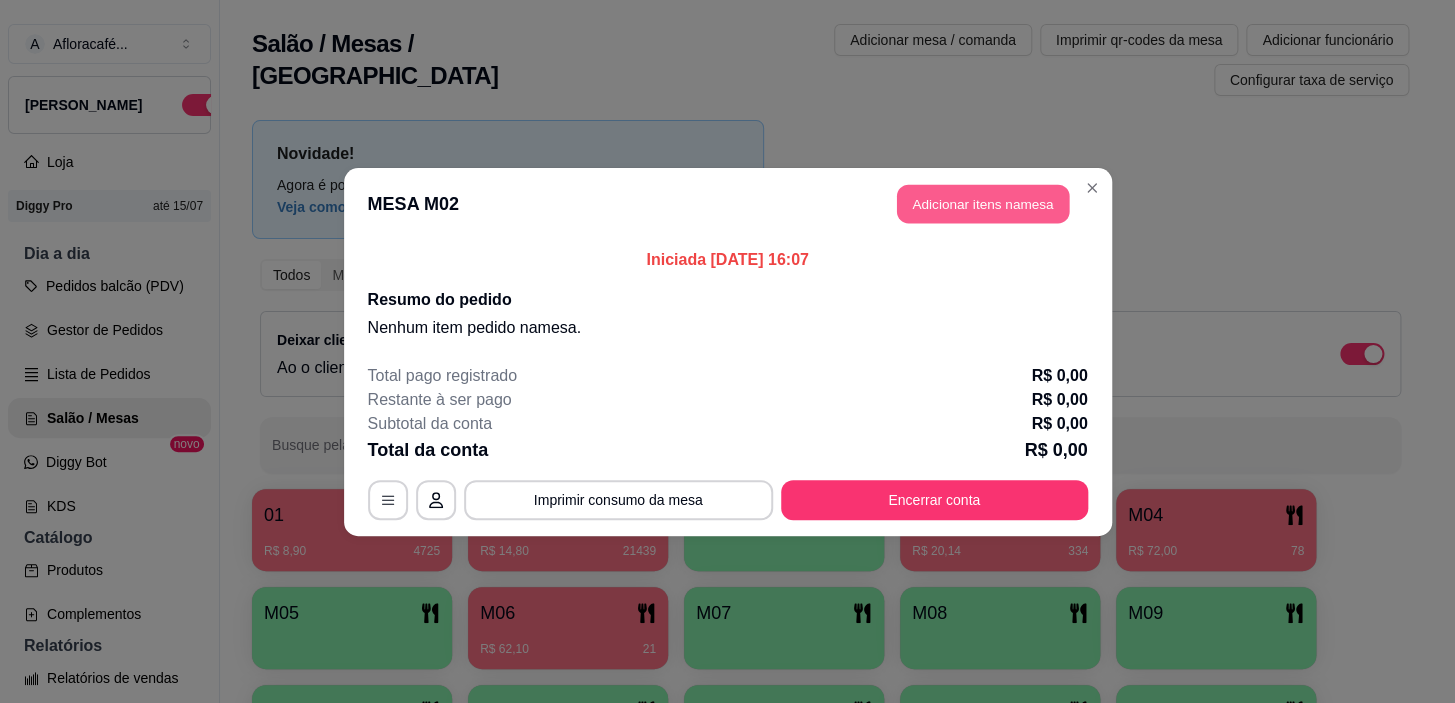 click on "Adicionar itens na  mesa" at bounding box center [983, 203] 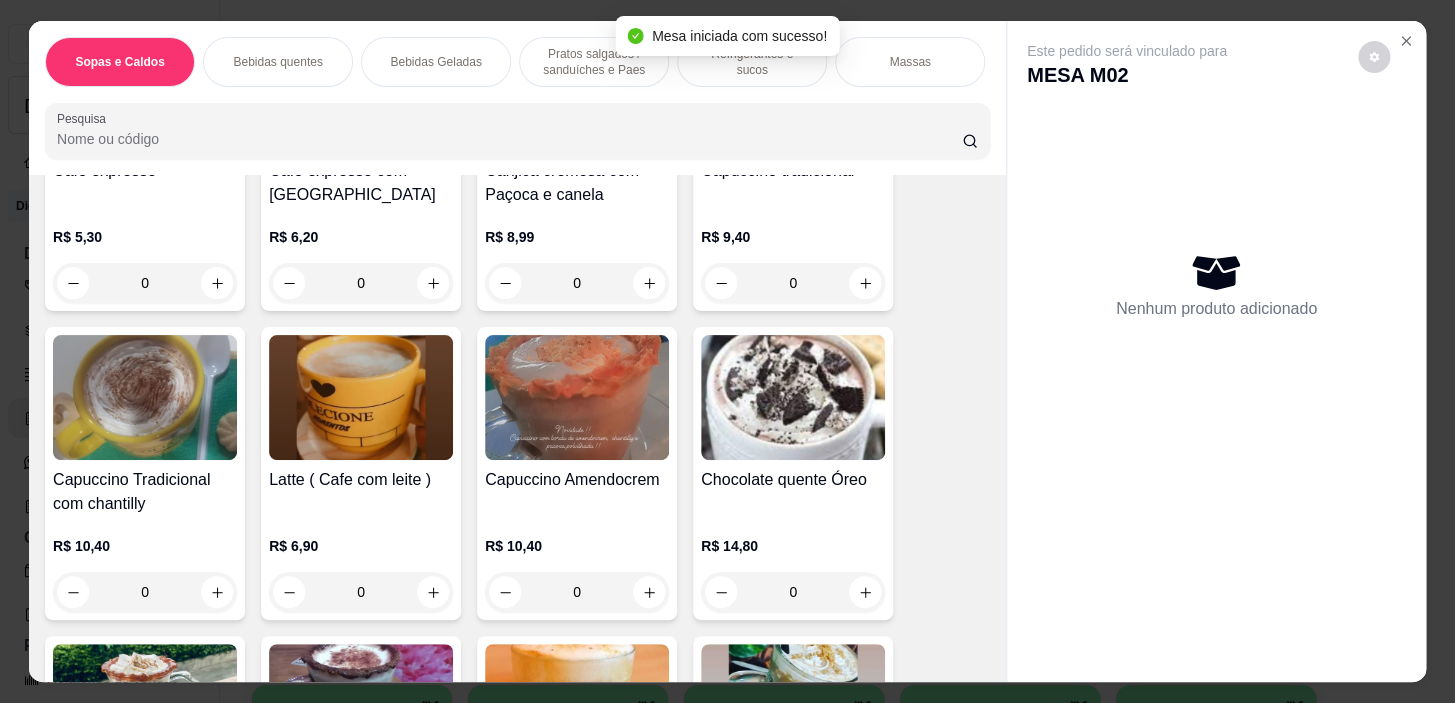 scroll, scrollTop: 727, scrollLeft: 0, axis: vertical 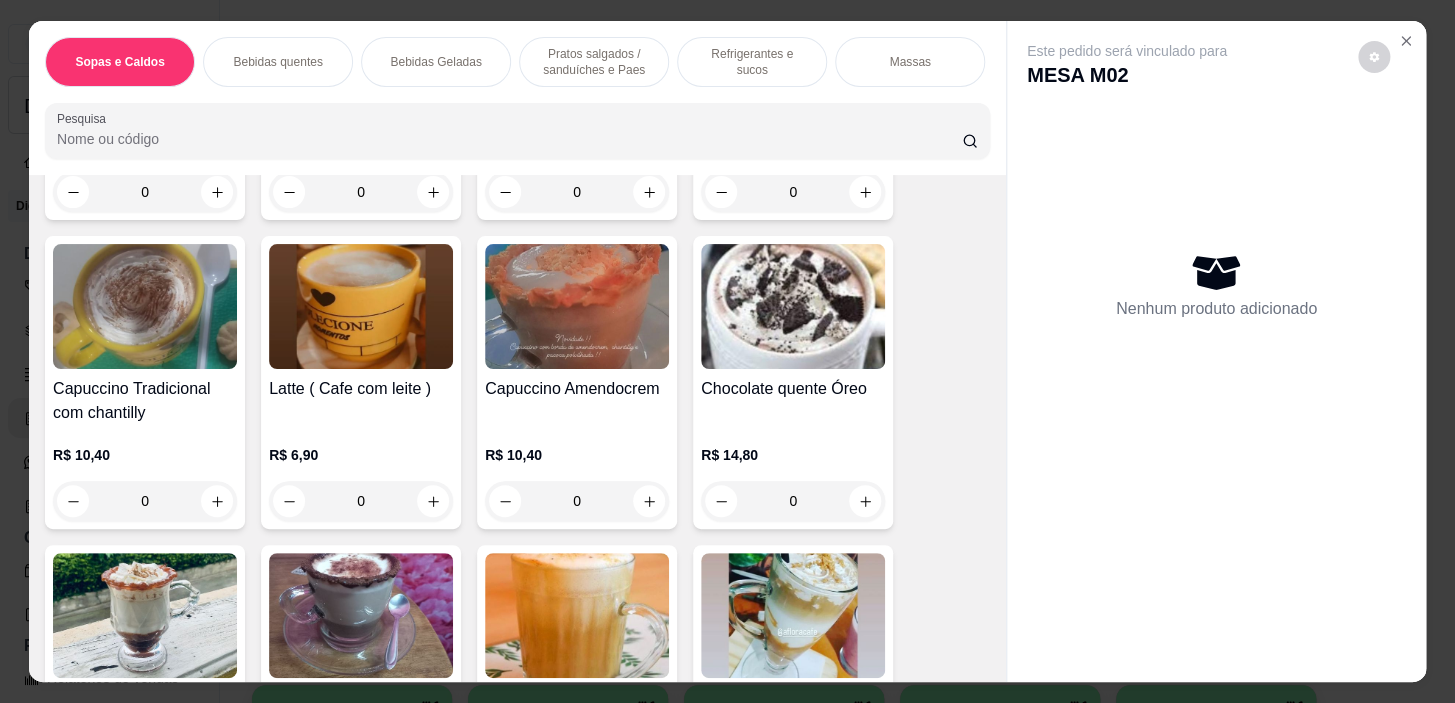 click on "Pratos salgados / sanduíches e Paes" at bounding box center [594, 62] 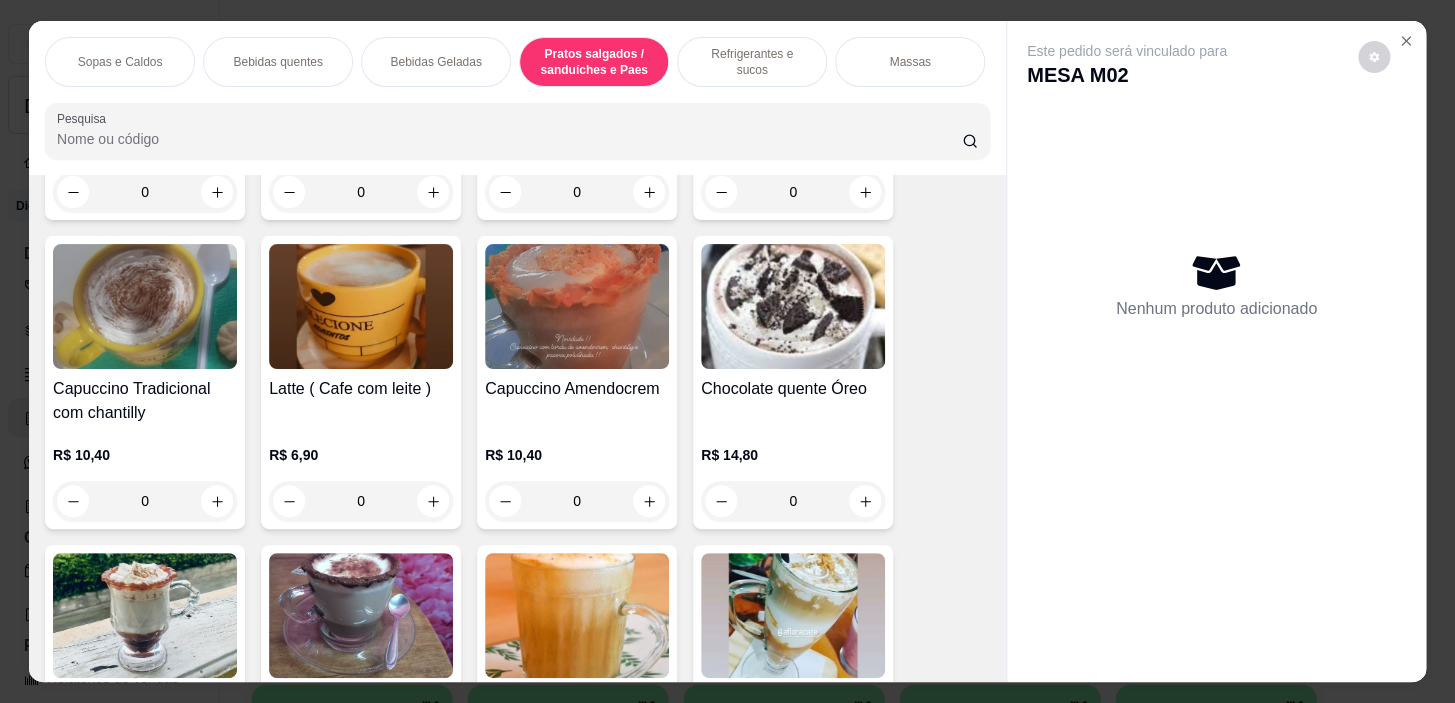 scroll, scrollTop: 5414, scrollLeft: 0, axis: vertical 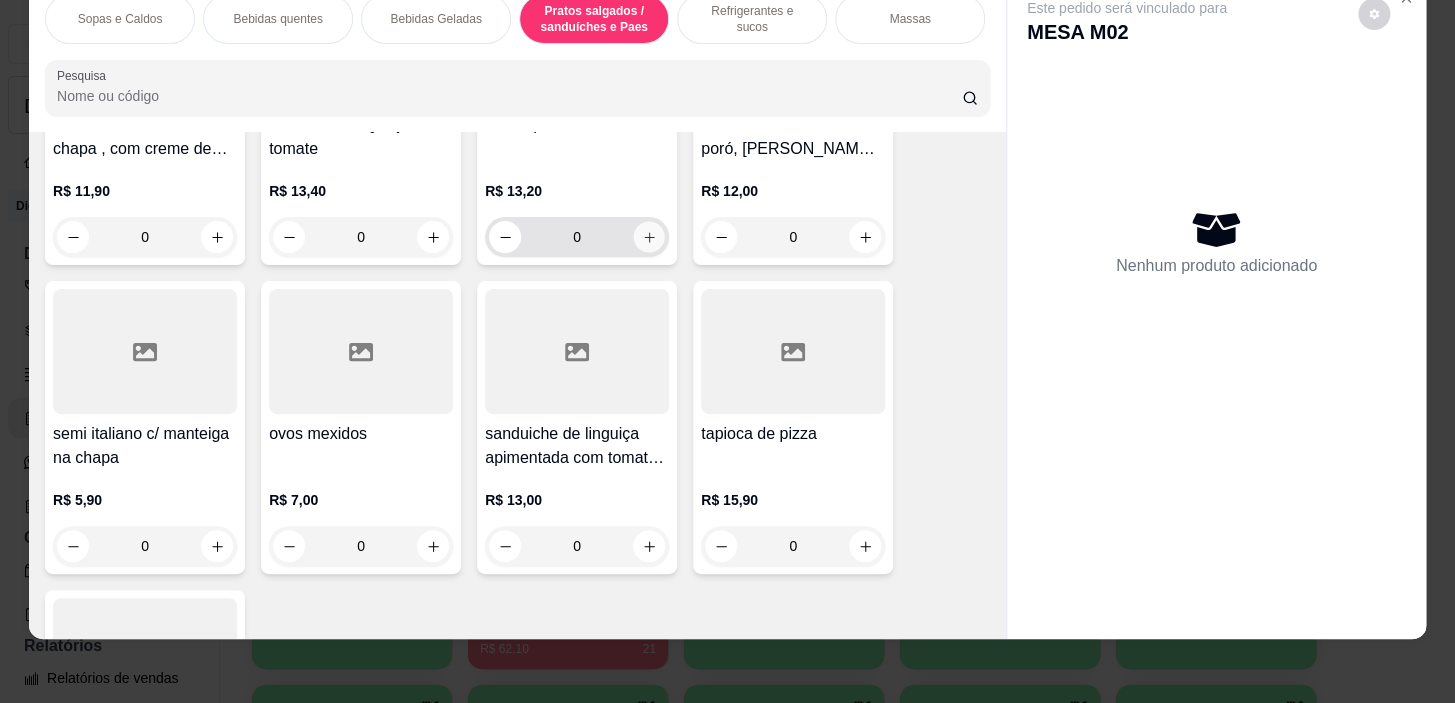 click at bounding box center (649, 237) 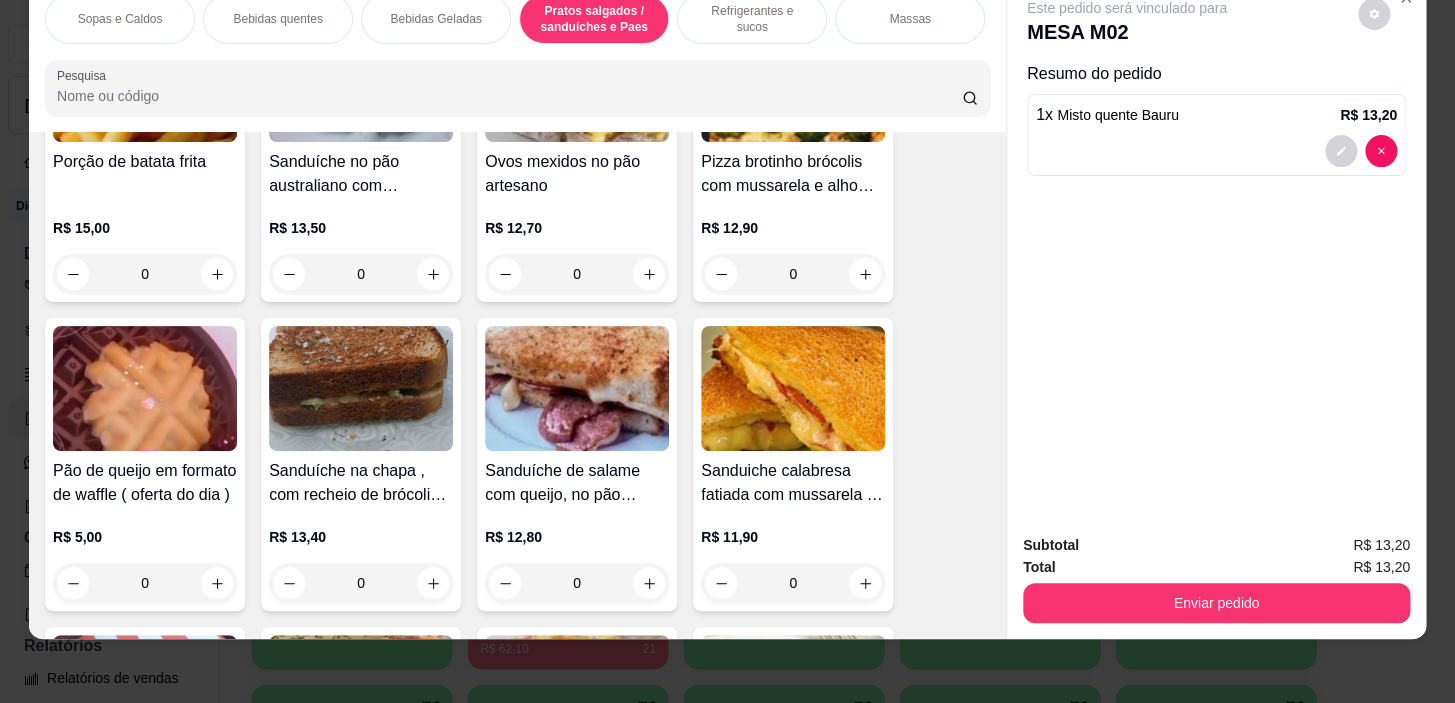 scroll, scrollTop: 6050, scrollLeft: 0, axis: vertical 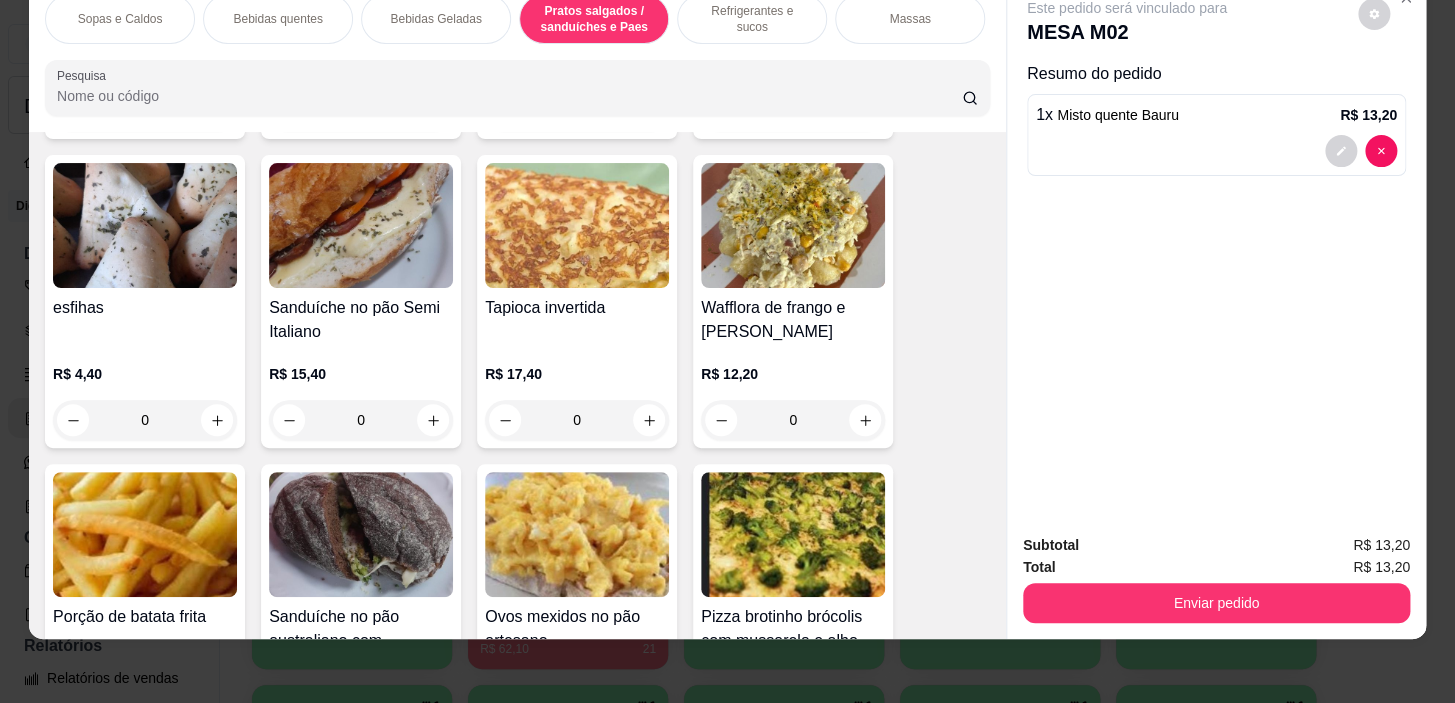 click on "Bebidas quentes" at bounding box center [277, 19] 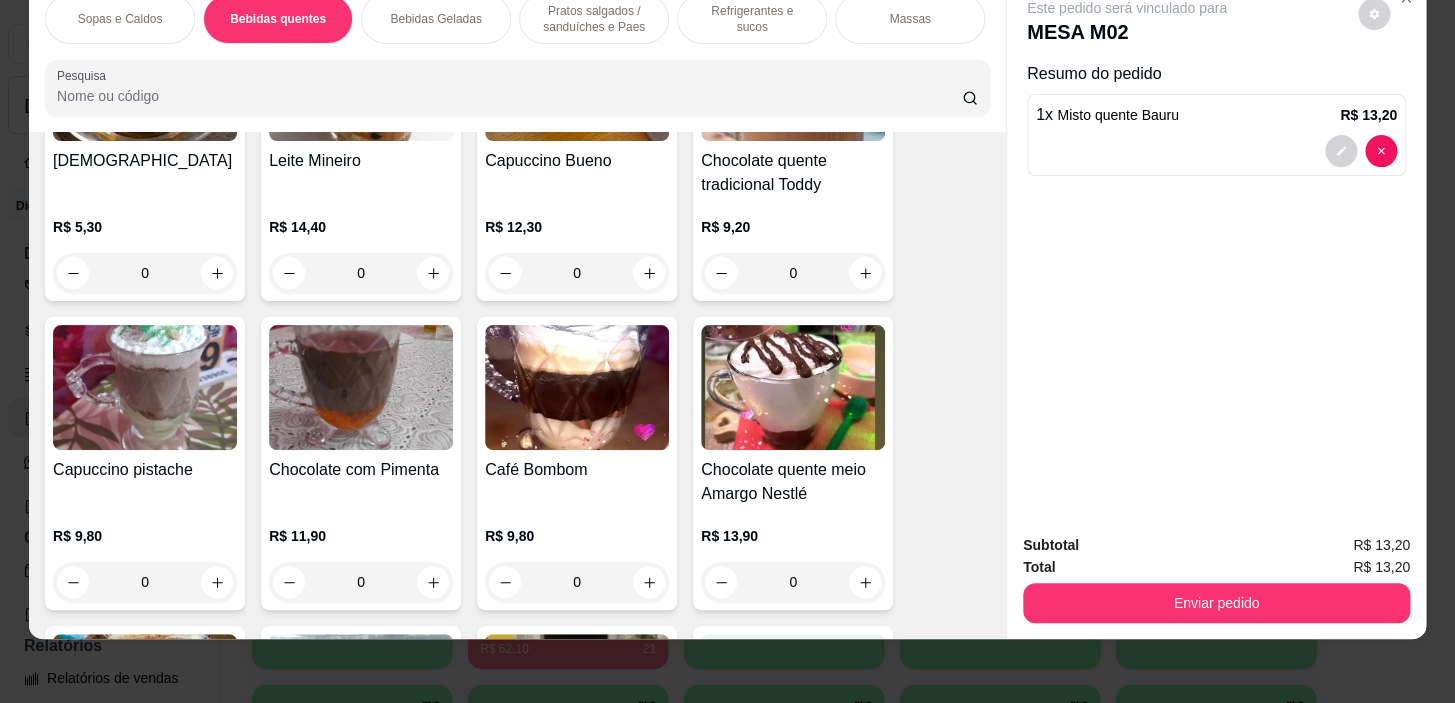 scroll, scrollTop: 1257, scrollLeft: 0, axis: vertical 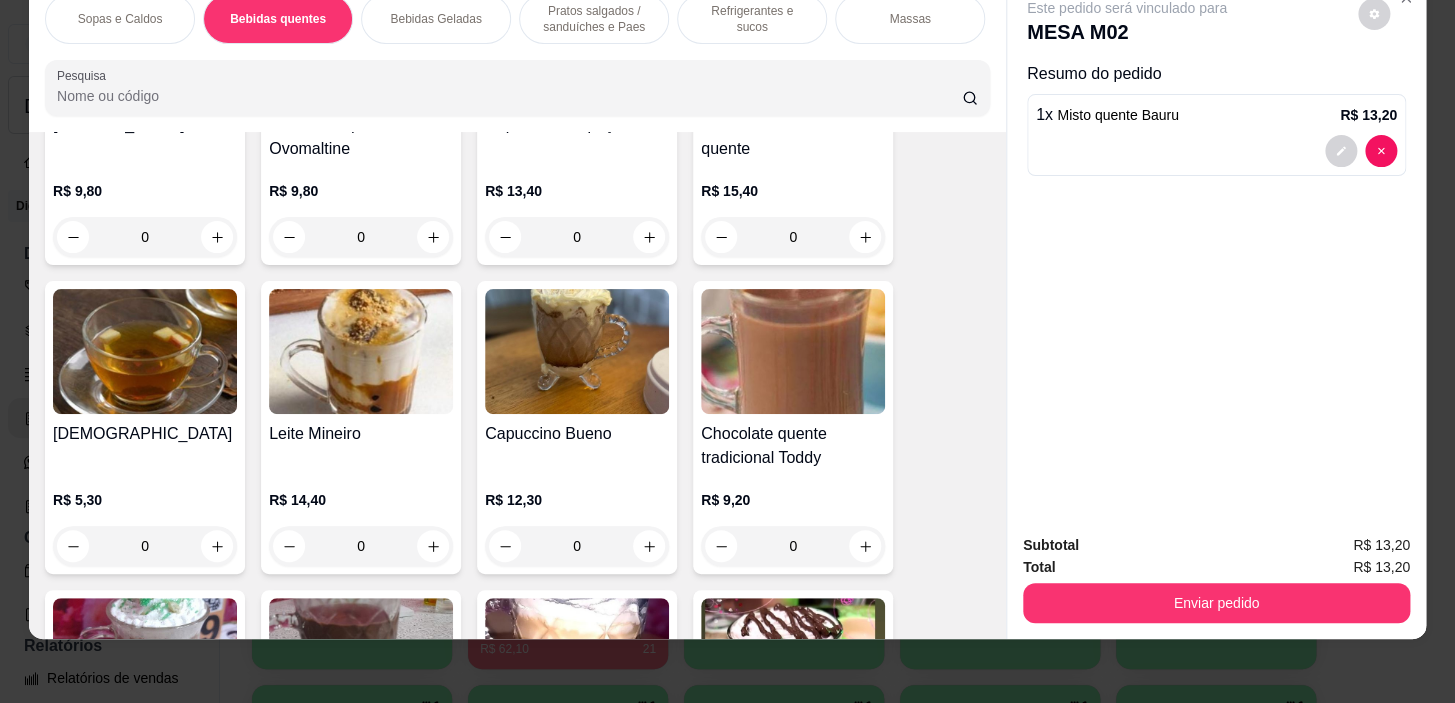 click on "0" at bounding box center [793, 546] 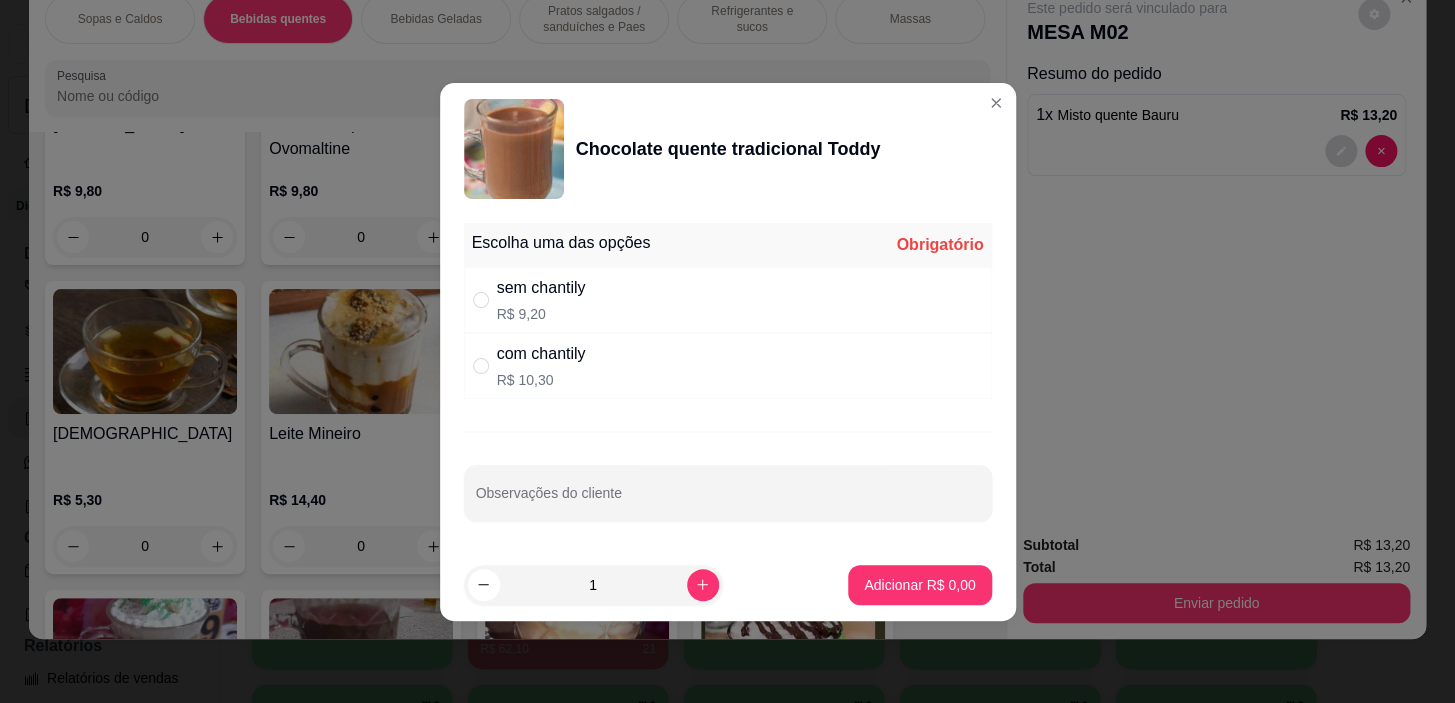click on "com chantily R$ 10,30" at bounding box center [728, 366] 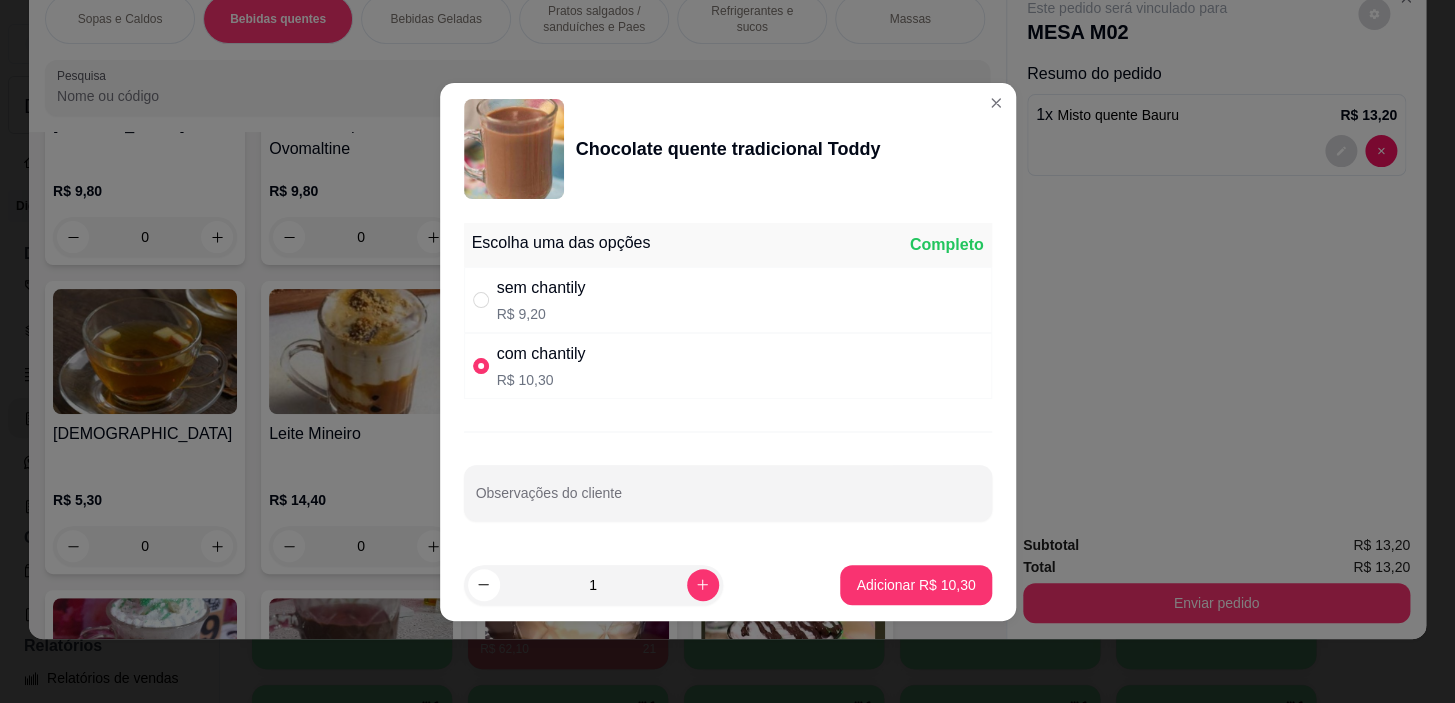 click on "sem chantily R$ 9,20" at bounding box center (728, 300) 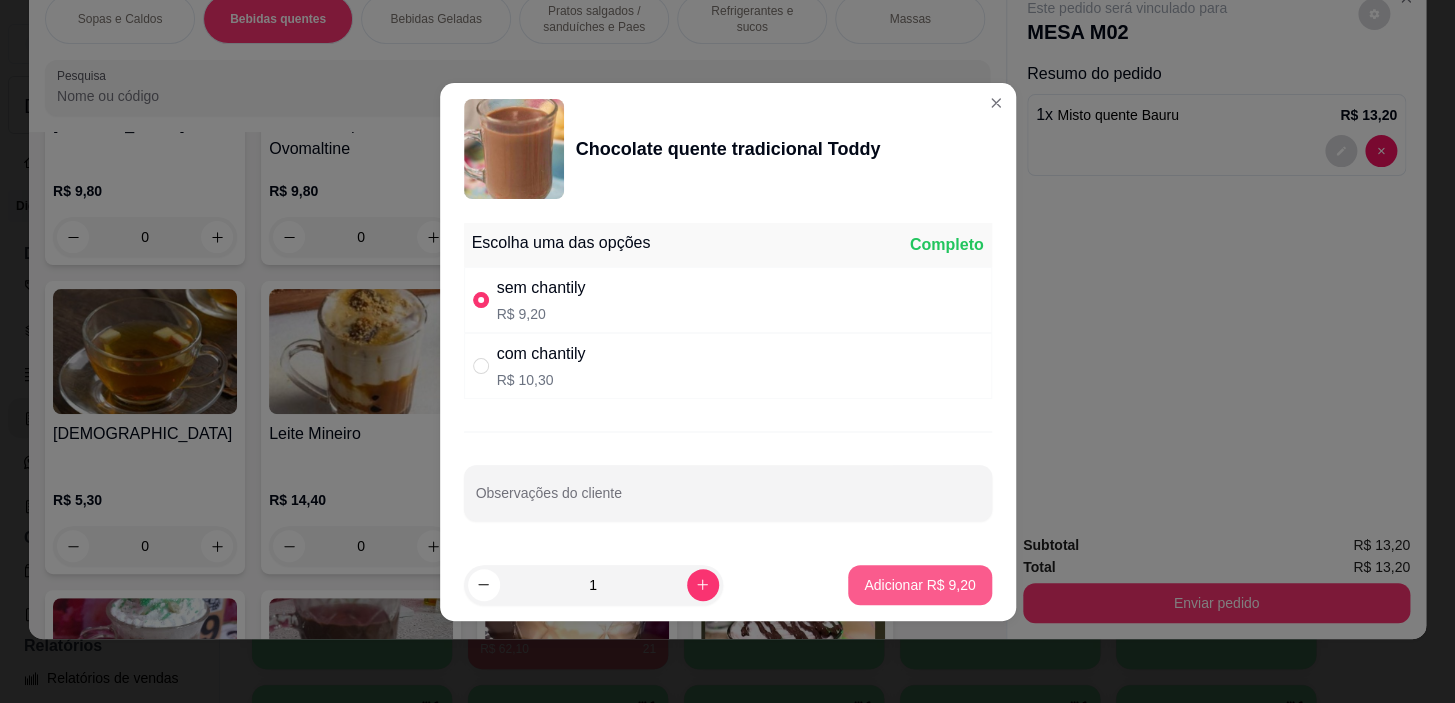 click on "Adicionar   R$ 9,20" at bounding box center [919, 585] 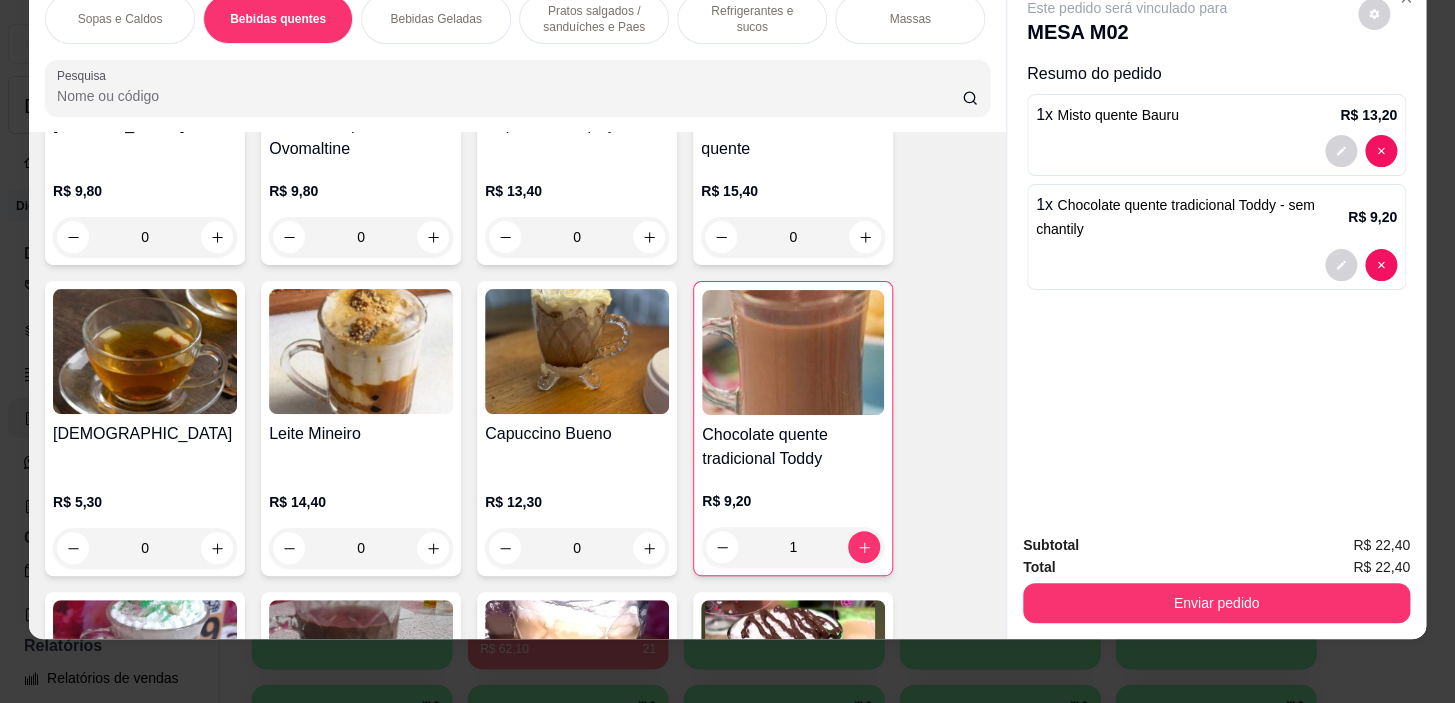 scroll, scrollTop: 802, scrollLeft: 0, axis: vertical 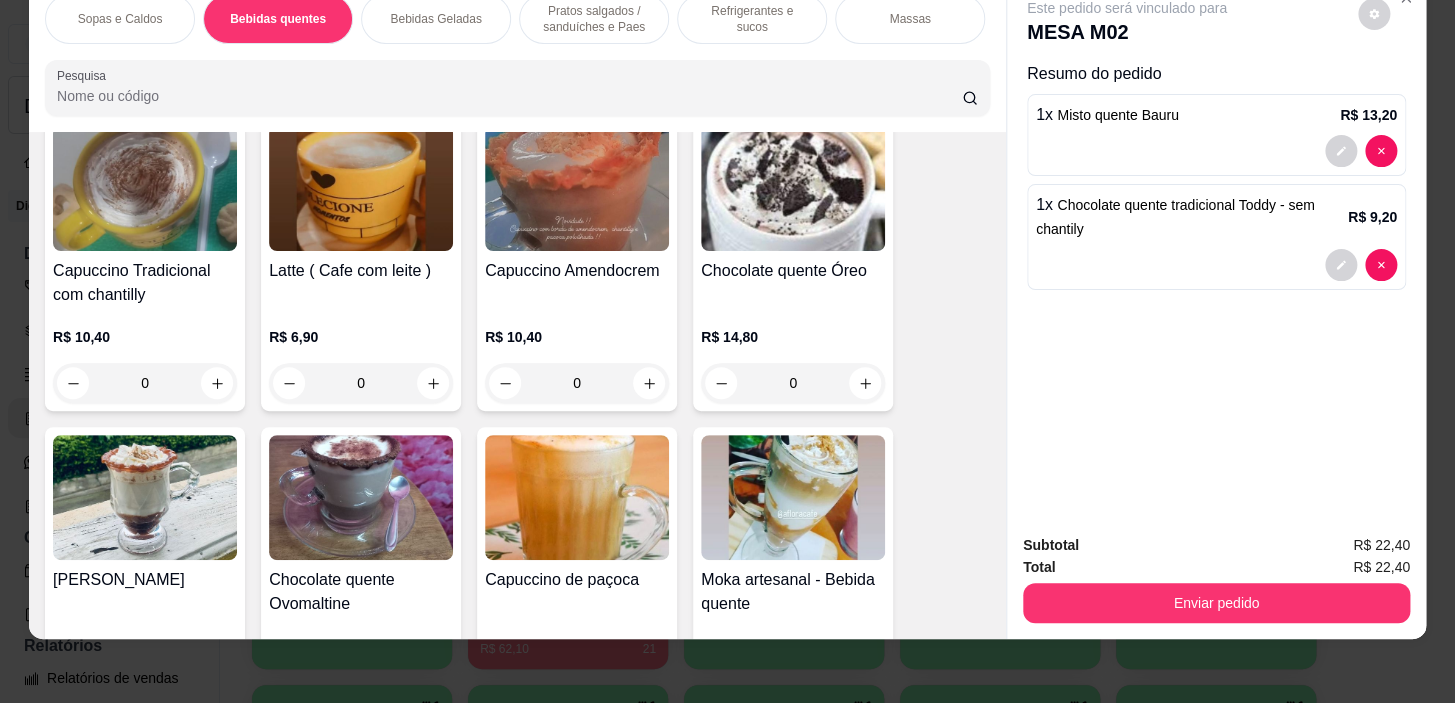 click on "Sopas e Caldos" at bounding box center (120, 19) 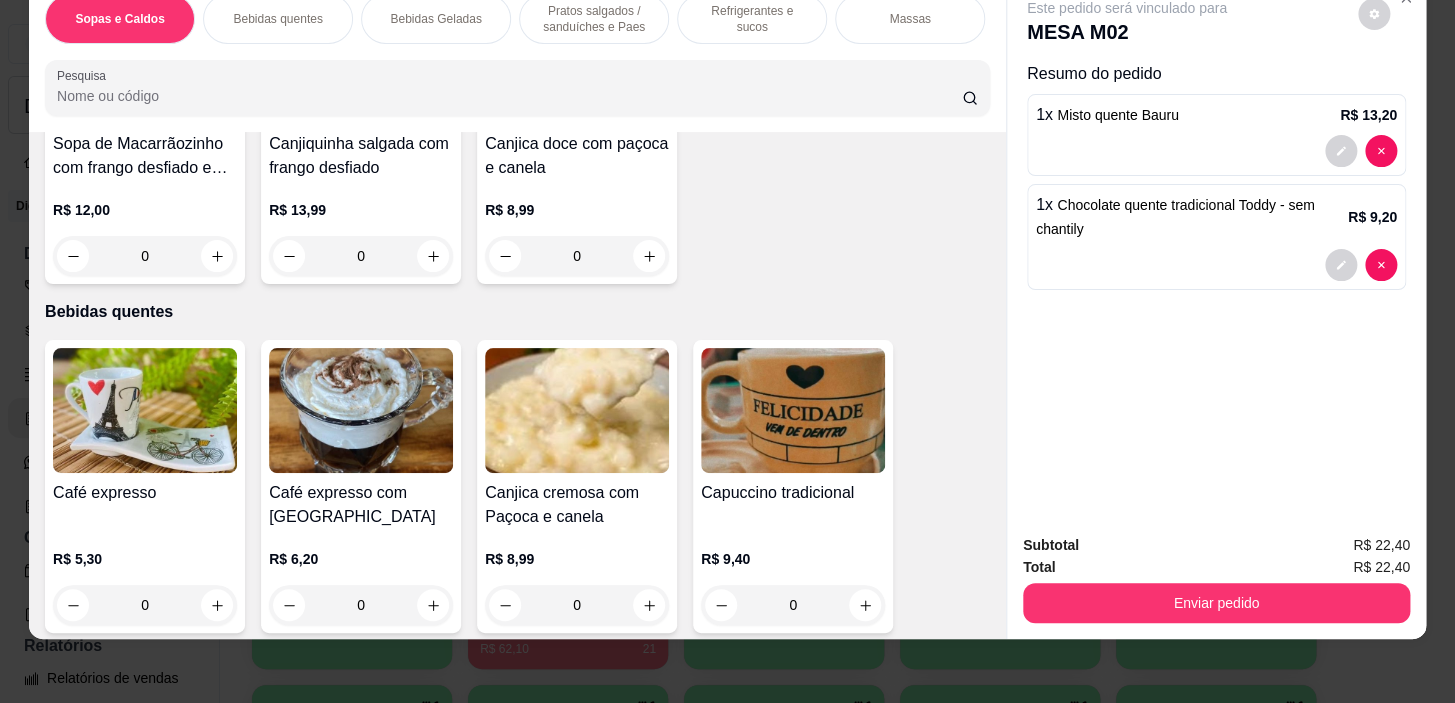 scroll, scrollTop: 453, scrollLeft: 0, axis: vertical 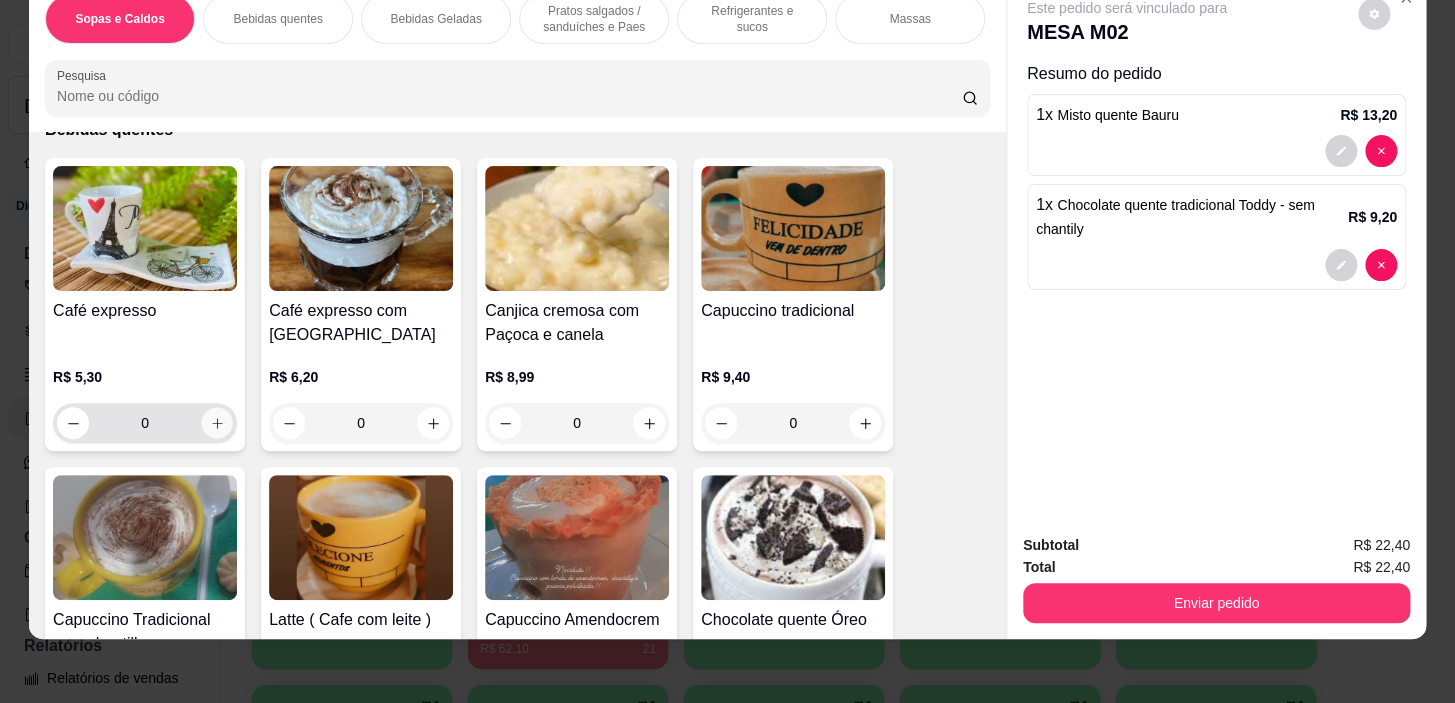 click at bounding box center [217, 423] 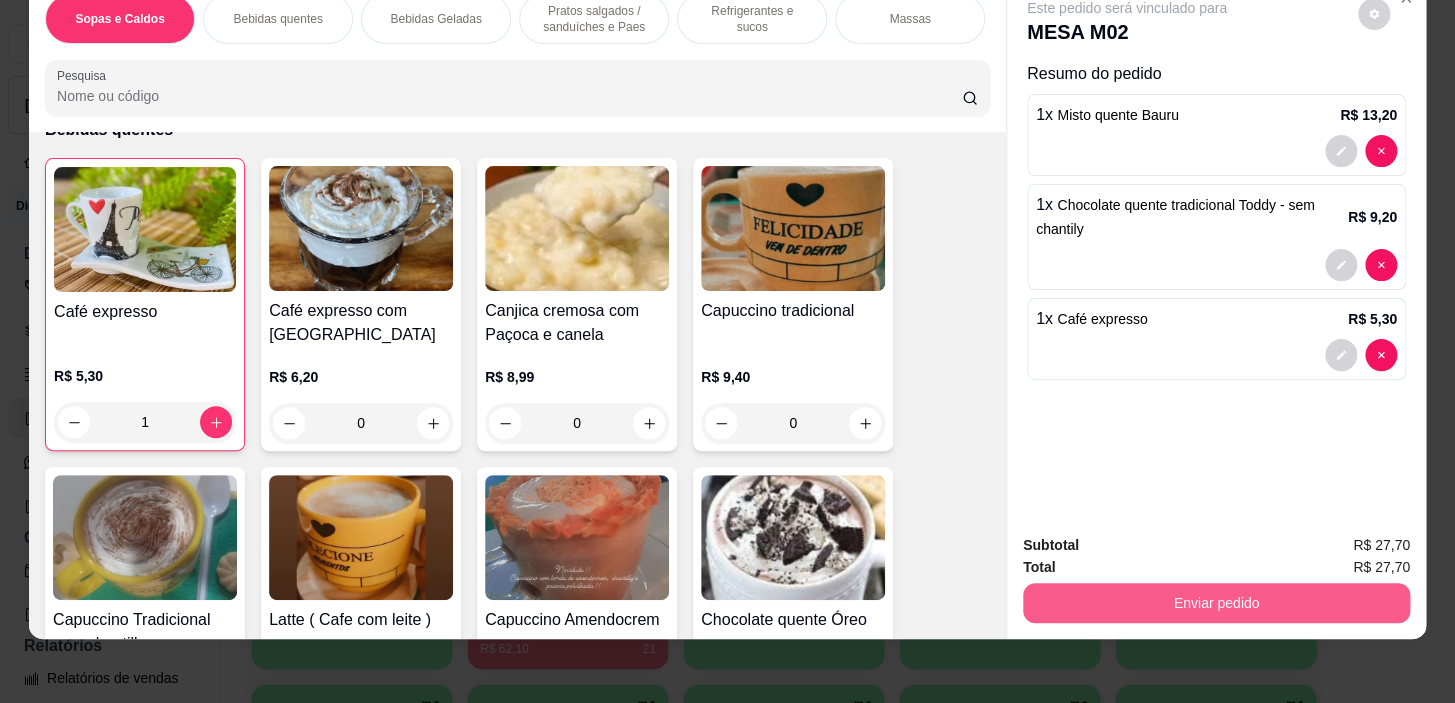 click on "Enviar pedido" at bounding box center [1216, 603] 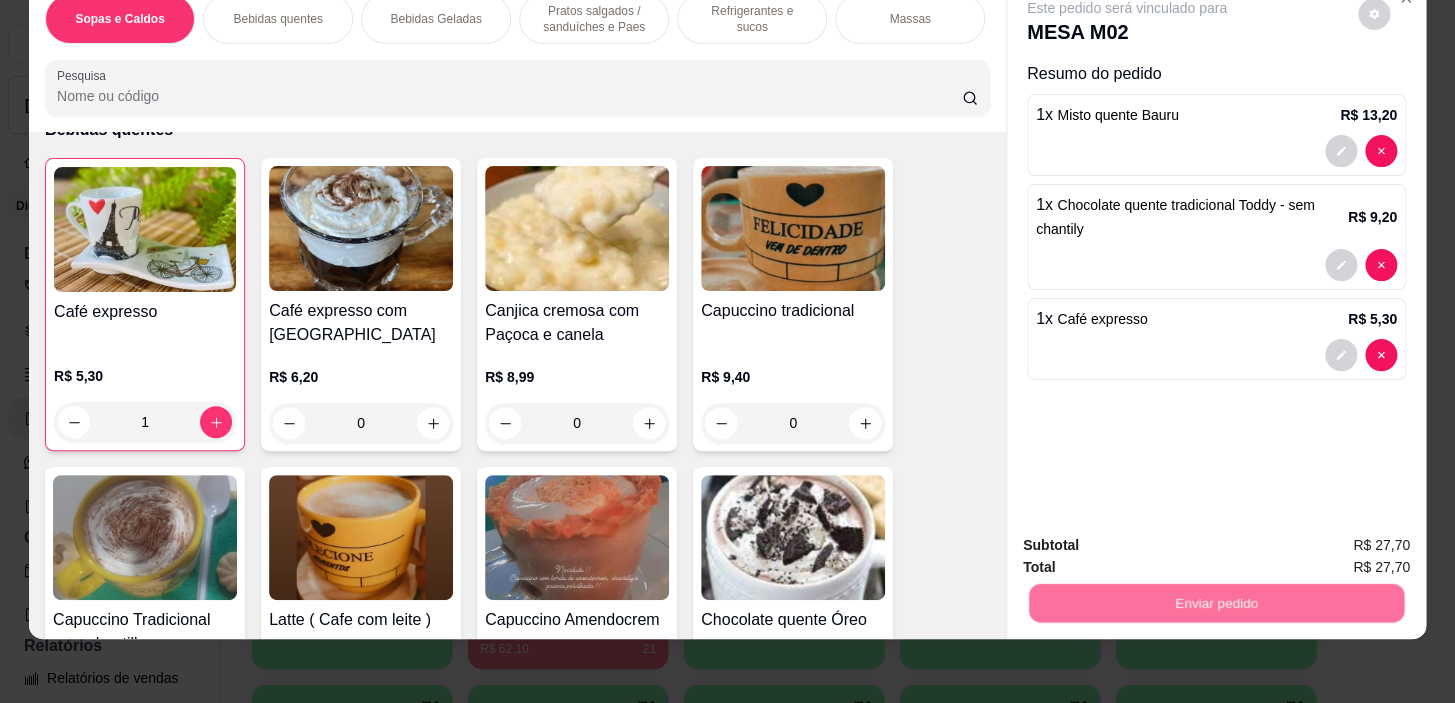 click on "Sim, quero registrar" at bounding box center (1340, 539) 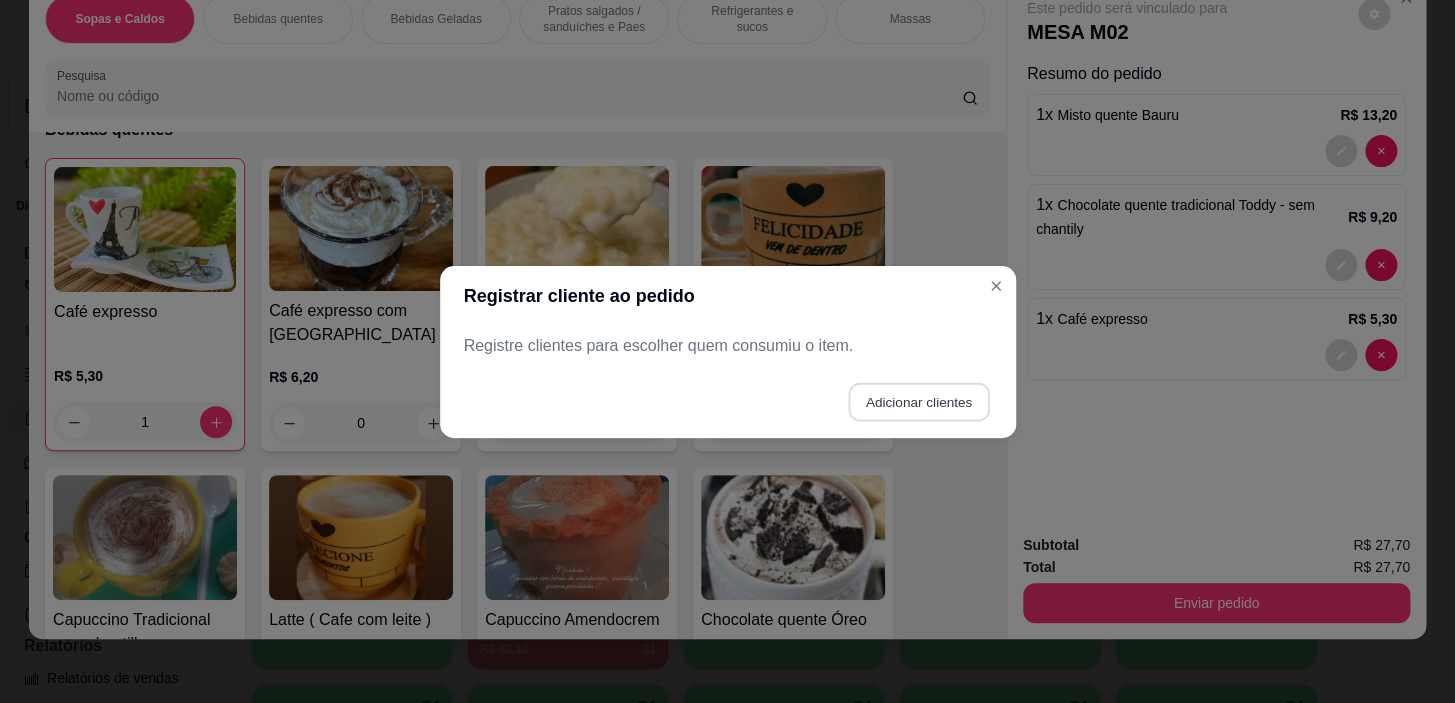 click on "Adicionar clientes" at bounding box center (918, 401) 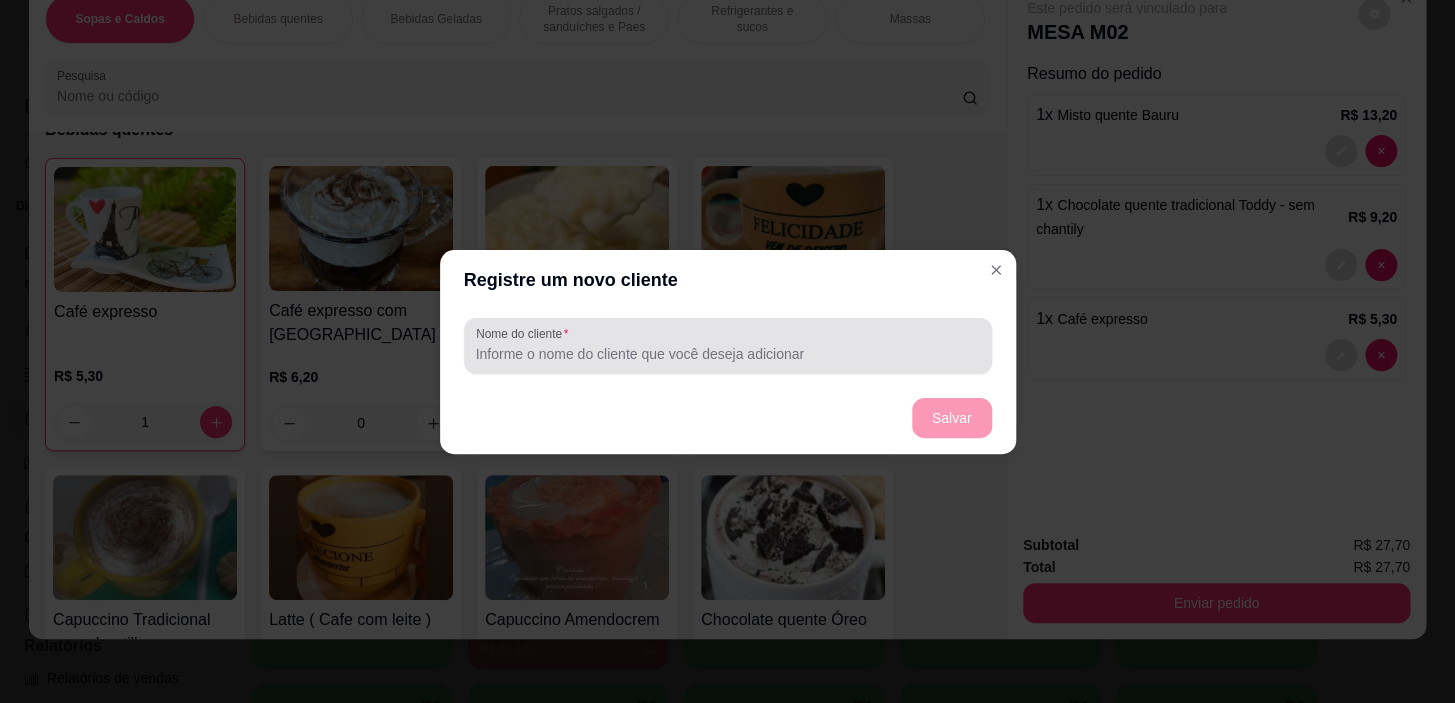 click at bounding box center [728, 346] 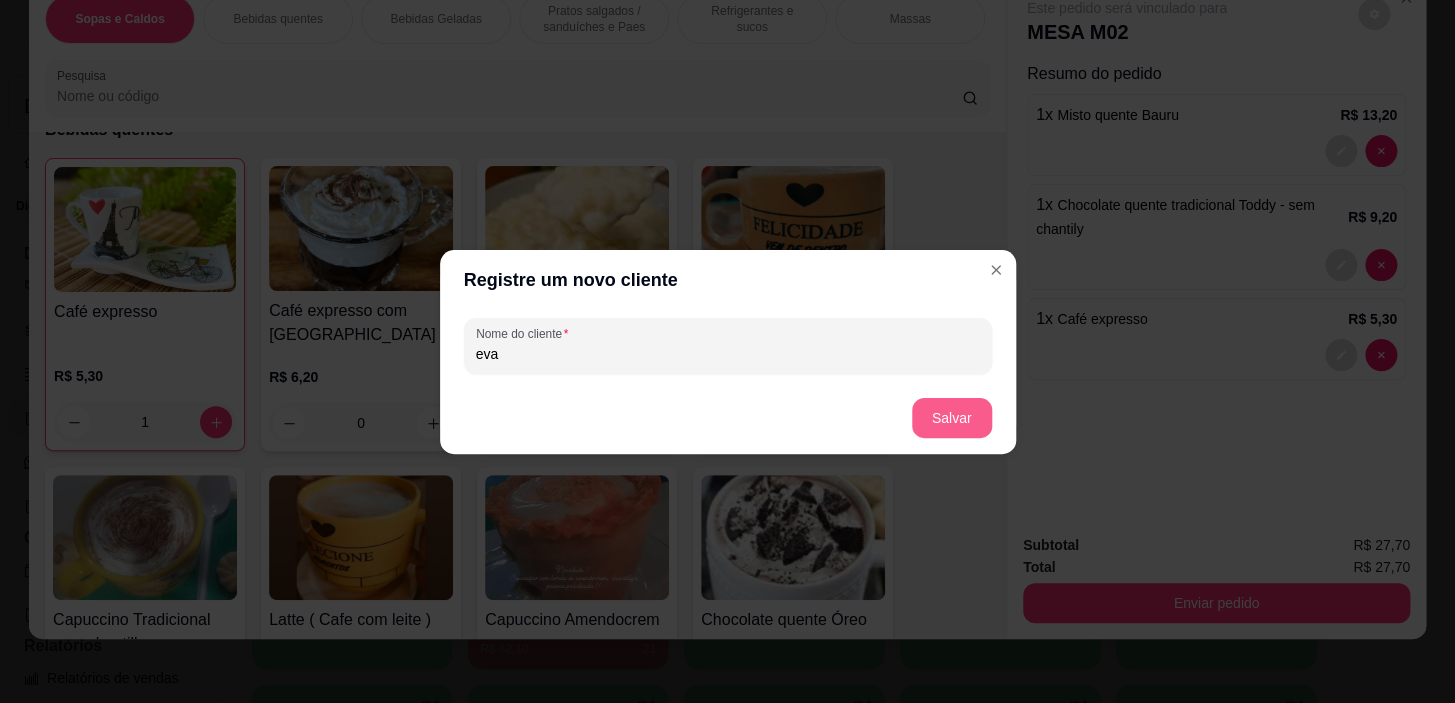 type on "eva" 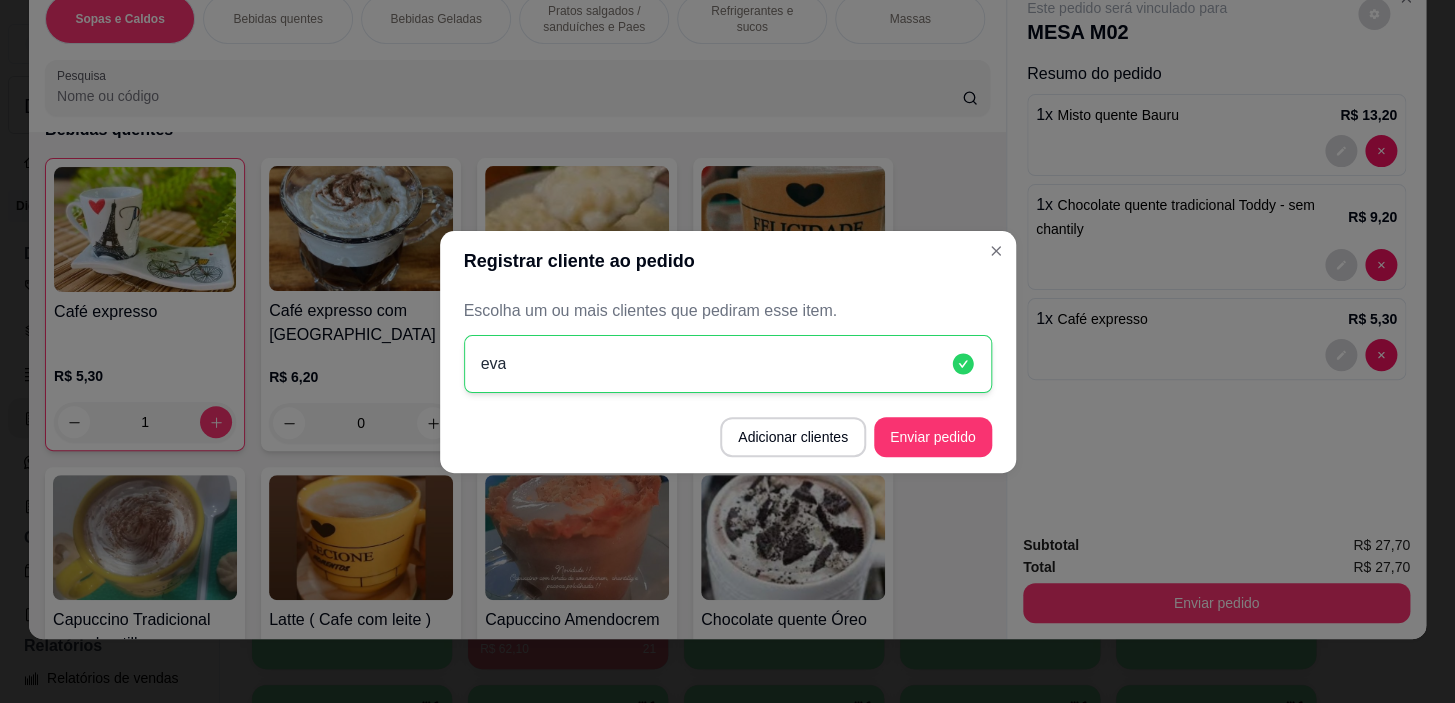 click on "Enviar pedido" at bounding box center [933, 437] 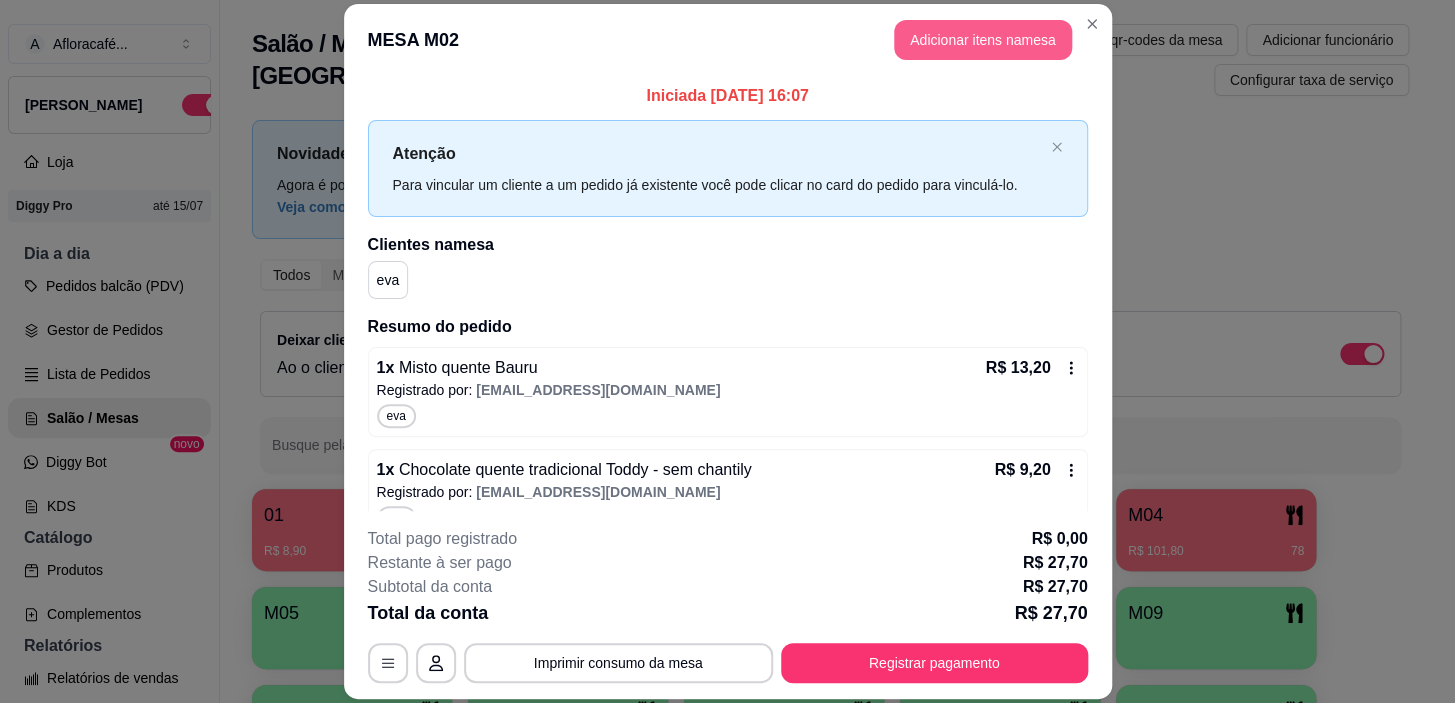 click on "Adicionar itens na  mesa" at bounding box center (983, 40) 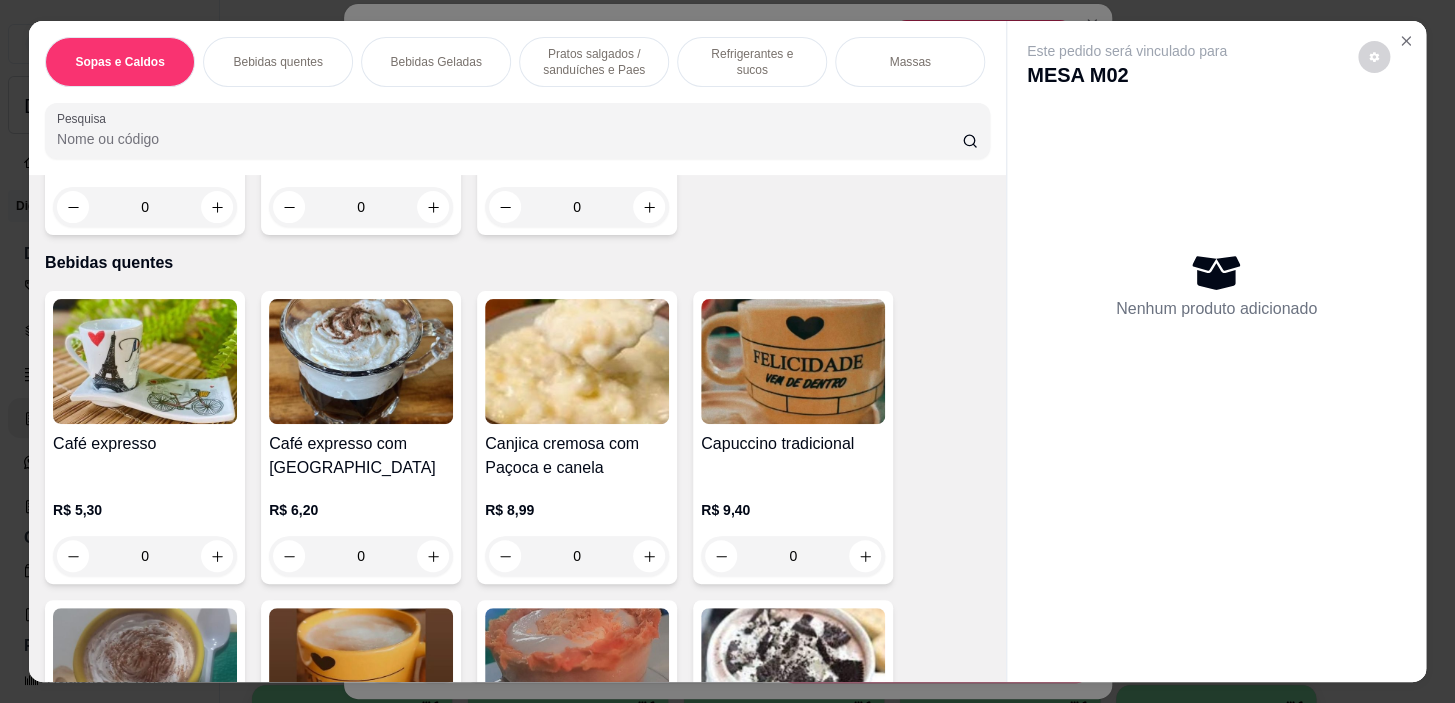 scroll, scrollTop: 454, scrollLeft: 0, axis: vertical 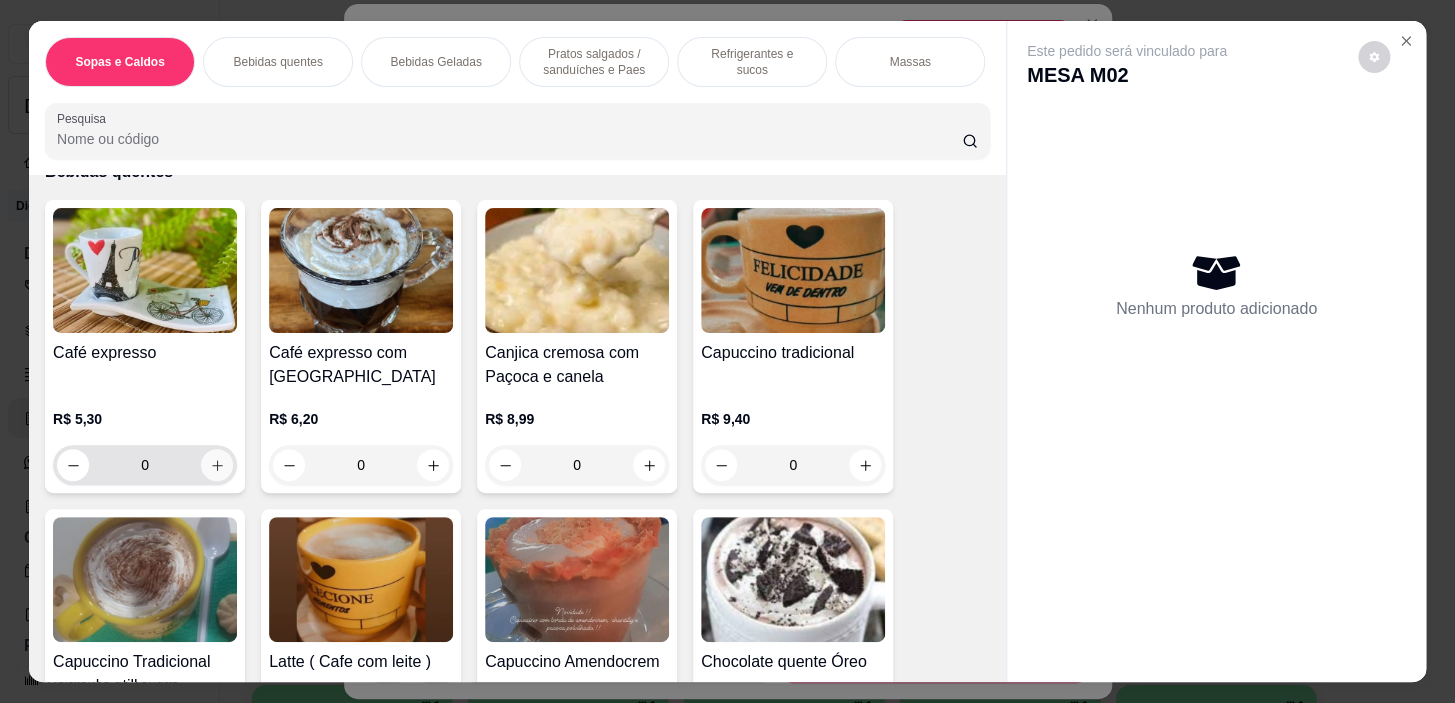 click at bounding box center [217, 465] 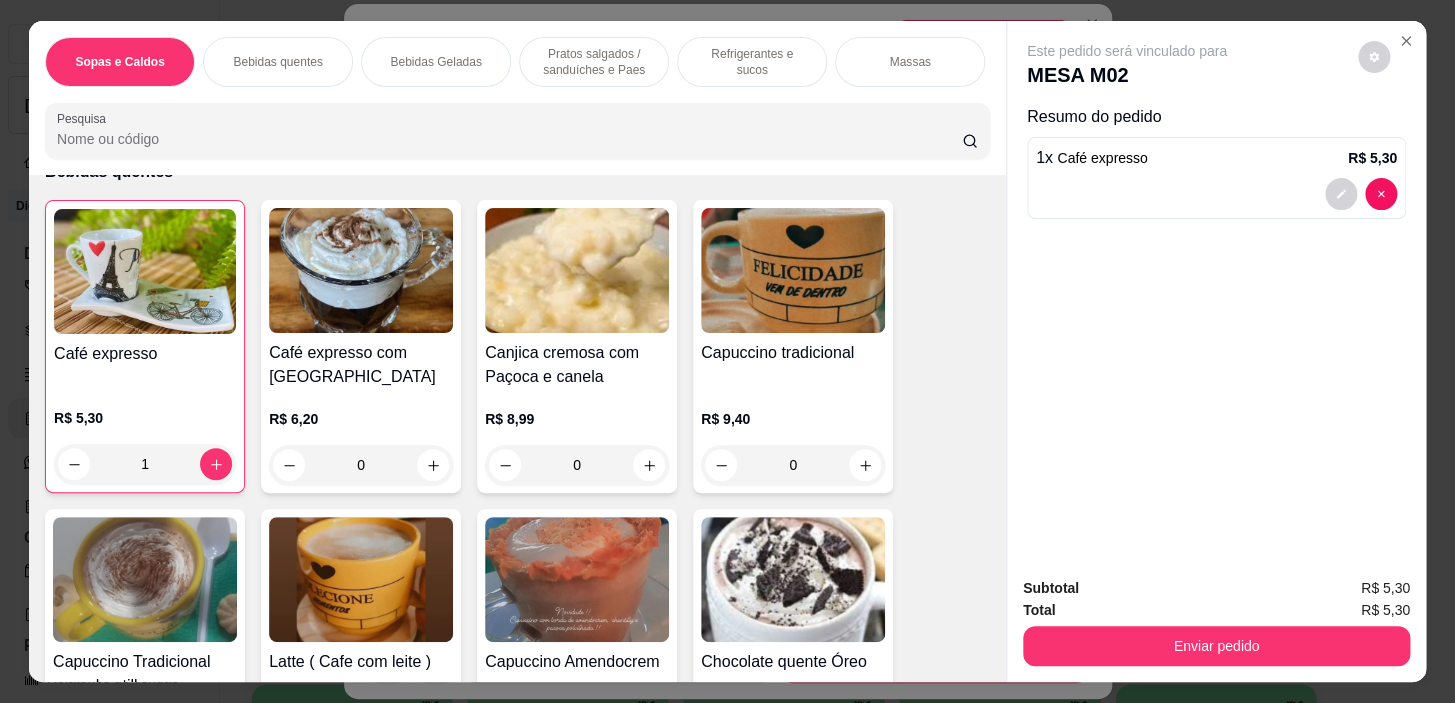 drag, startPoint x: 595, startPoint y: 50, endPoint x: 758, endPoint y: 234, distance: 245.81497 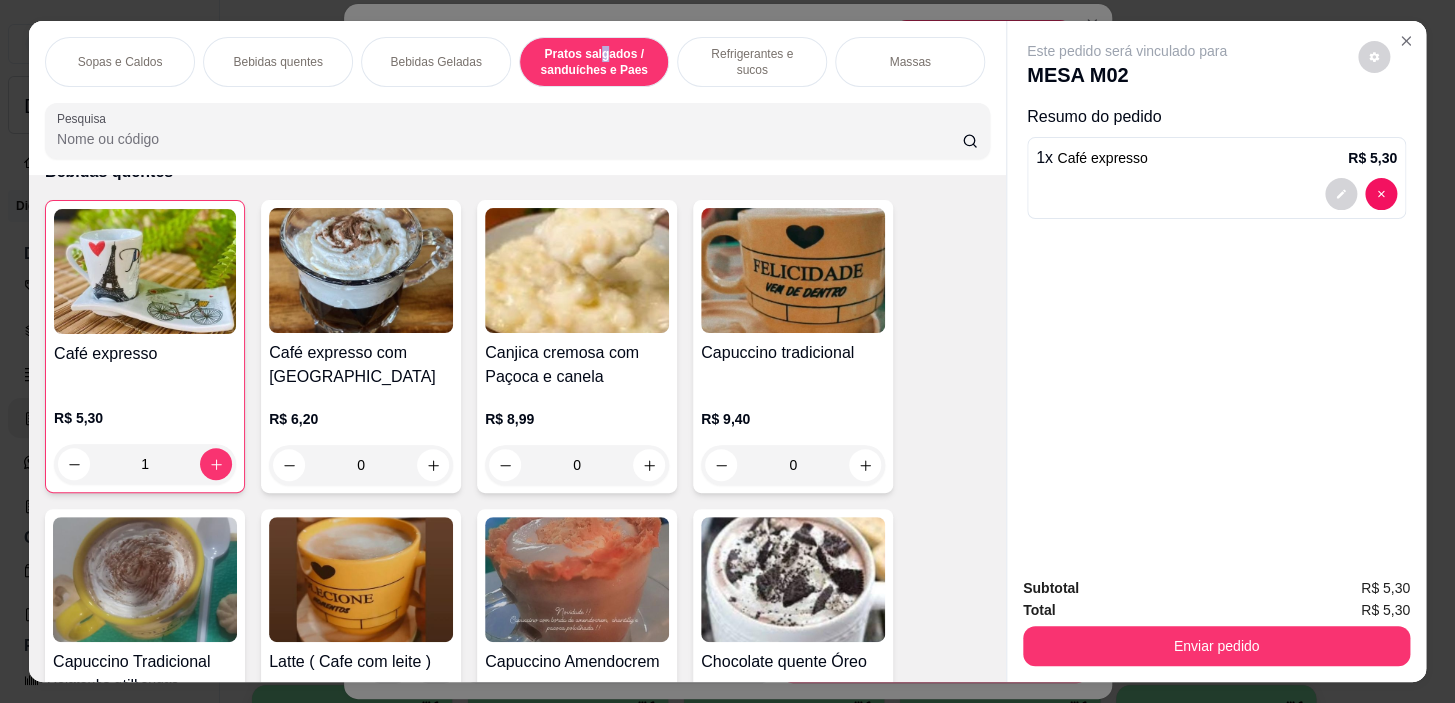 scroll, scrollTop: 5414, scrollLeft: 0, axis: vertical 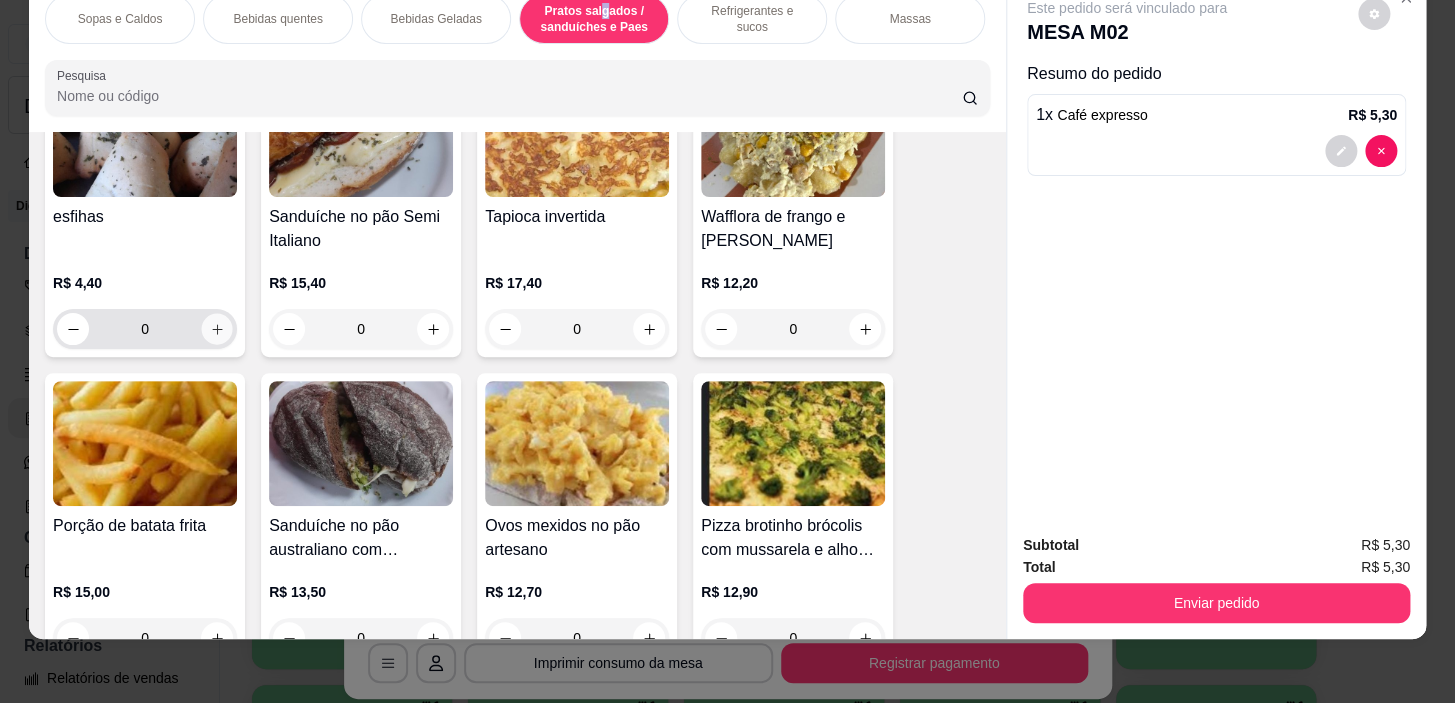 click 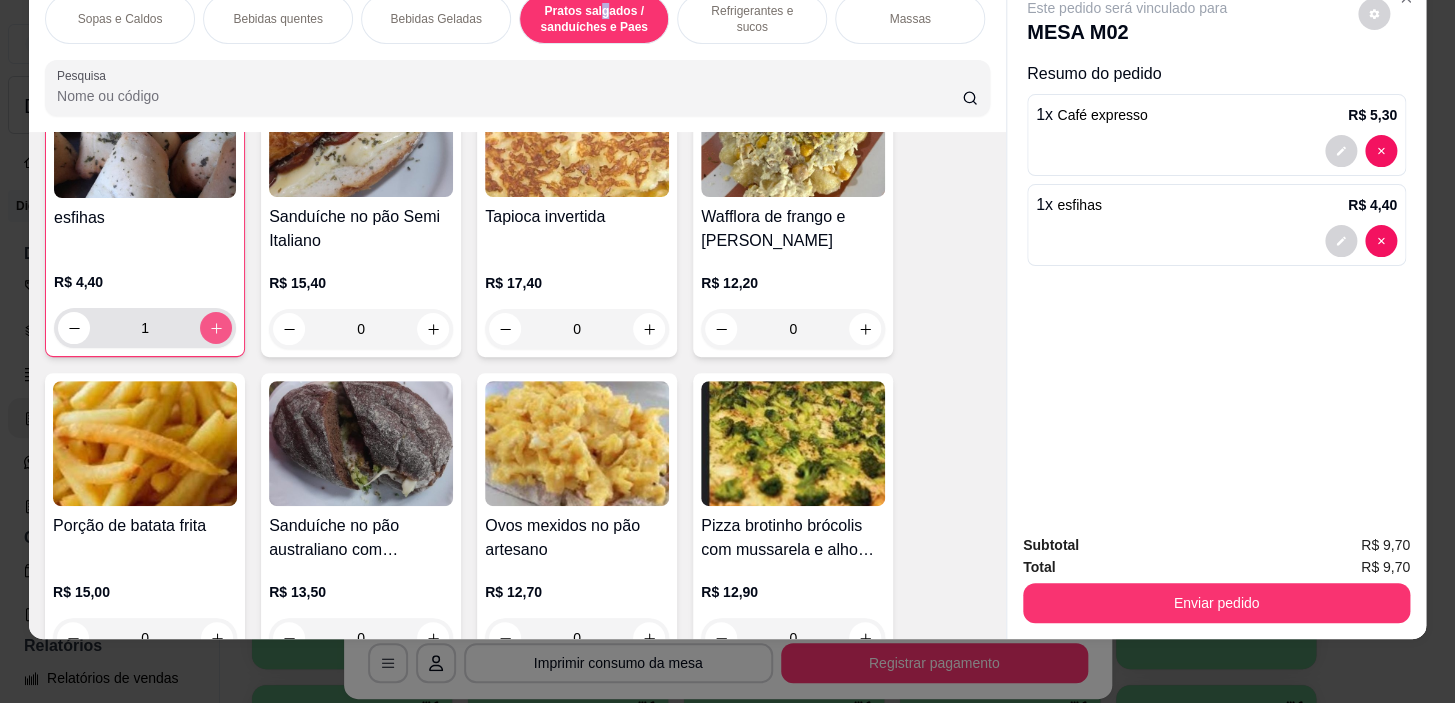scroll, scrollTop: 6142, scrollLeft: 0, axis: vertical 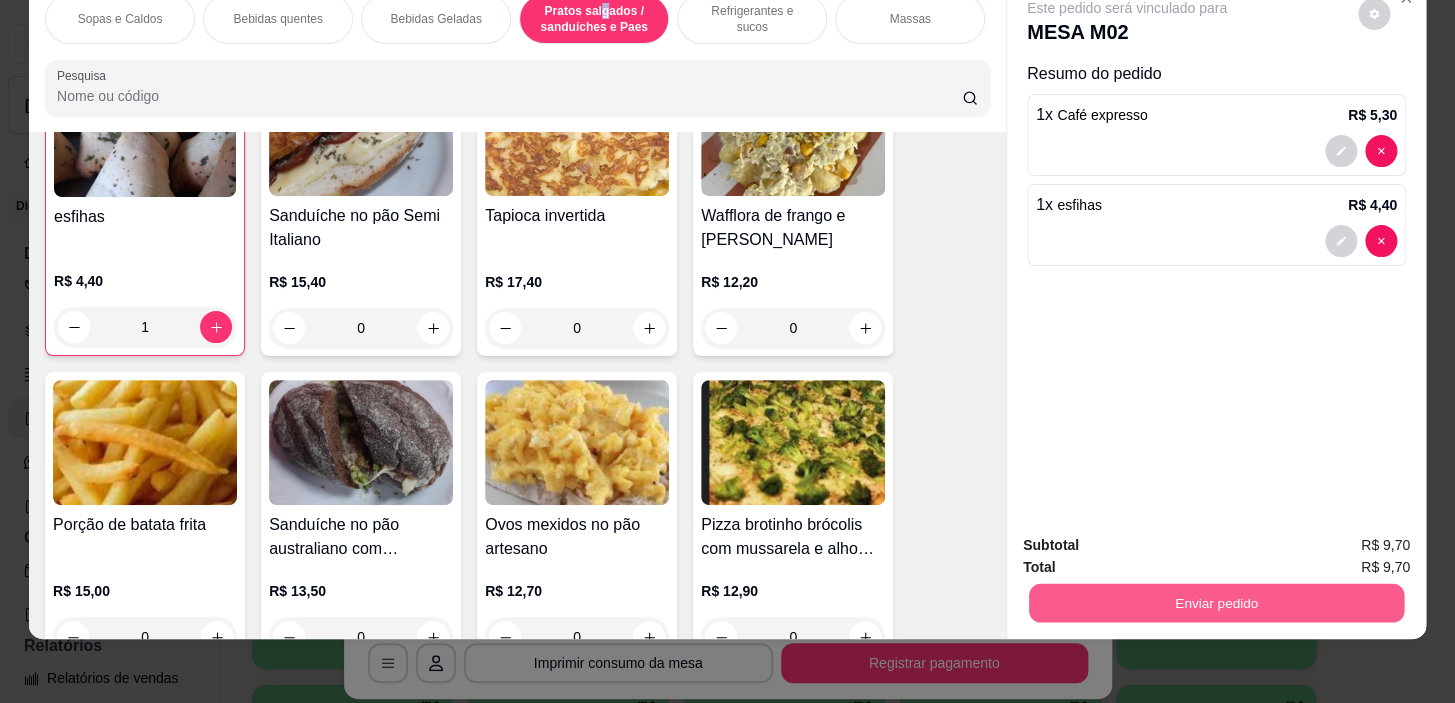 click on "Enviar pedido" at bounding box center (1216, 603) 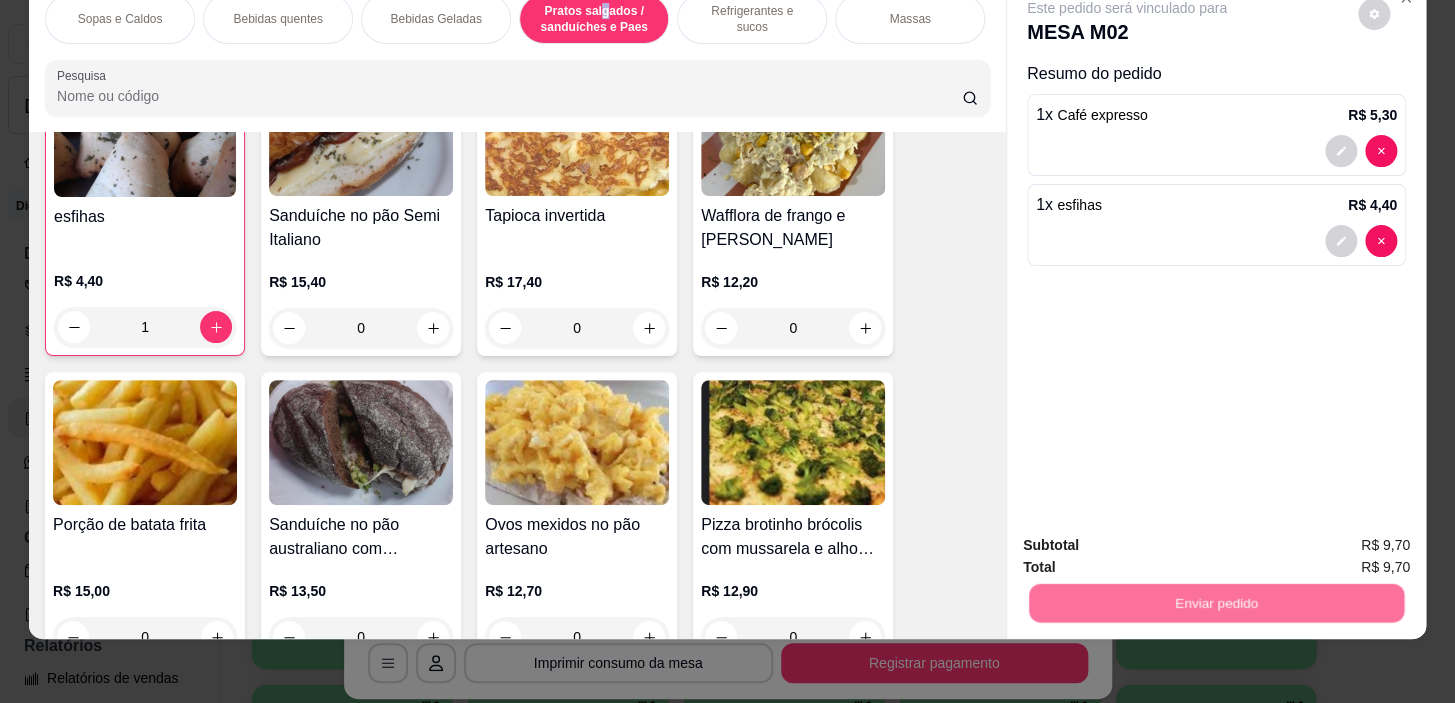 click on "Sim, quero registrar" at bounding box center (1340, 539) 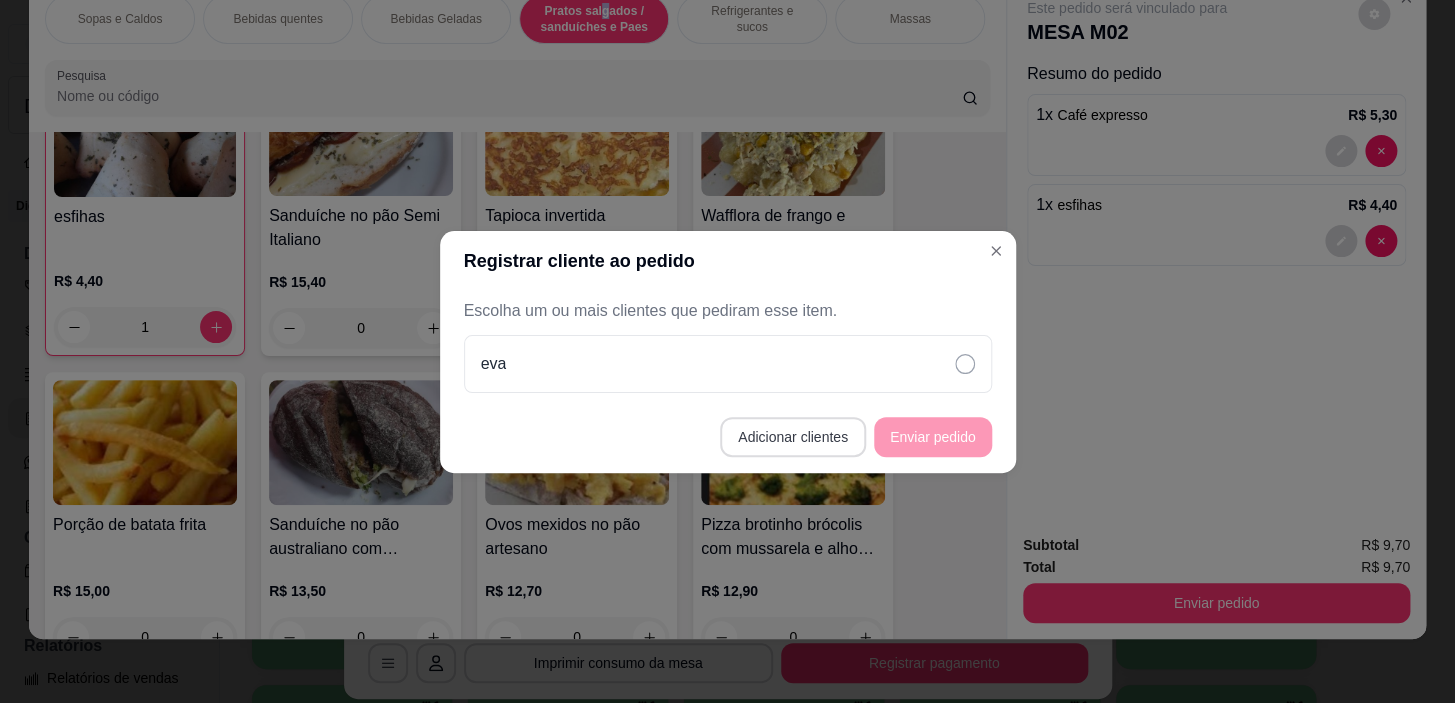 click on "Adicionar clientes" at bounding box center (793, 437) 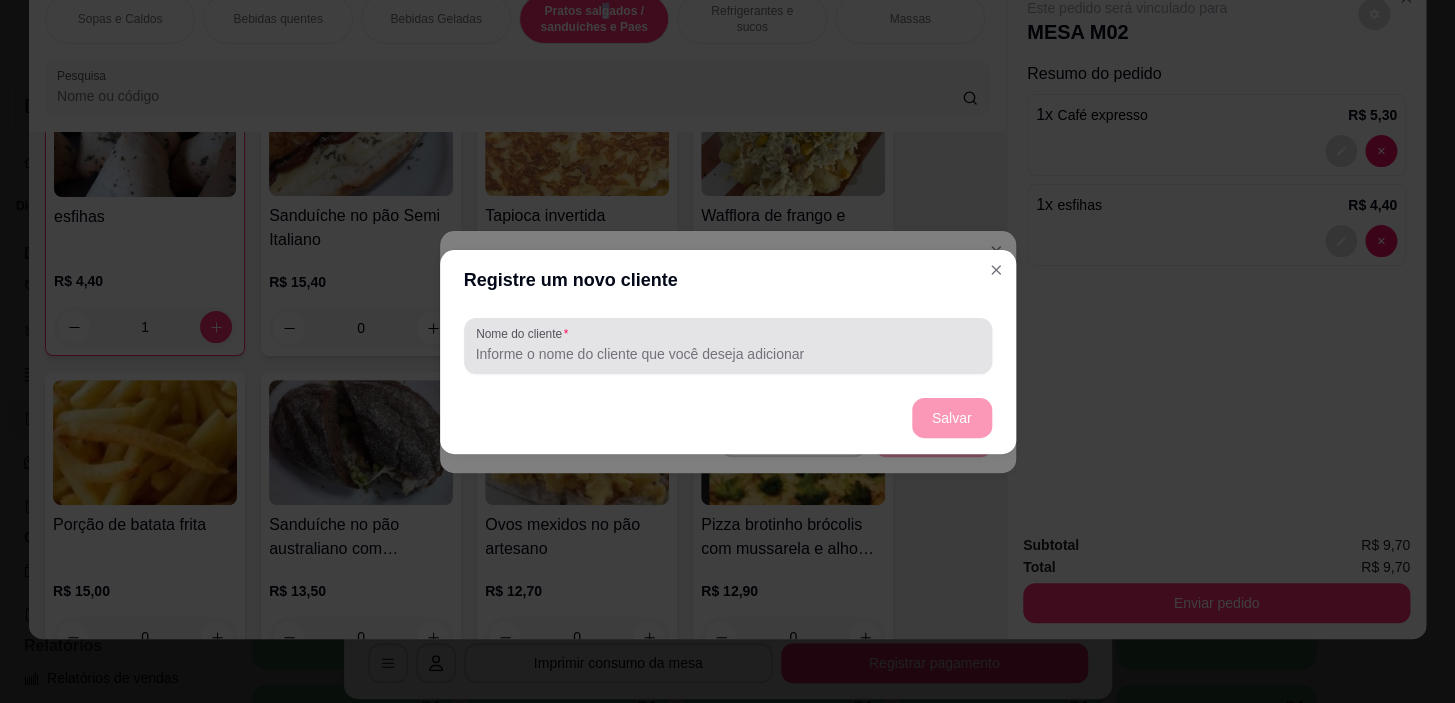 click on "Nome do cliente" at bounding box center (728, 354) 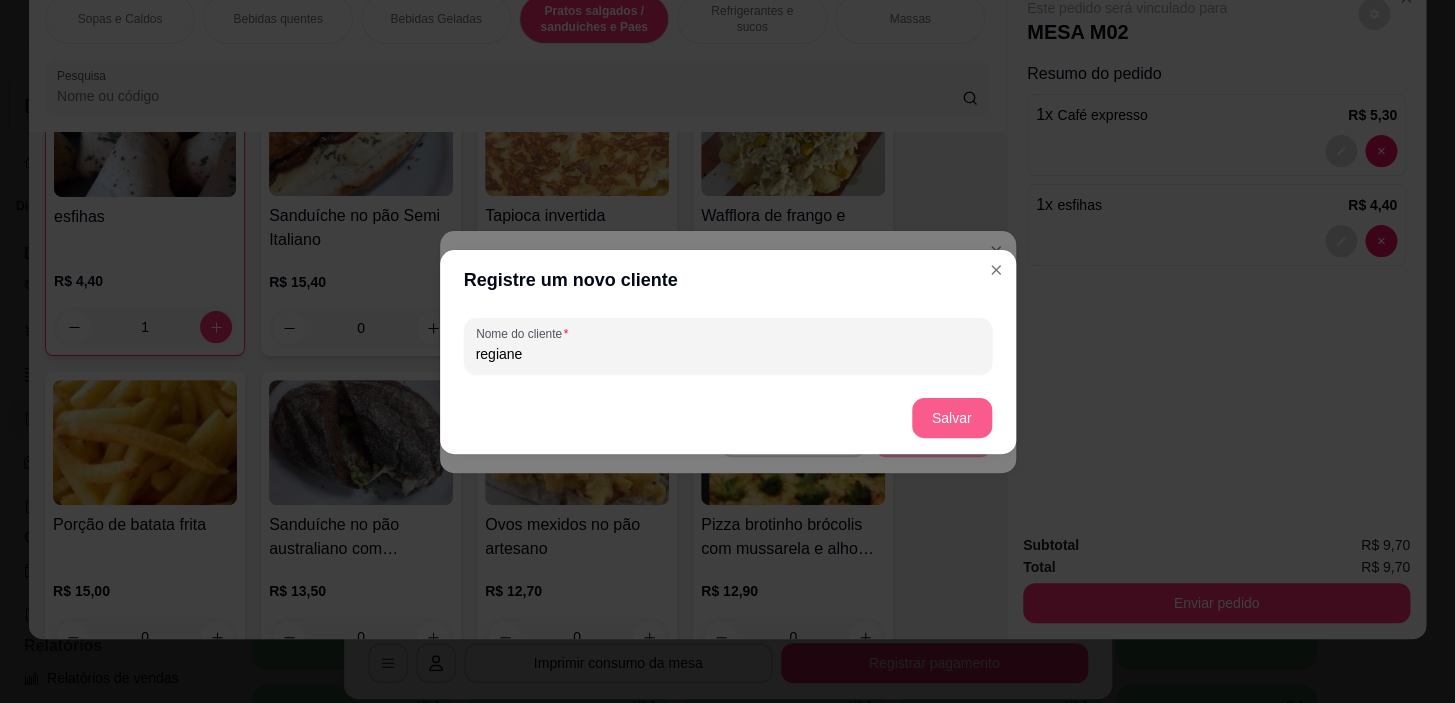 type on "regiane" 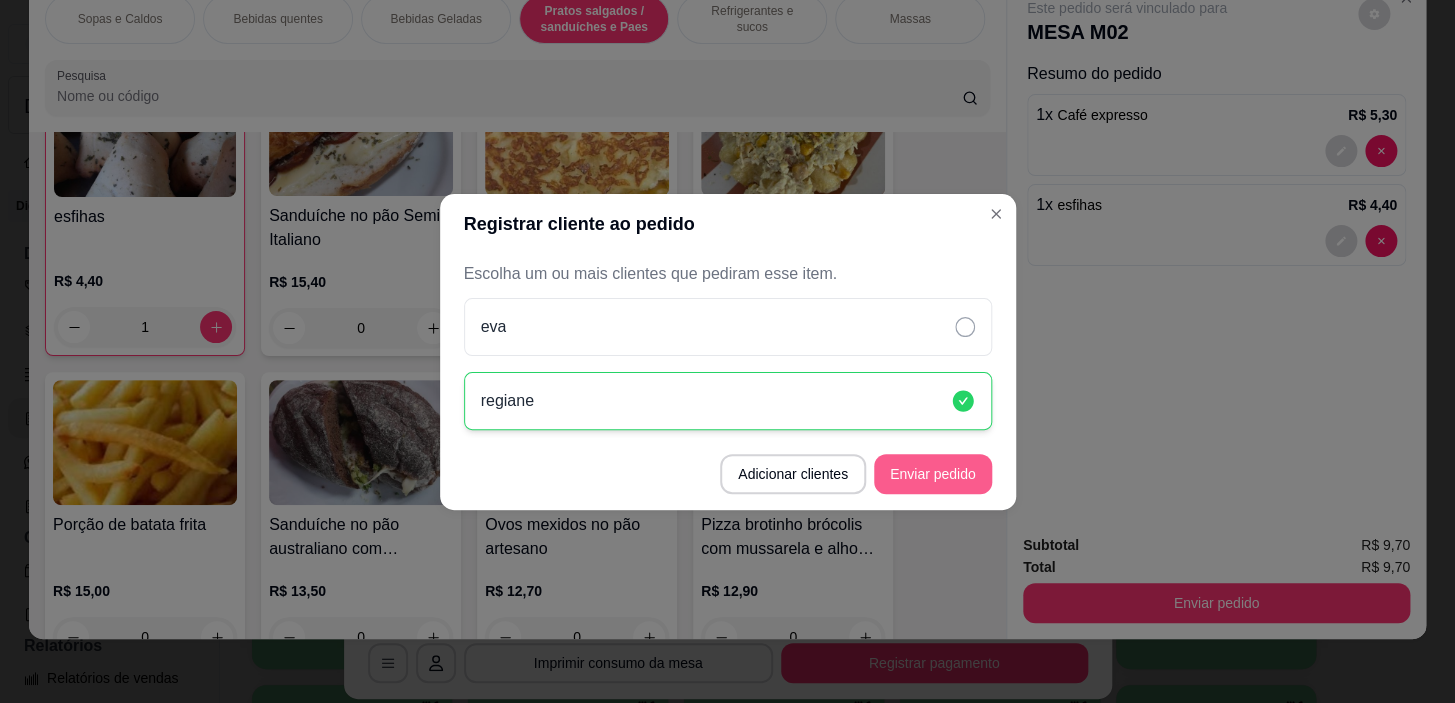 click on "Enviar pedido" at bounding box center (933, 474) 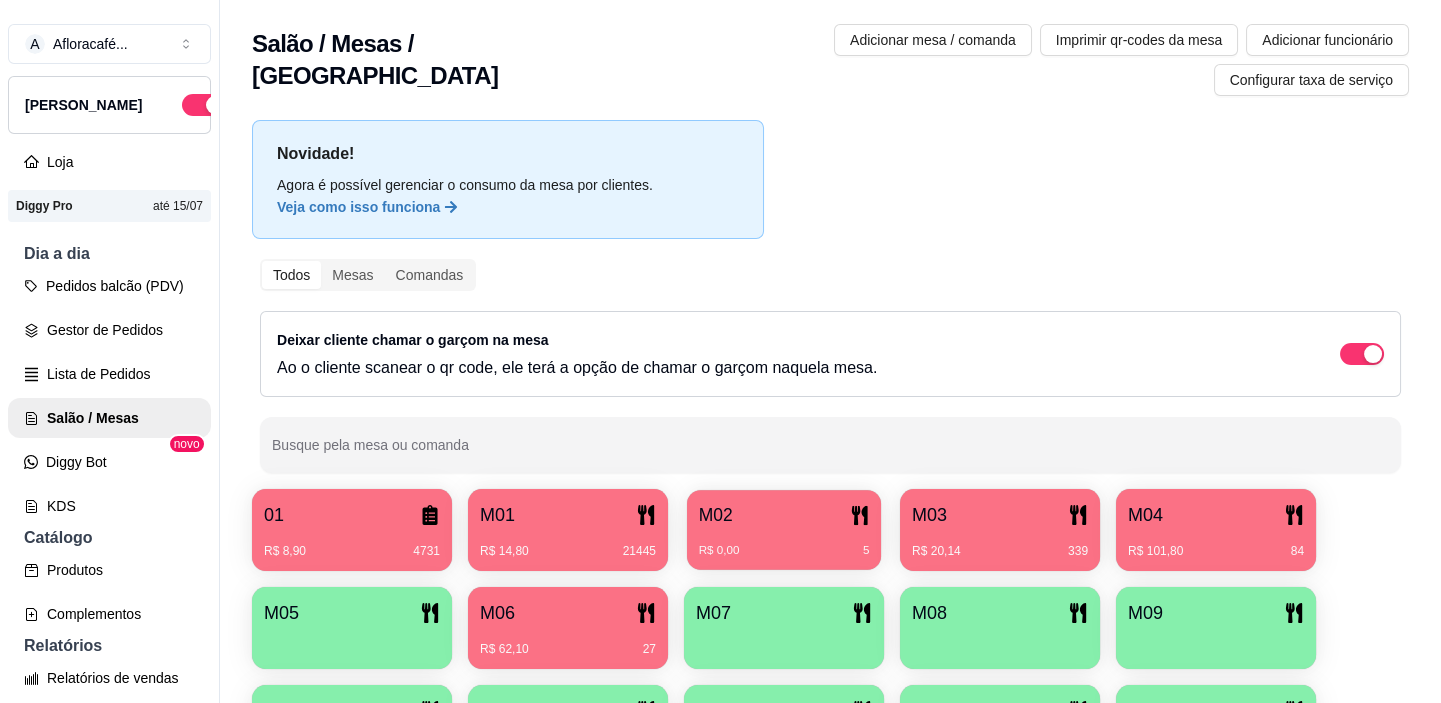 click on "M02 R$ 0,00 5" at bounding box center [784, 530] 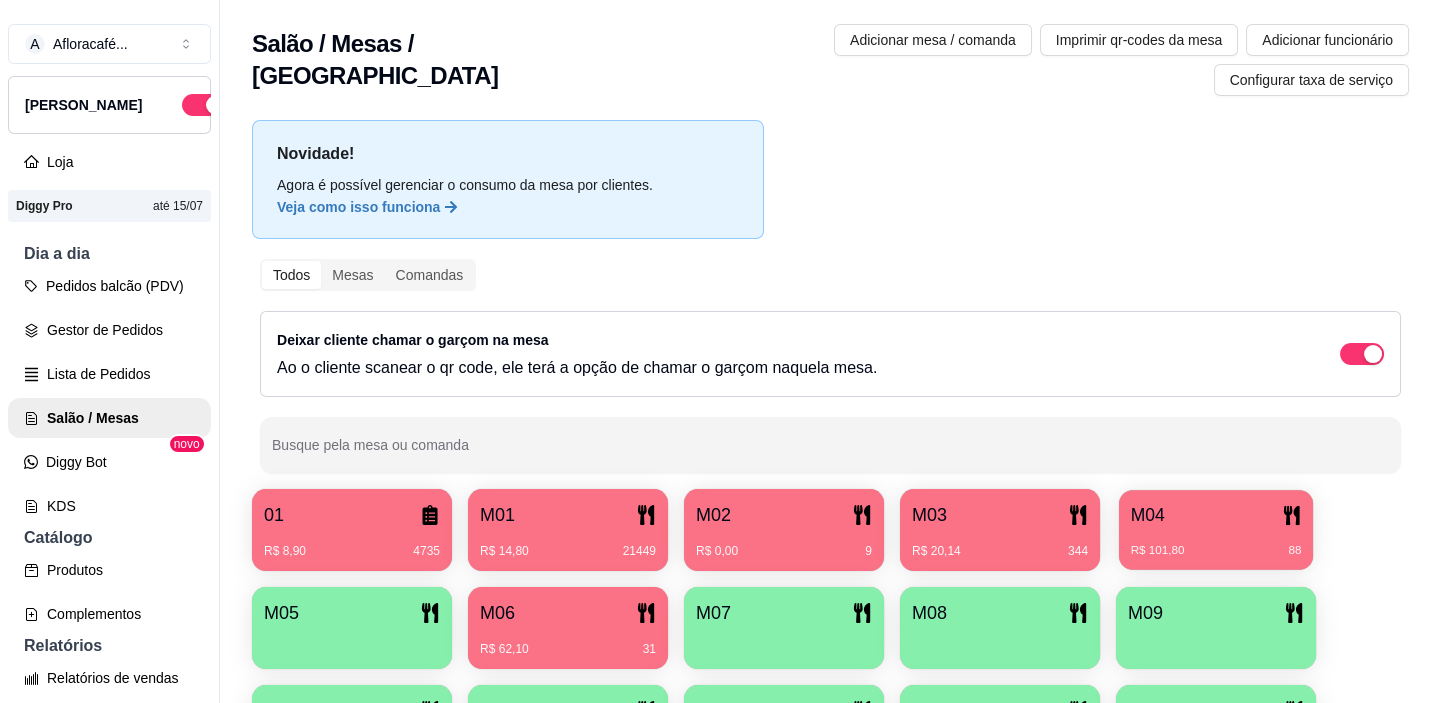 click on "R$ 101,80 88" at bounding box center [1216, 543] 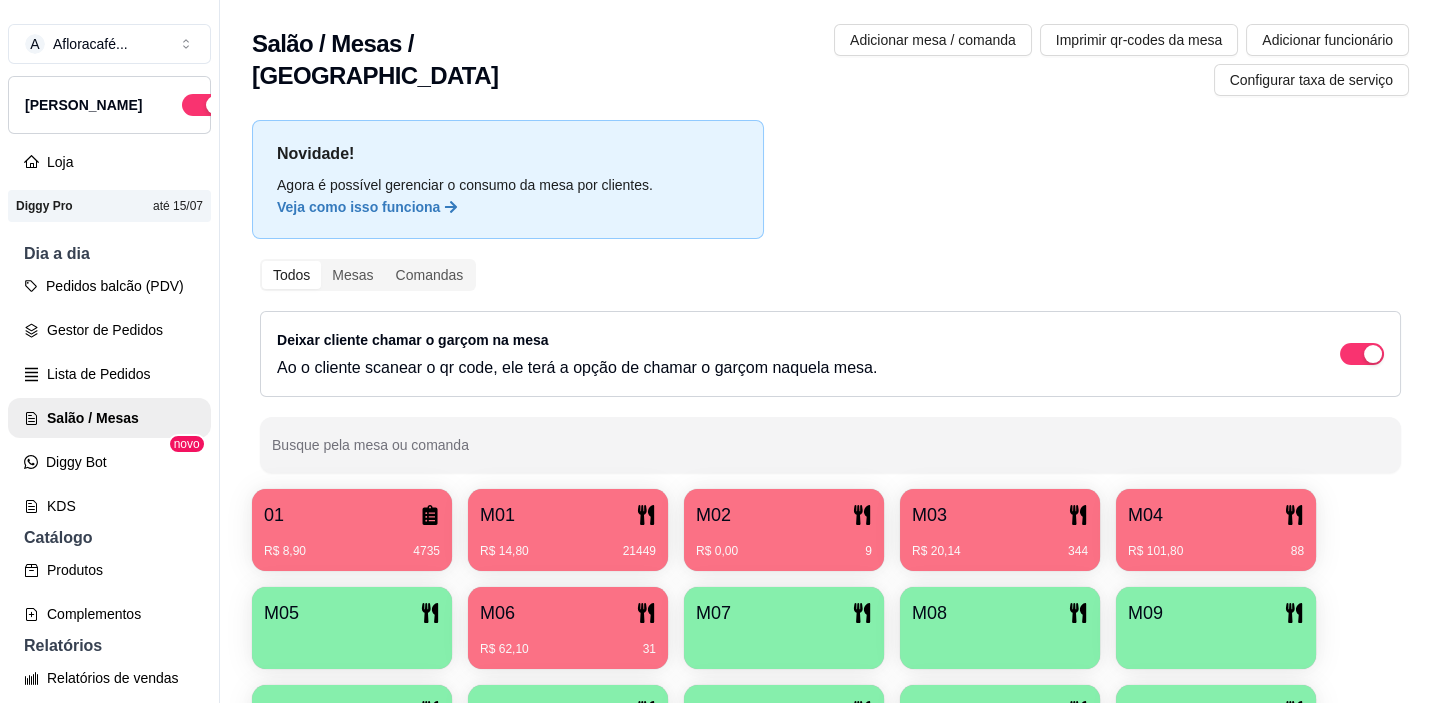 click on "M06" at bounding box center [568, 613] 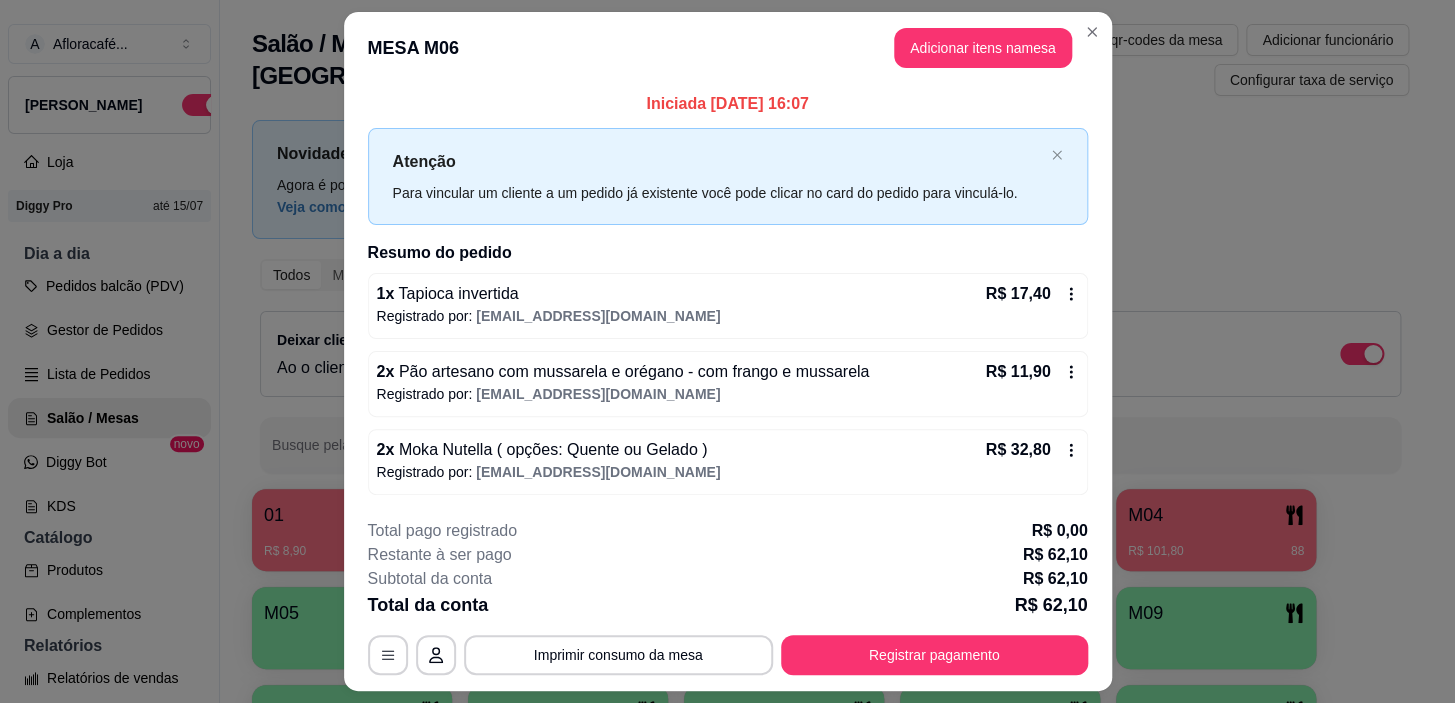 click on "MESA M06 Adicionar itens na  mesa" at bounding box center [728, 48] 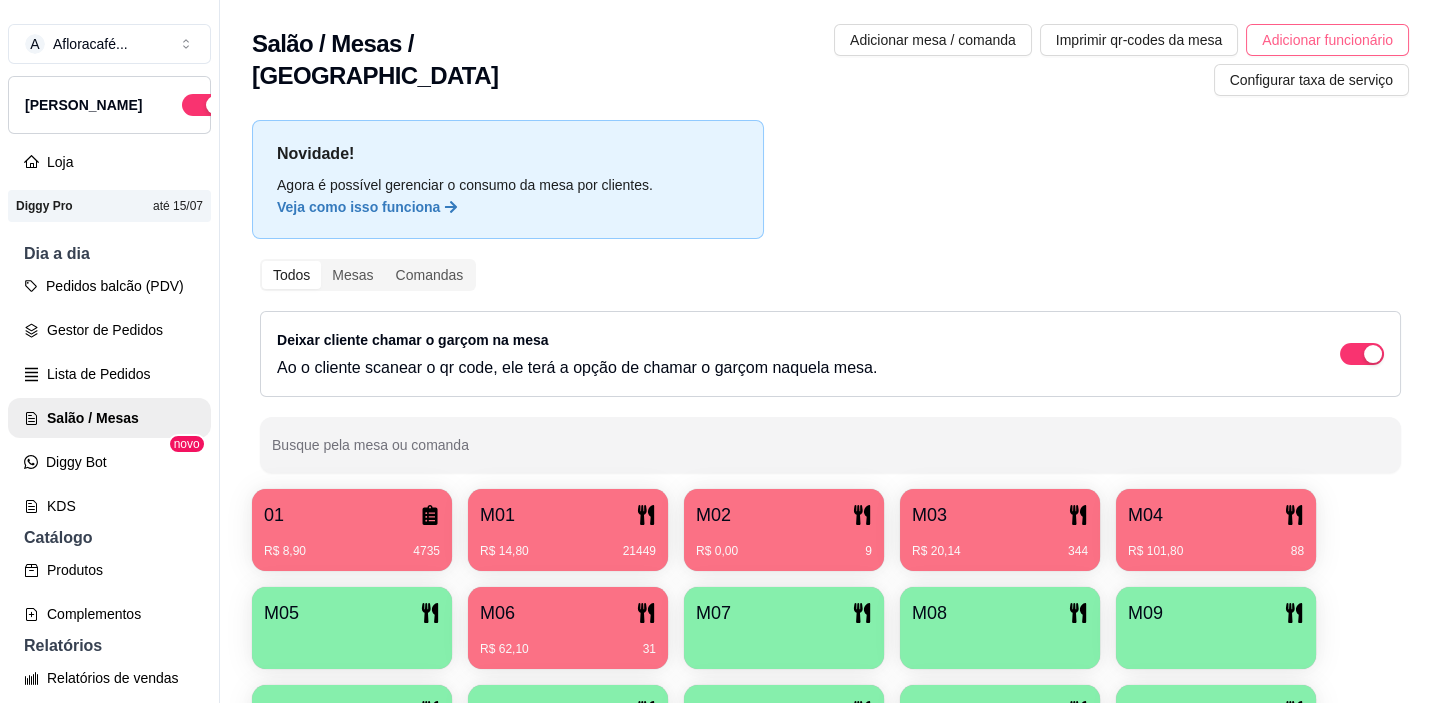 type 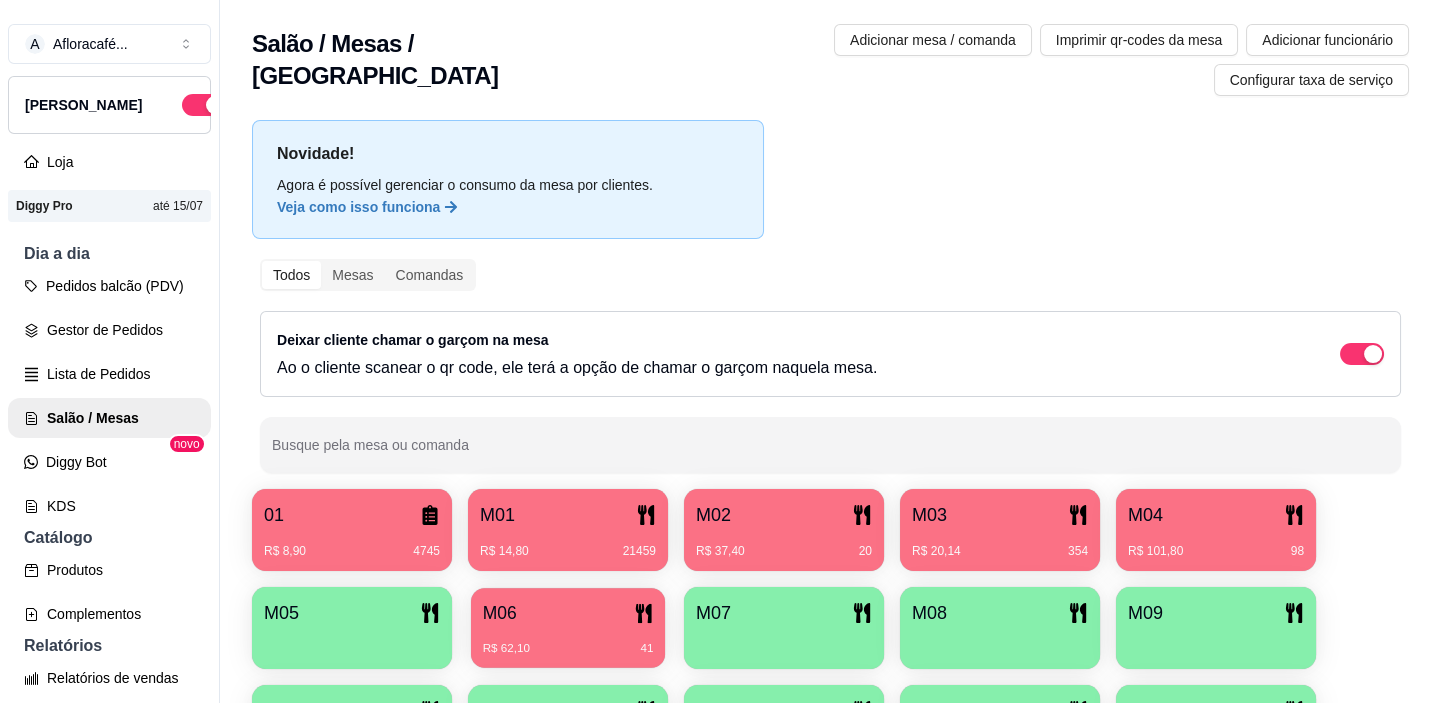 click on "M06" at bounding box center (568, 613) 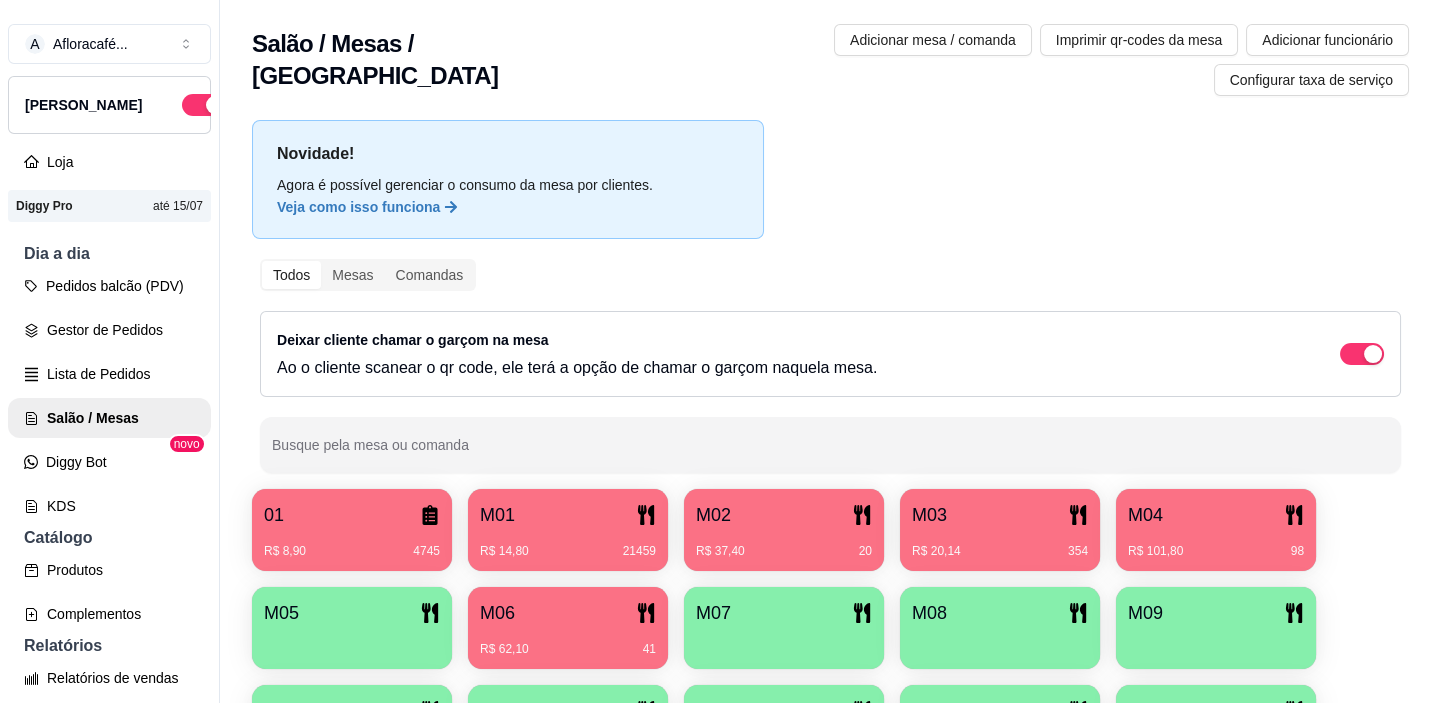 click on "M02 R$ 37,40 20" at bounding box center [784, 530] 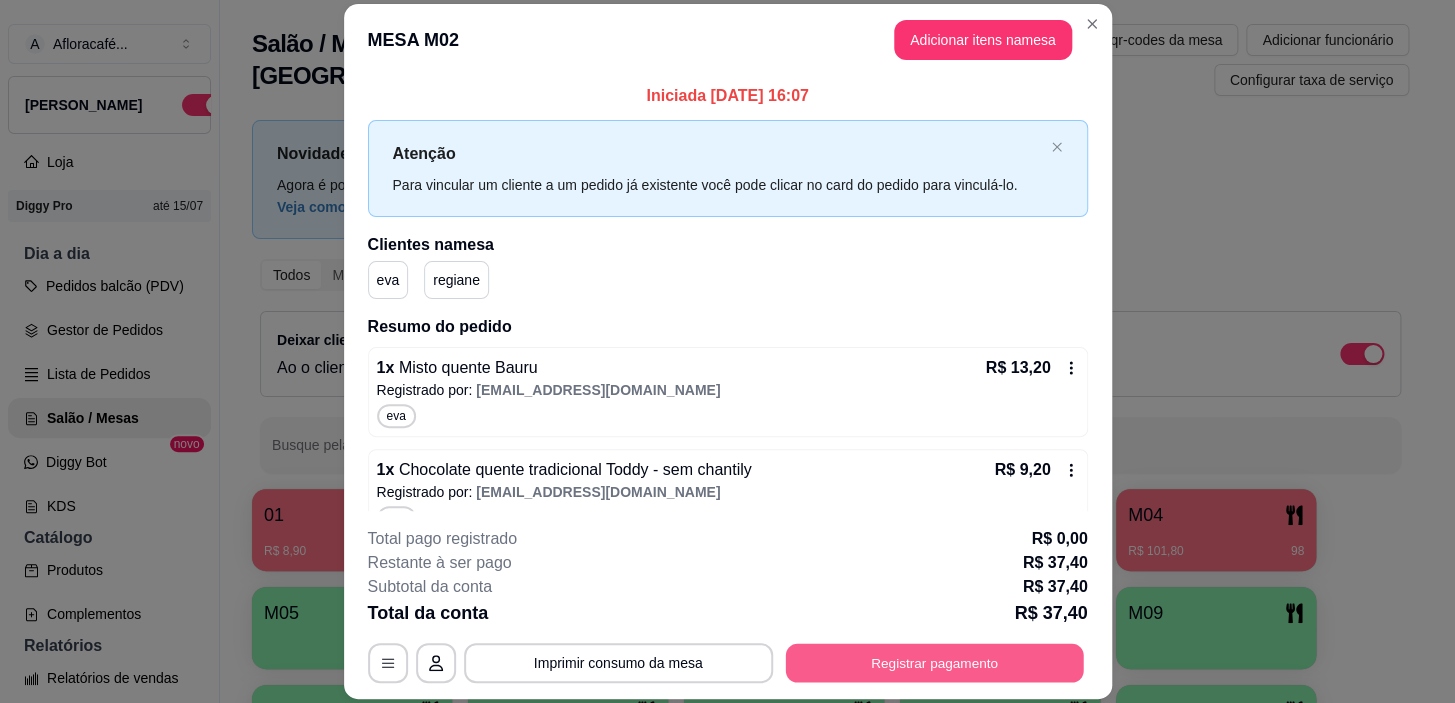 click on "Registrar pagamento" at bounding box center [934, 663] 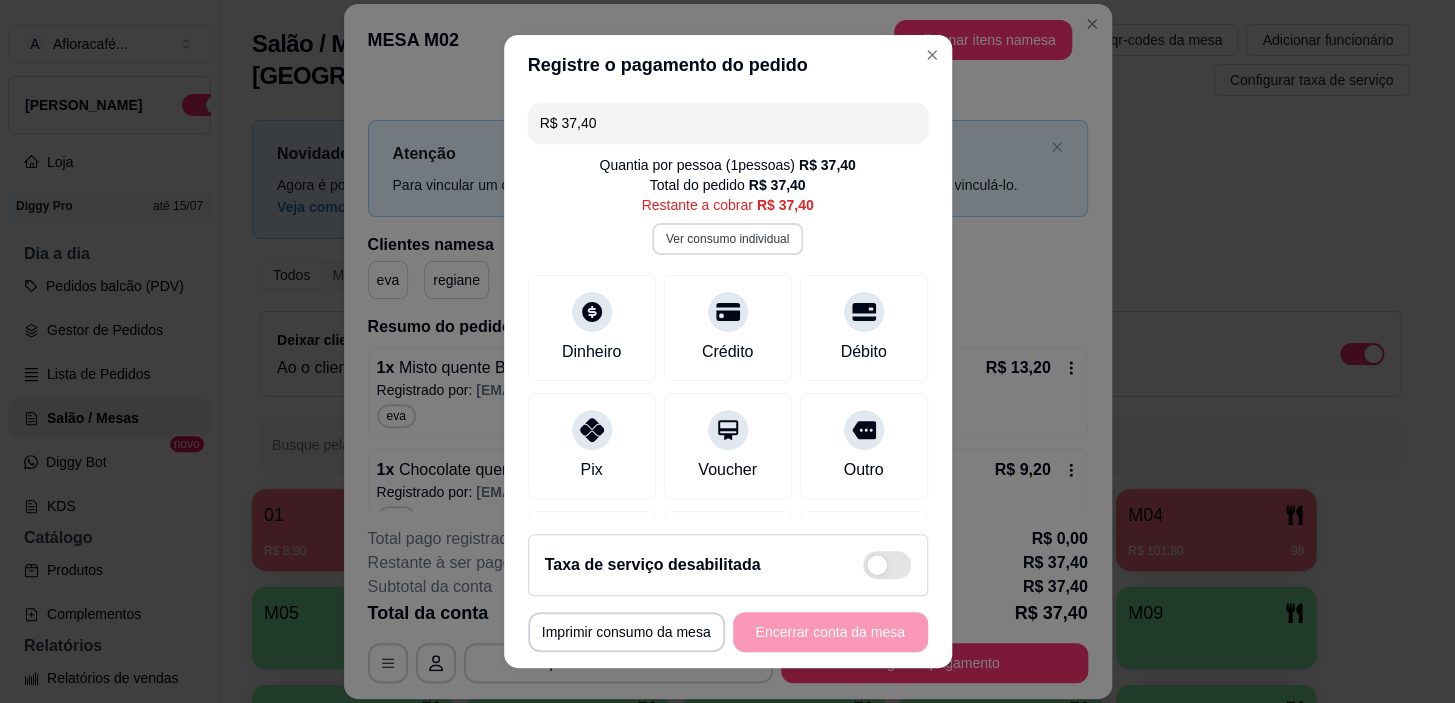 click on "Ver consumo individual" at bounding box center (727, 239) 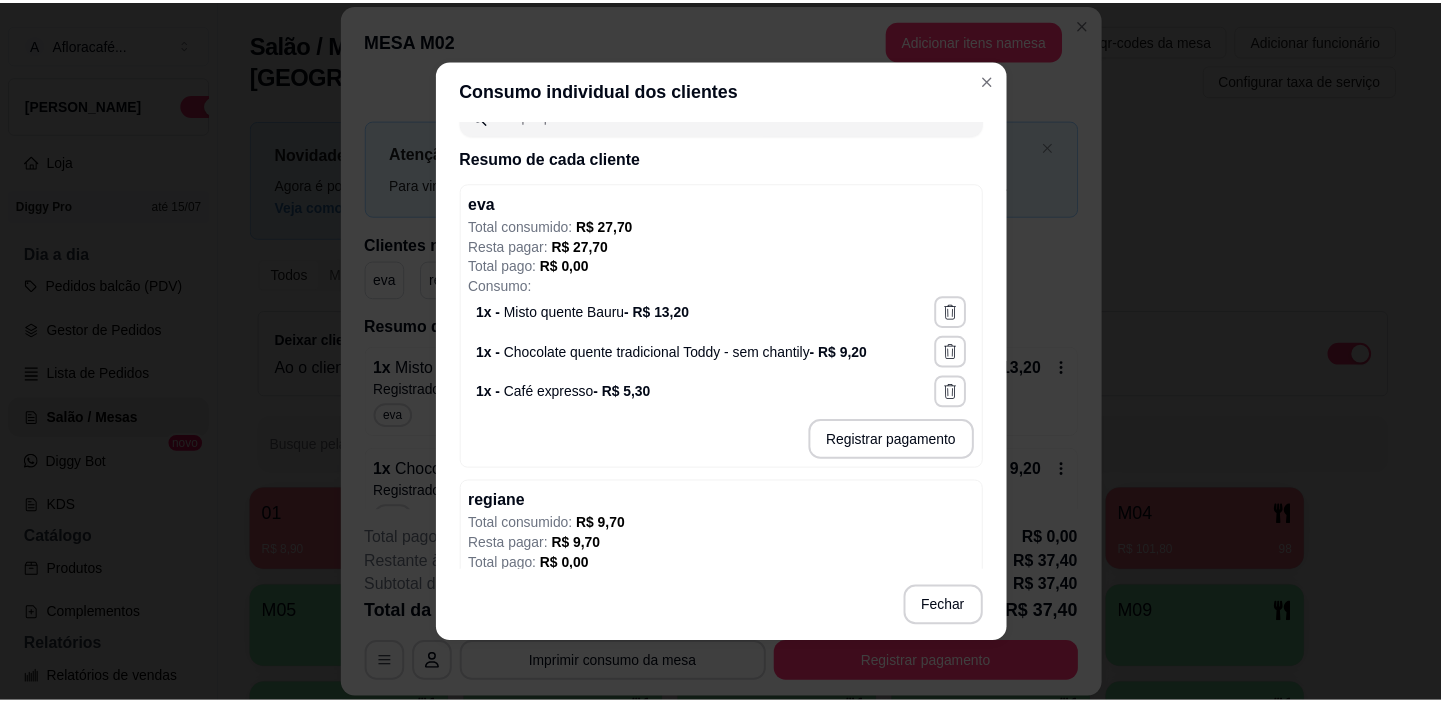 scroll, scrollTop: 272, scrollLeft: 0, axis: vertical 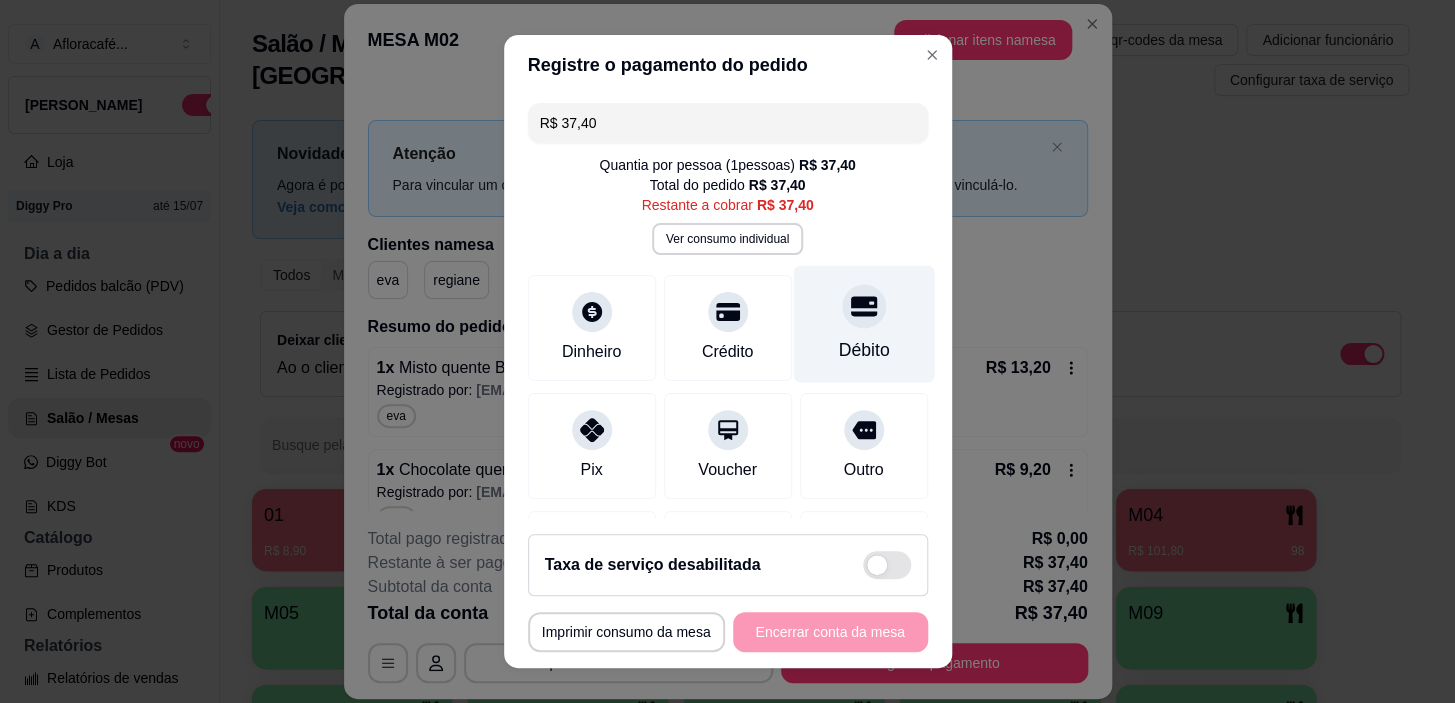 click 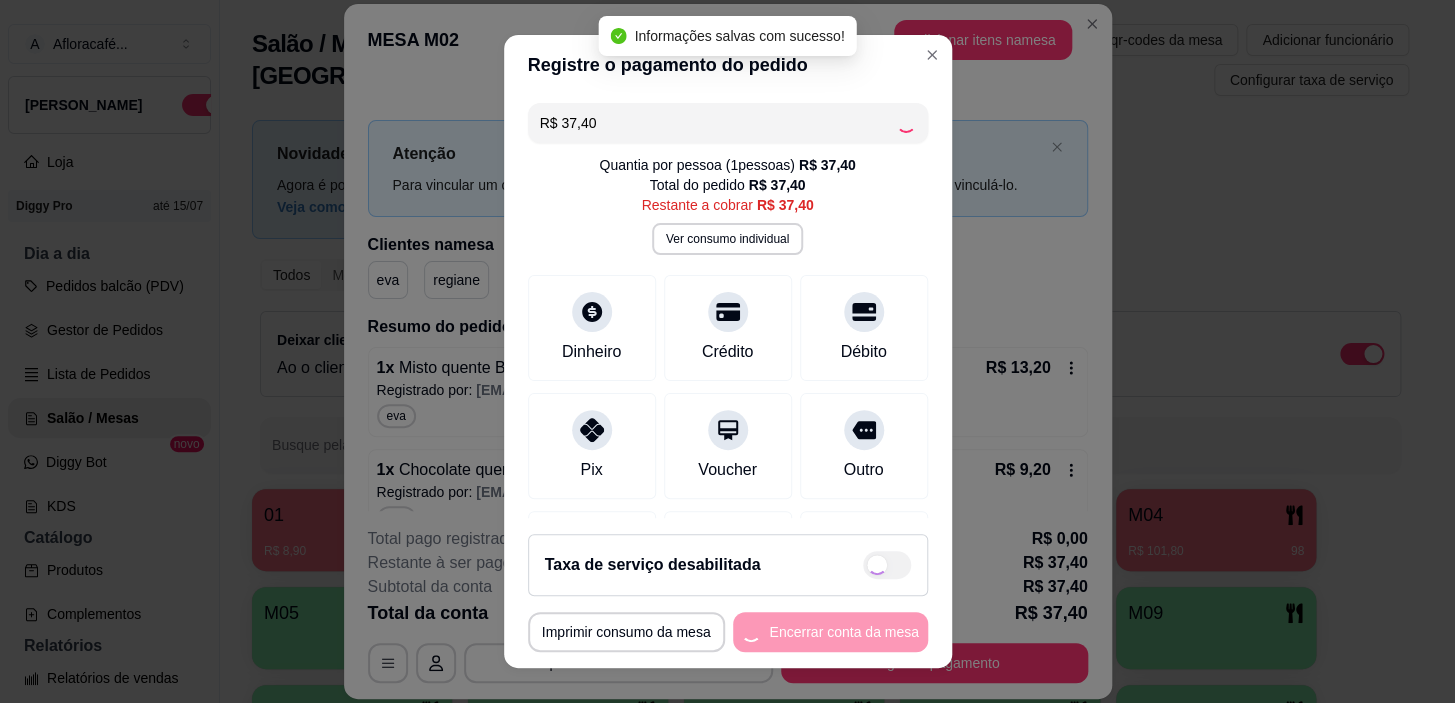 type on "R$ 0,00" 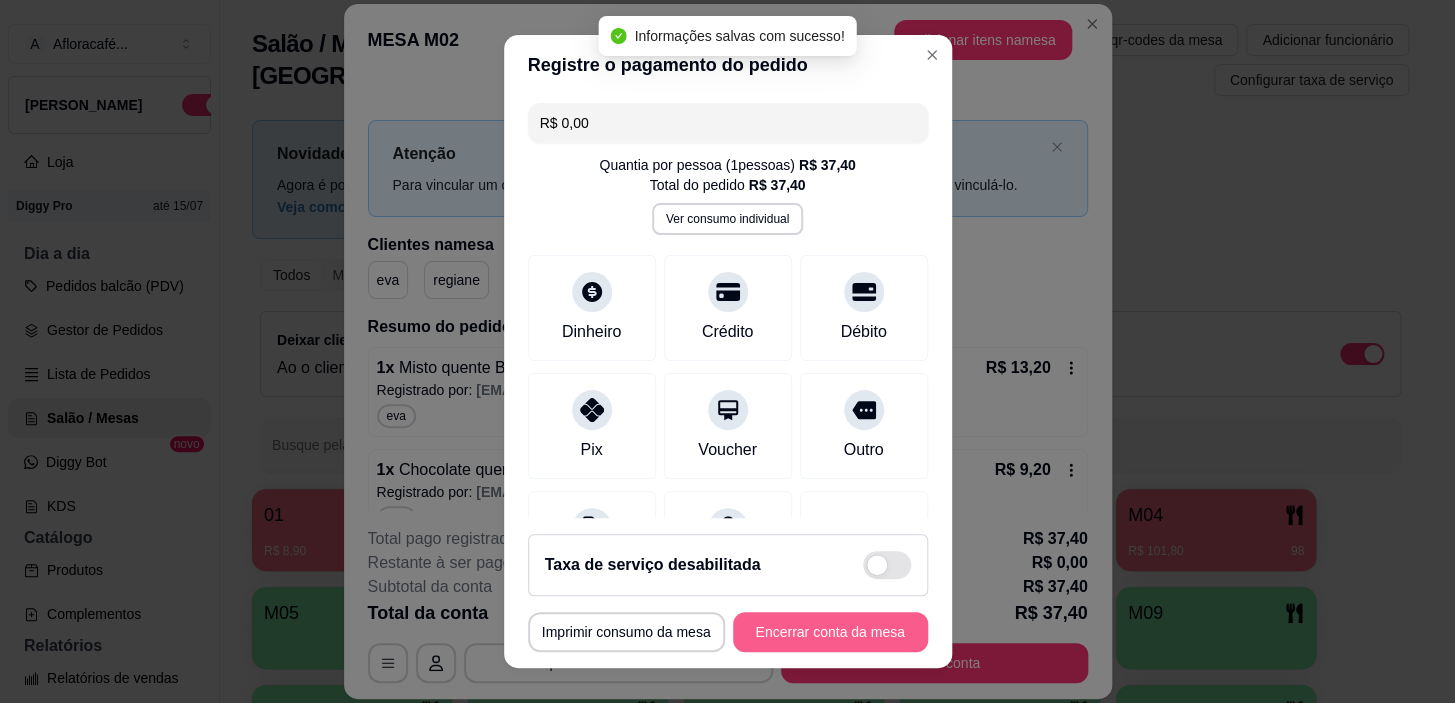 click on "Encerrar conta da mesa" at bounding box center [830, 632] 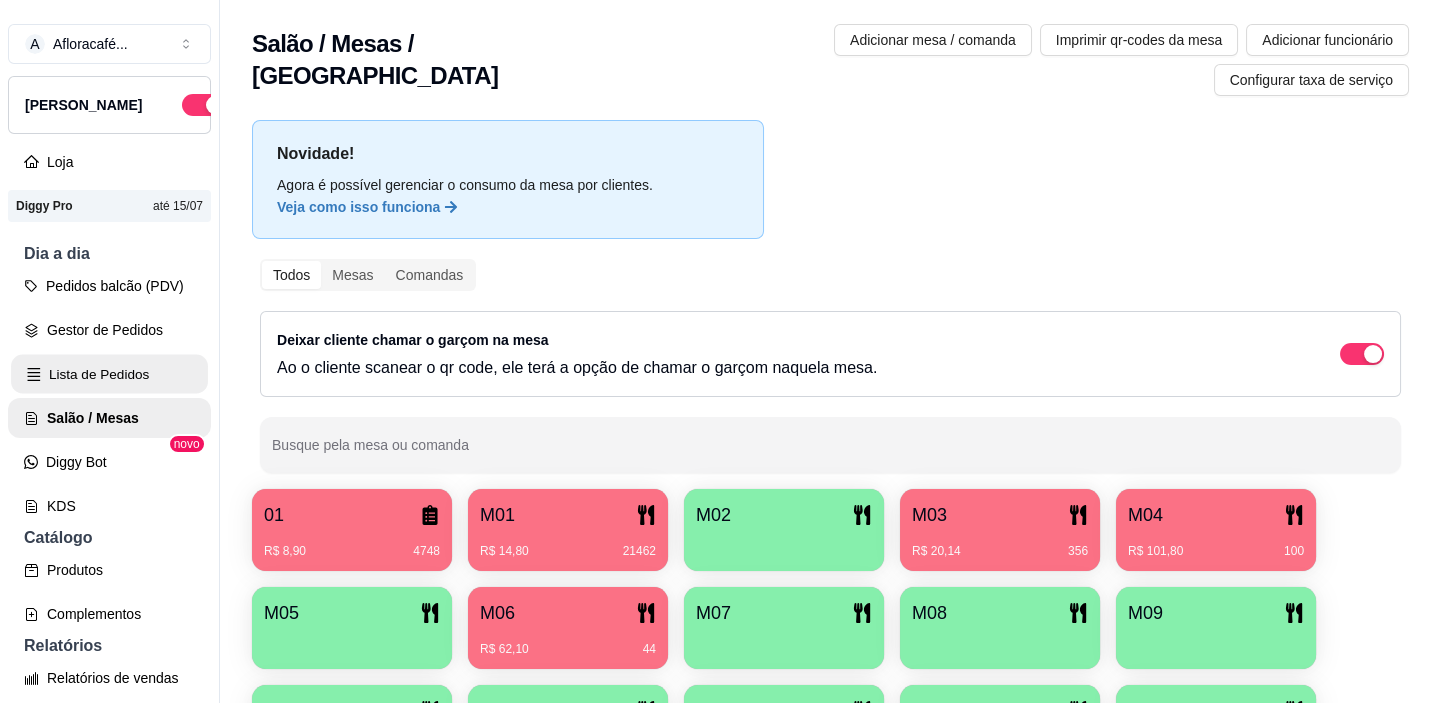 click on "Lista de Pedidos" at bounding box center (109, 374) 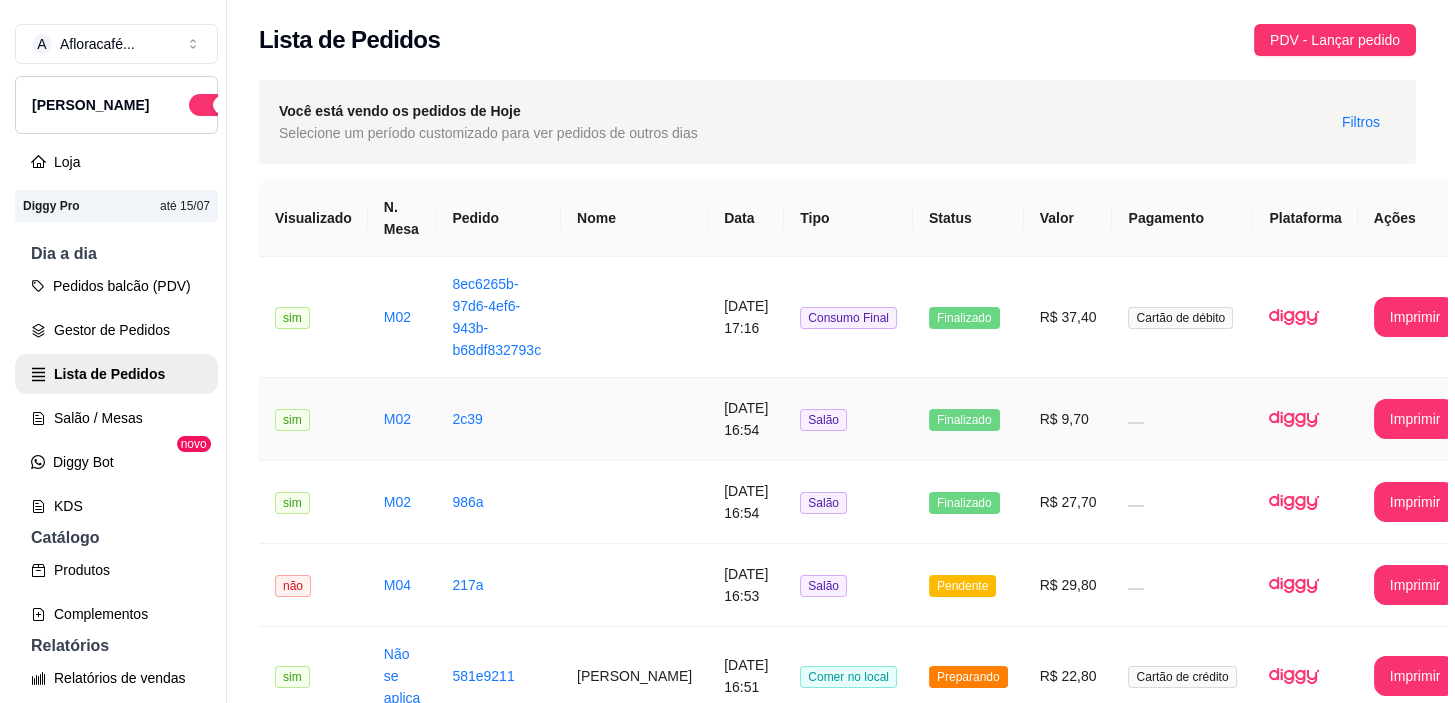 scroll, scrollTop: 90, scrollLeft: 0, axis: vertical 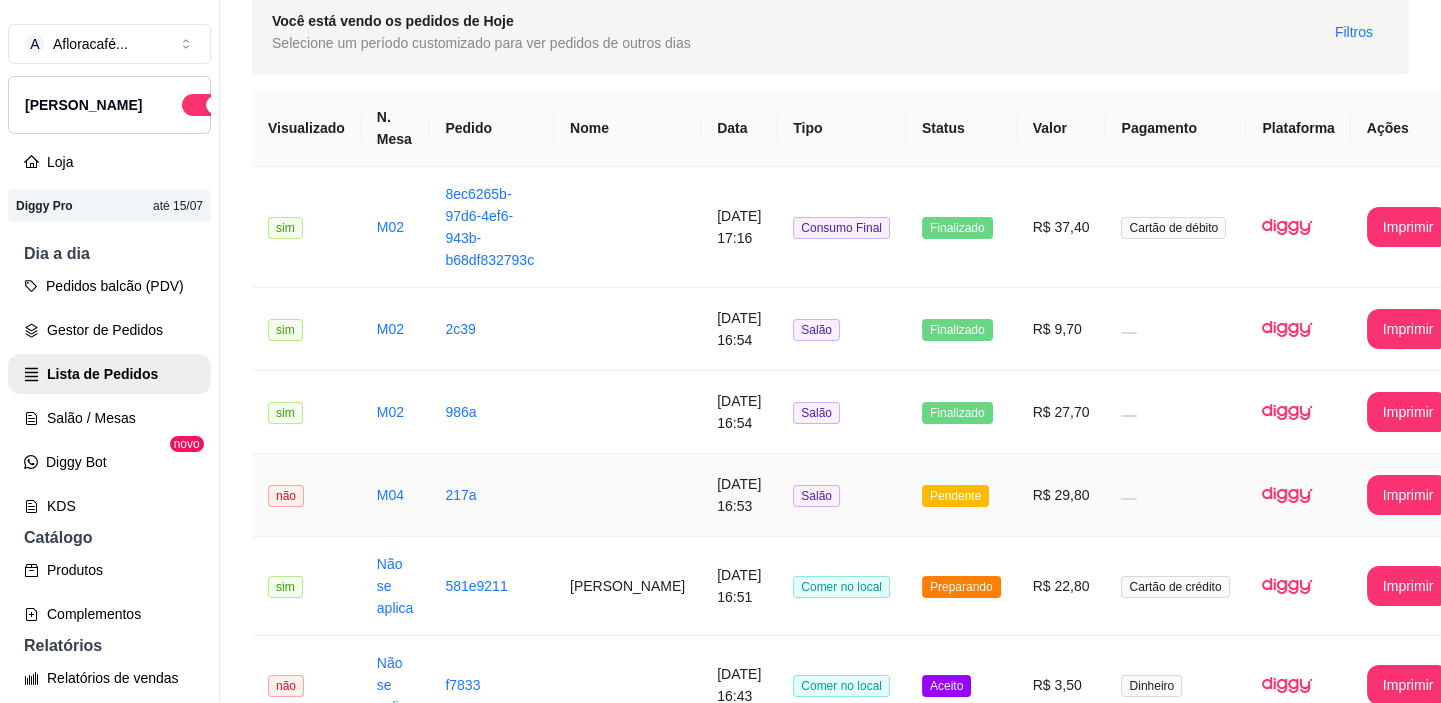 click on "Salão" at bounding box center (841, 495) 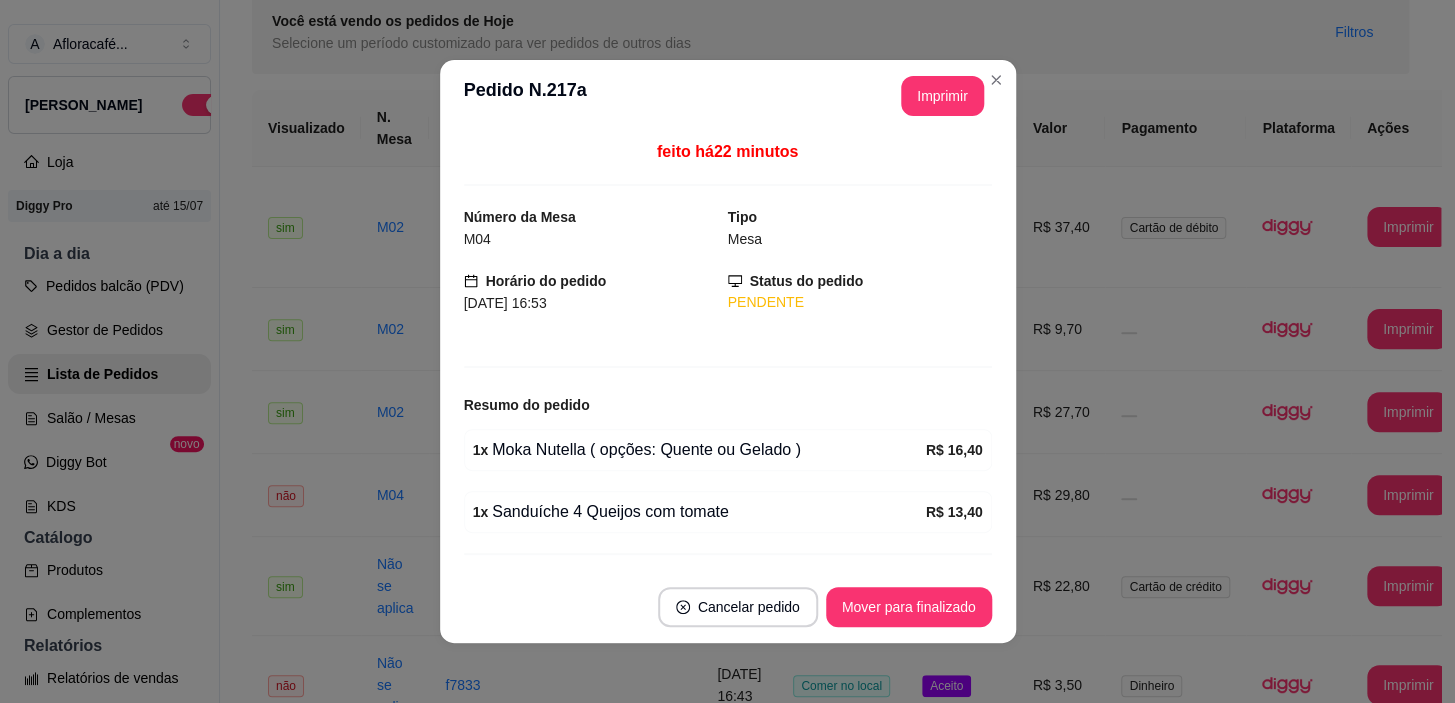 scroll, scrollTop: 47, scrollLeft: 0, axis: vertical 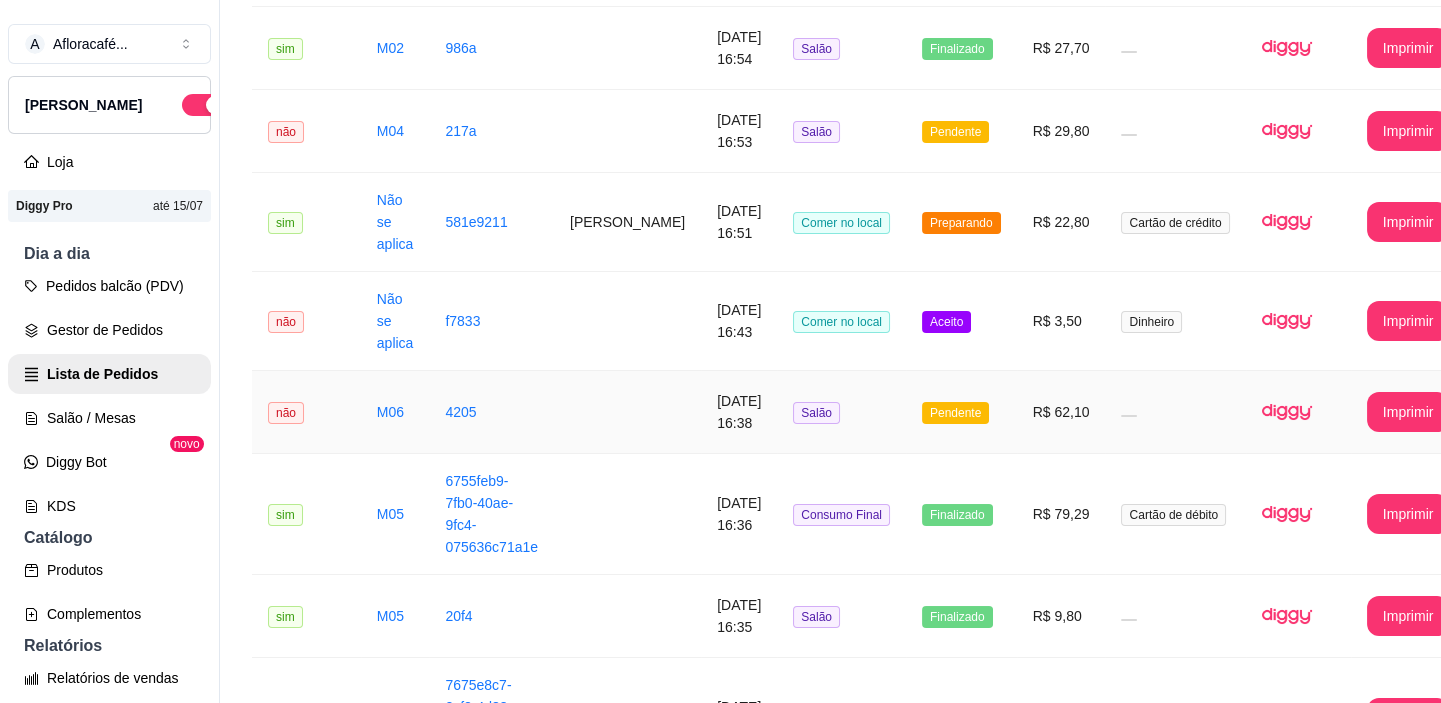 click on "Pendente" at bounding box center (955, 413) 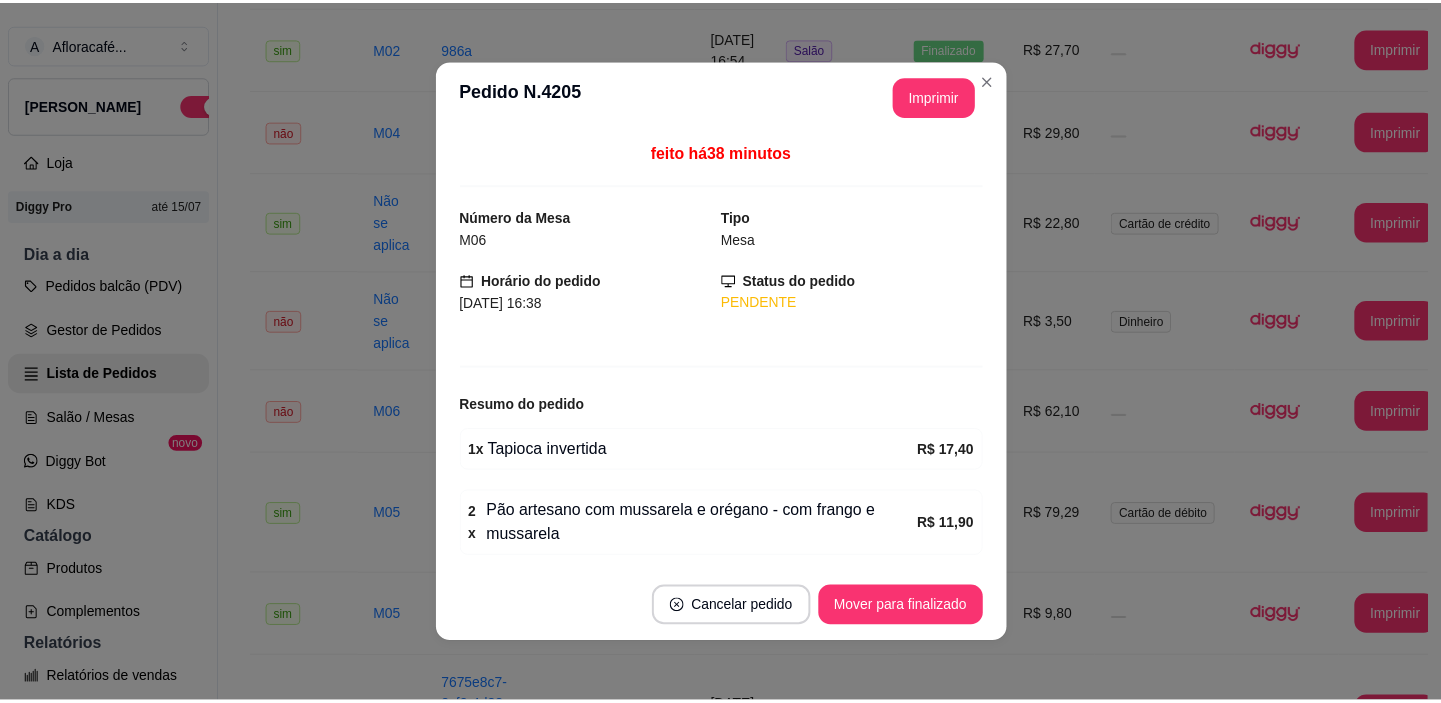 scroll, scrollTop: 132, scrollLeft: 0, axis: vertical 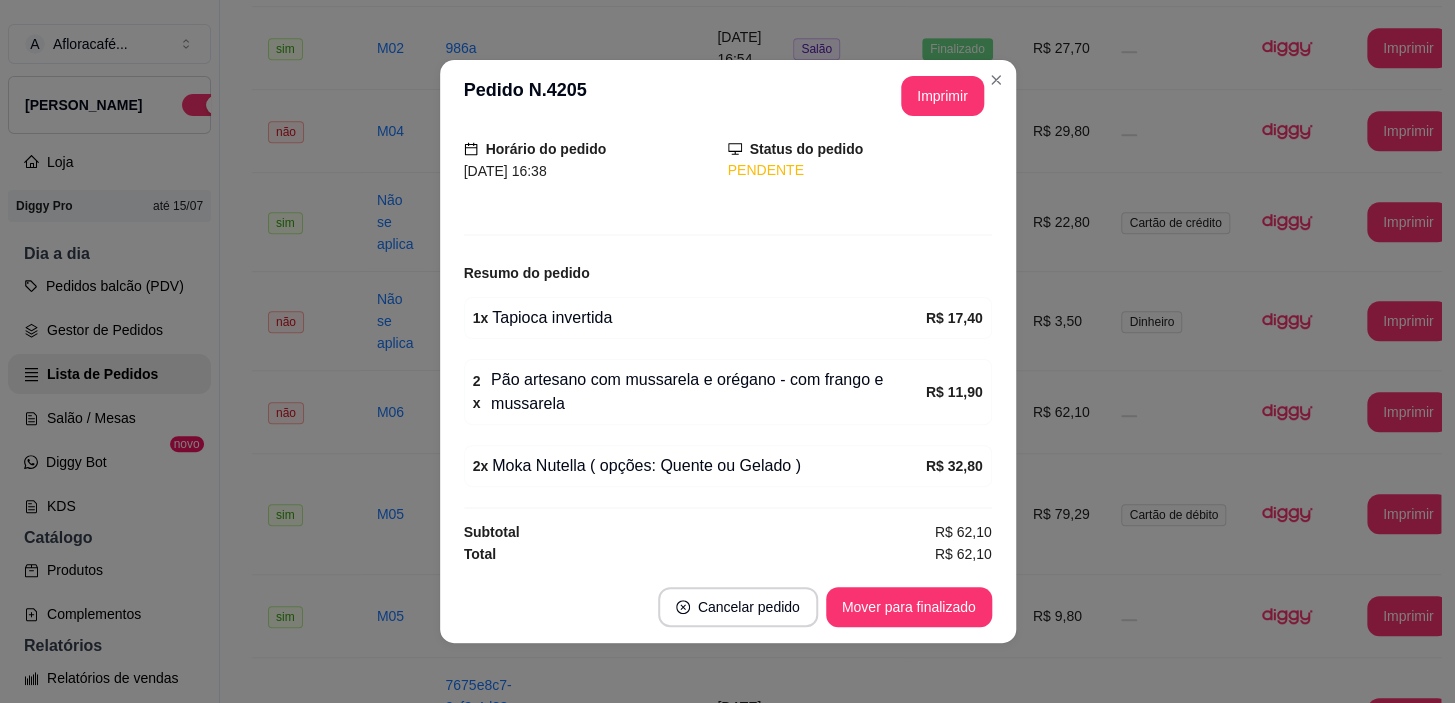 click on "**********" at bounding box center [728, 96] 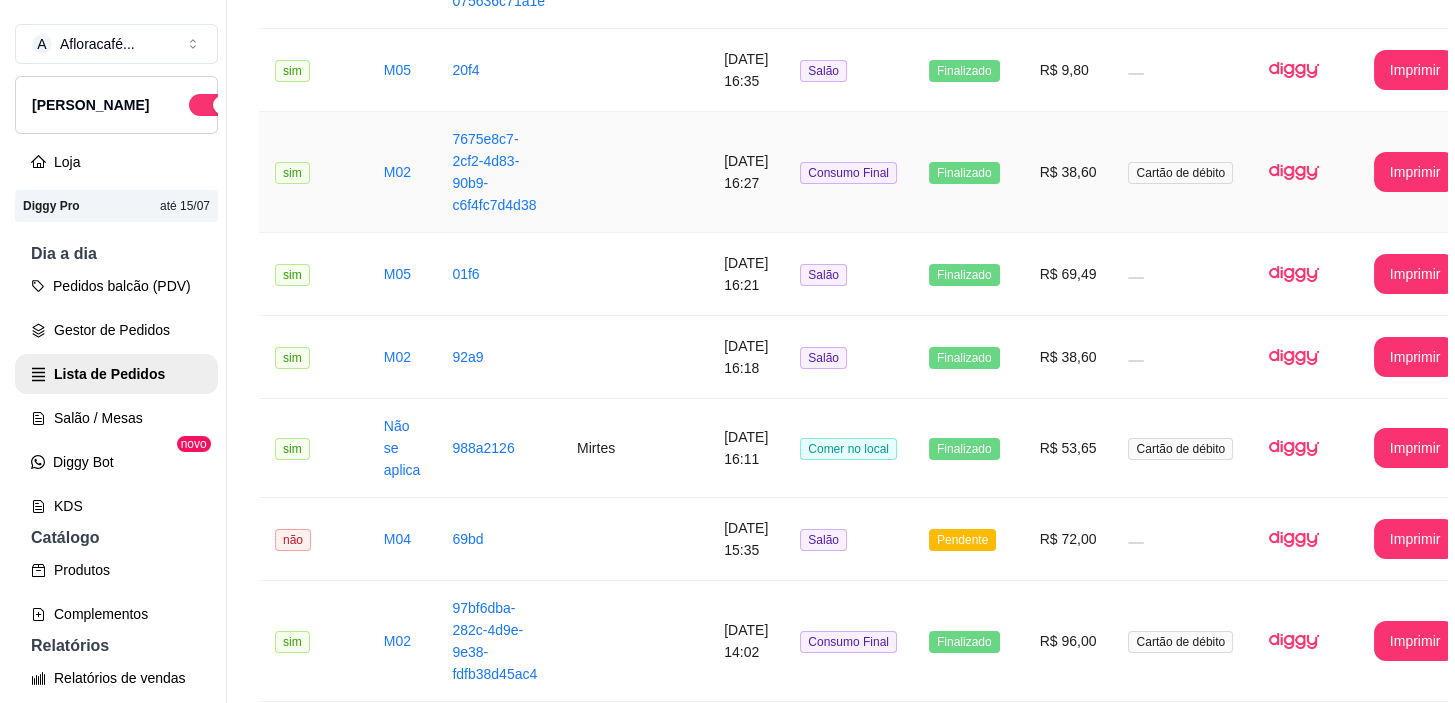 scroll, scrollTop: 1090, scrollLeft: 0, axis: vertical 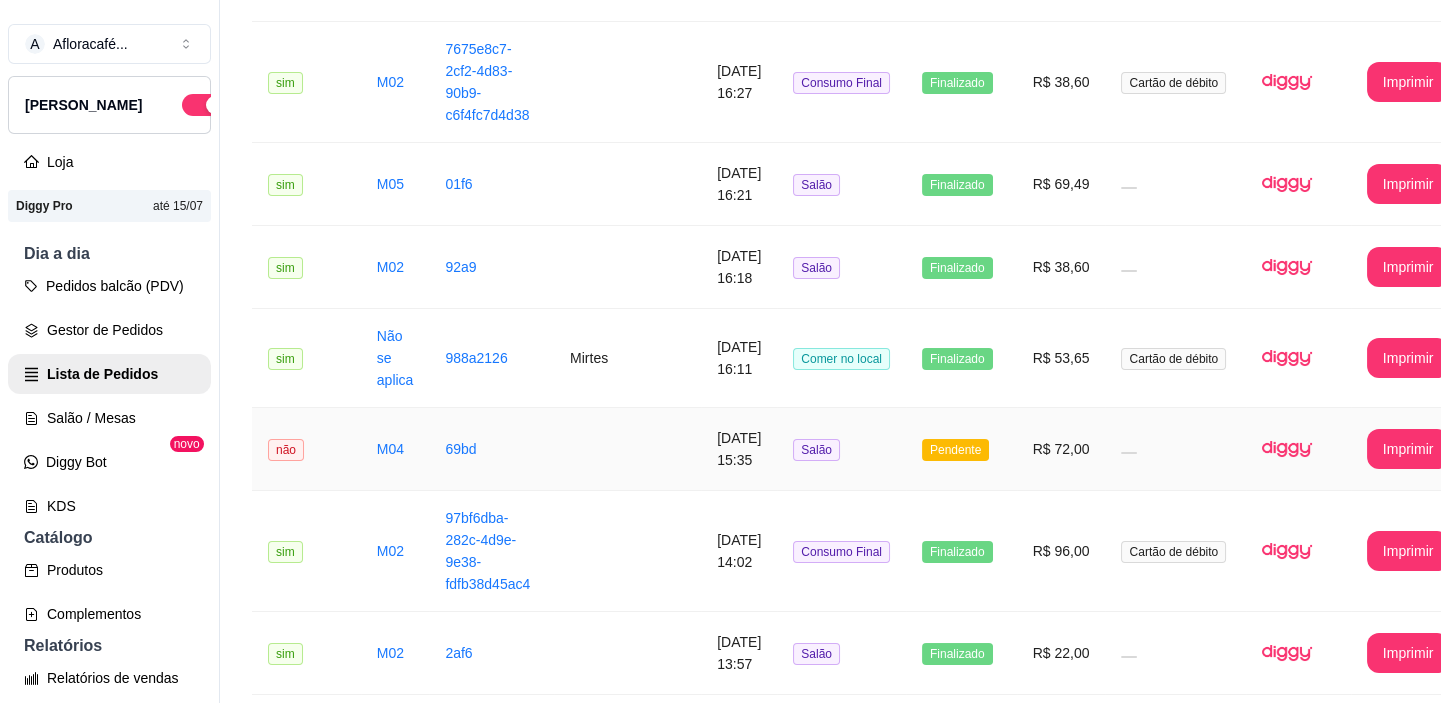 click on "Salão" at bounding box center [841, 449] 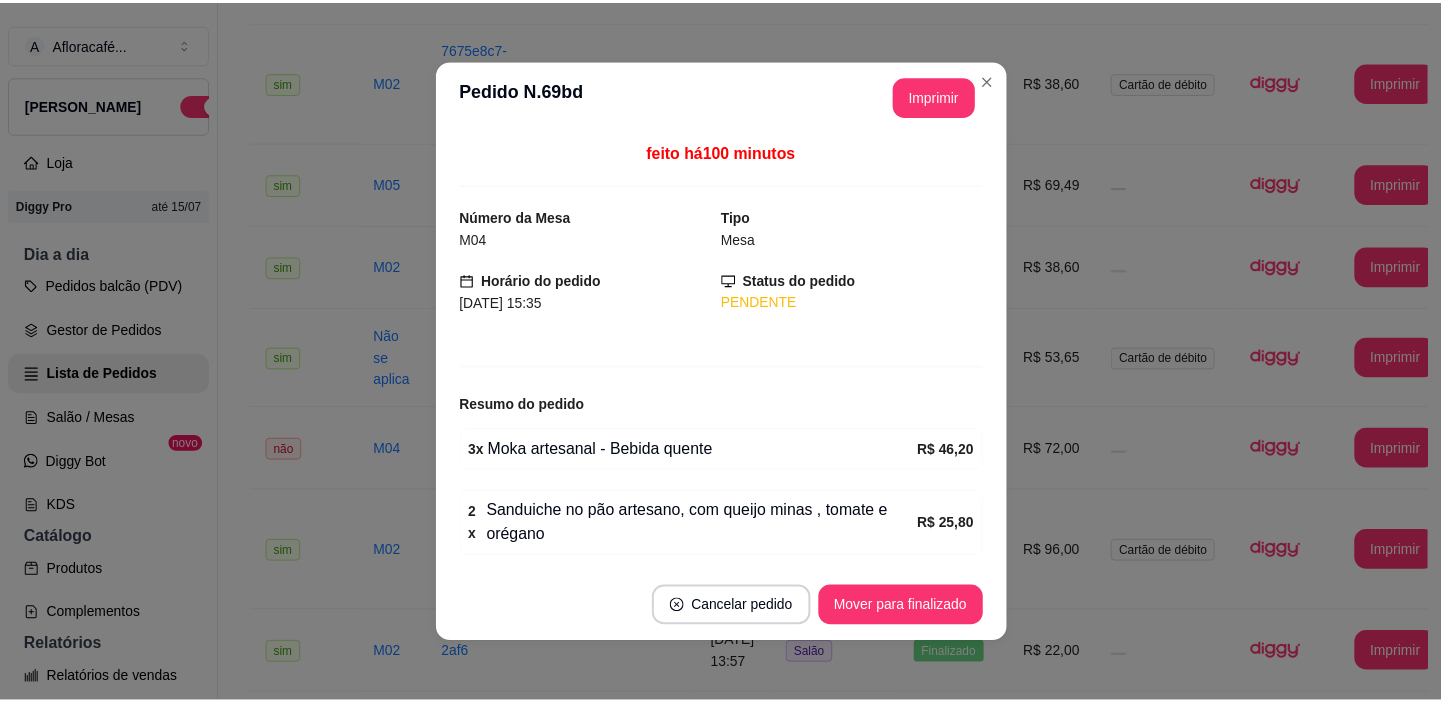 scroll, scrollTop: 70, scrollLeft: 0, axis: vertical 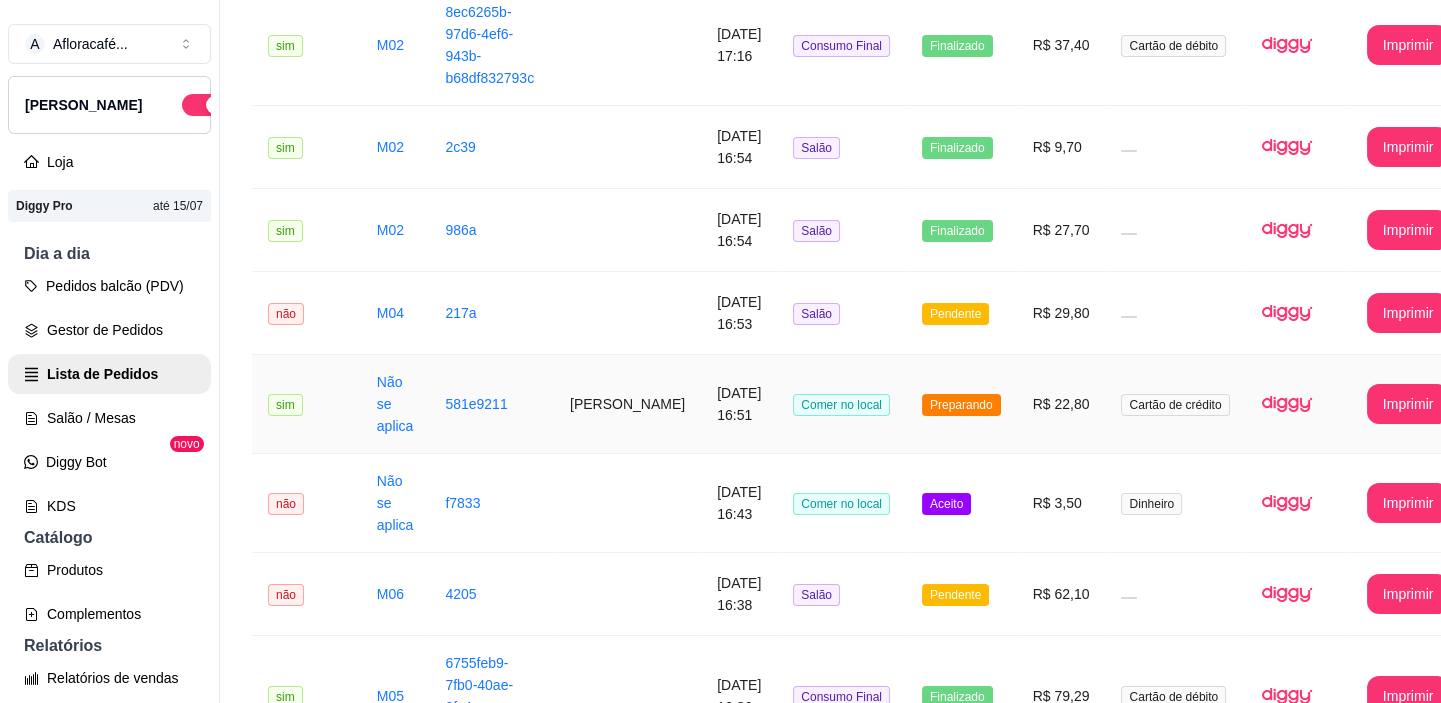 click on "Comer no local" at bounding box center [841, 404] 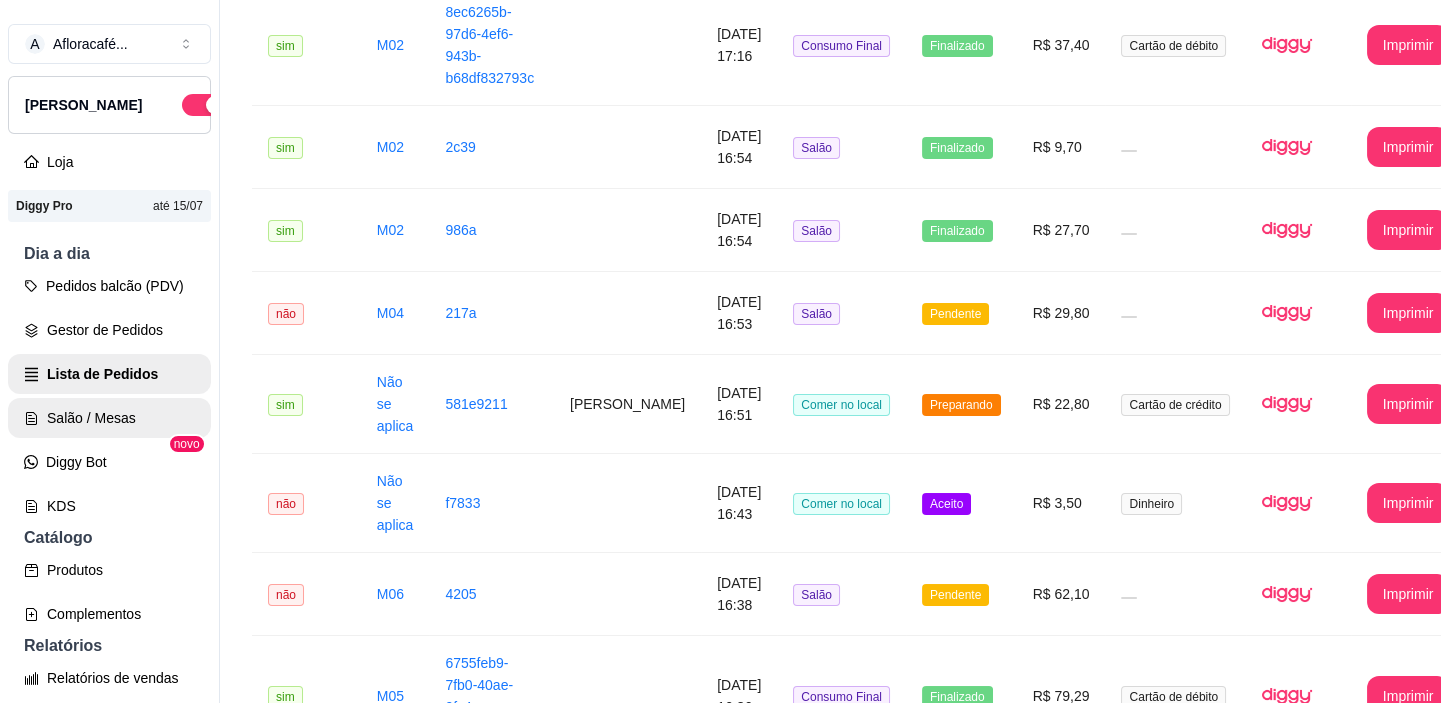 click on "Salão / Mesas" at bounding box center (109, 418) 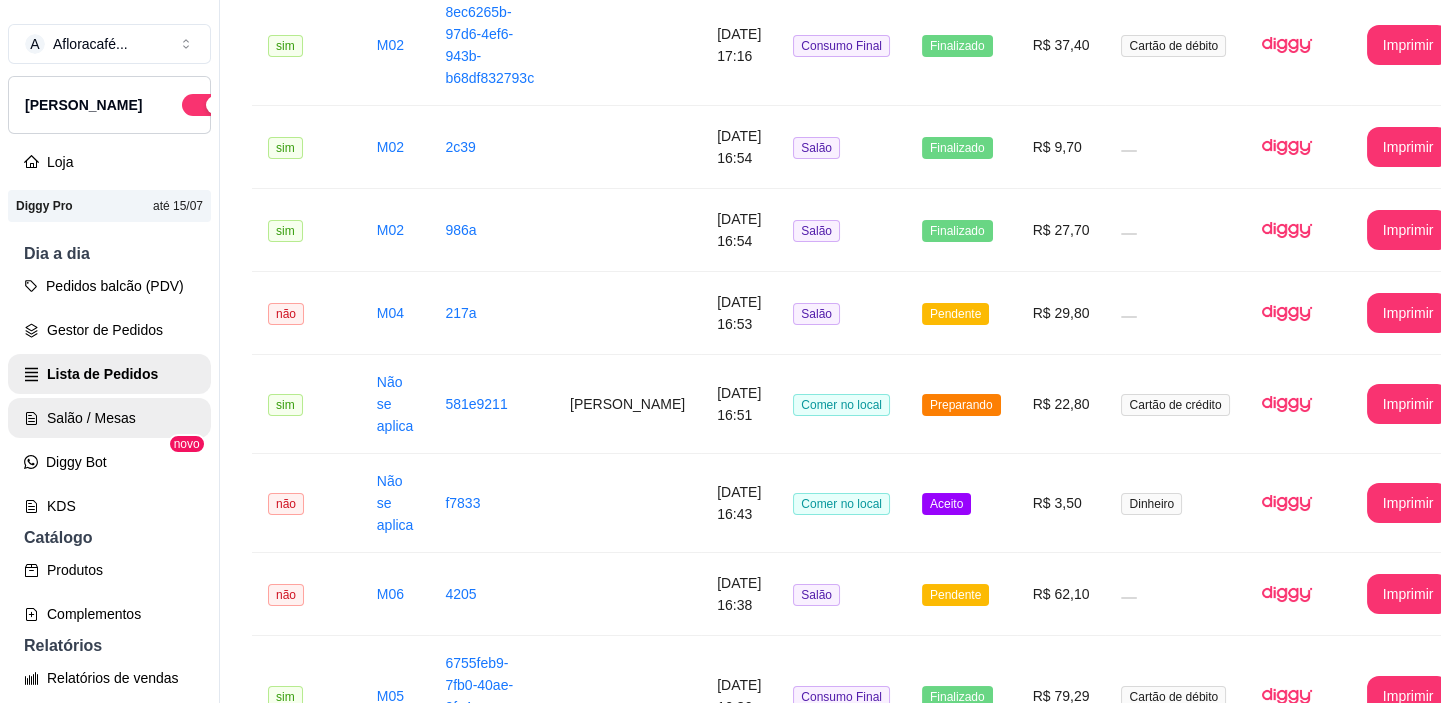 scroll, scrollTop: 0, scrollLeft: 0, axis: both 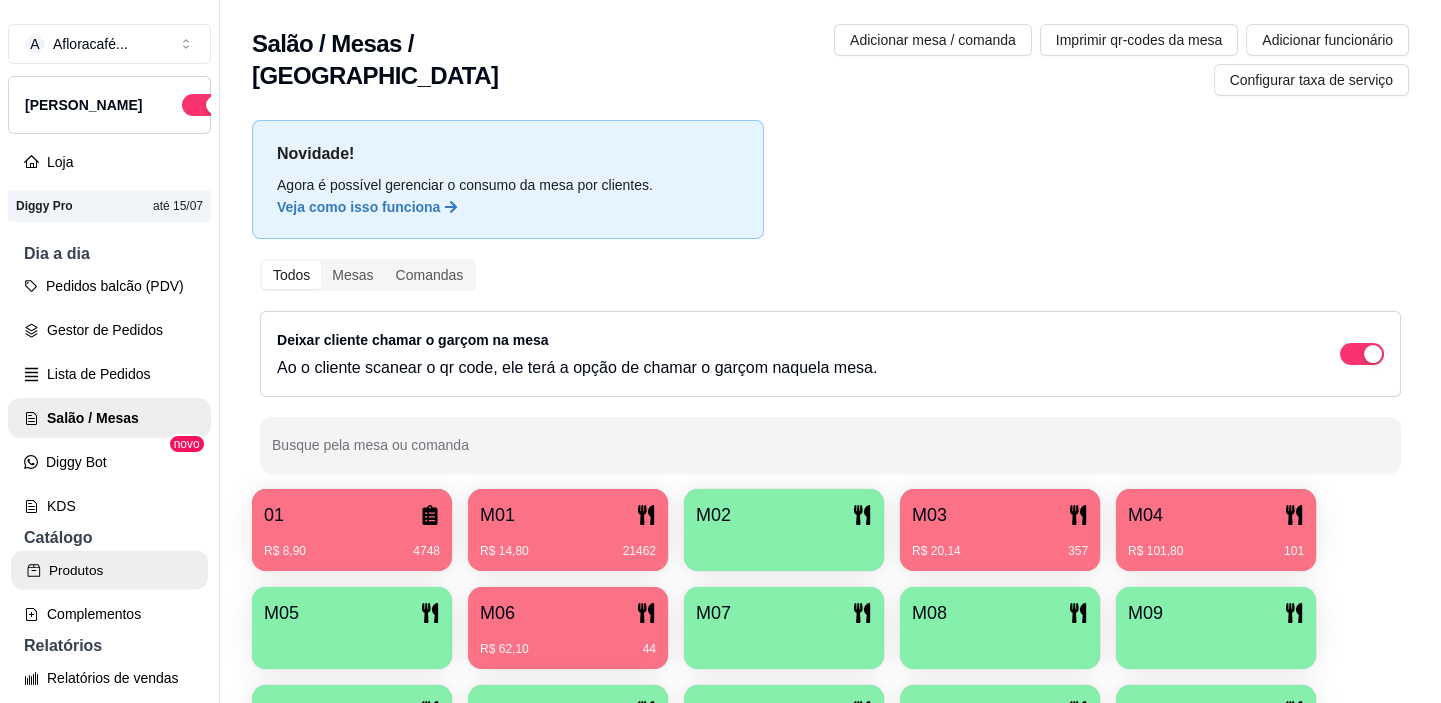 click on "Produtos" at bounding box center (109, 570) 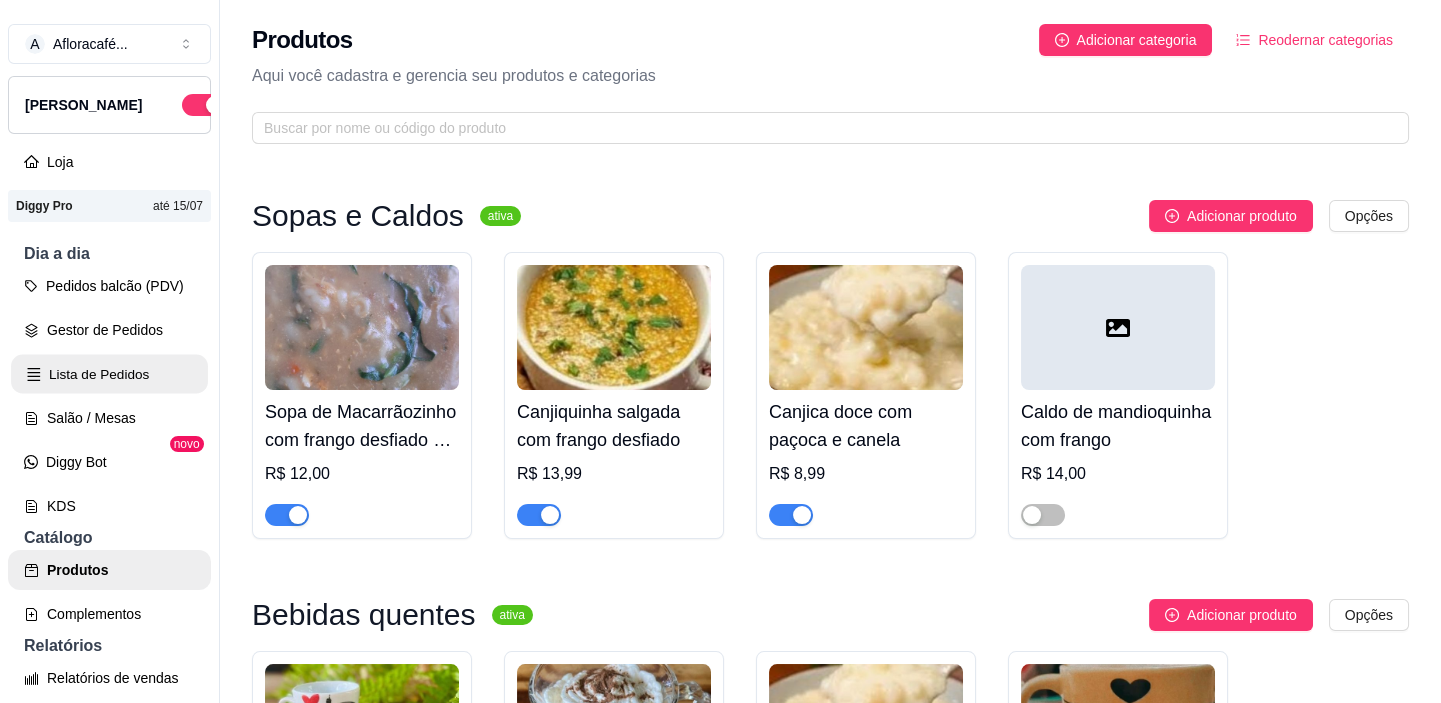 click on "Lista de Pedidos" at bounding box center [109, 374] 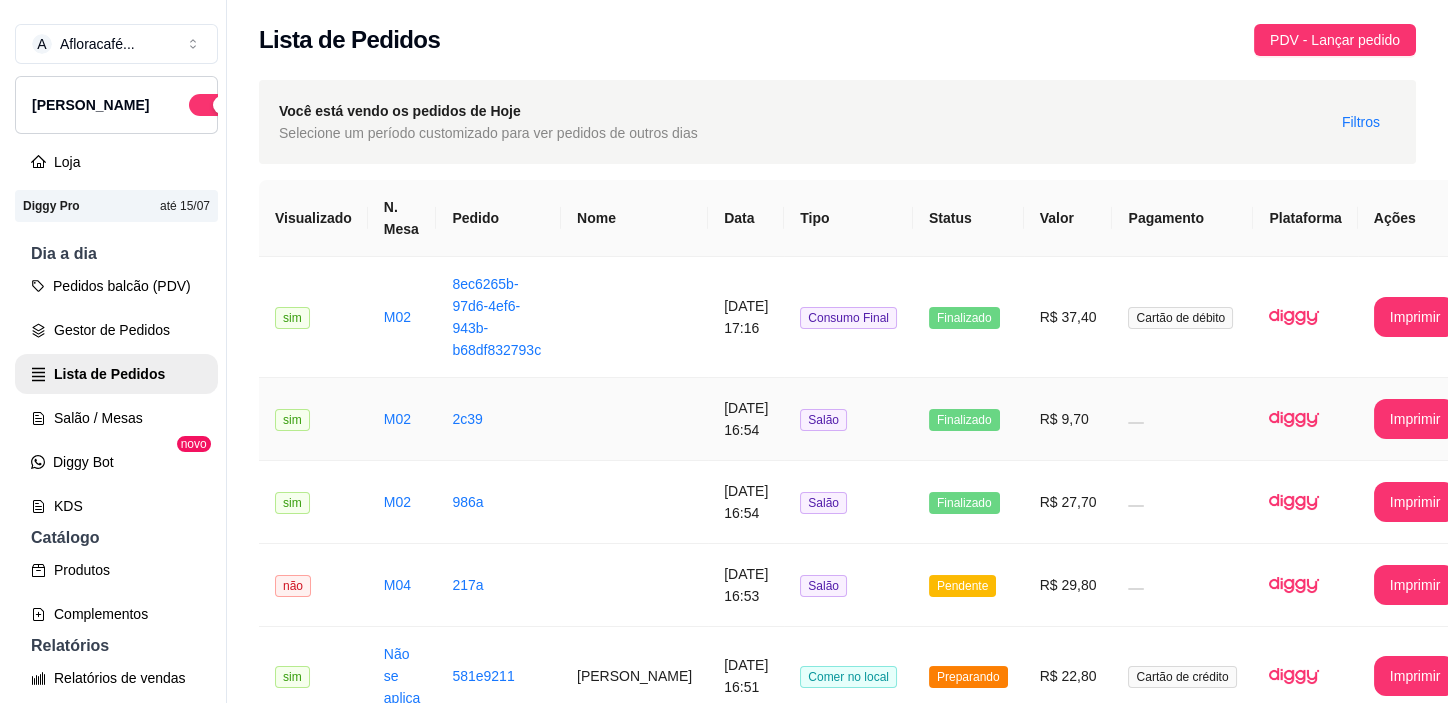 scroll, scrollTop: 272, scrollLeft: 0, axis: vertical 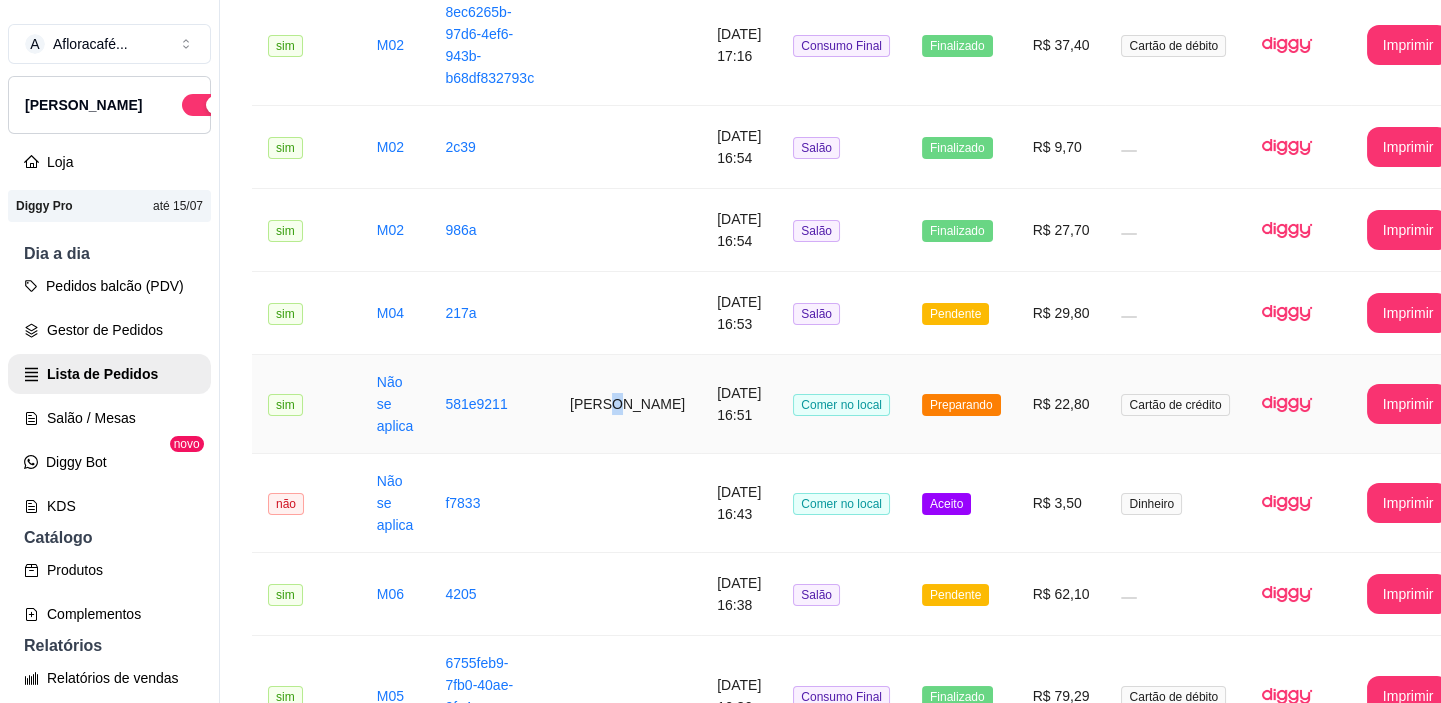 click on "[PERSON_NAME]" at bounding box center (627, 404) 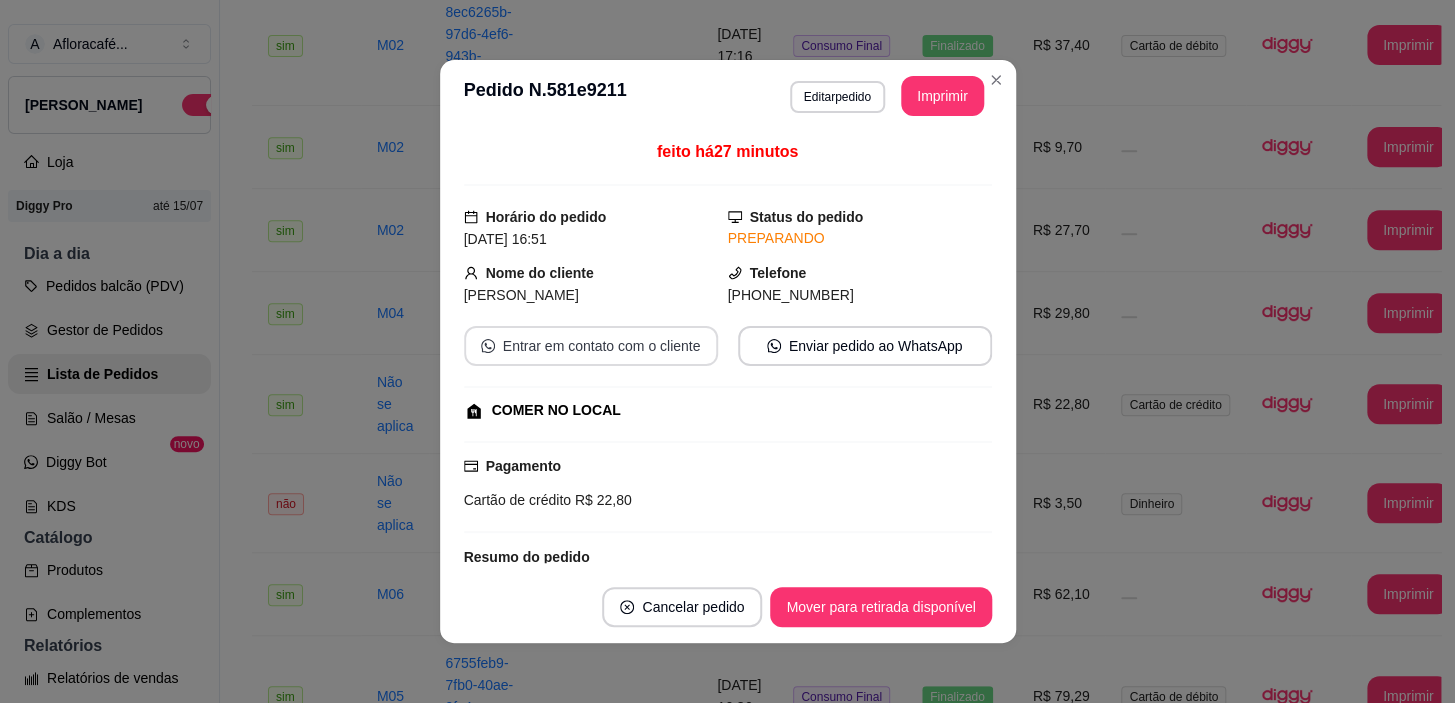 scroll, scrollTop: 199, scrollLeft: 0, axis: vertical 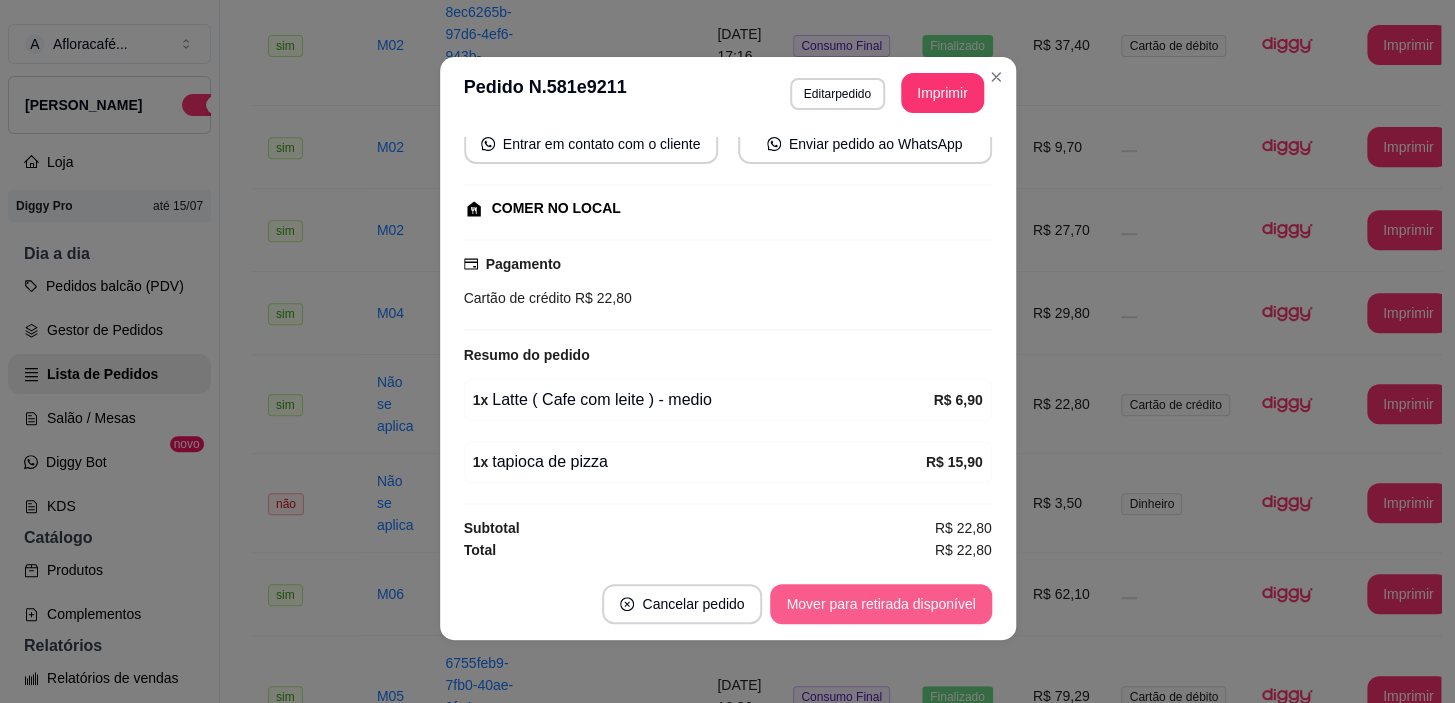 click on "Mover para retirada disponível" at bounding box center [880, 604] 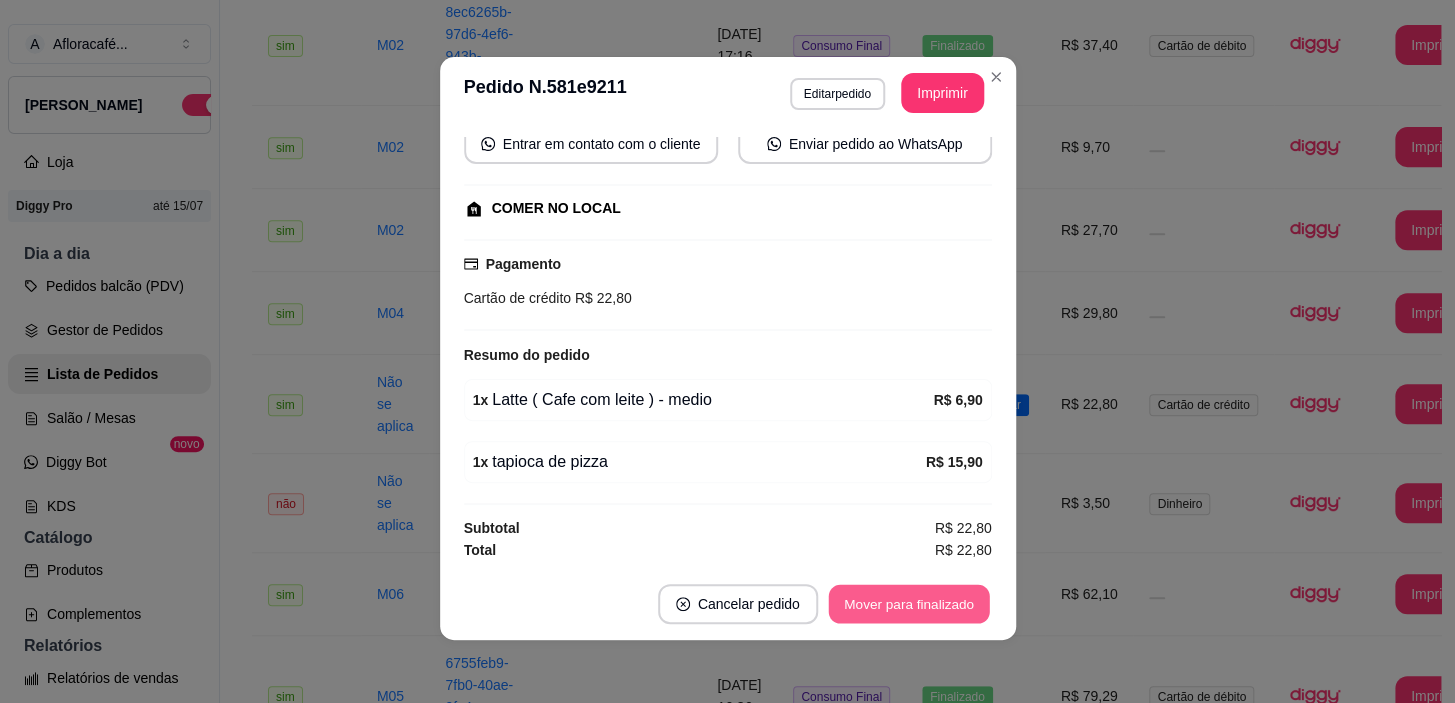 click on "Mover para finalizado" at bounding box center [908, 604] 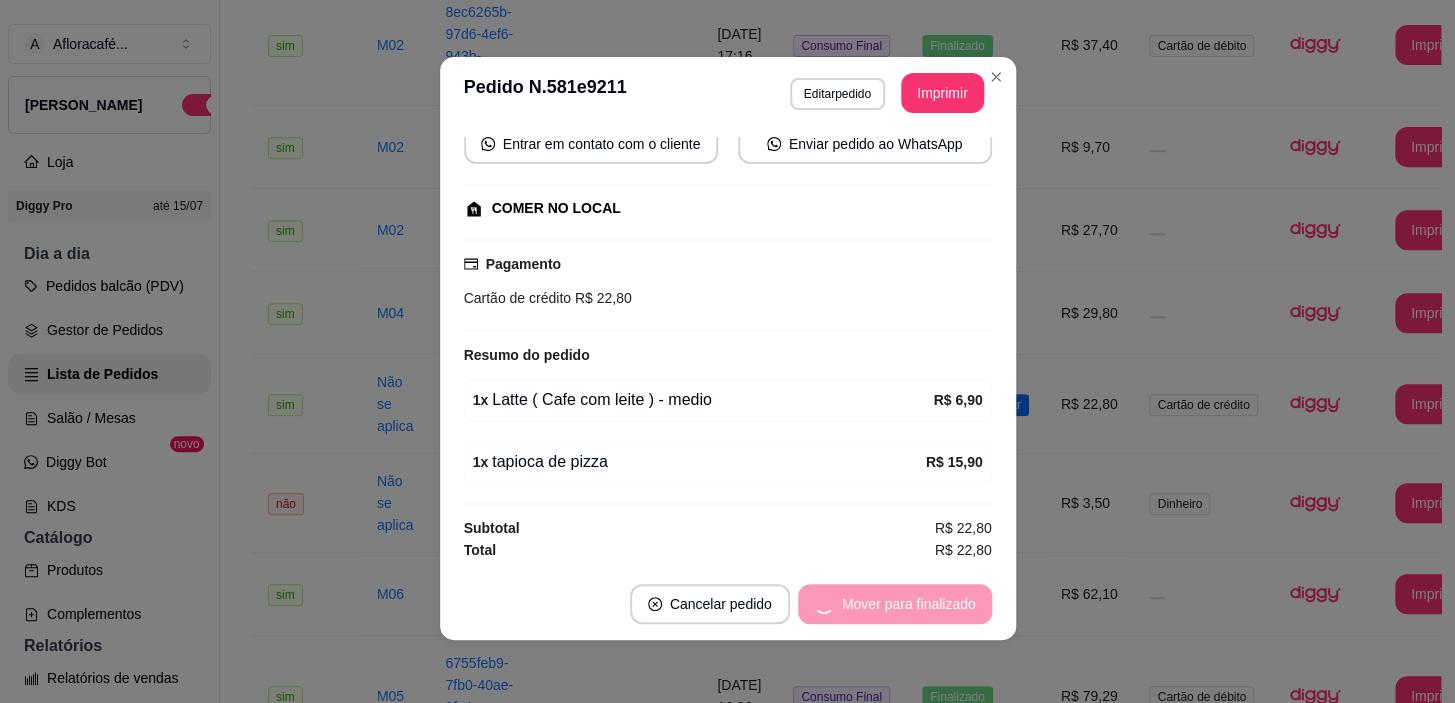 scroll, scrollTop: 152, scrollLeft: 0, axis: vertical 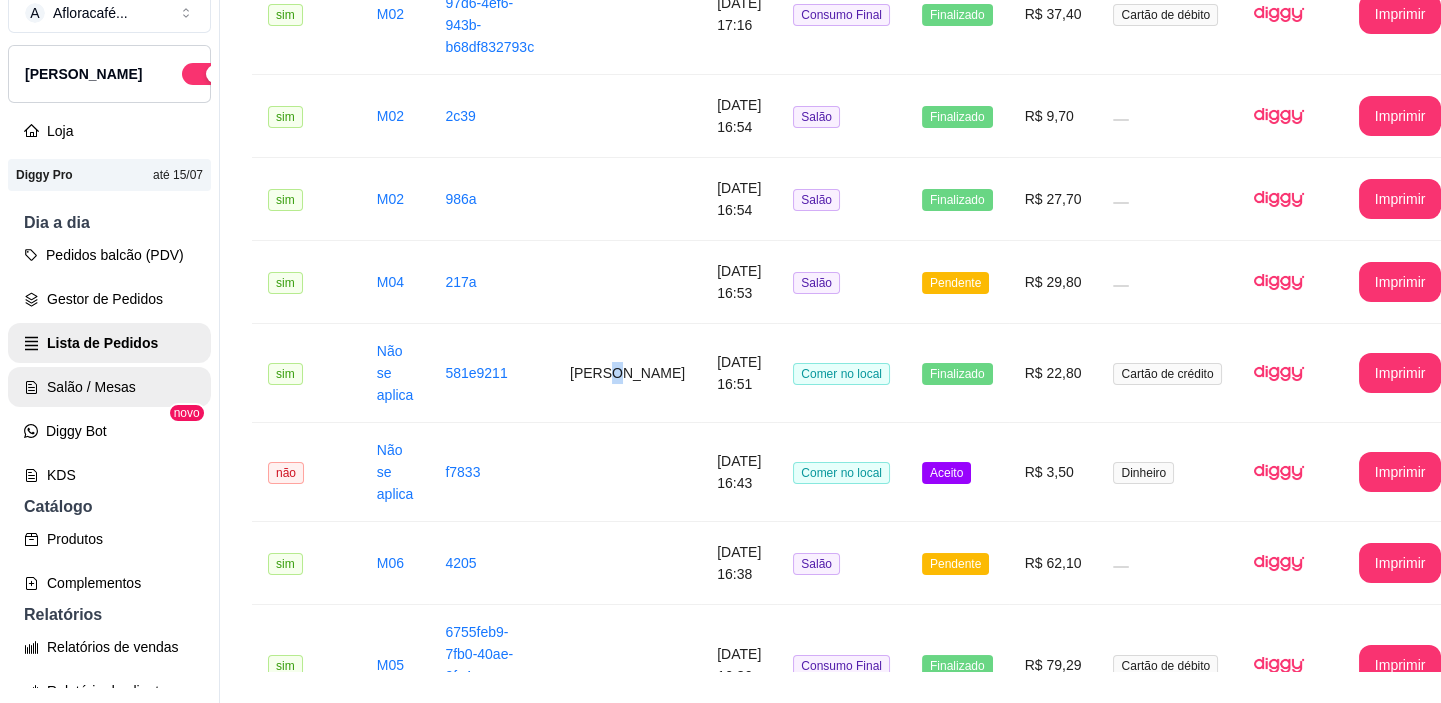 click on "Salão / Mesas" at bounding box center (109, 387) 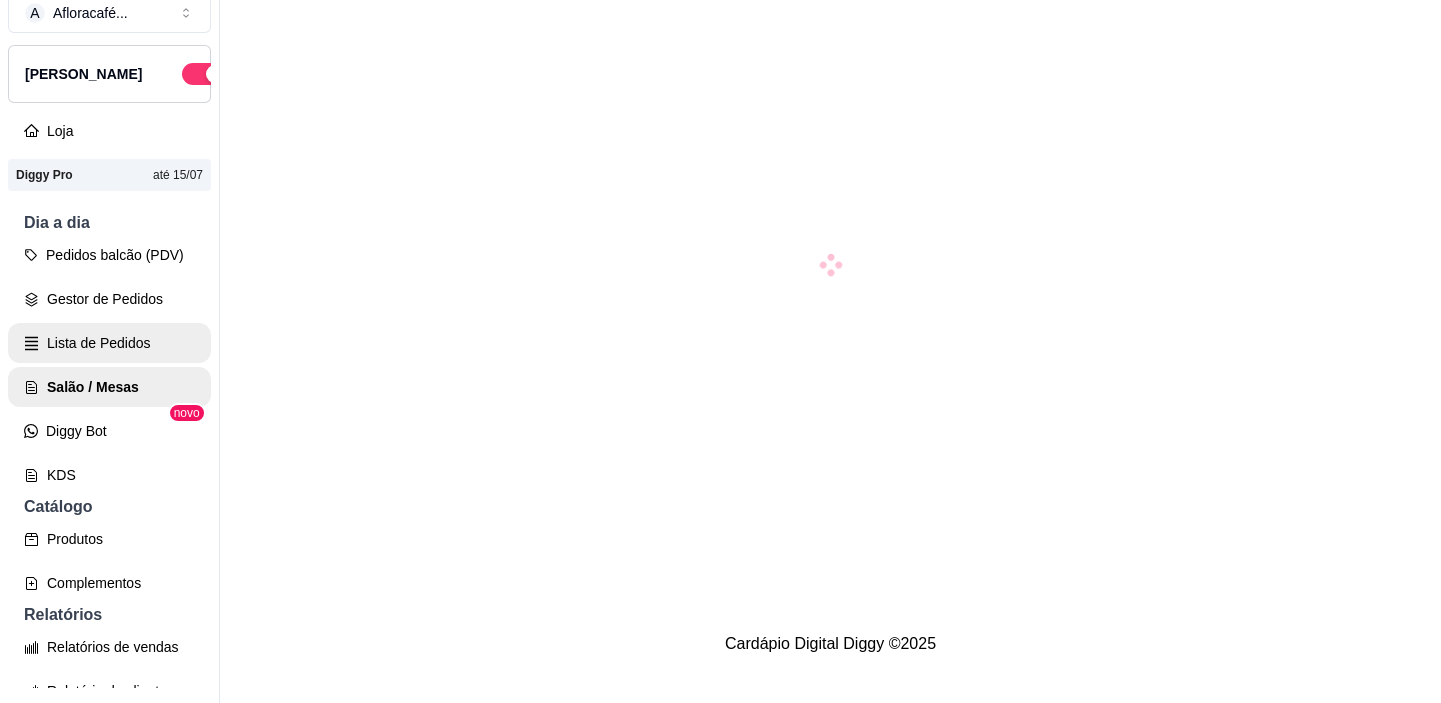 scroll, scrollTop: 0, scrollLeft: 0, axis: both 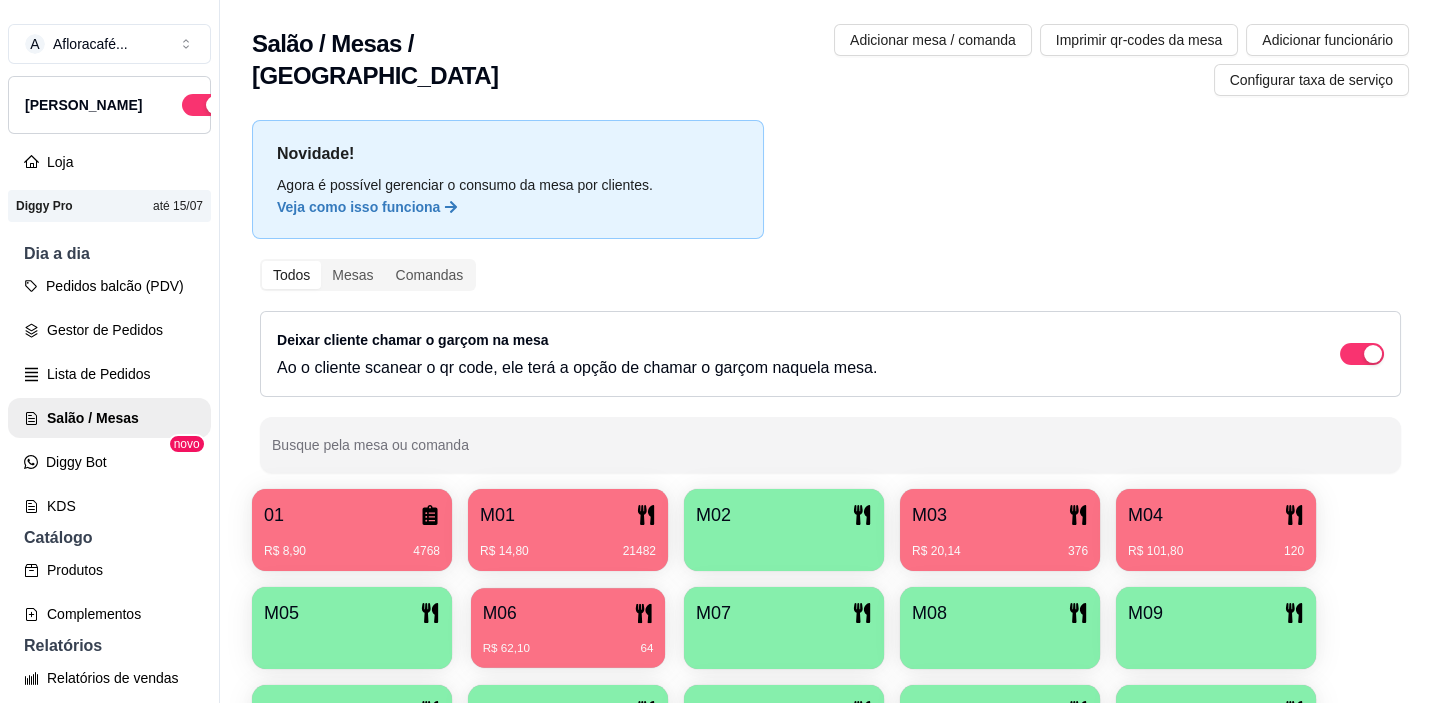 click on "M06" at bounding box center (568, 613) 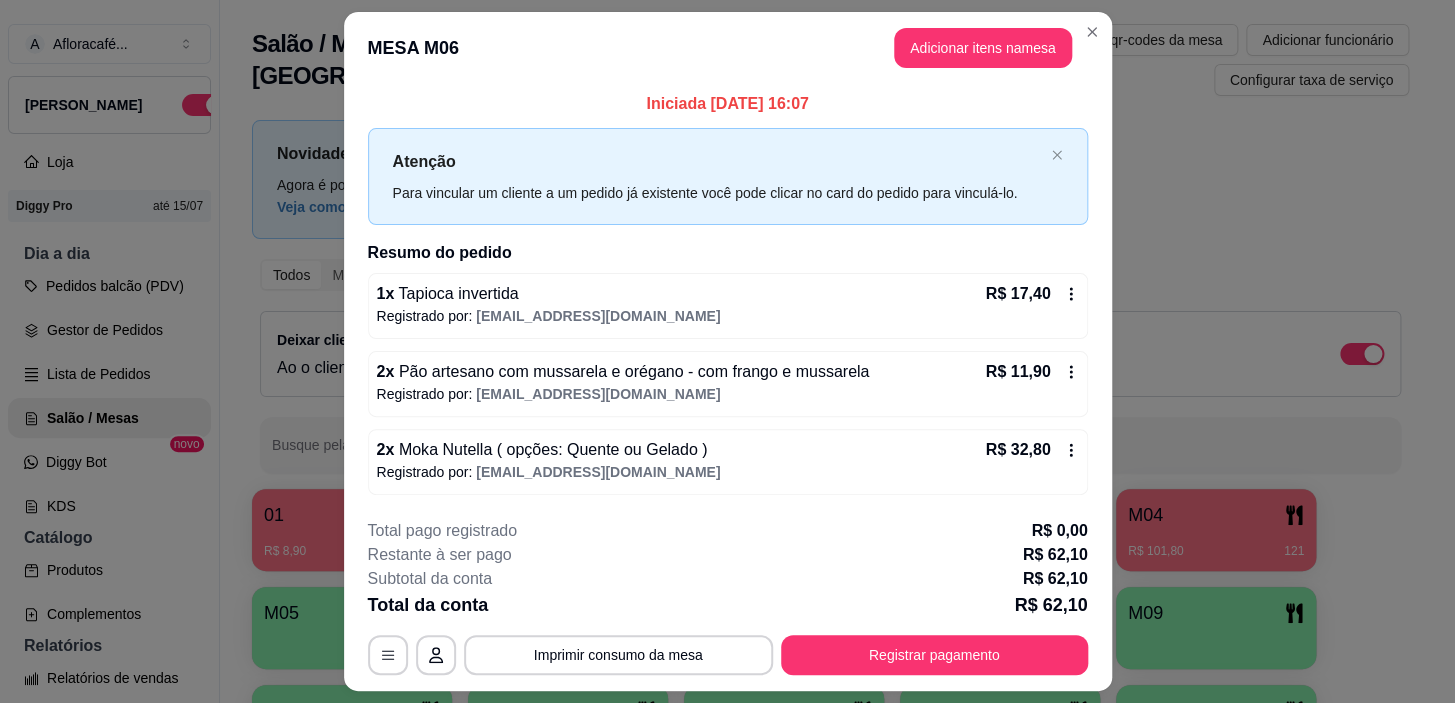 scroll, scrollTop: 51, scrollLeft: 0, axis: vertical 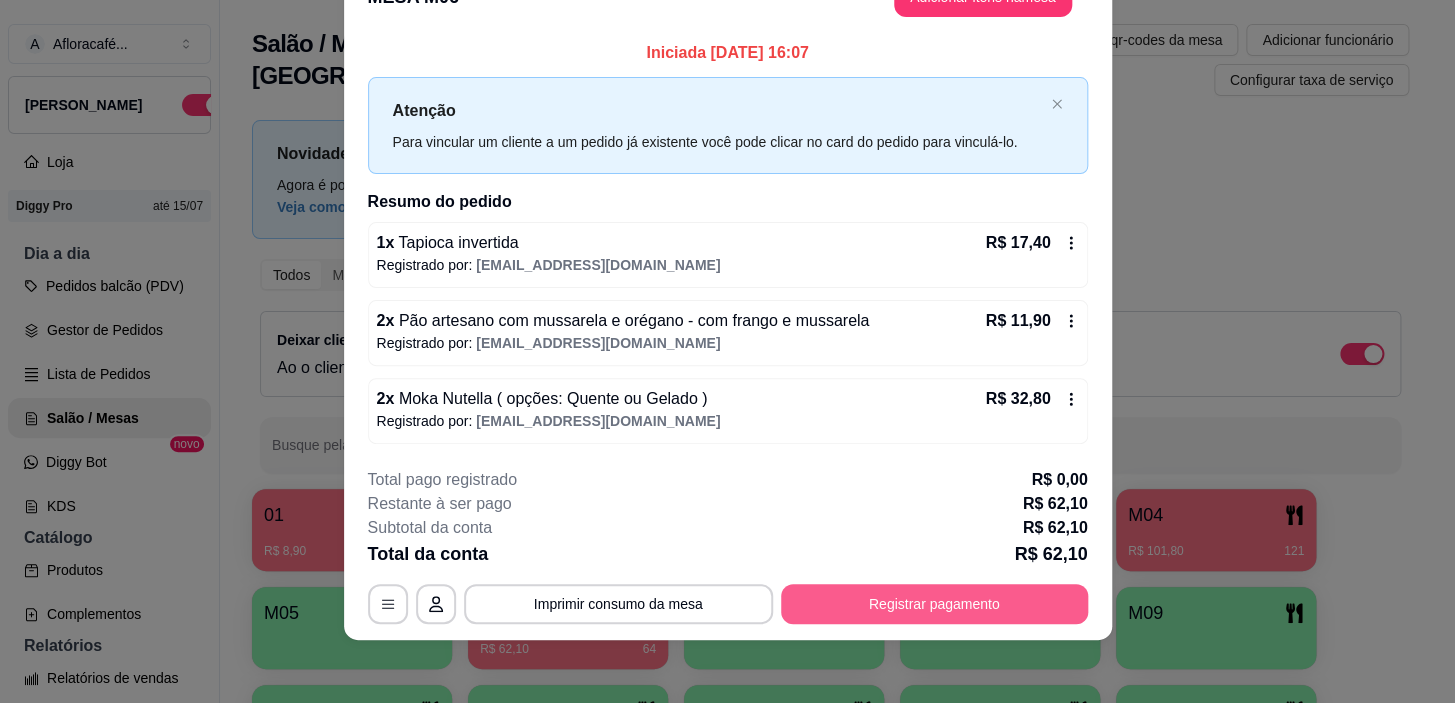 click on "Registrar pagamento" at bounding box center (934, 604) 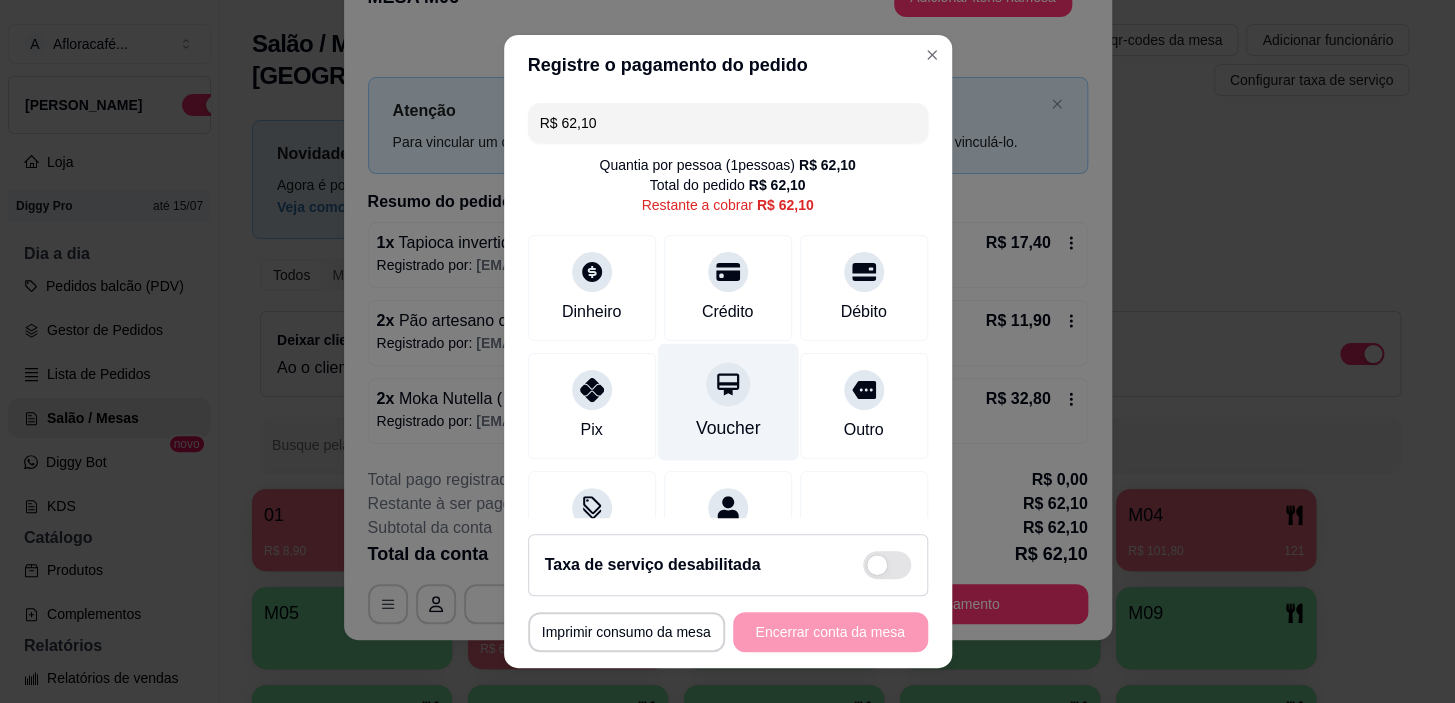 scroll, scrollTop: 90, scrollLeft: 0, axis: vertical 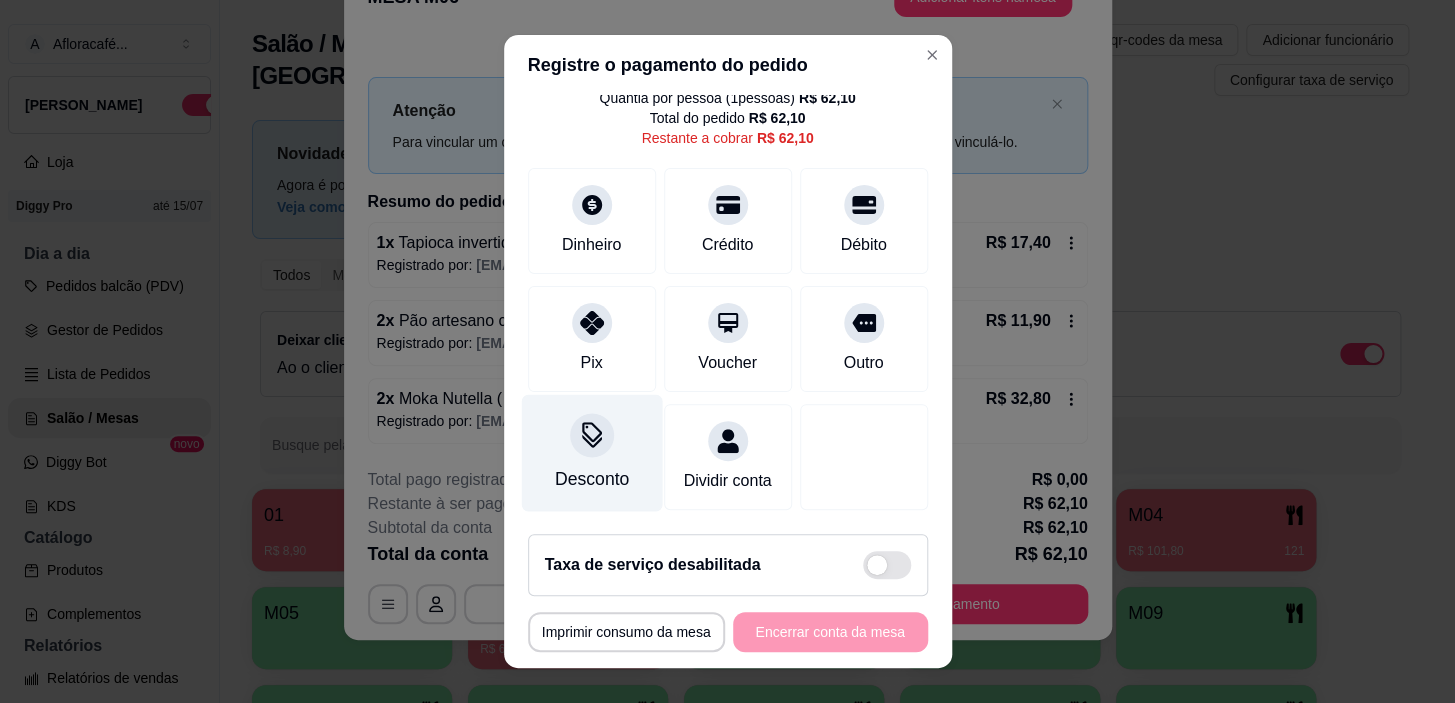 click on "Desconto" at bounding box center [591, 479] 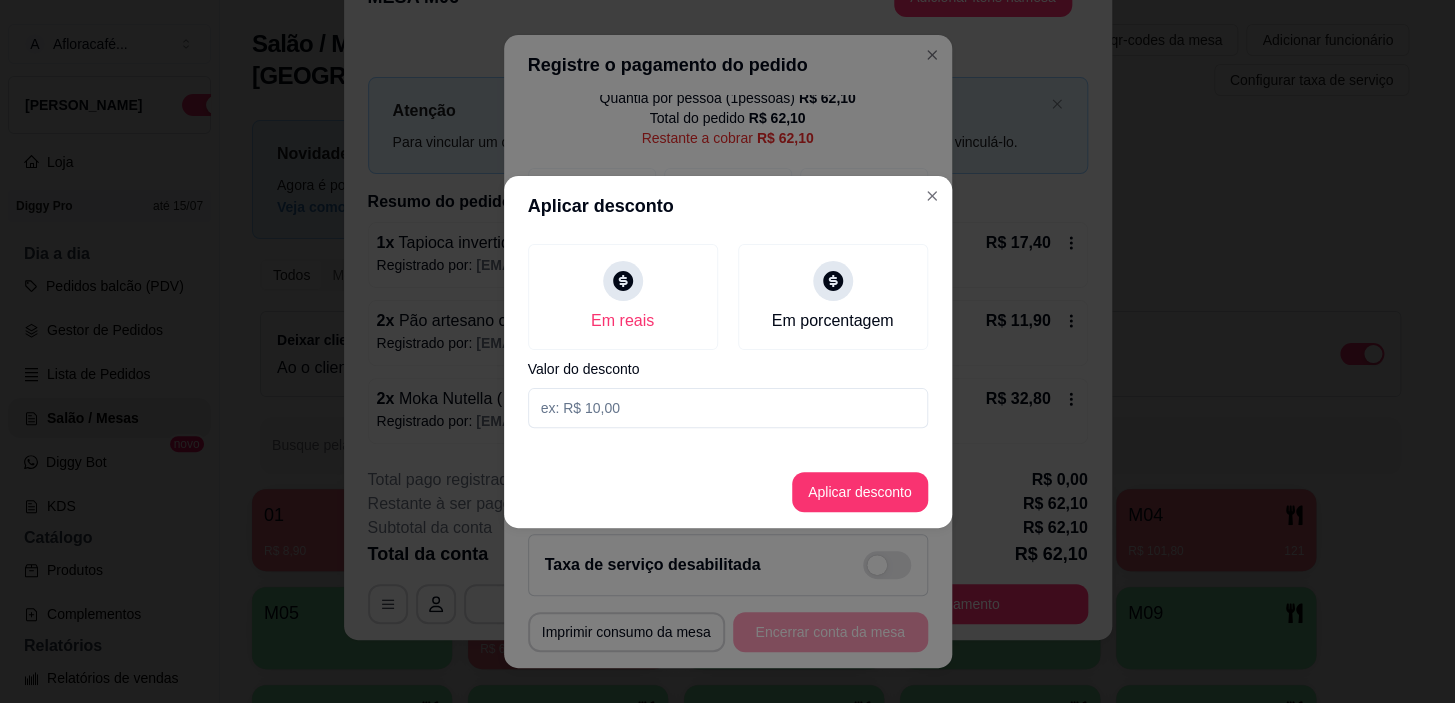 drag, startPoint x: 784, startPoint y: 374, endPoint x: 781, endPoint y: 414, distance: 40.112343 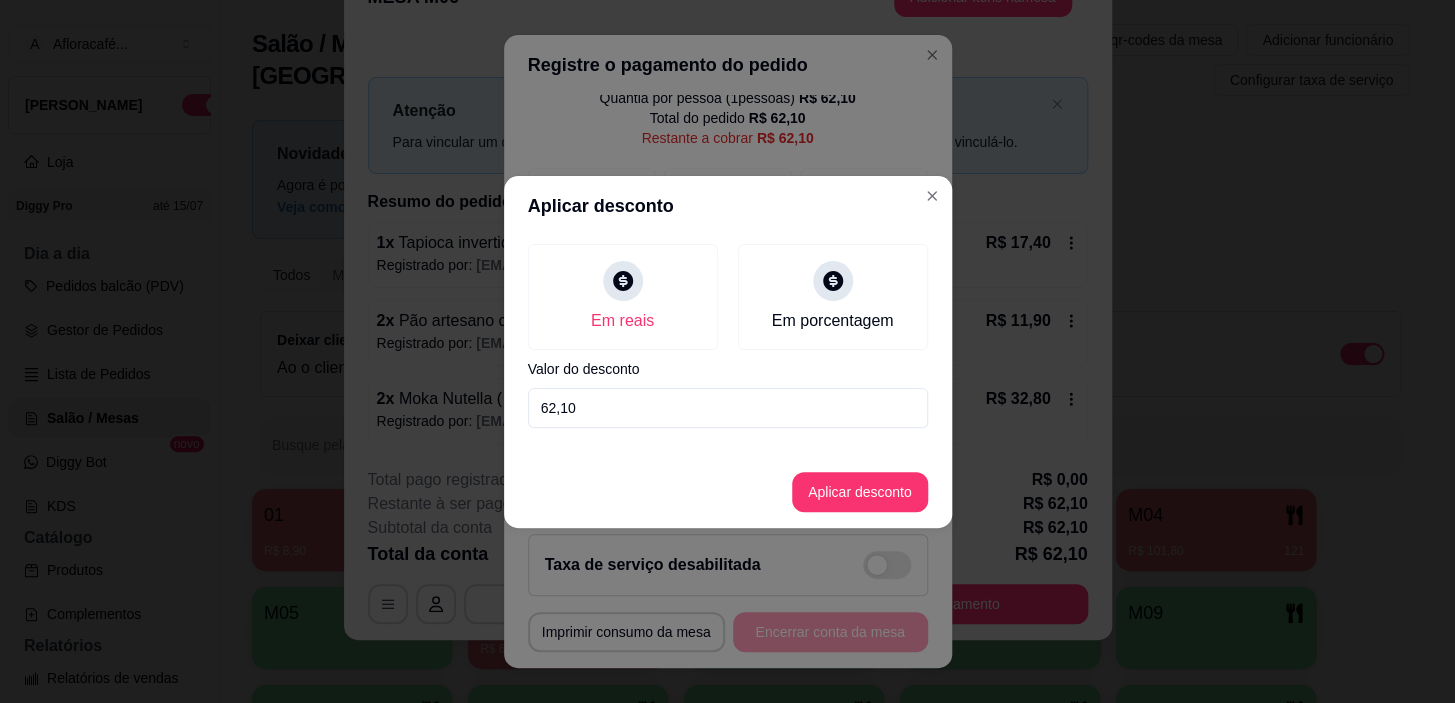 type on "62,10" 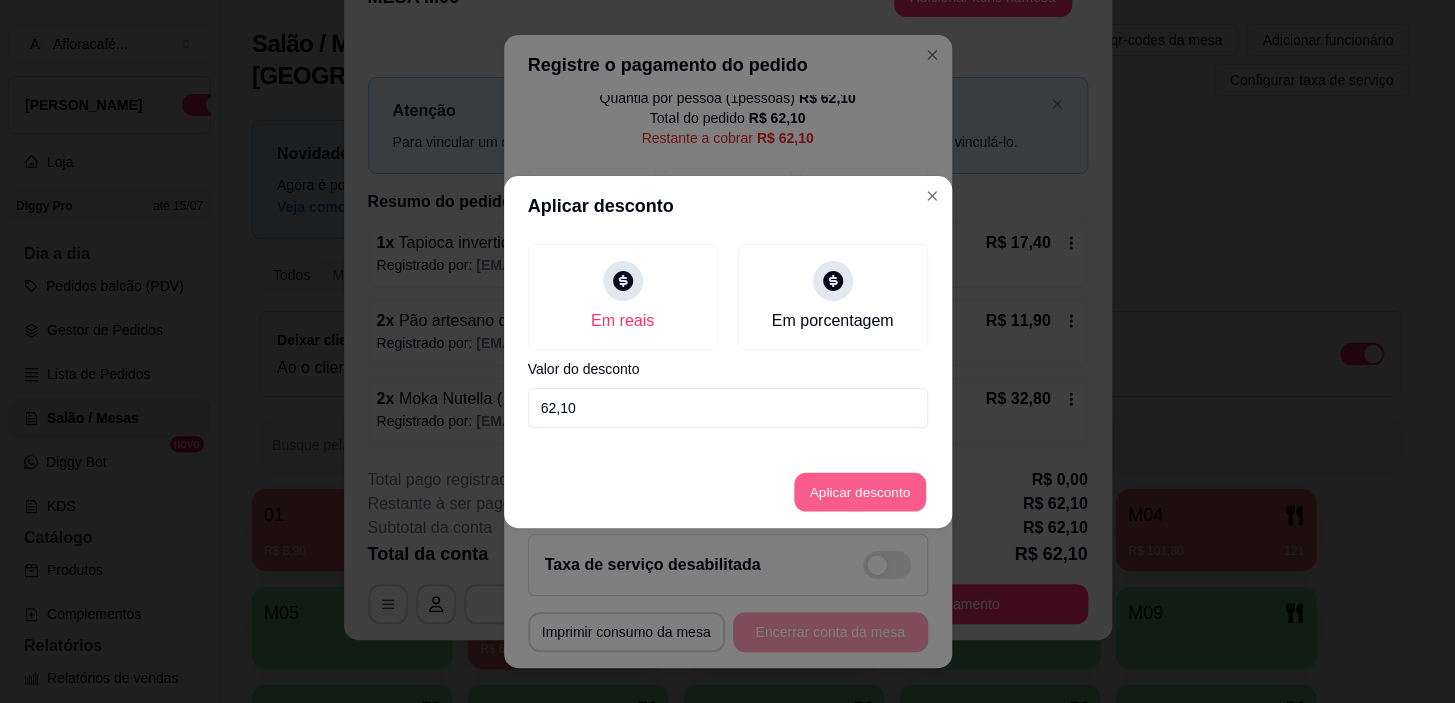 click on "Aplicar desconto" at bounding box center (859, 491) 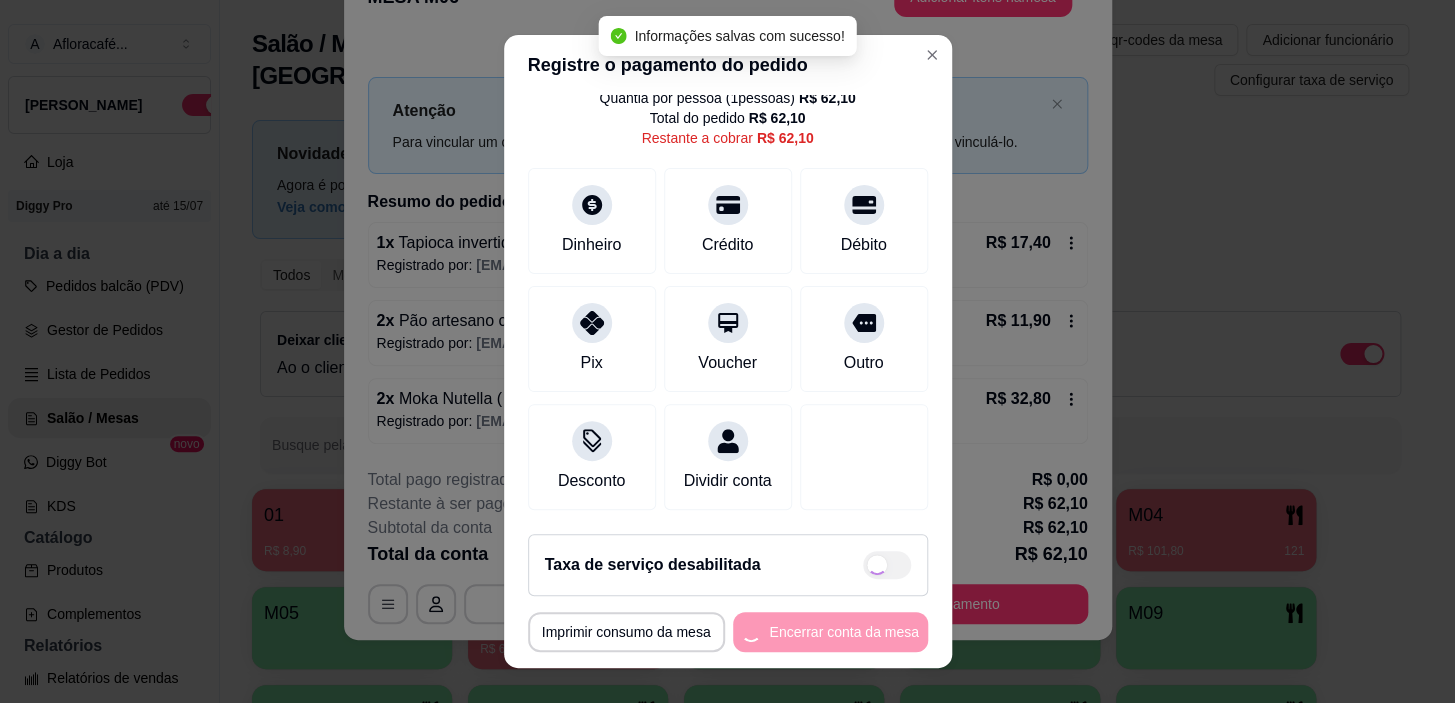 type on "R$ 0,00" 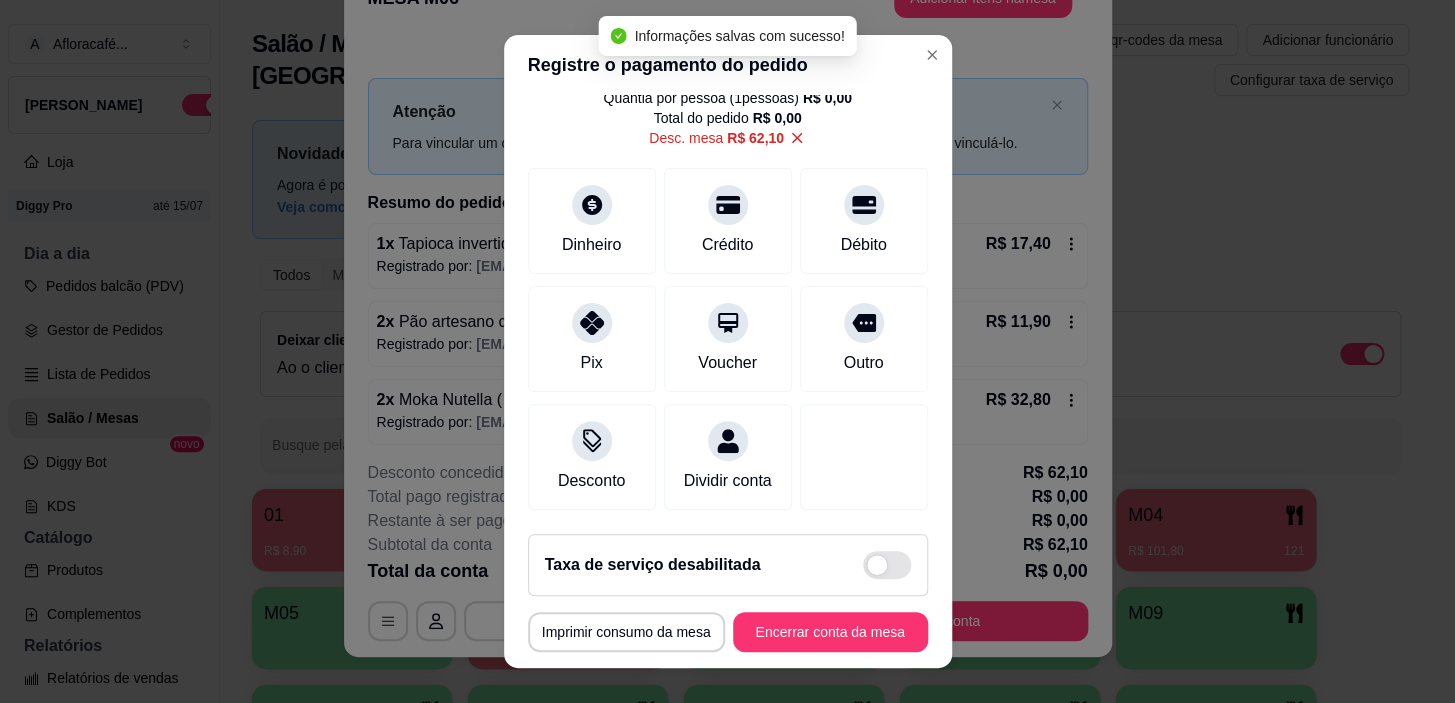 click on "**********" at bounding box center (728, 593) 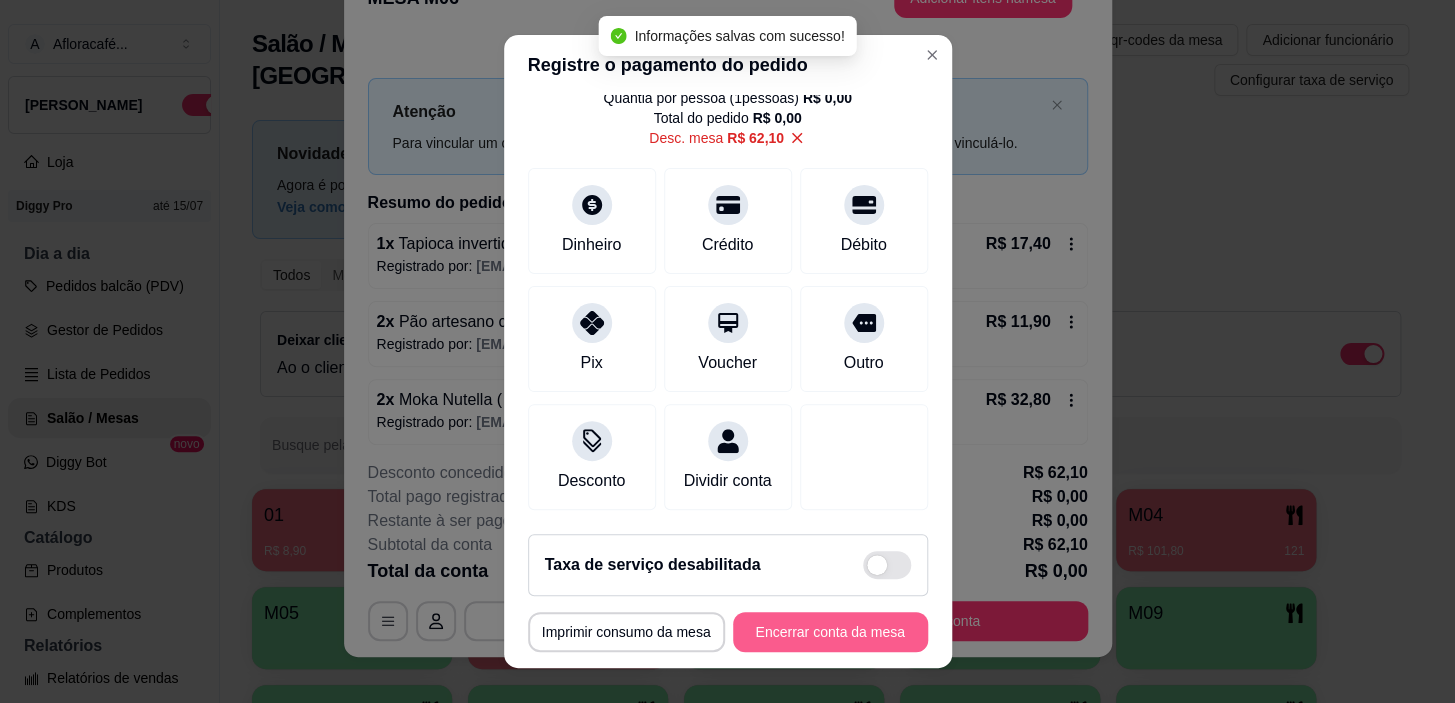 click on "Encerrar conta da mesa" at bounding box center (830, 632) 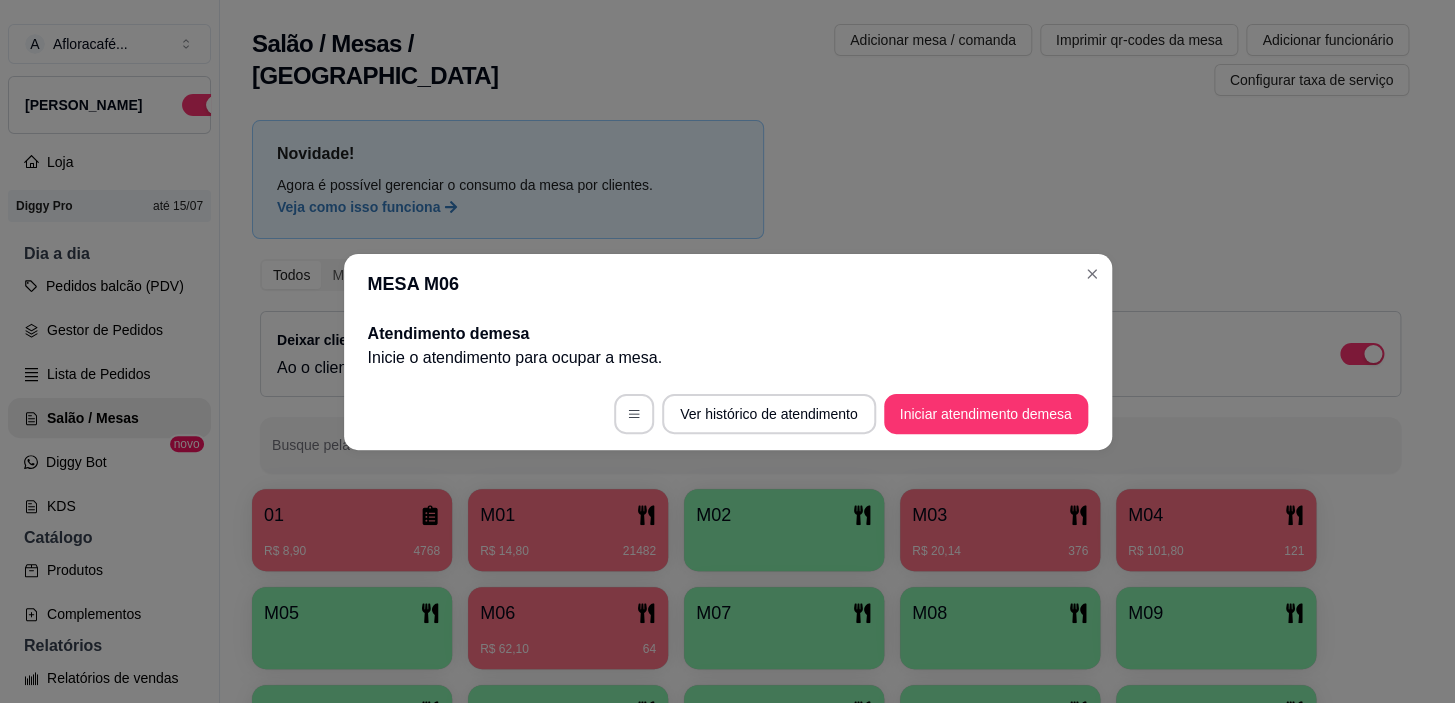 scroll, scrollTop: 0, scrollLeft: 0, axis: both 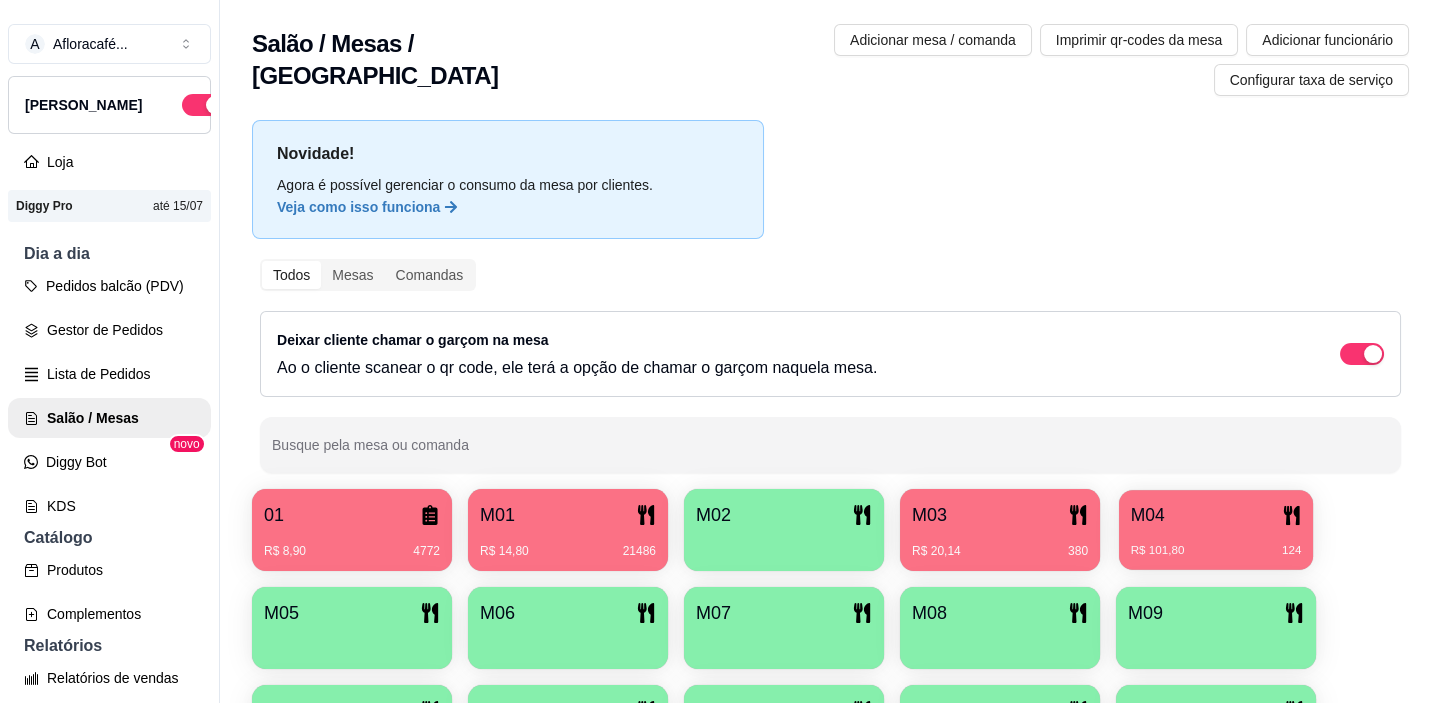 click on "R$ 101,80 124" at bounding box center [1216, 543] 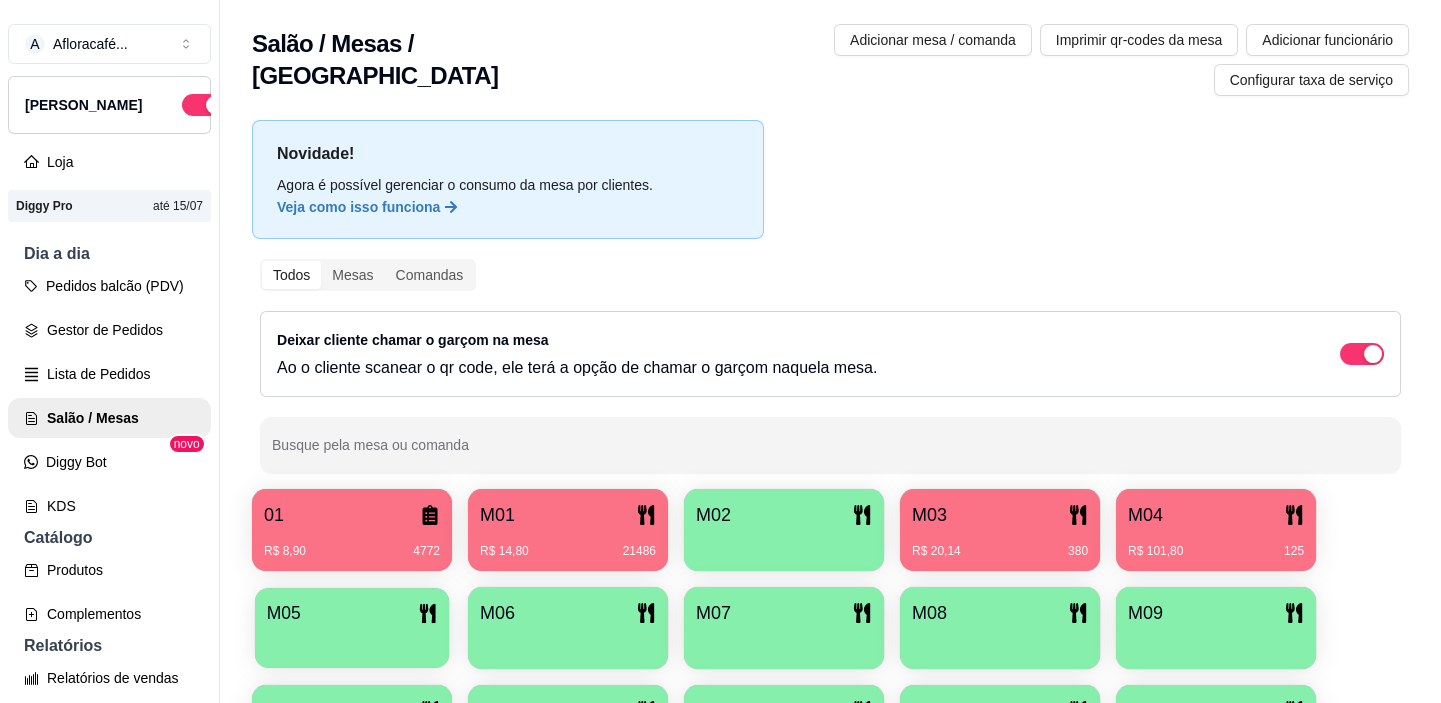 click on "M05" at bounding box center [352, 628] 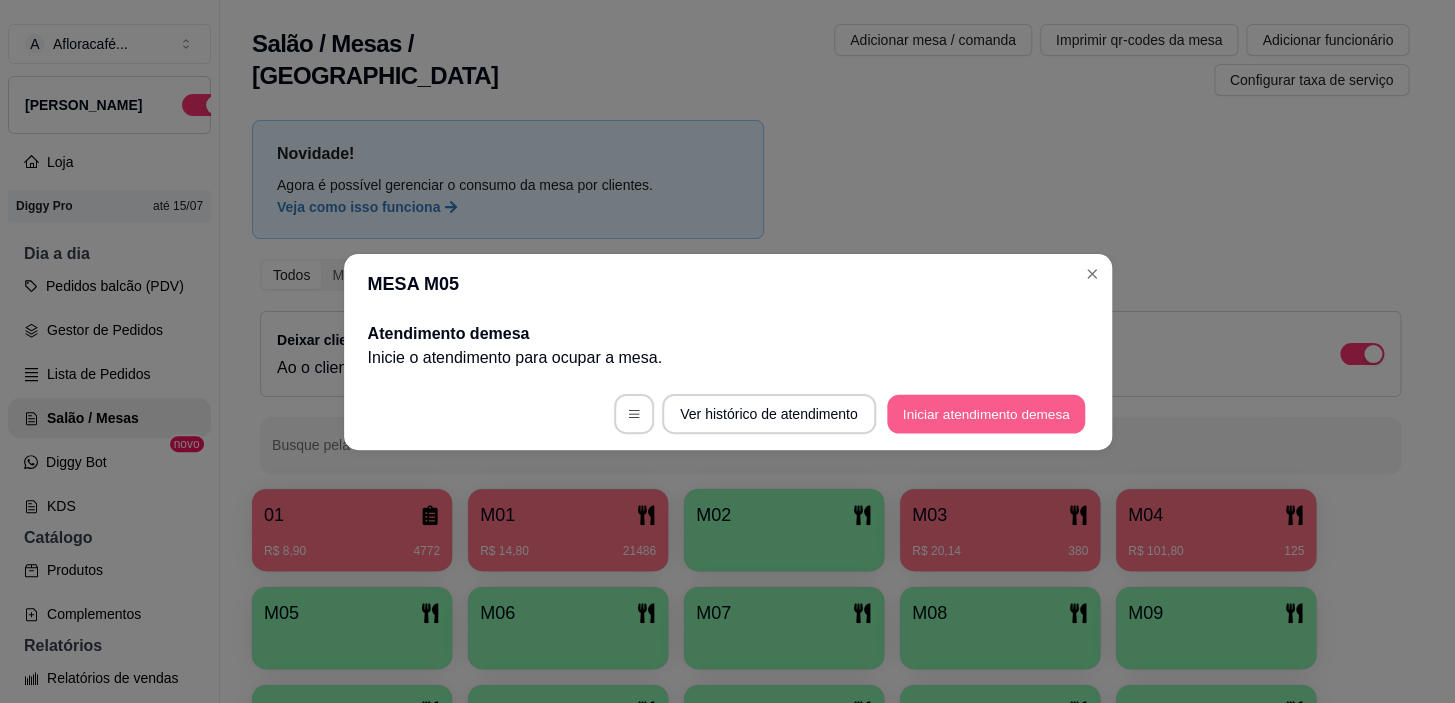 click on "Iniciar atendimento de  mesa" at bounding box center (986, 413) 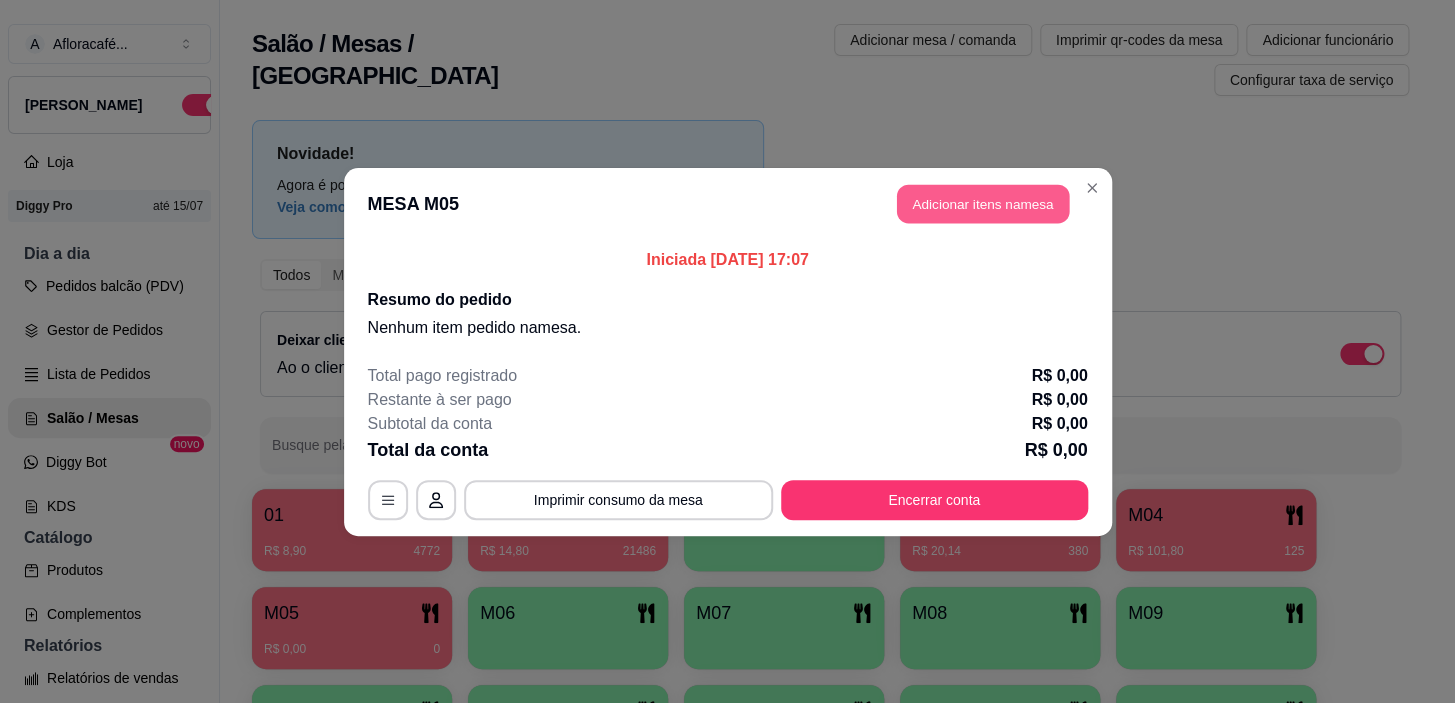 click on "Adicionar itens na  mesa" at bounding box center (983, 203) 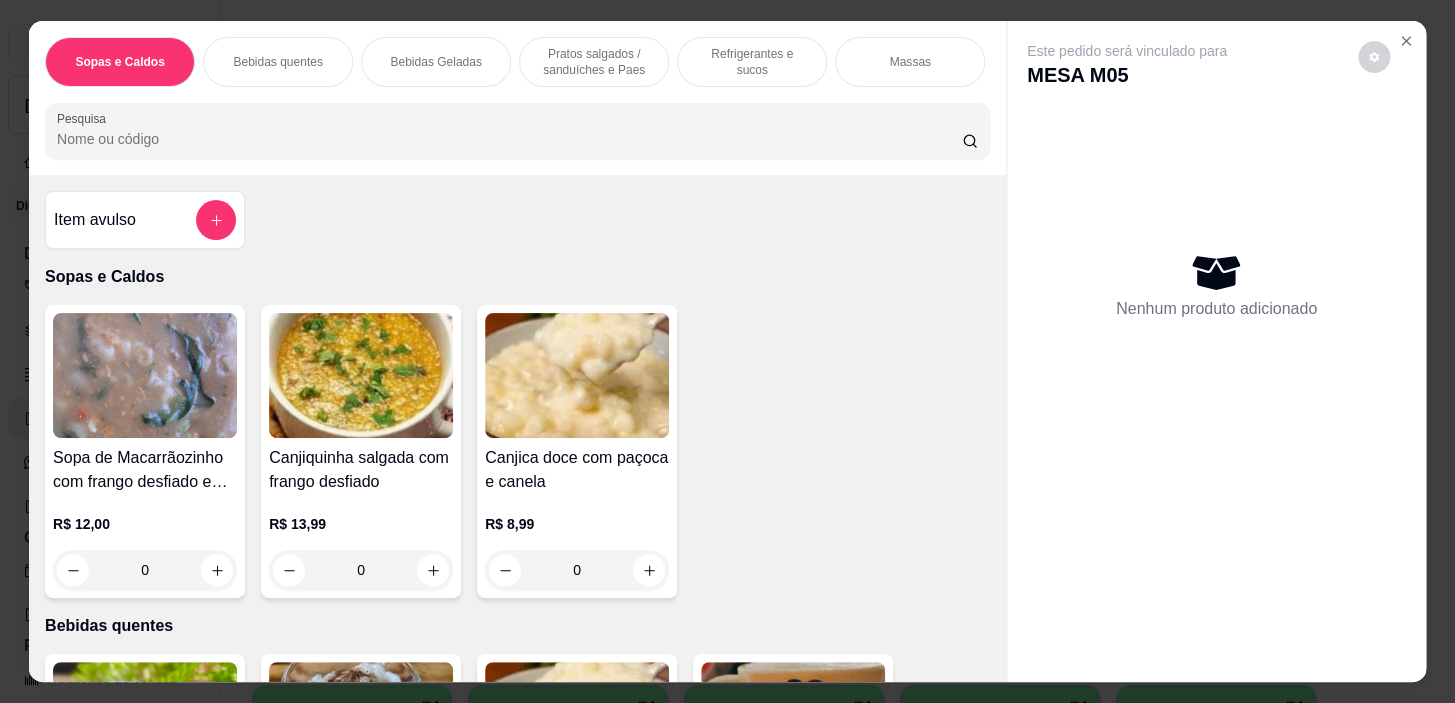 click on "Pratos salgados / sanduíches e Paes" at bounding box center (594, 62) 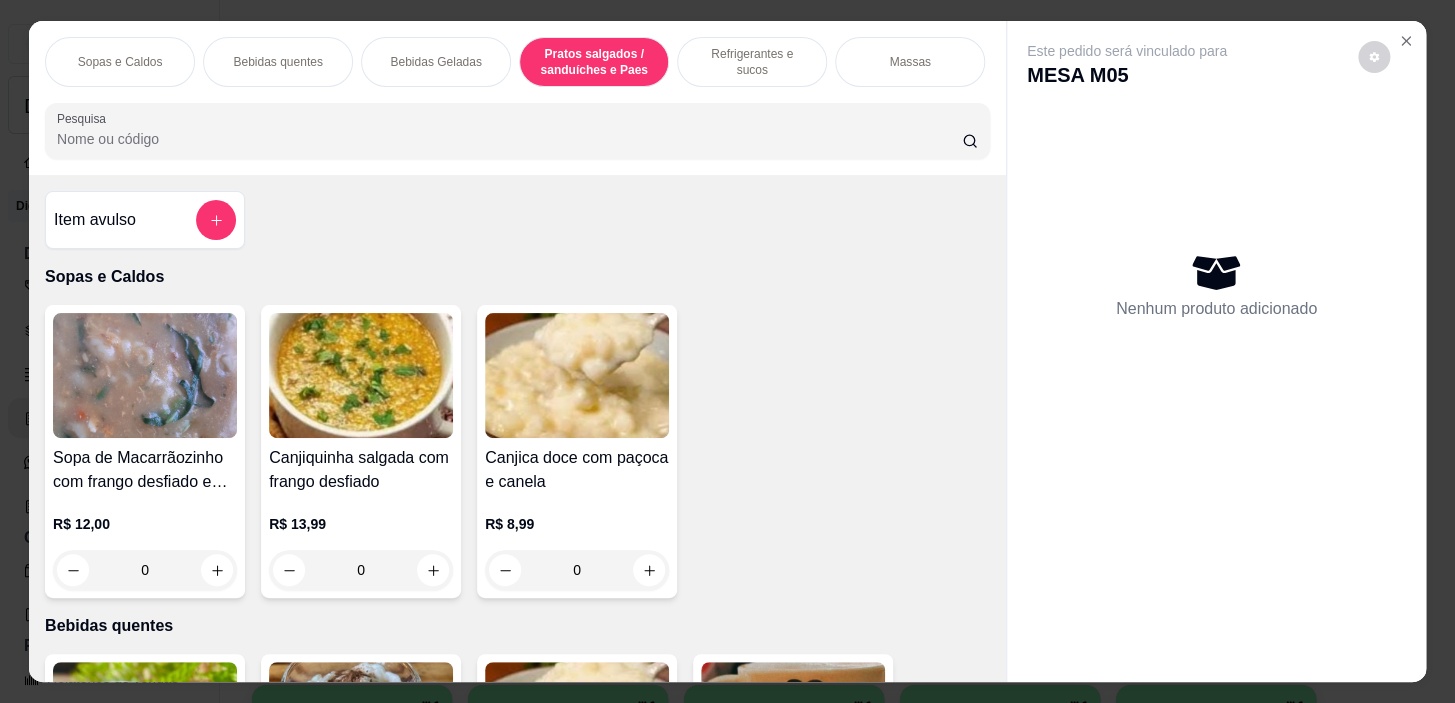scroll, scrollTop: 5414, scrollLeft: 0, axis: vertical 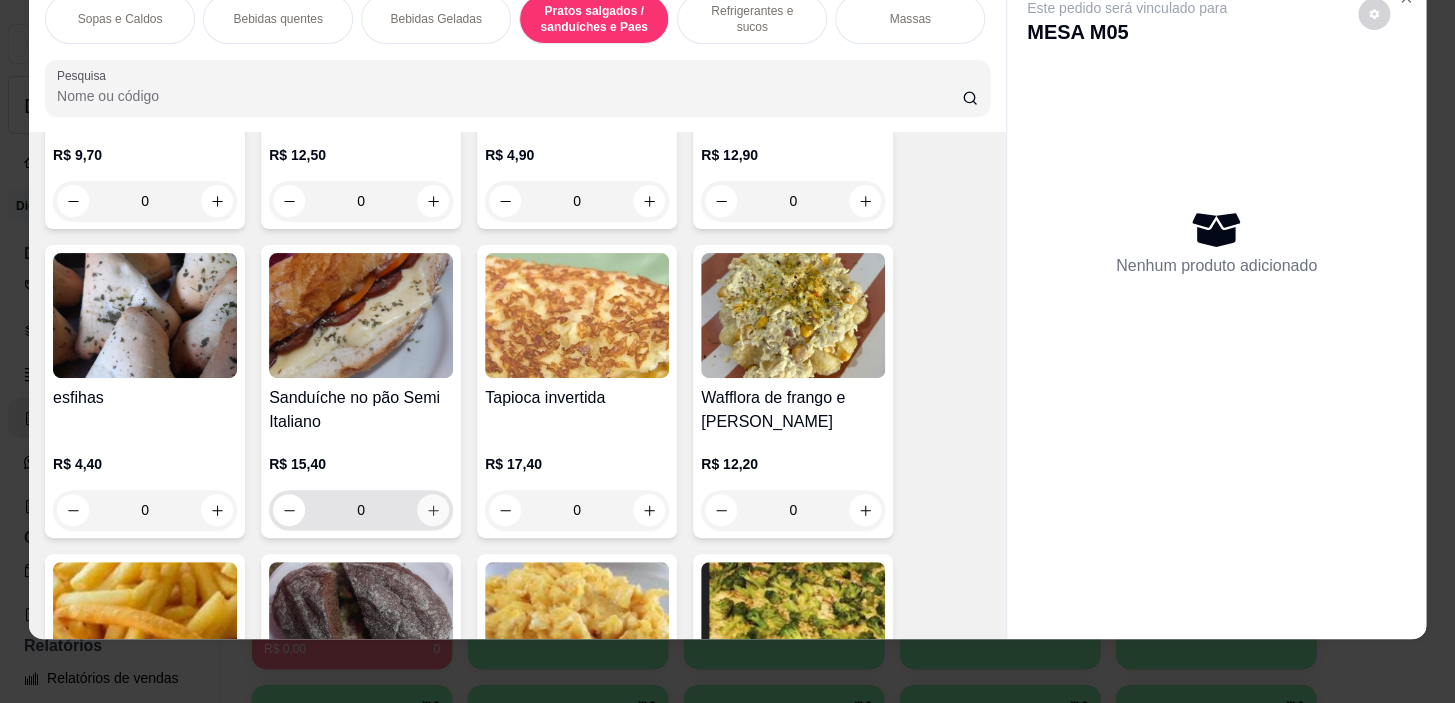 click at bounding box center [433, 510] 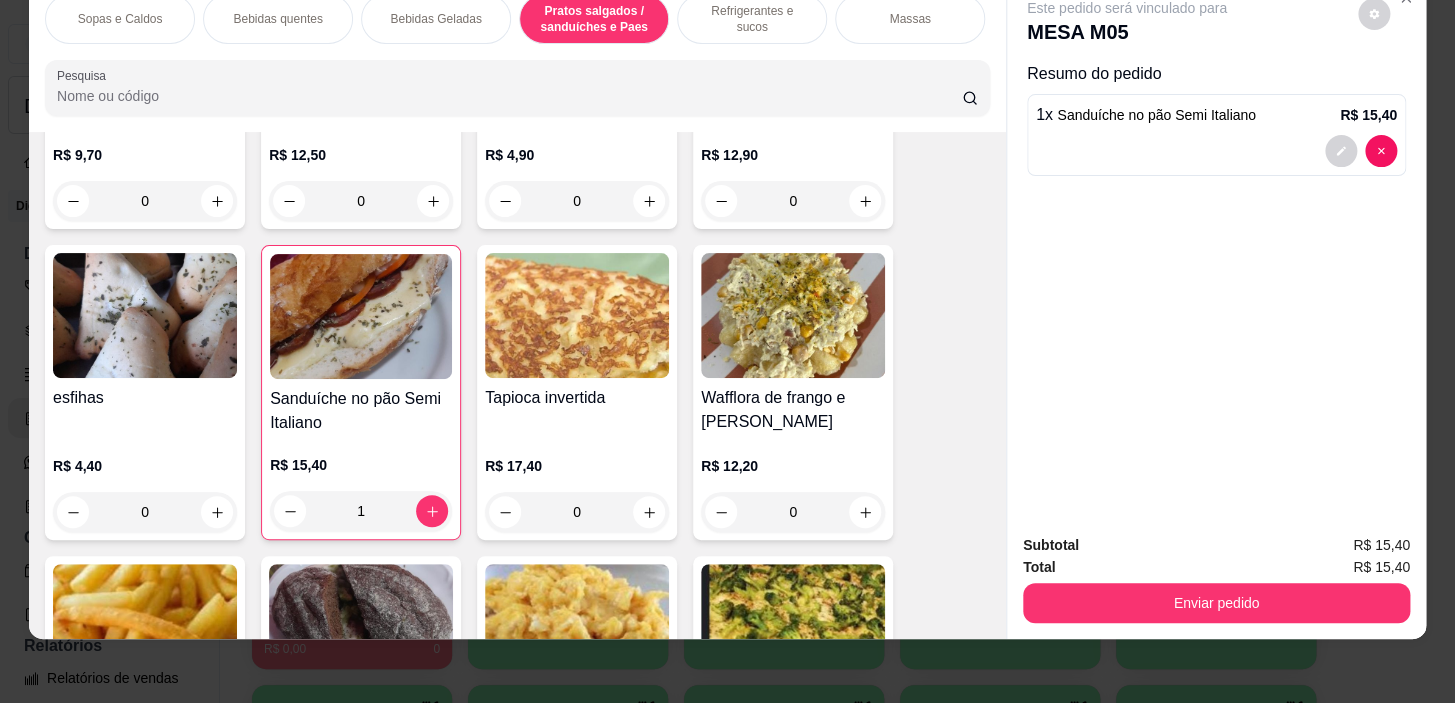 click on "Bebidas quentes" at bounding box center [277, 19] 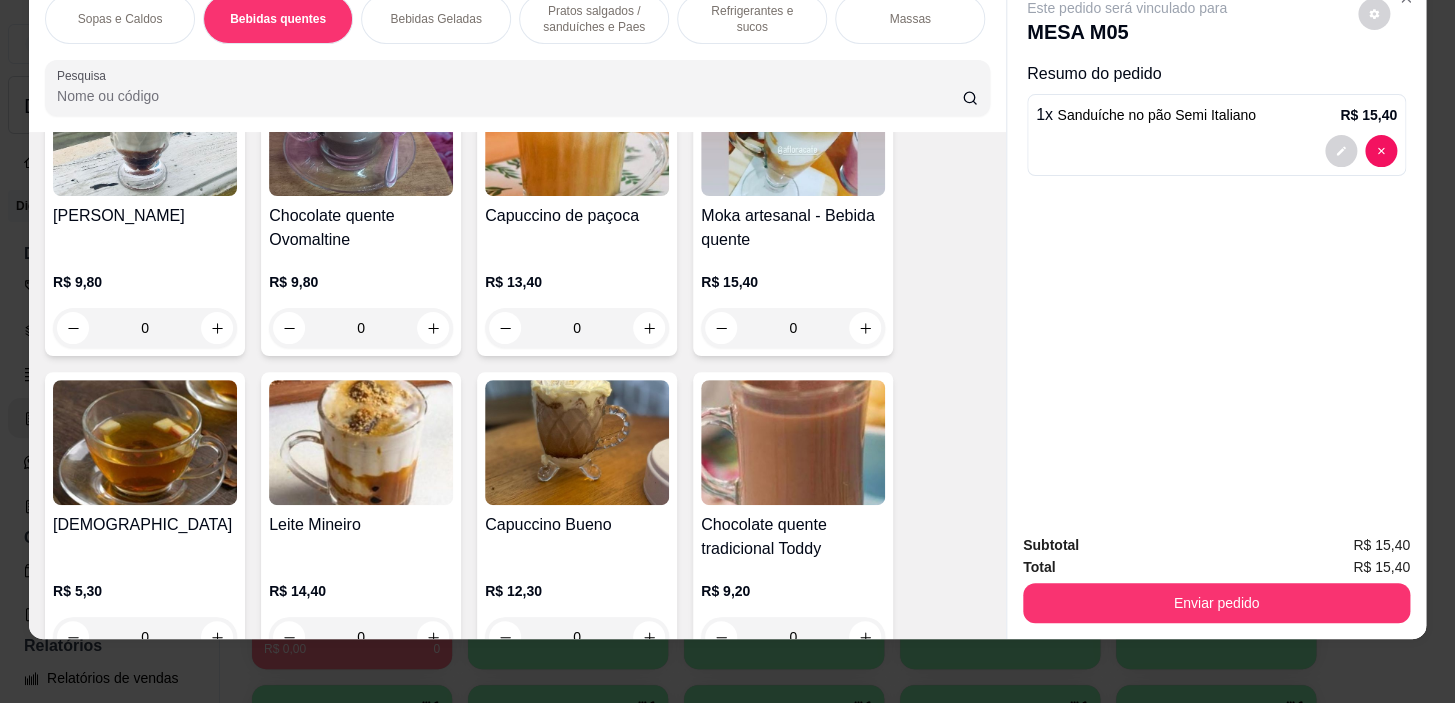 scroll, scrollTop: 1348, scrollLeft: 0, axis: vertical 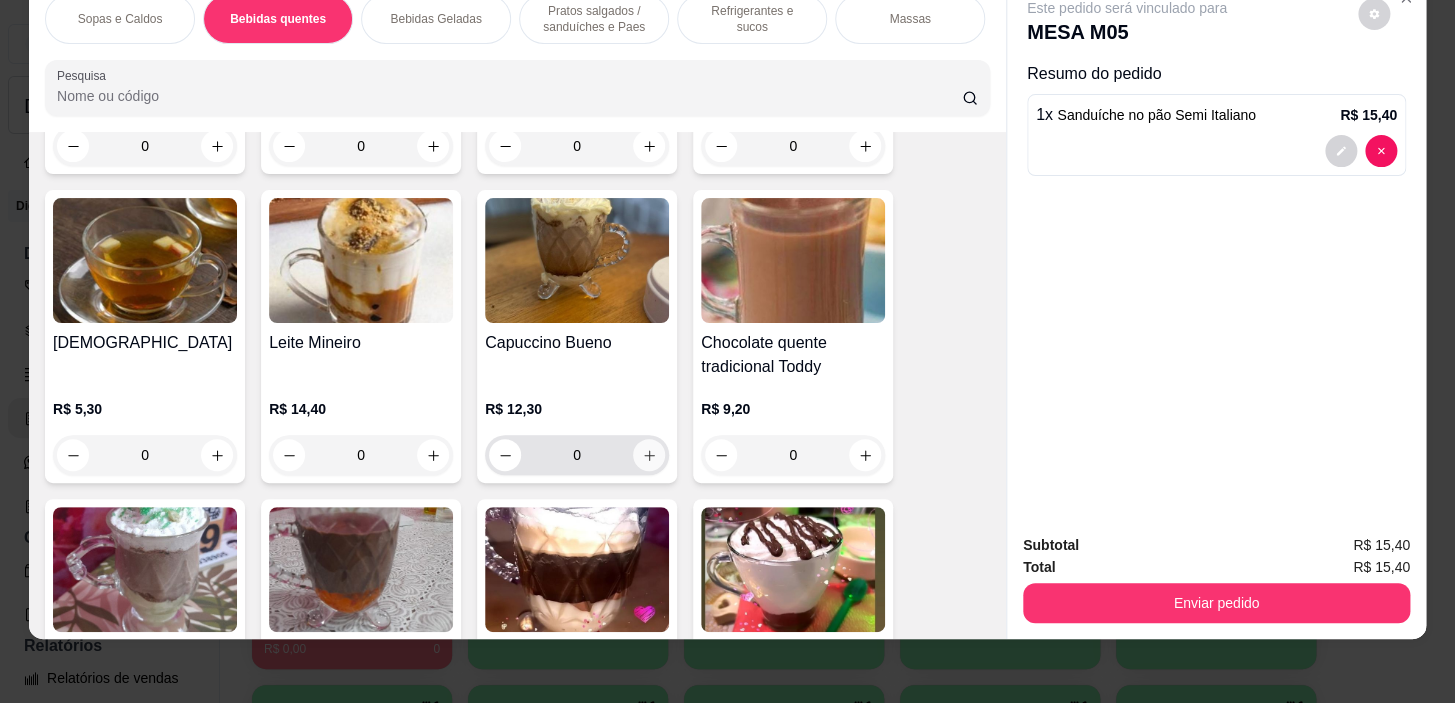 click 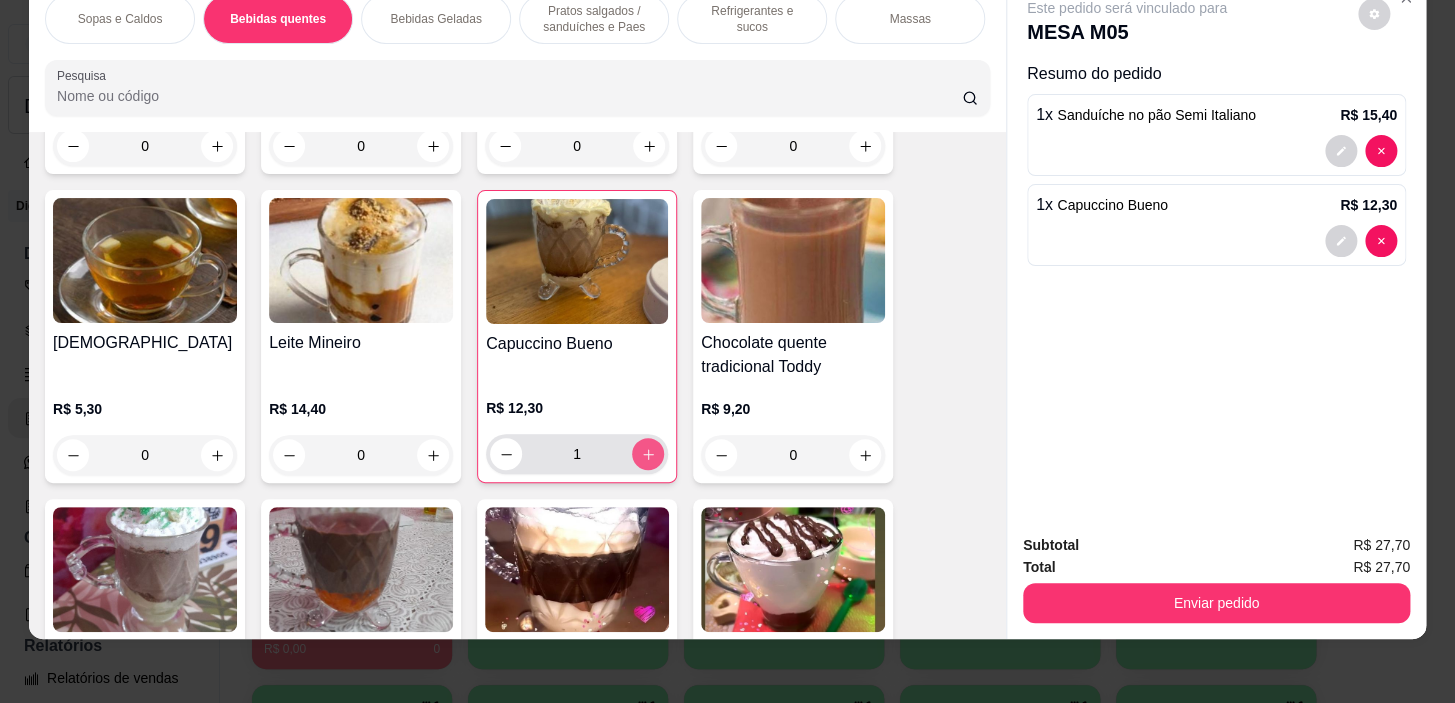 type on "1" 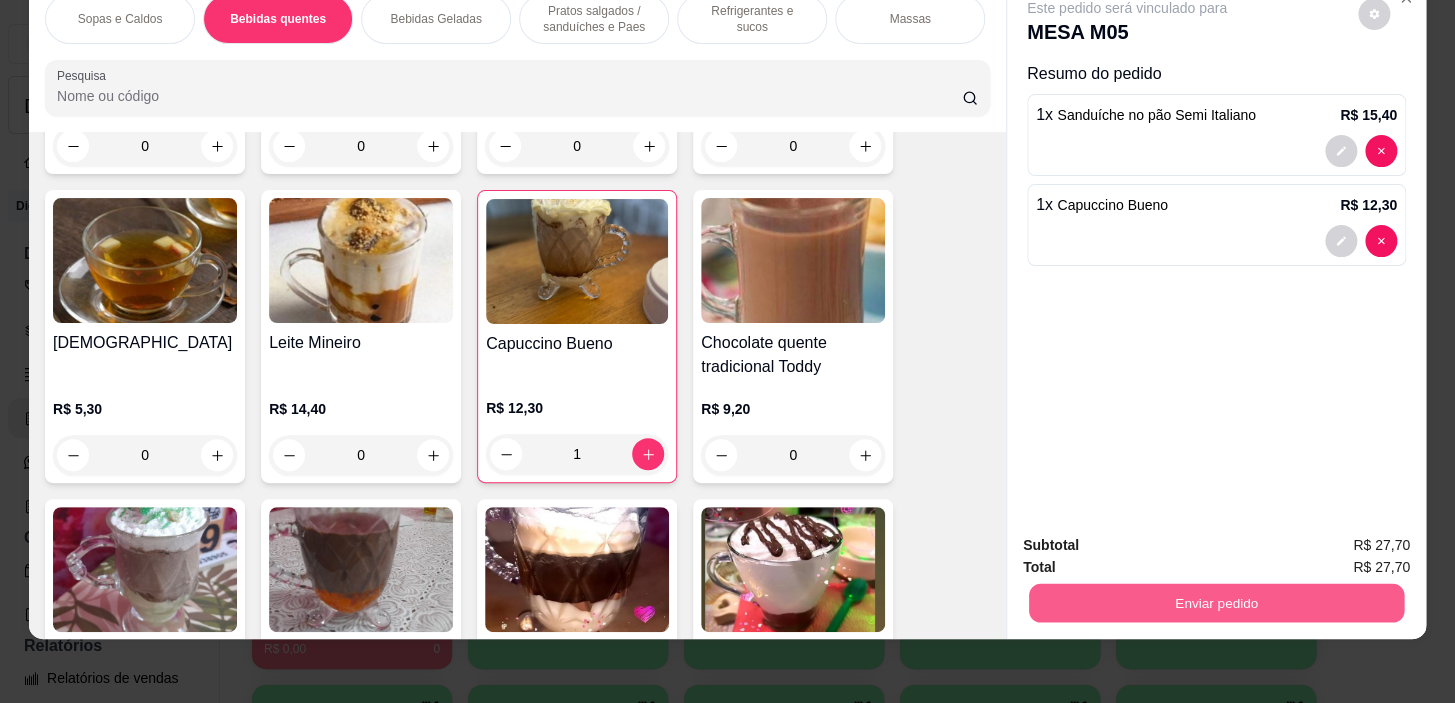 click on "Enviar pedido" at bounding box center [1216, 603] 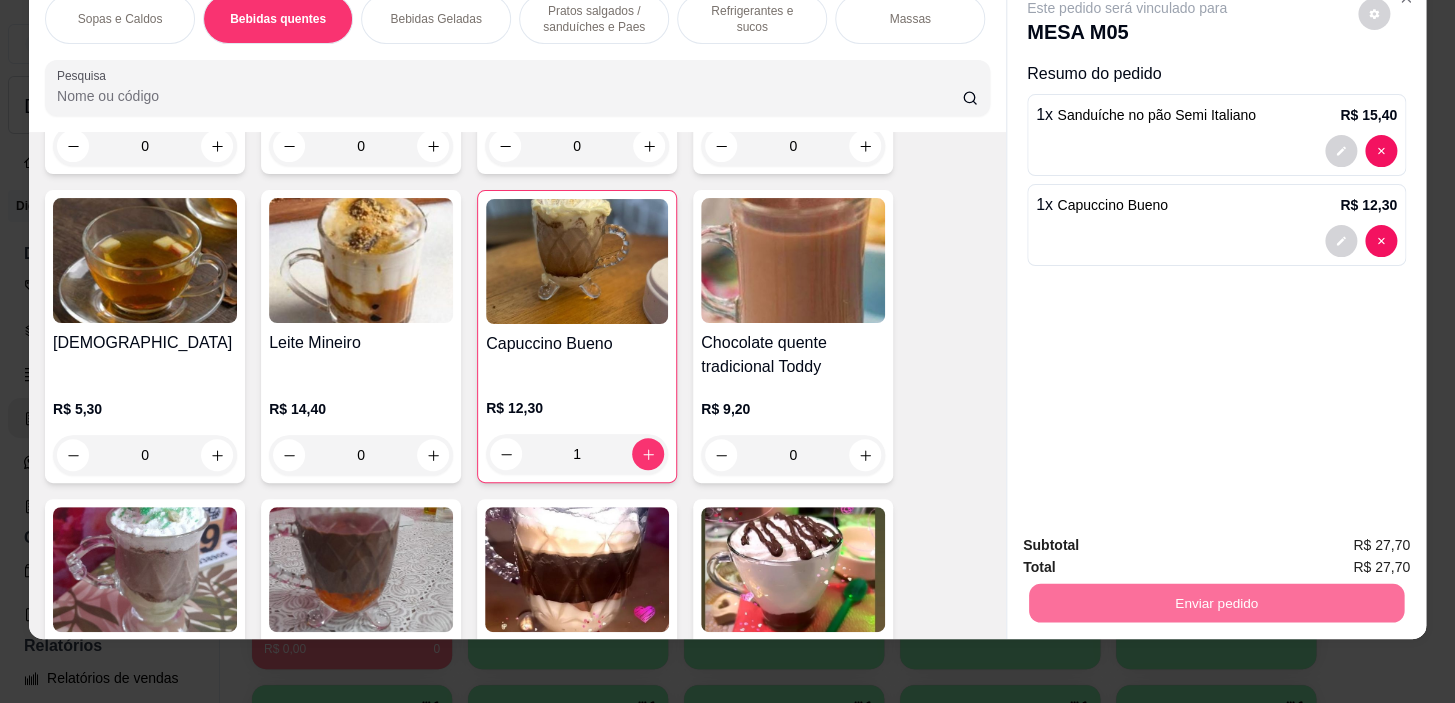 click on "Sim, quero registrar" at bounding box center [1340, 539] 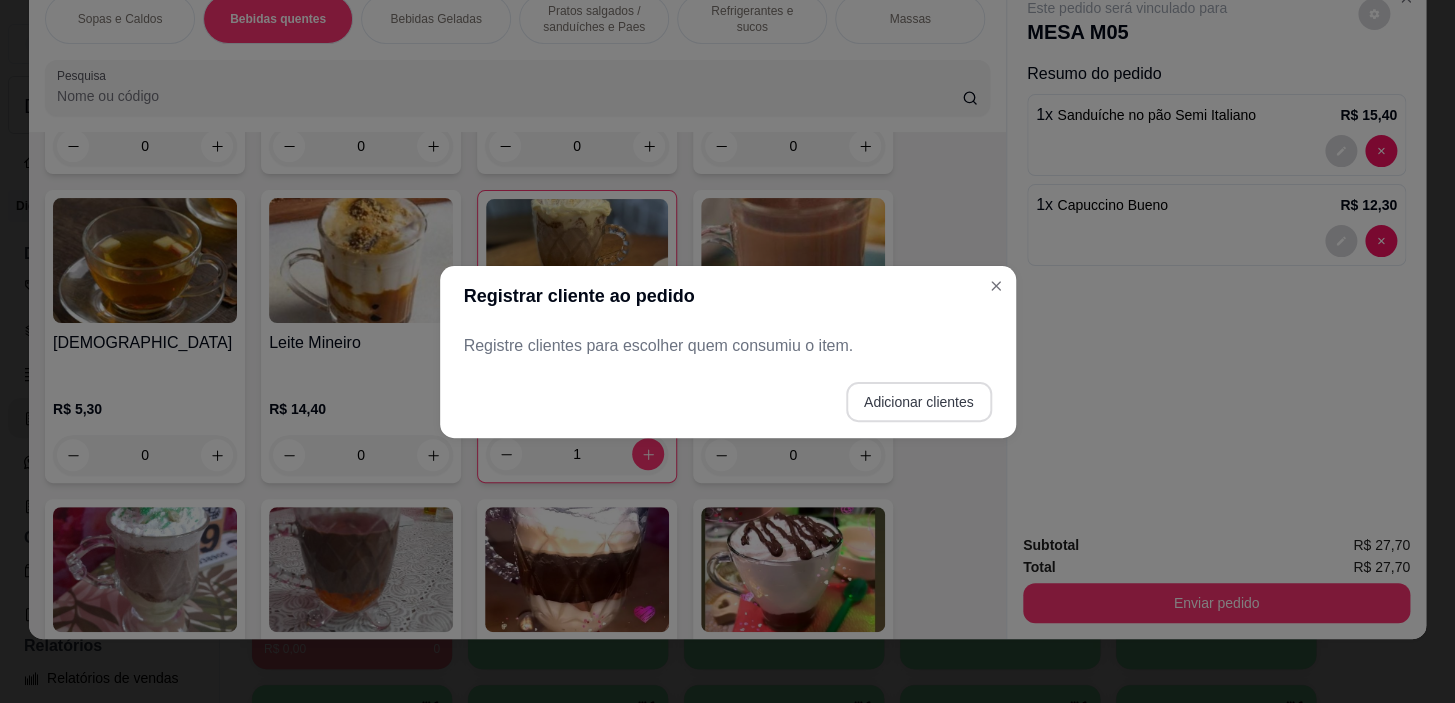 click on "Adicionar clientes" at bounding box center [919, 402] 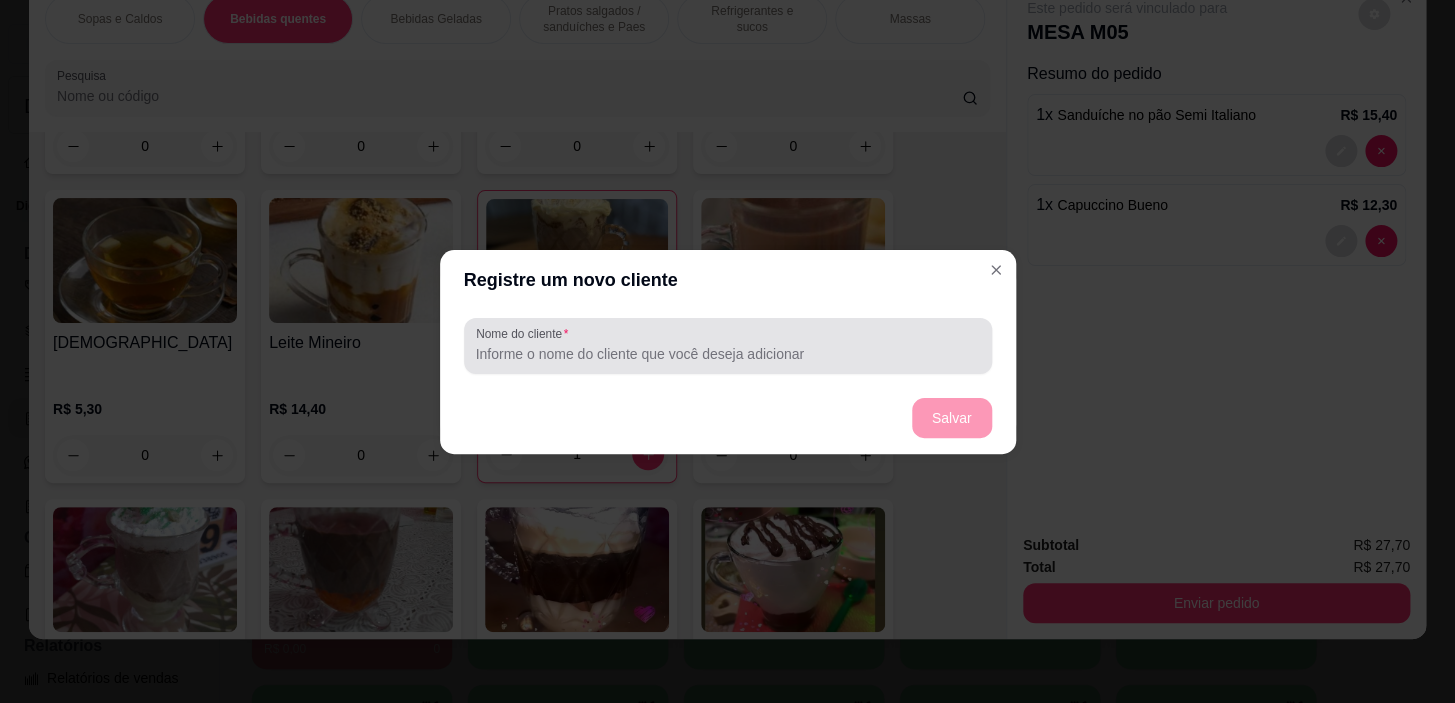 click at bounding box center (728, 346) 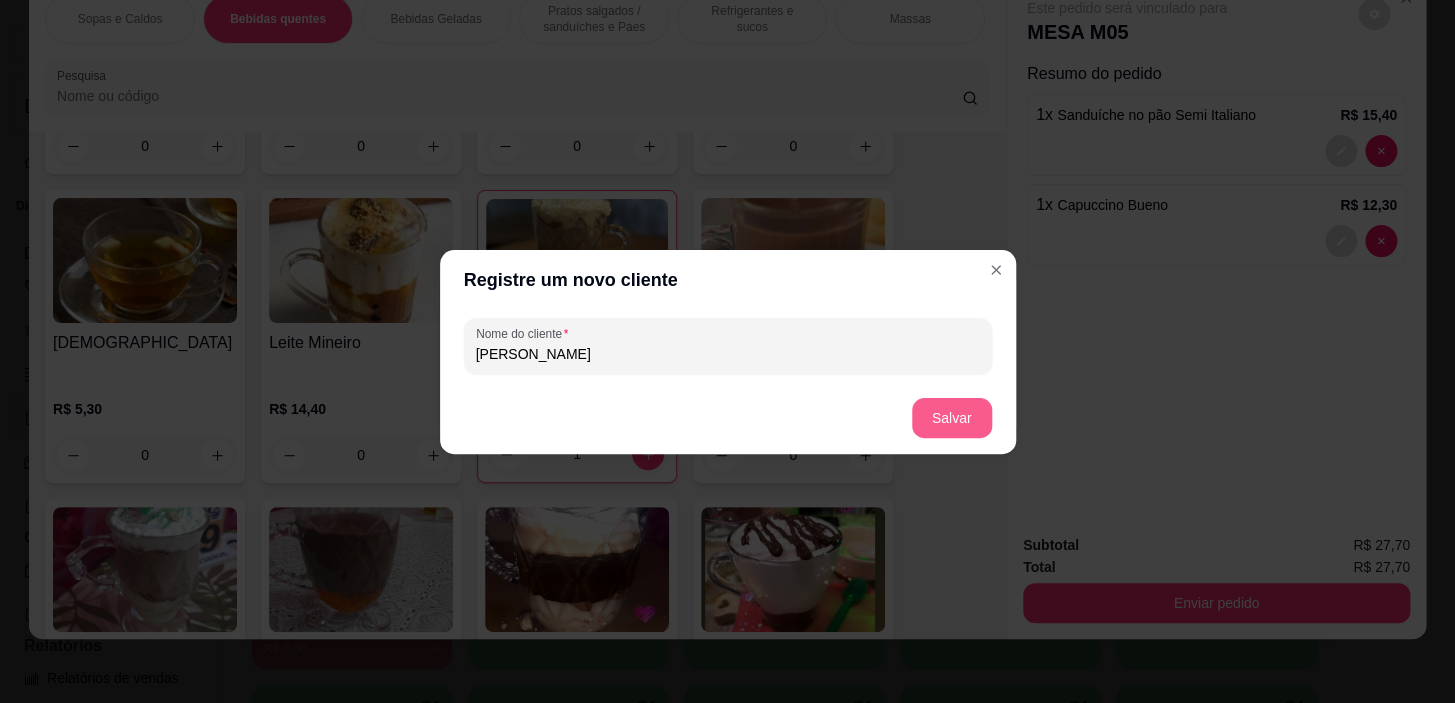type on "[PERSON_NAME]" 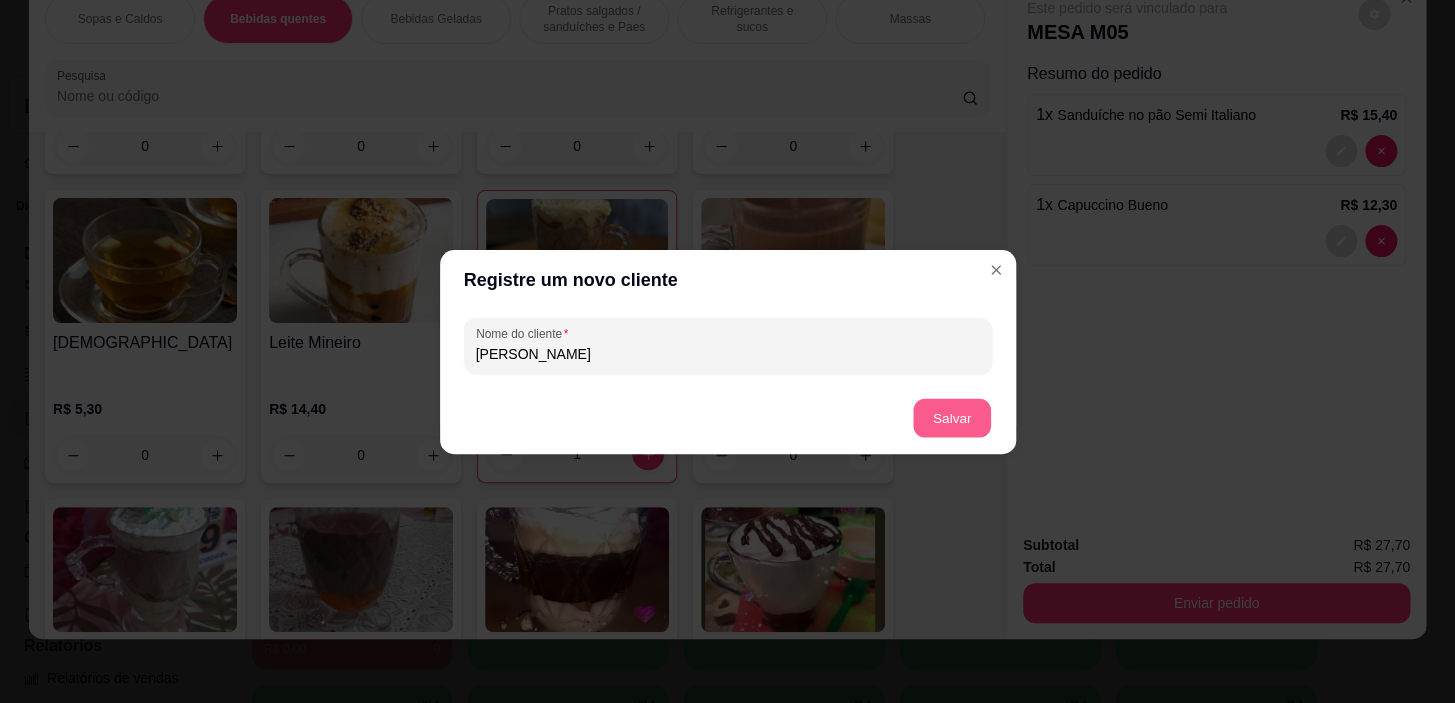 click on "Salvar" at bounding box center [952, 417] 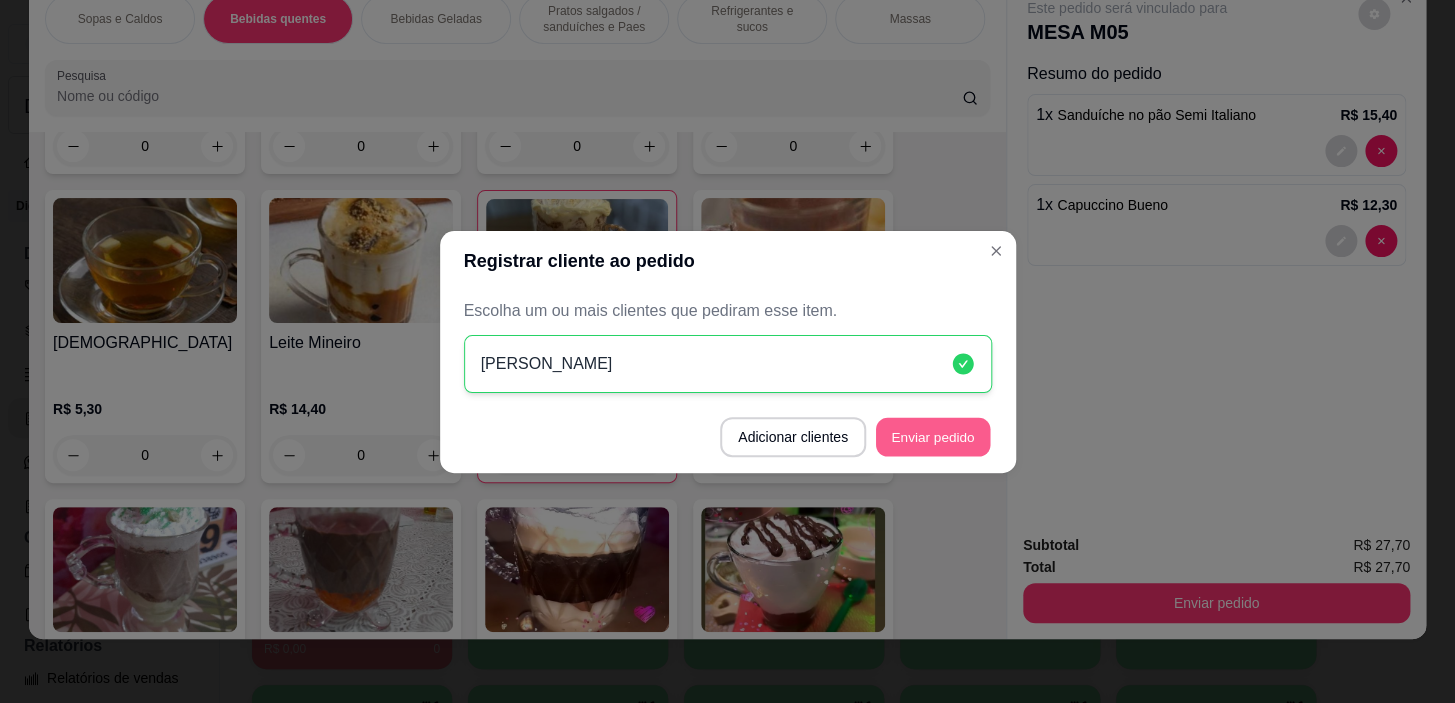 click on "Enviar pedido" at bounding box center (933, 436) 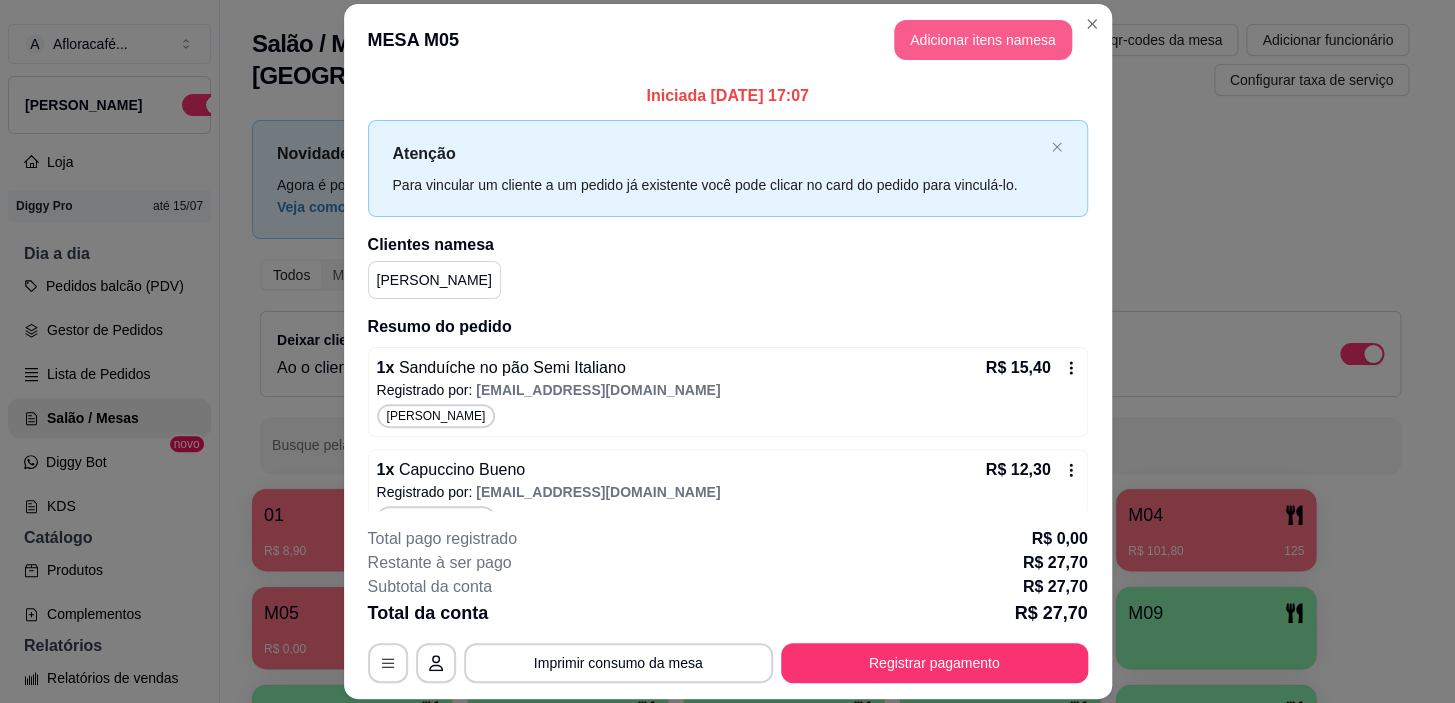 click on "Adicionar itens na  mesa" at bounding box center (983, 40) 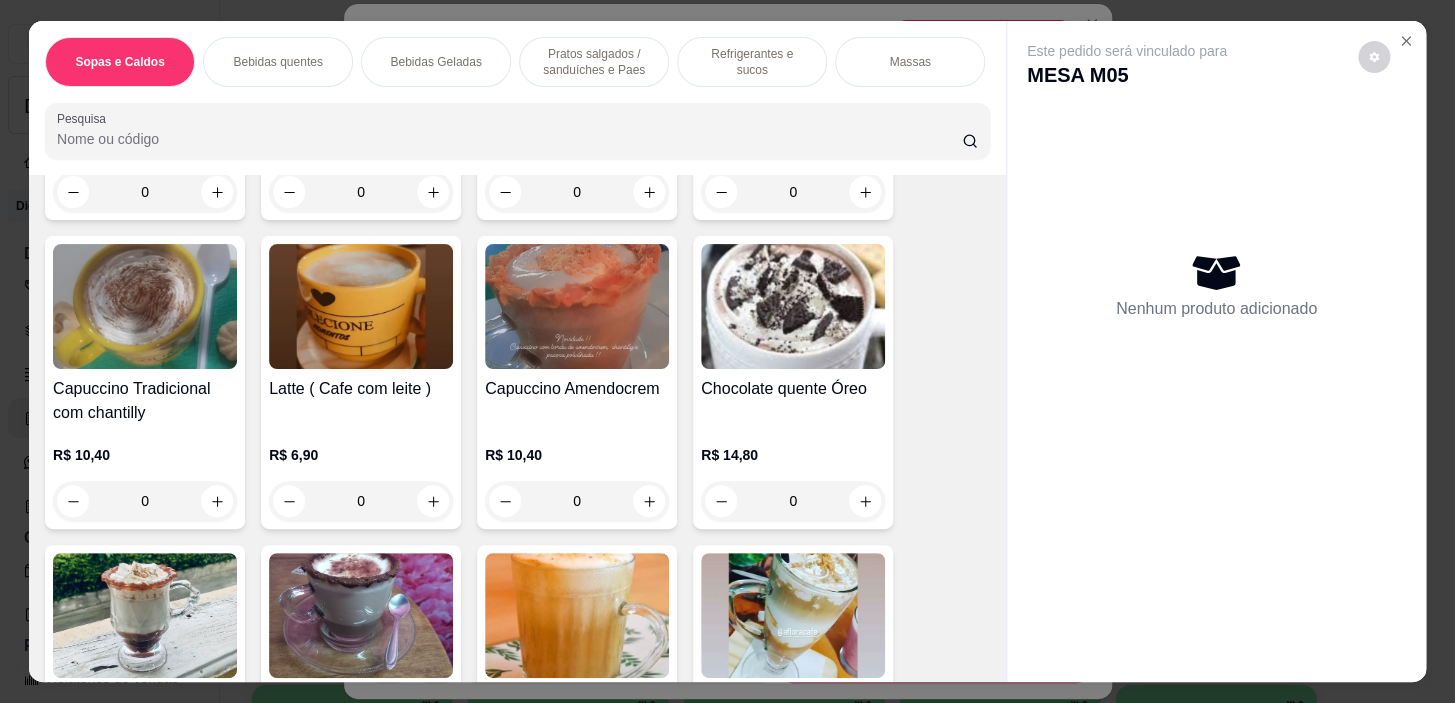 scroll, scrollTop: 909, scrollLeft: 0, axis: vertical 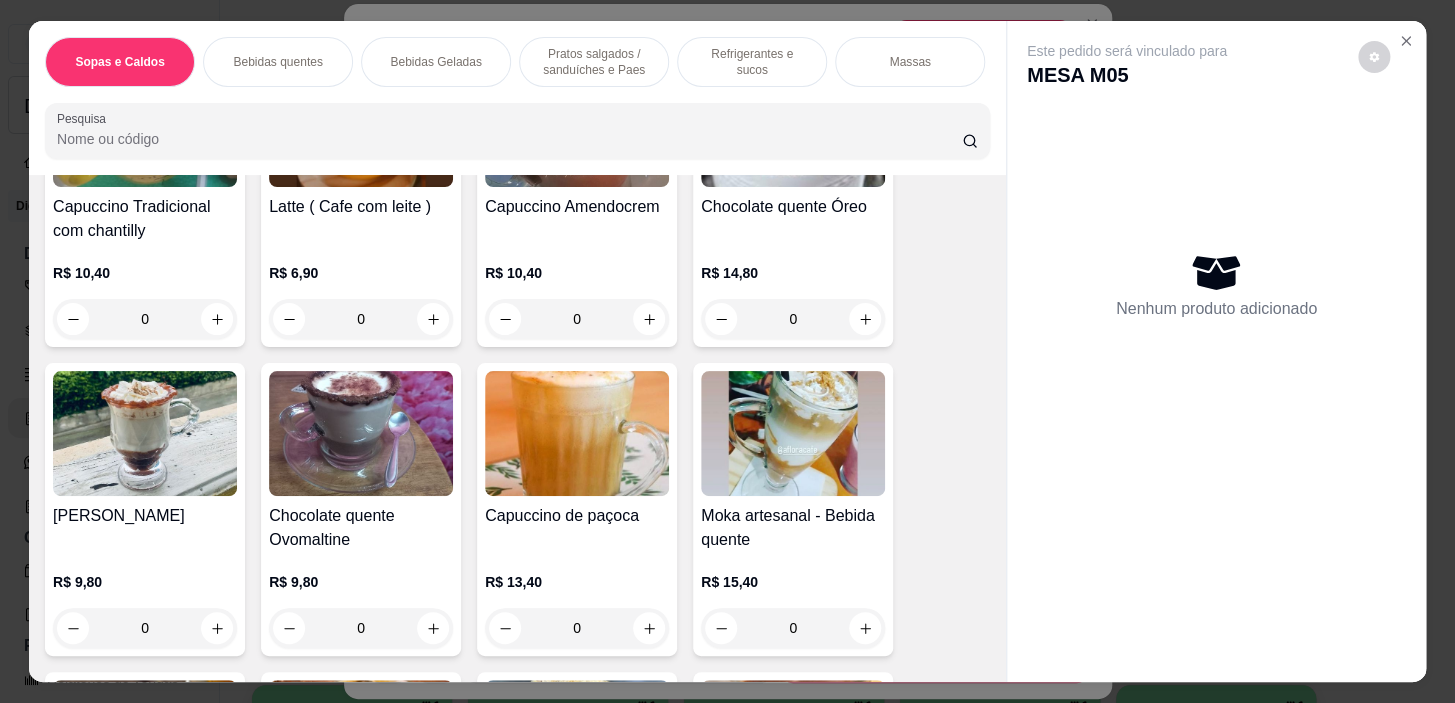 click on "0" at bounding box center [361, 628] 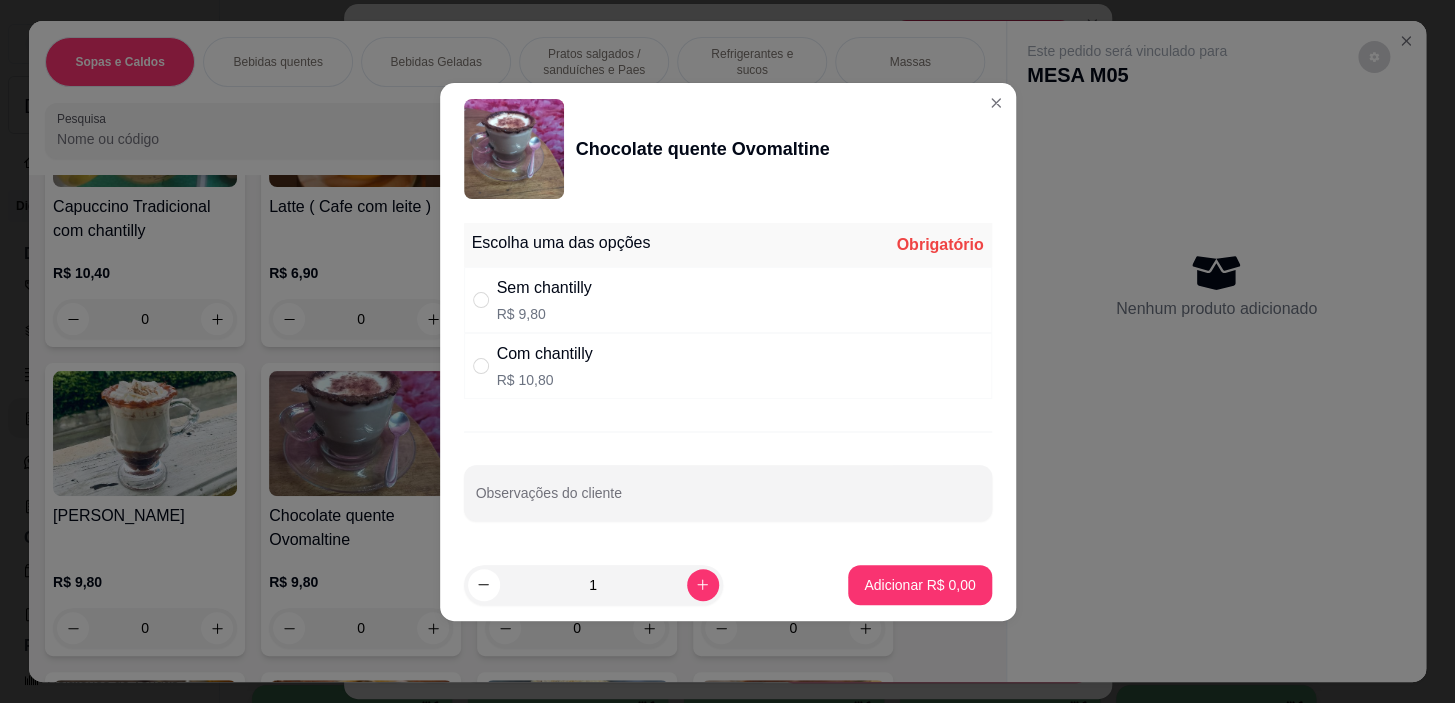 click on "Com chantilly" at bounding box center (545, 354) 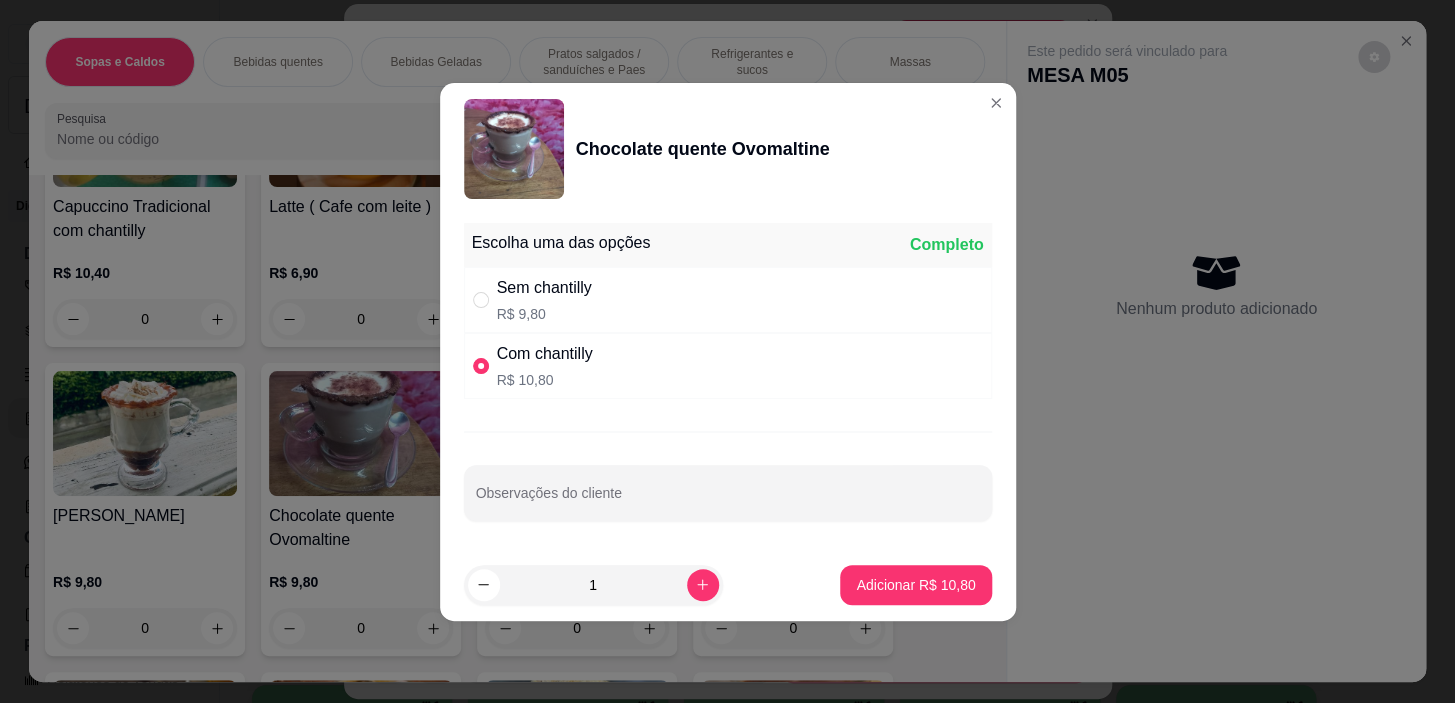 click on "1 Adicionar   R$ 10,80" at bounding box center (728, 585) 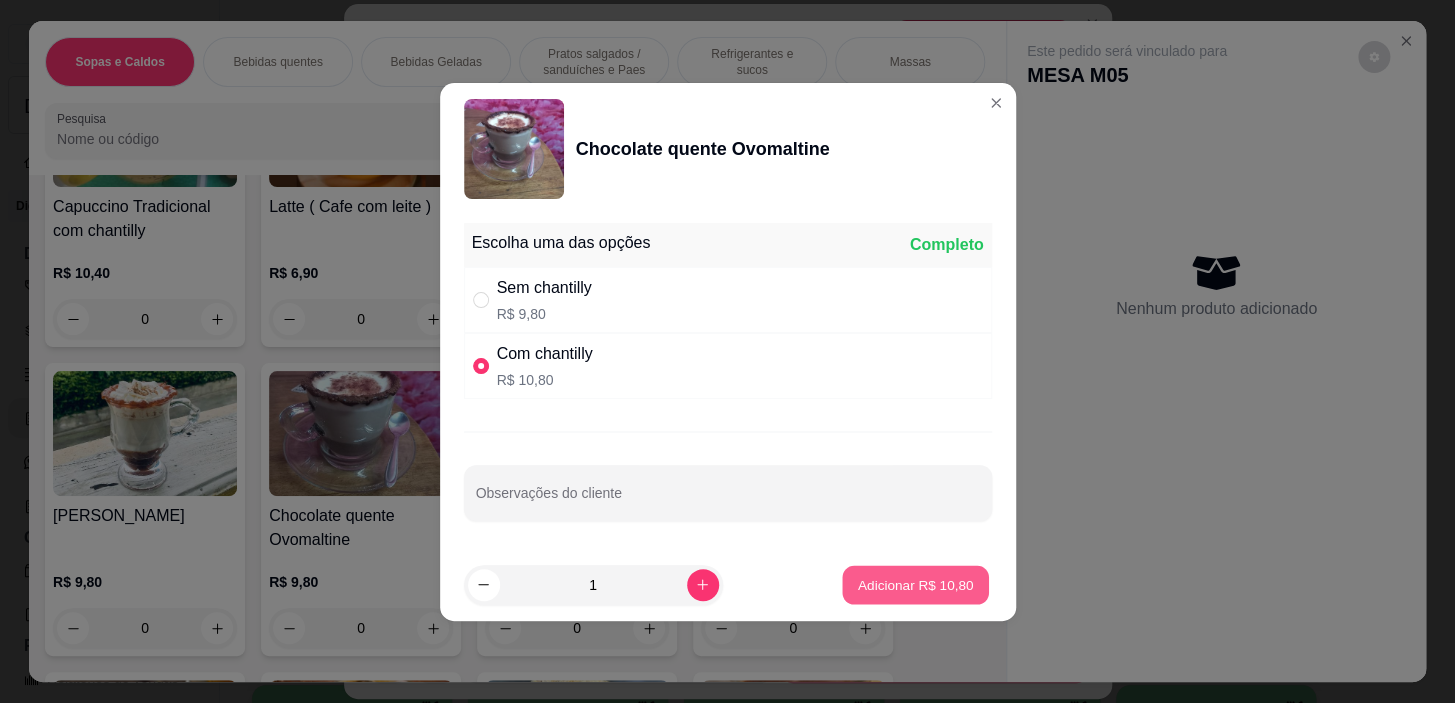 click on "Adicionar   R$ 10,80" at bounding box center [916, 584] 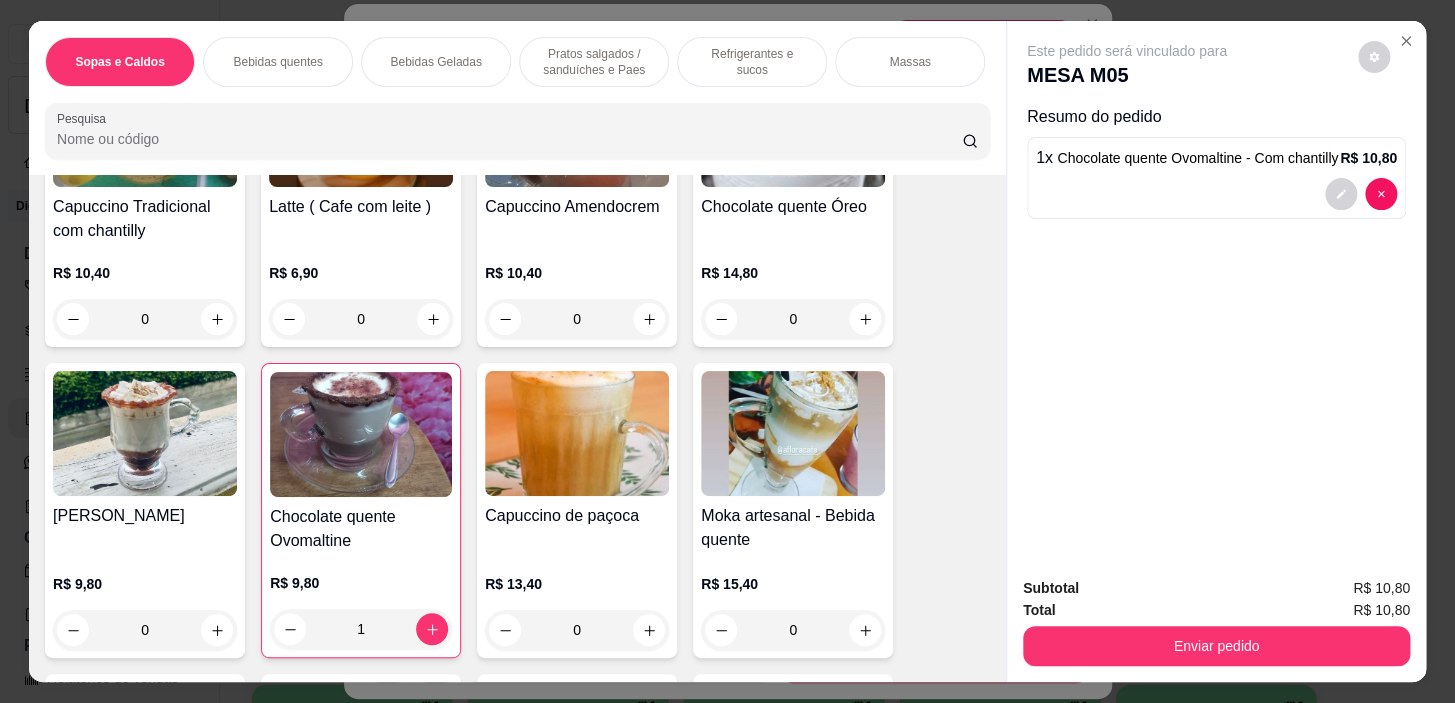 click on "Pratos salgados / sanduíches e Paes" at bounding box center [594, 62] 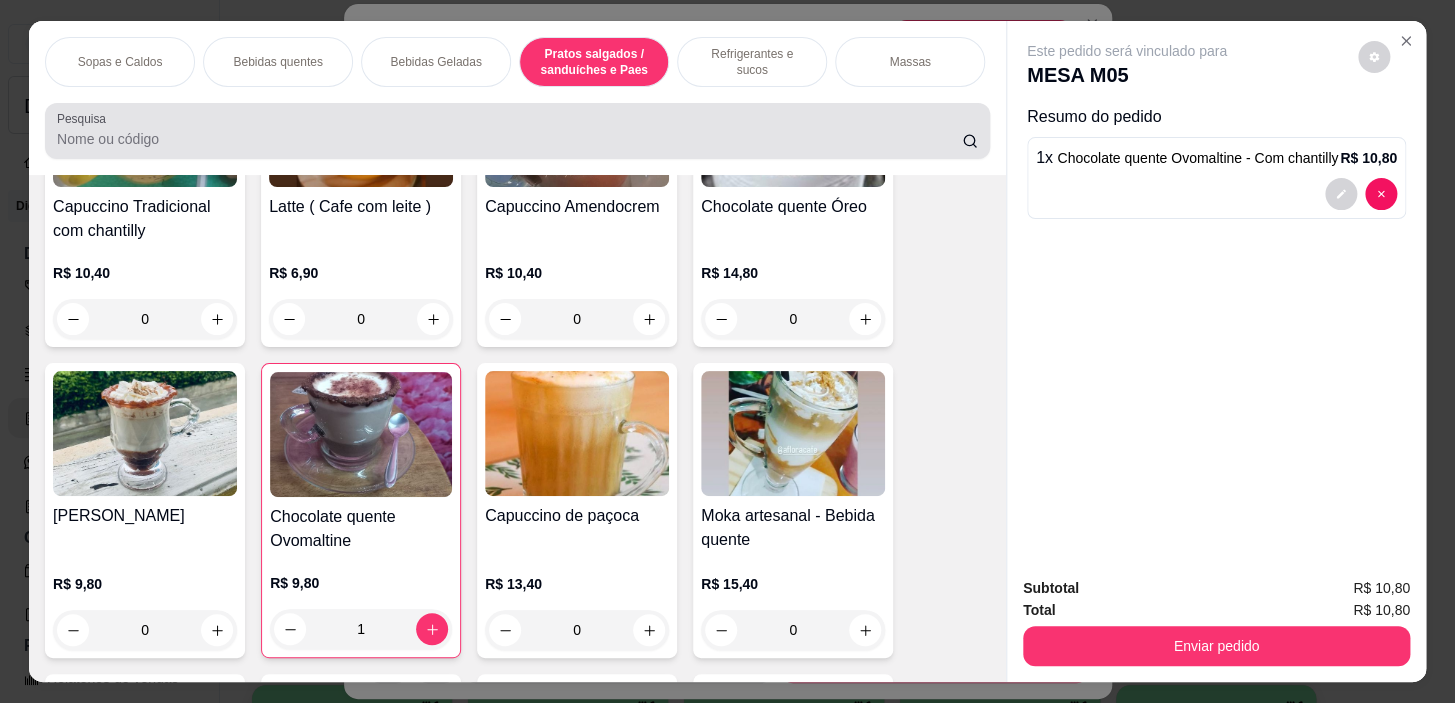 scroll, scrollTop: 5416, scrollLeft: 0, axis: vertical 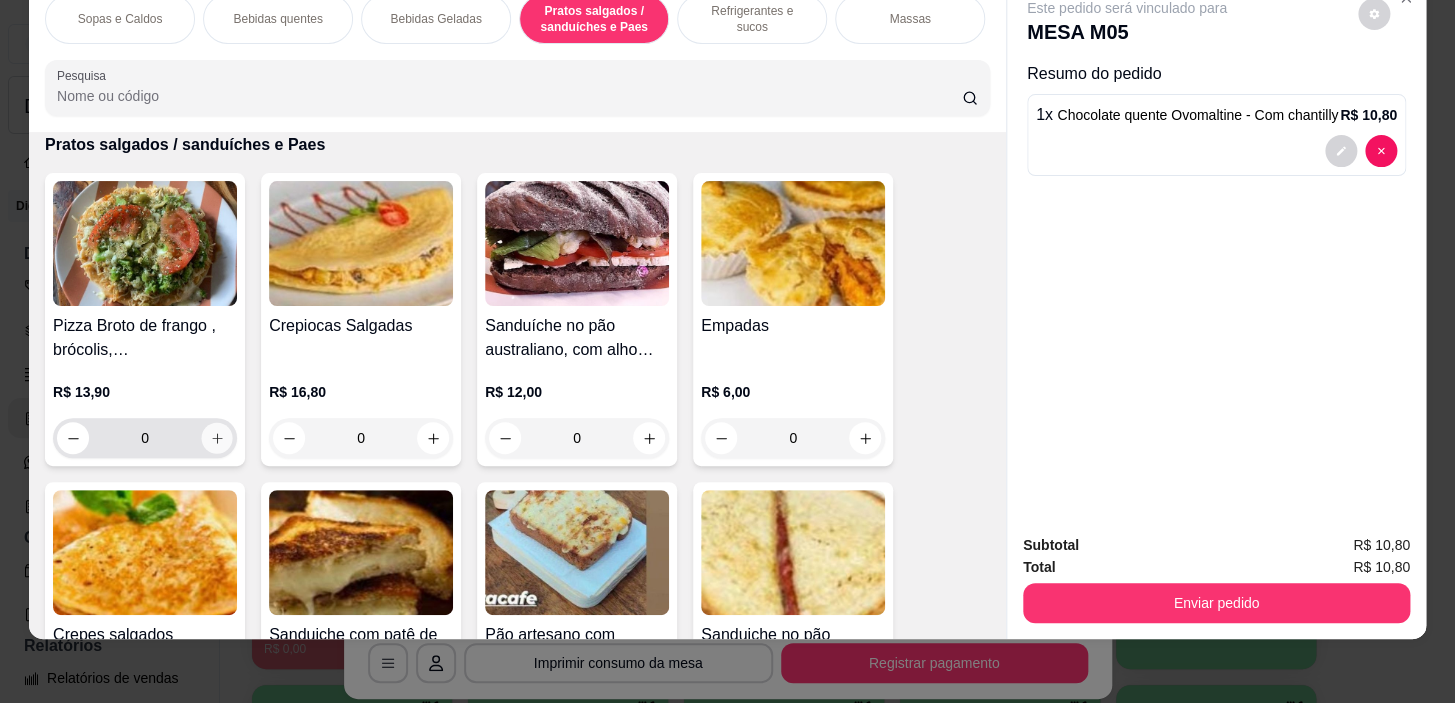 click 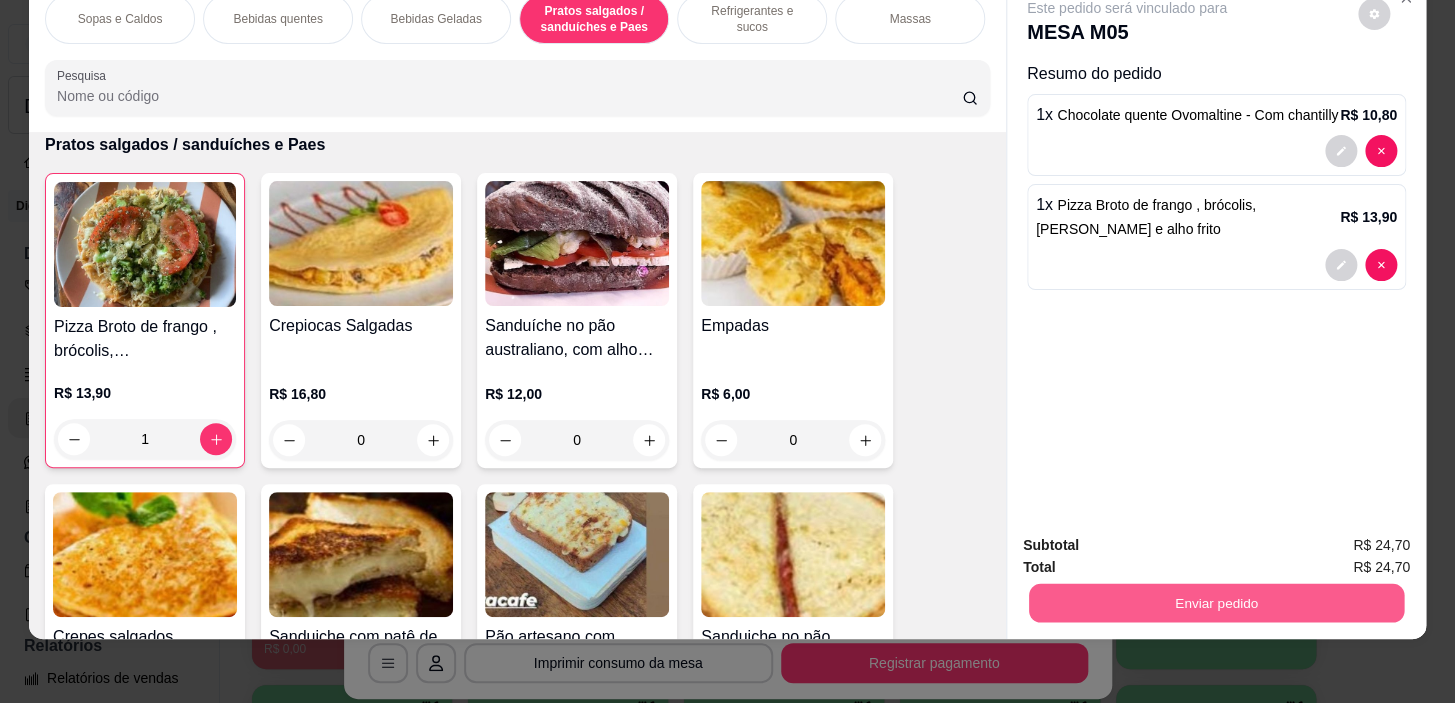 click on "Enviar pedido" at bounding box center [1216, 603] 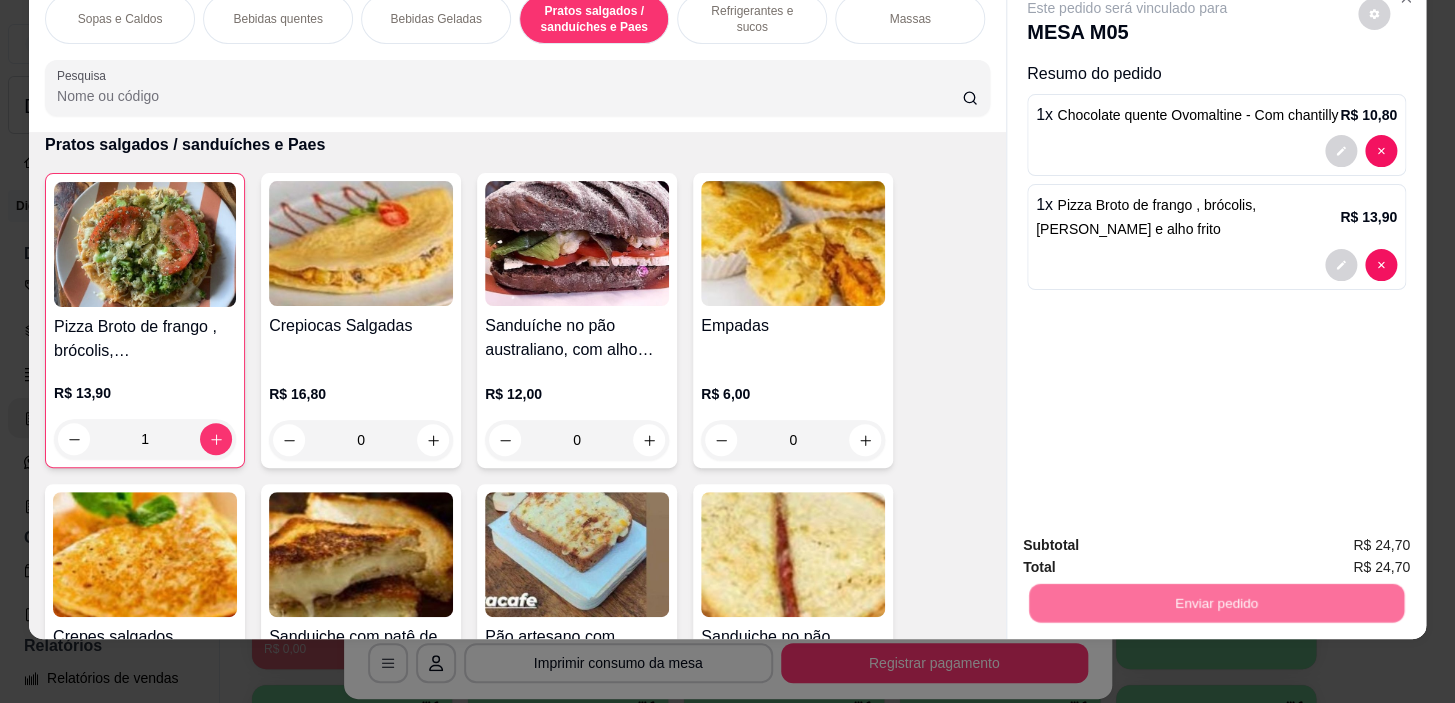click on "Sim, quero registrar" at bounding box center [1340, 539] 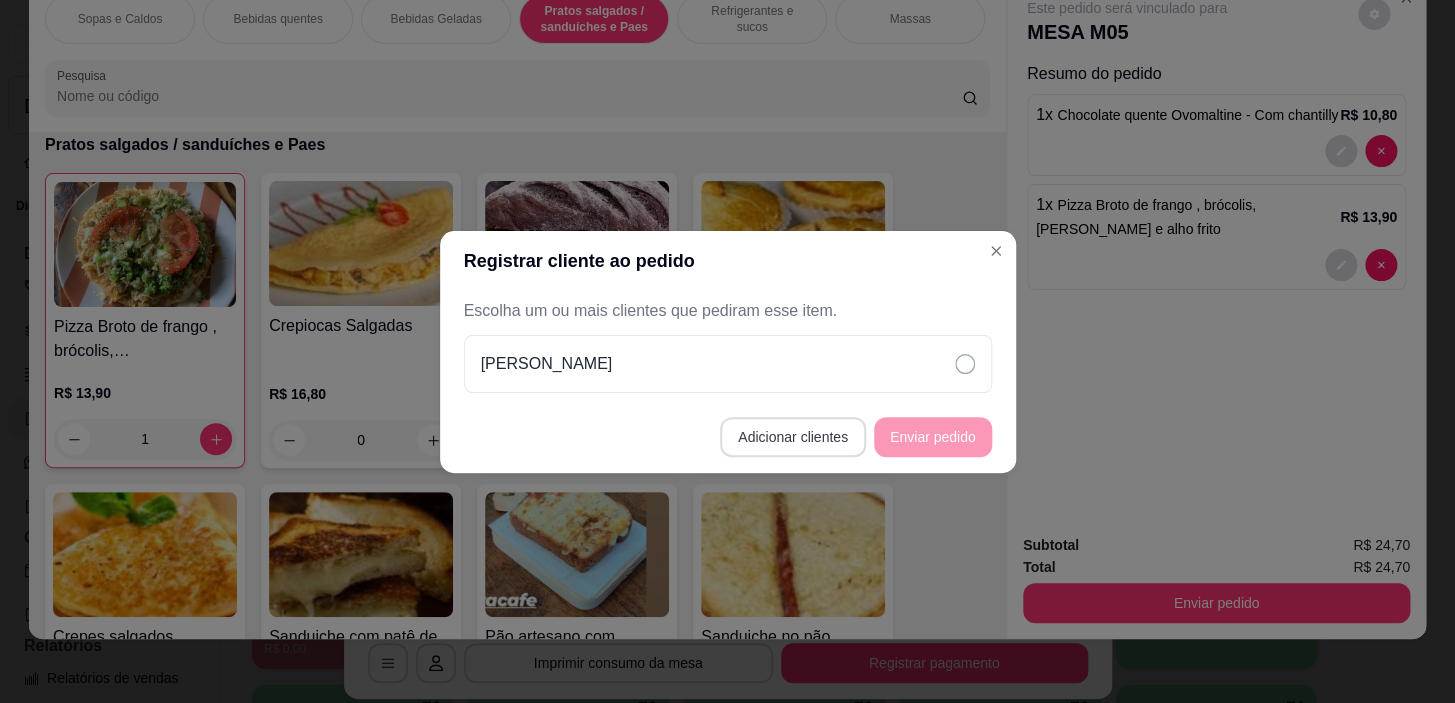 click on "Adicionar clientes" at bounding box center [793, 437] 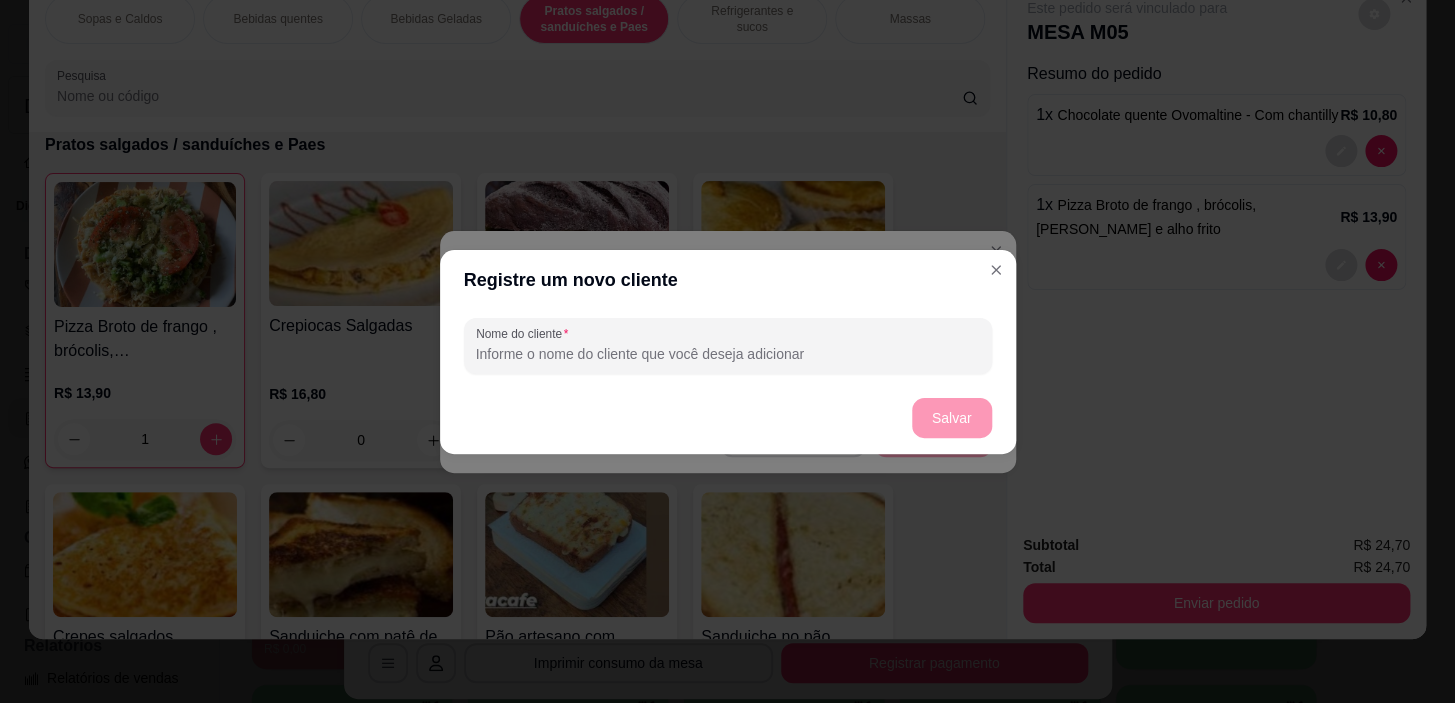 click on "Nome do cliente" at bounding box center [728, 354] 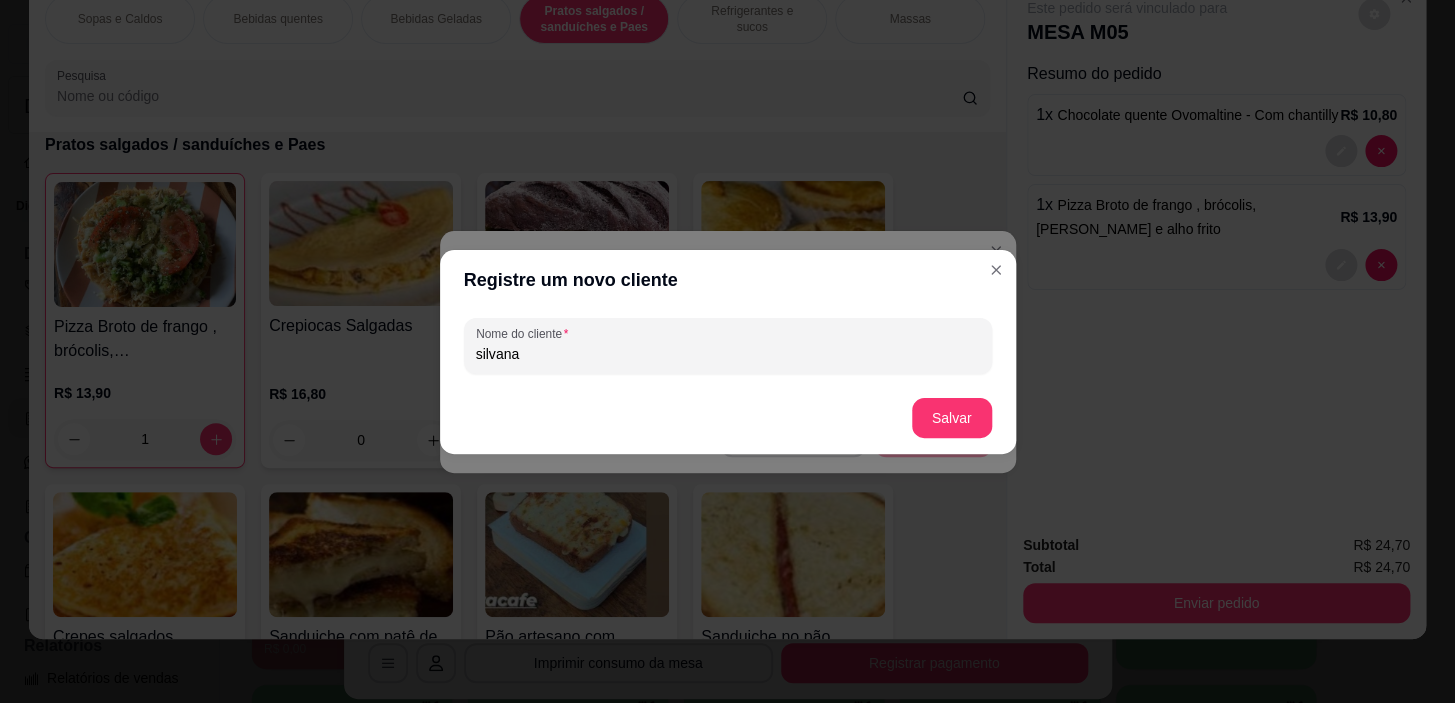 type on "silvana" 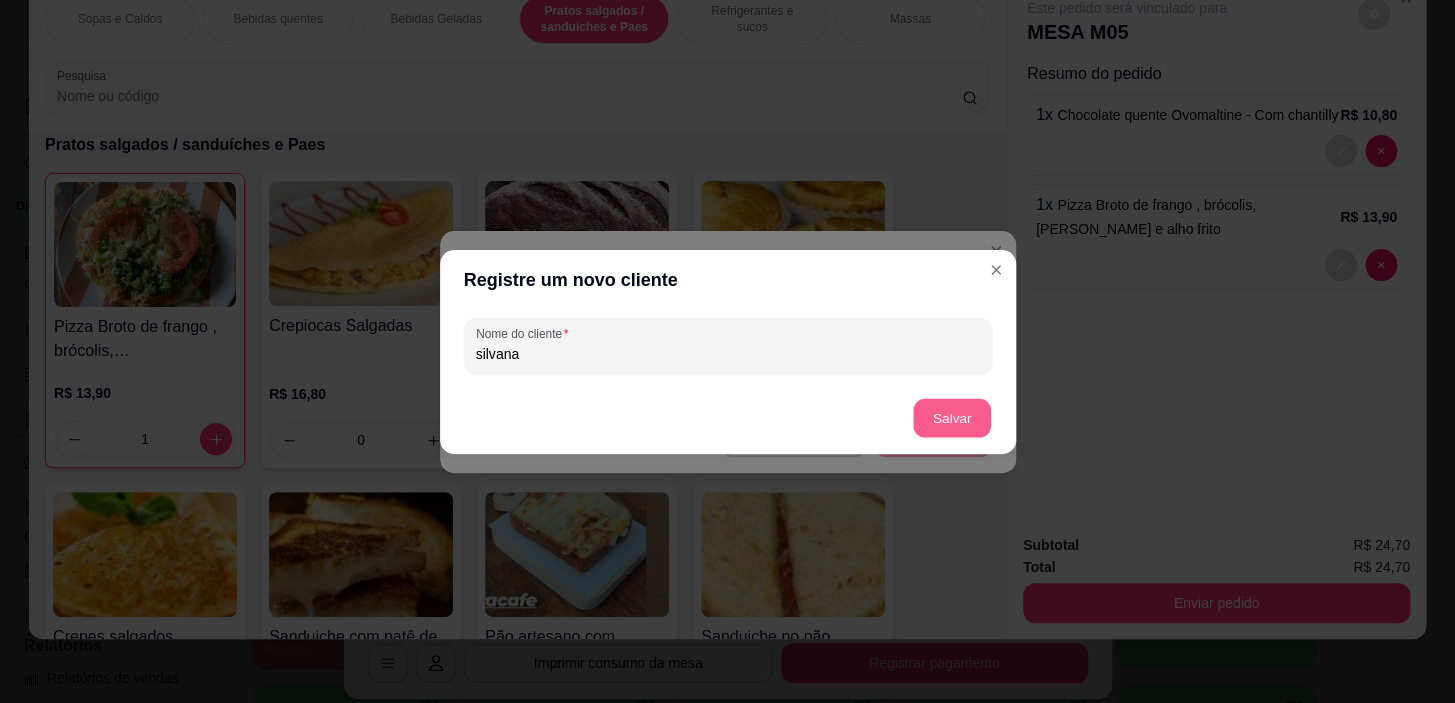 click on "Salvar" at bounding box center [952, 417] 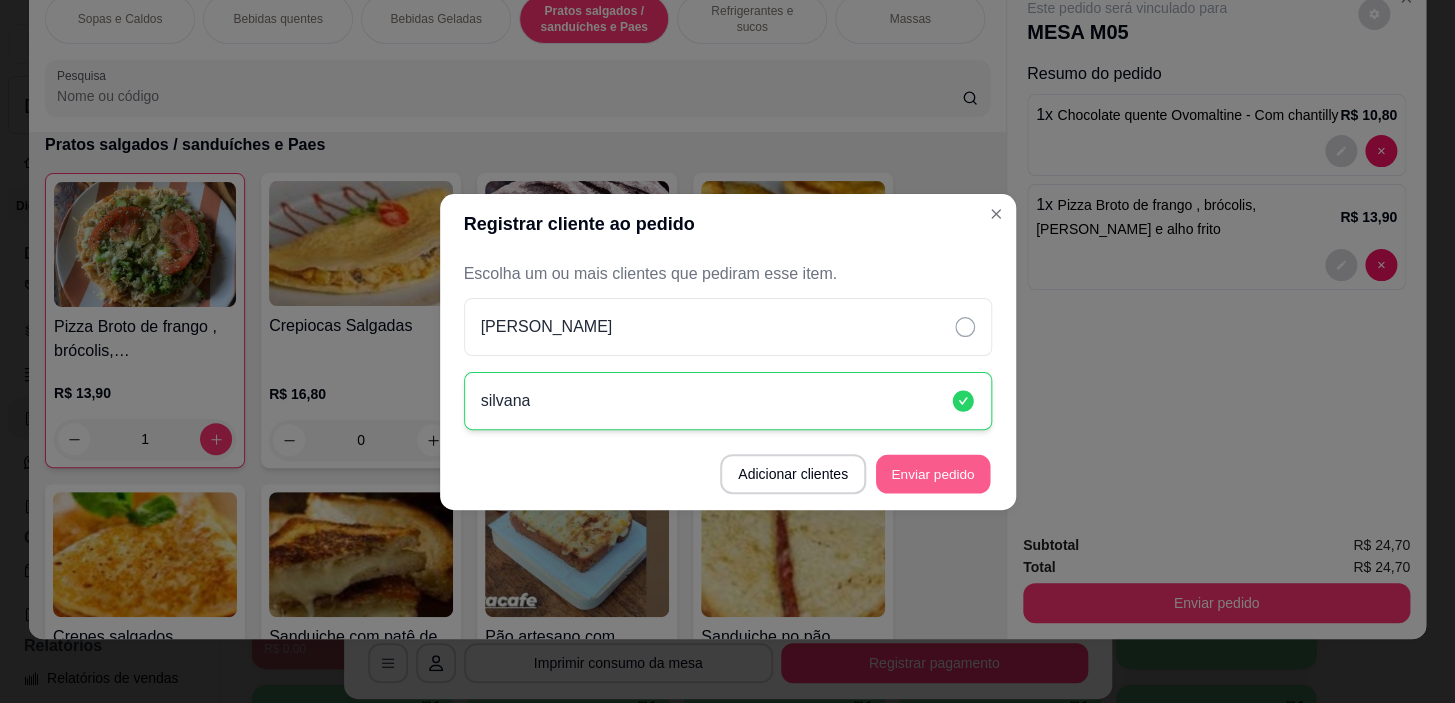 click on "Enviar pedido" at bounding box center [933, 473] 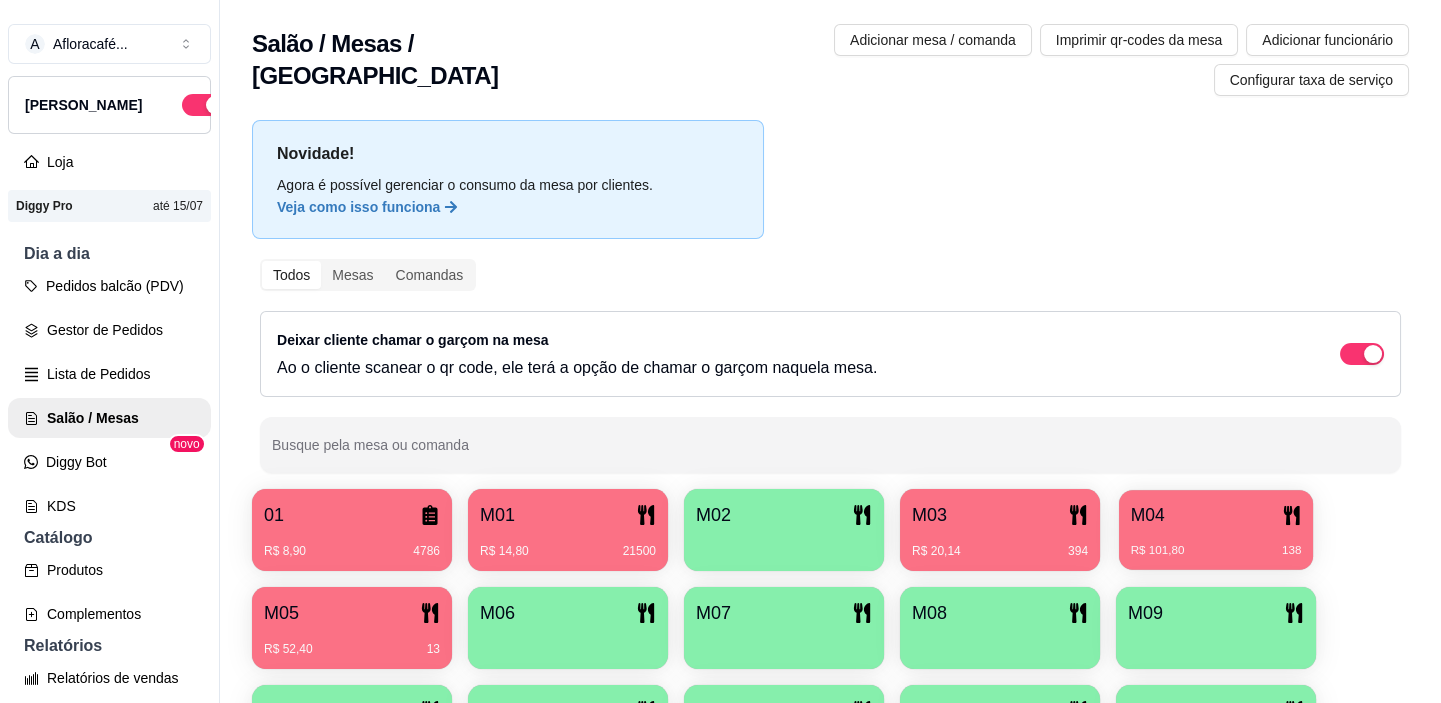 click on "R$ 101,80 138" at bounding box center [1216, 543] 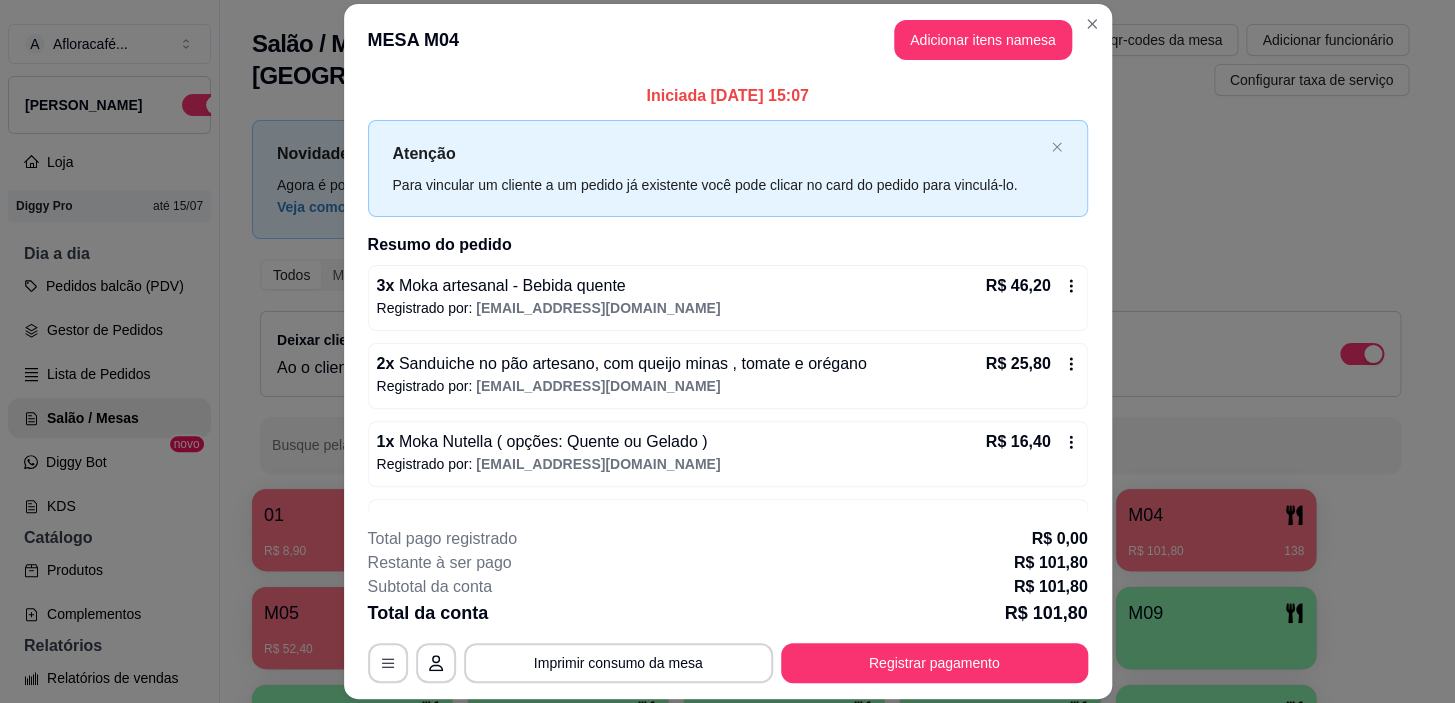 scroll, scrollTop: 60, scrollLeft: 0, axis: vertical 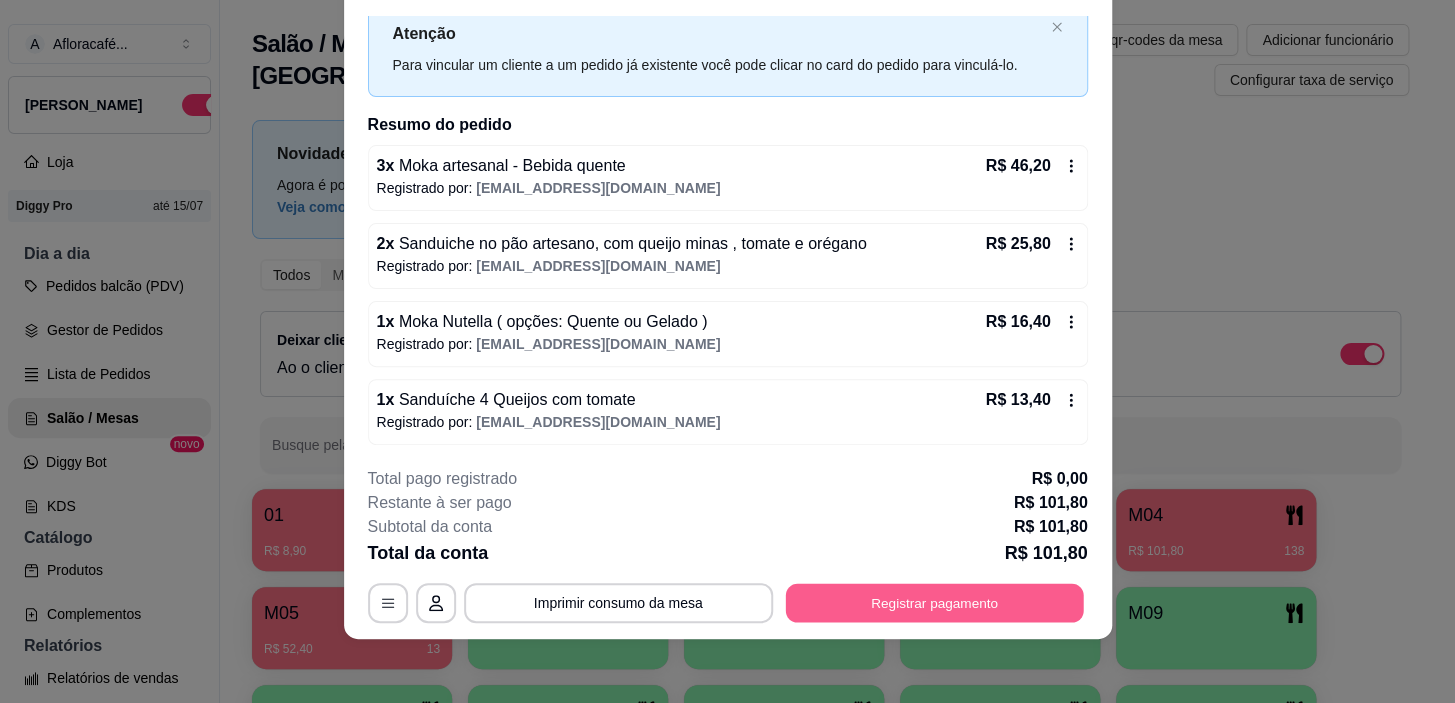 click on "Registrar pagamento" at bounding box center [934, 603] 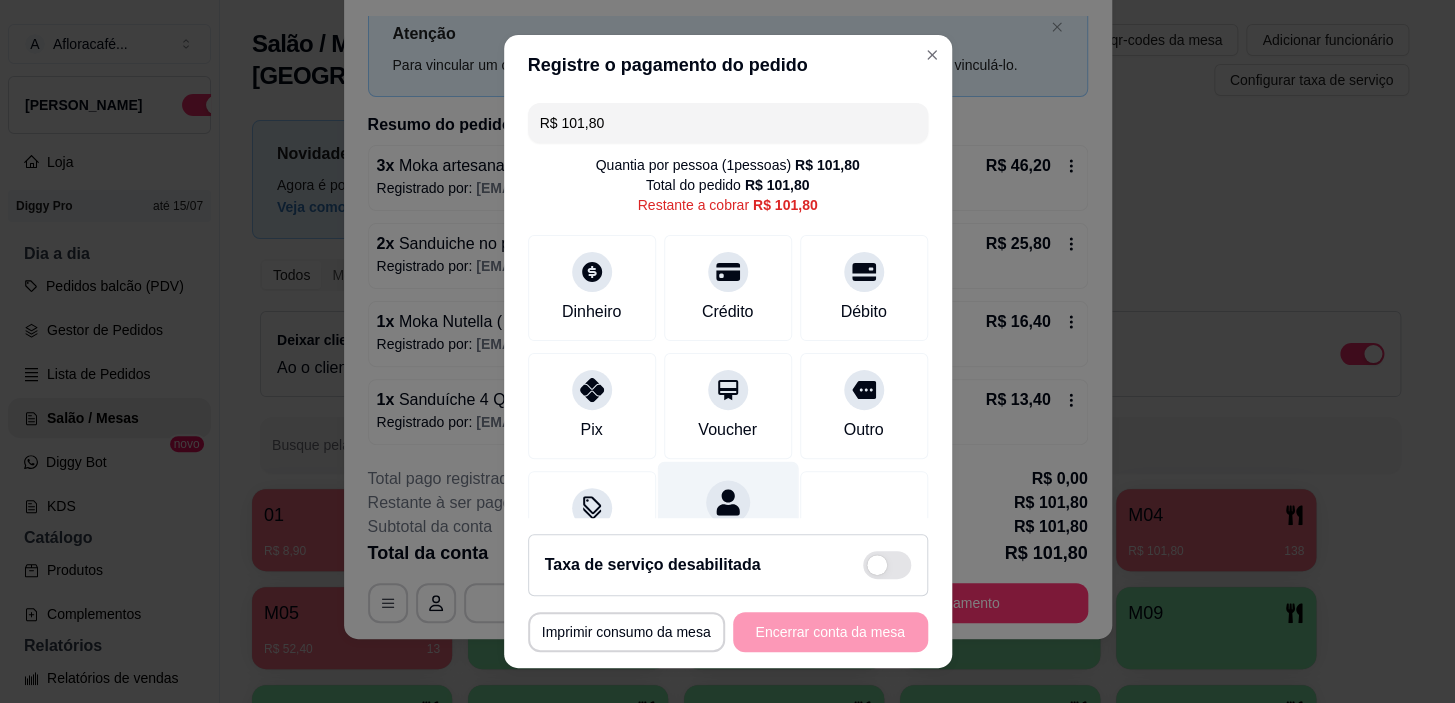 scroll, scrollTop: 90, scrollLeft: 0, axis: vertical 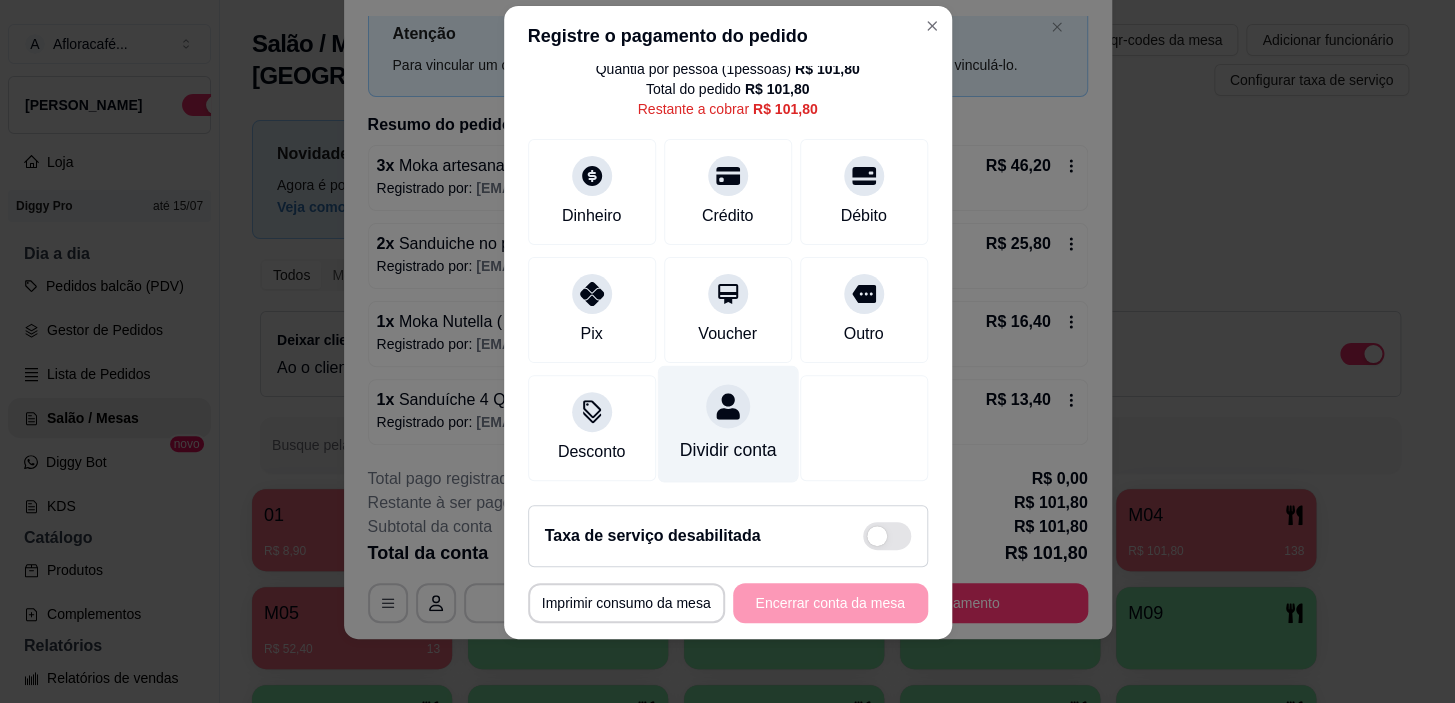click on "Dividir conta" at bounding box center (727, 424) 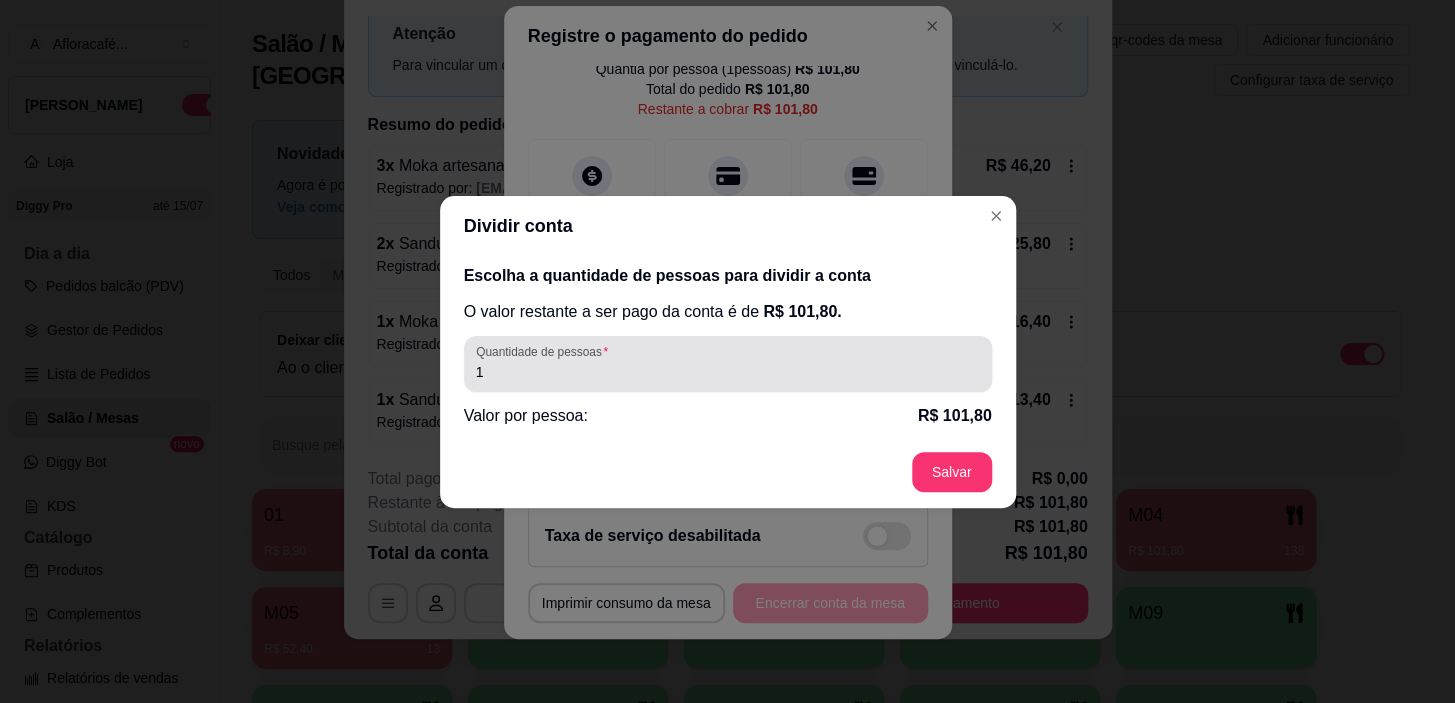 click on "1" at bounding box center [728, 364] 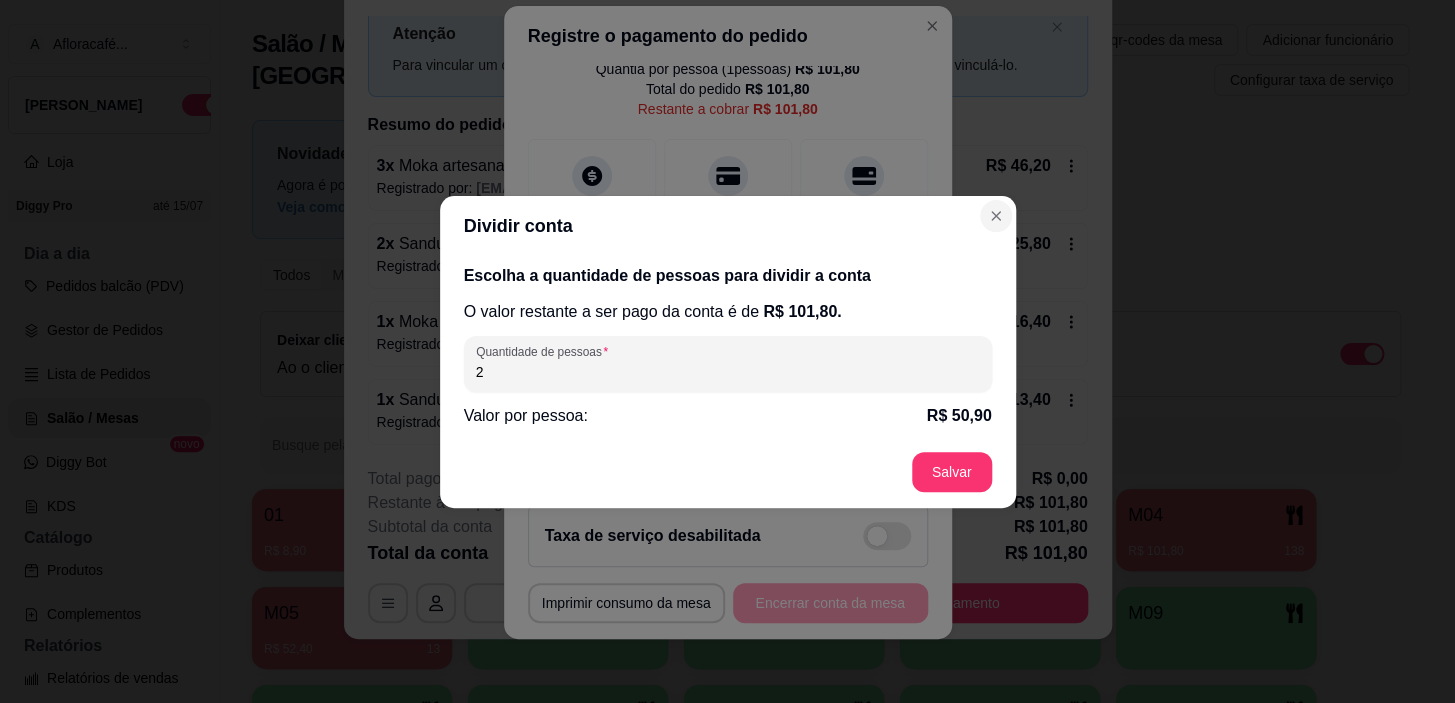 type on "2" 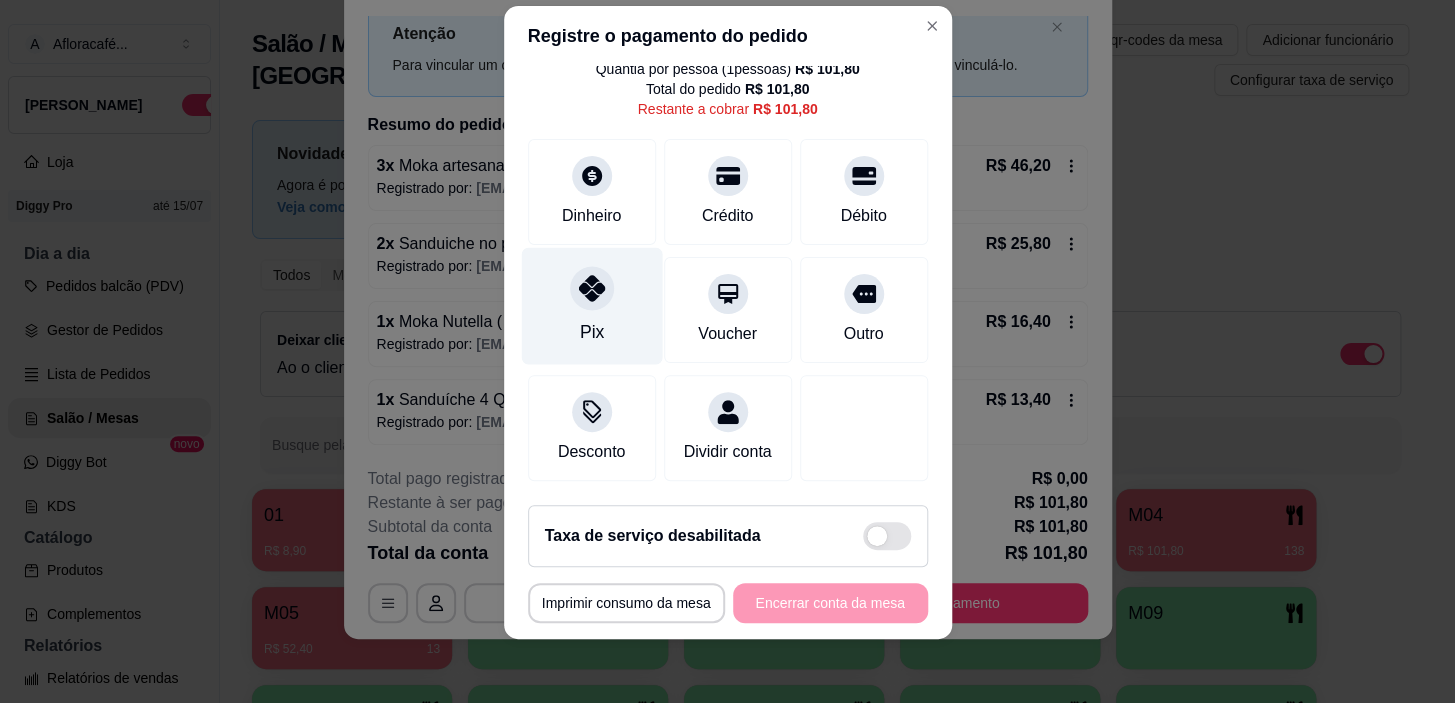 click at bounding box center (592, 289) 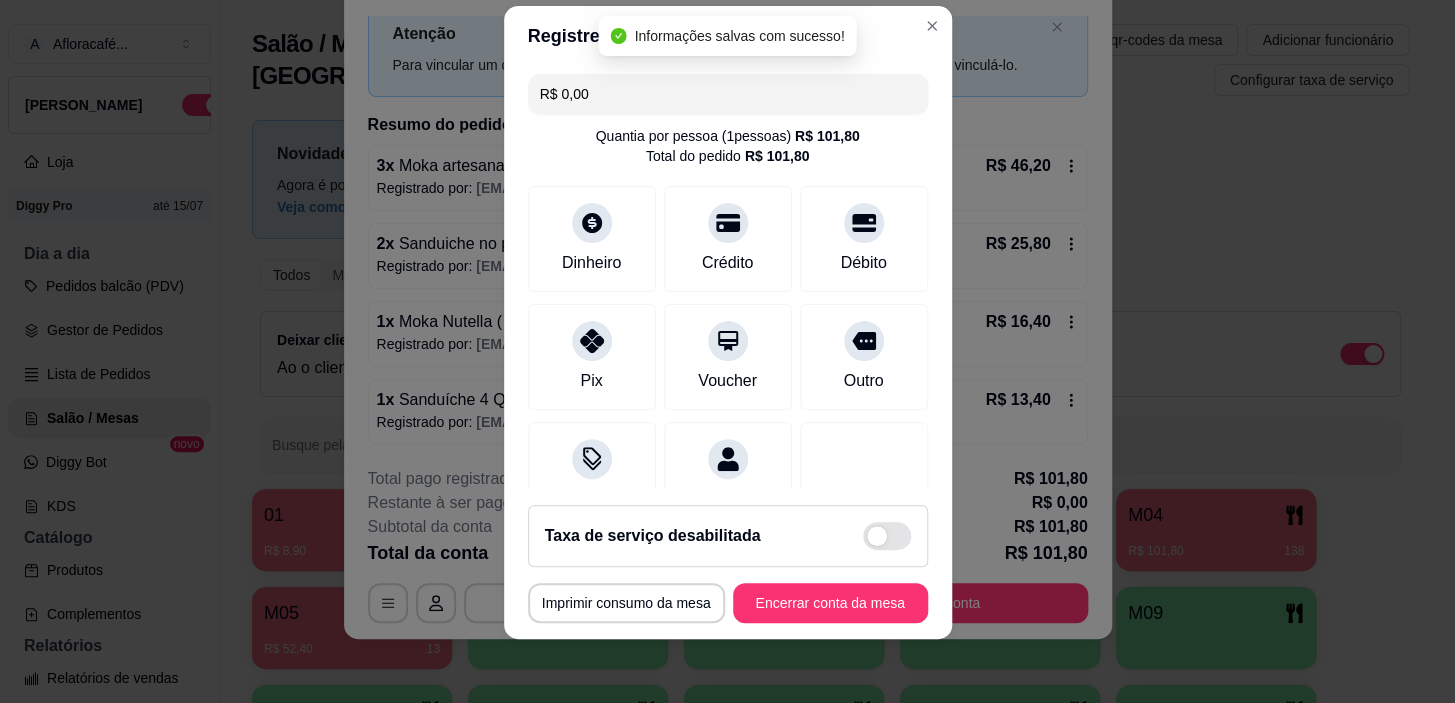 scroll, scrollTop: 174, scrollLeft: 0, axis: vertical 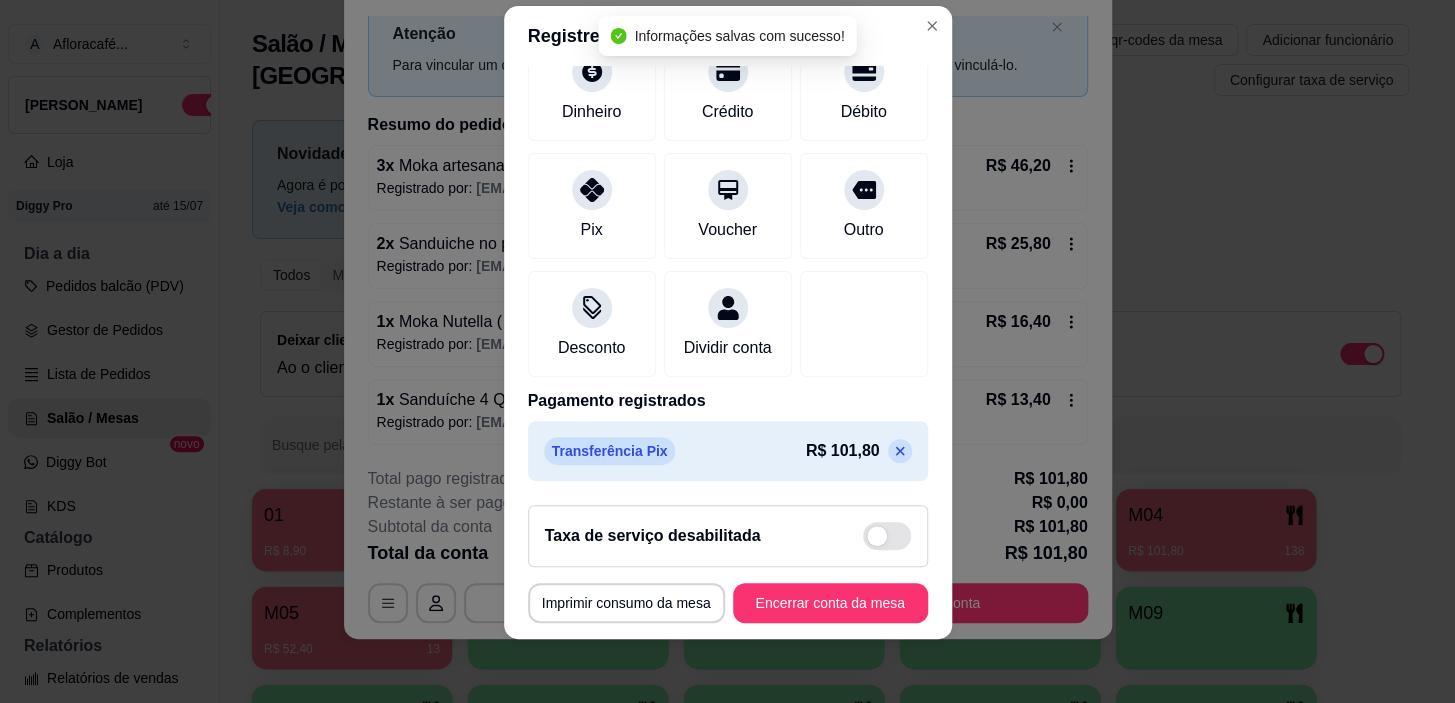 click 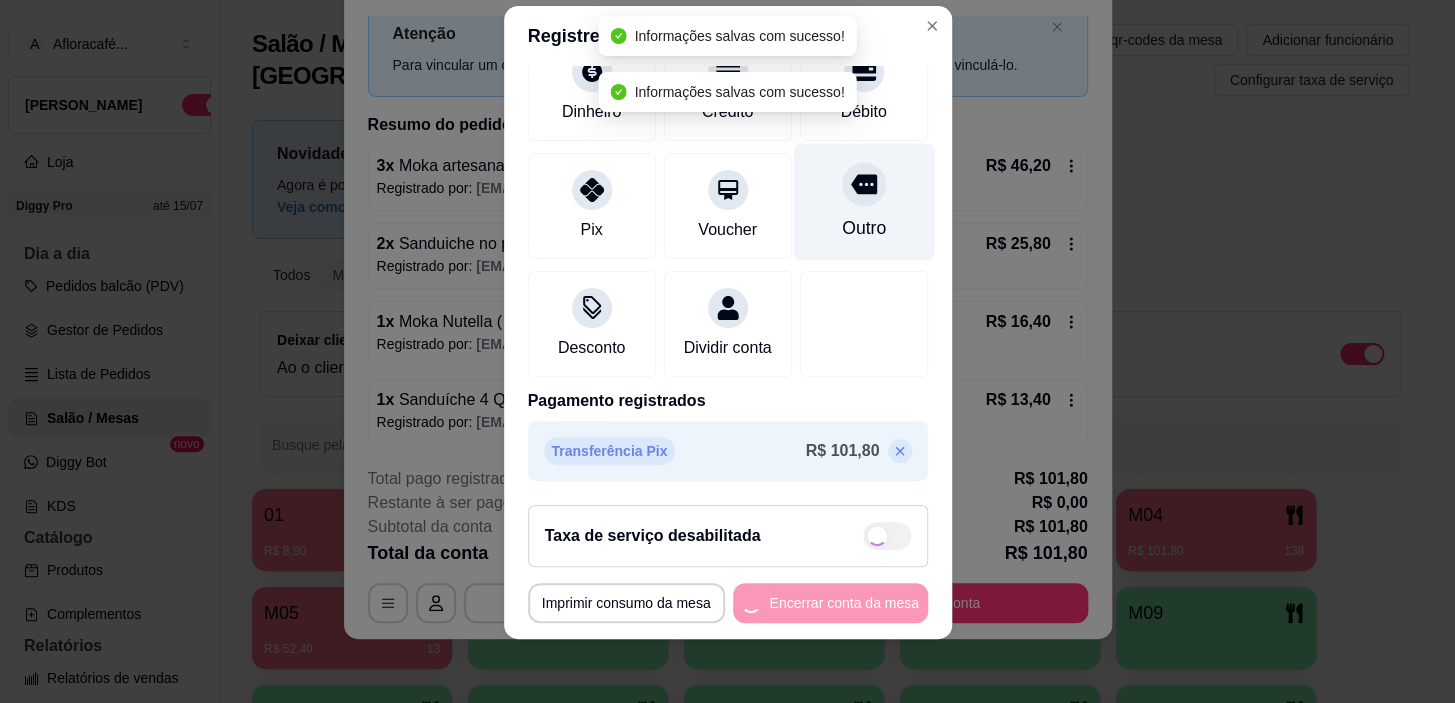 scroll, scrollTop: 0, scrollLeft: 0, axis: both 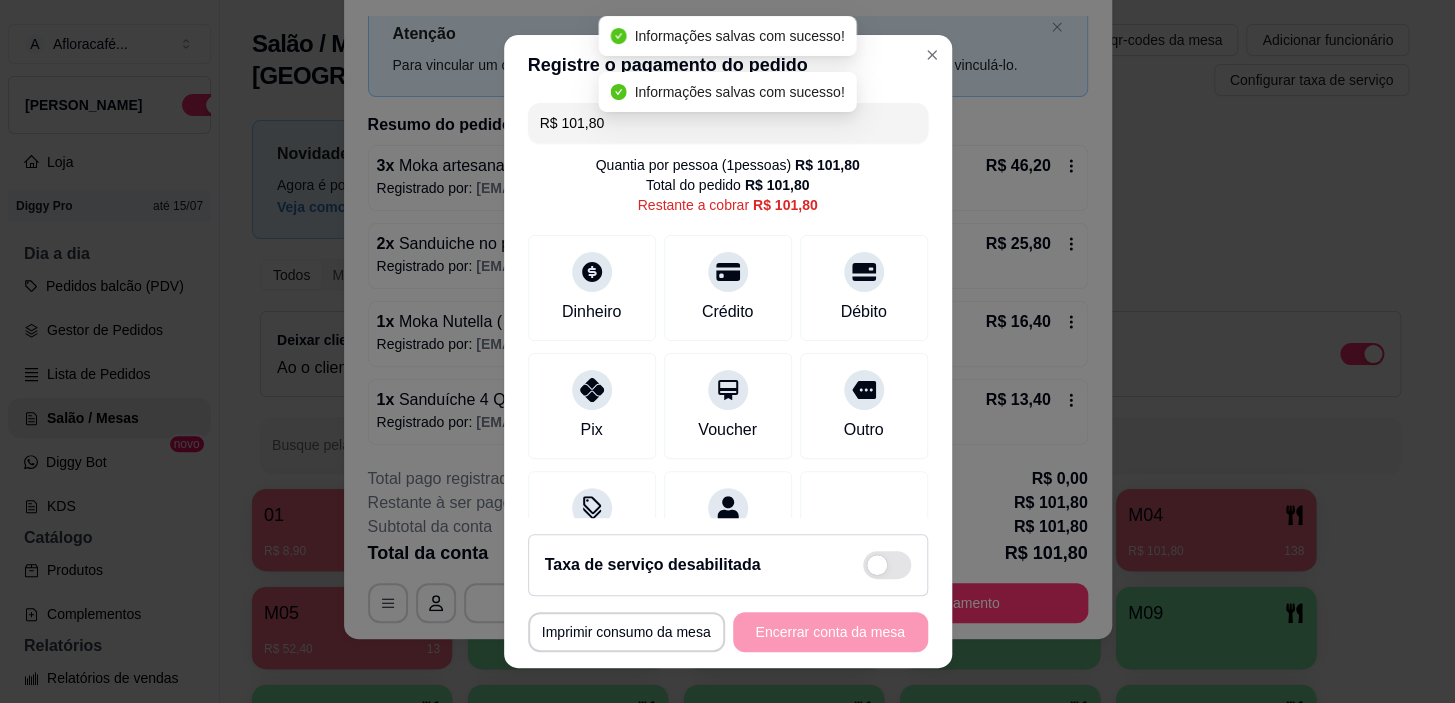 click on "R$ 101,80" at bounding box center (728, 123) 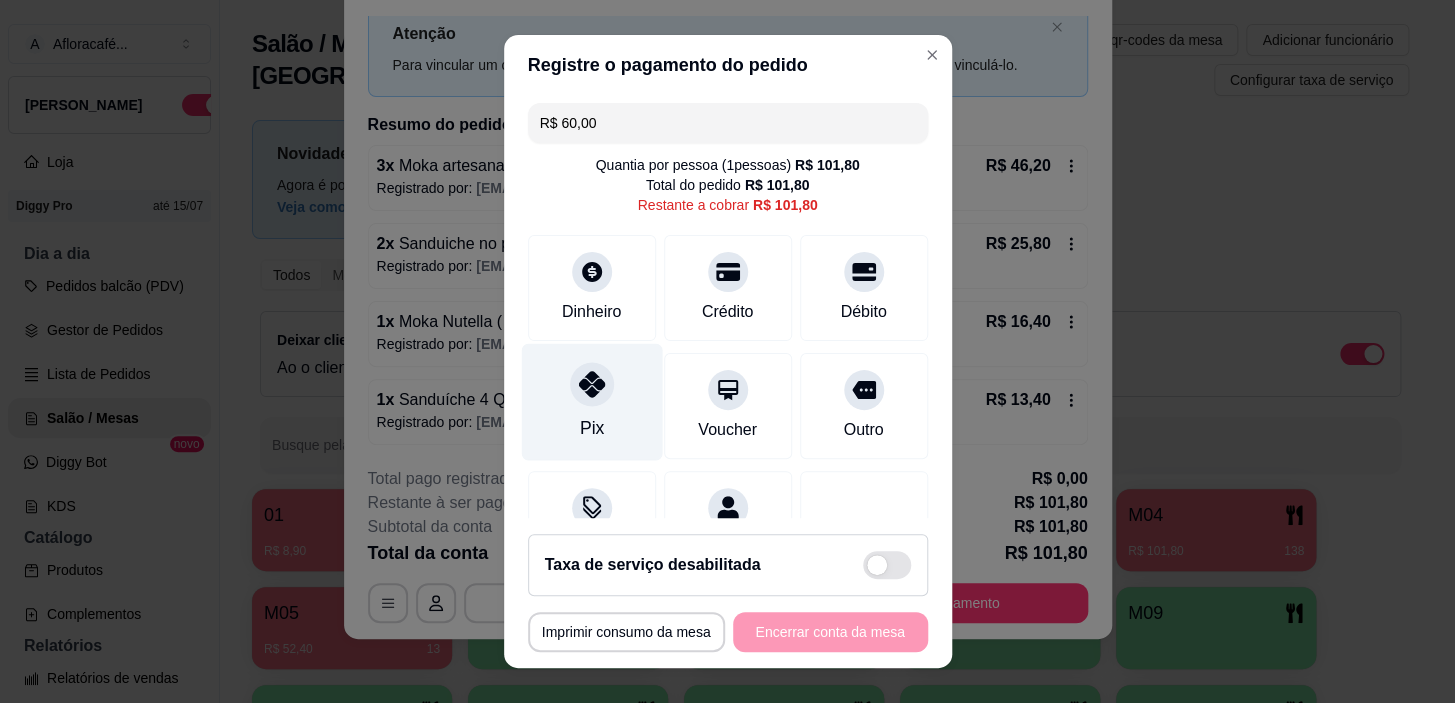 click on "Pix" at bounding box center [591, 402] 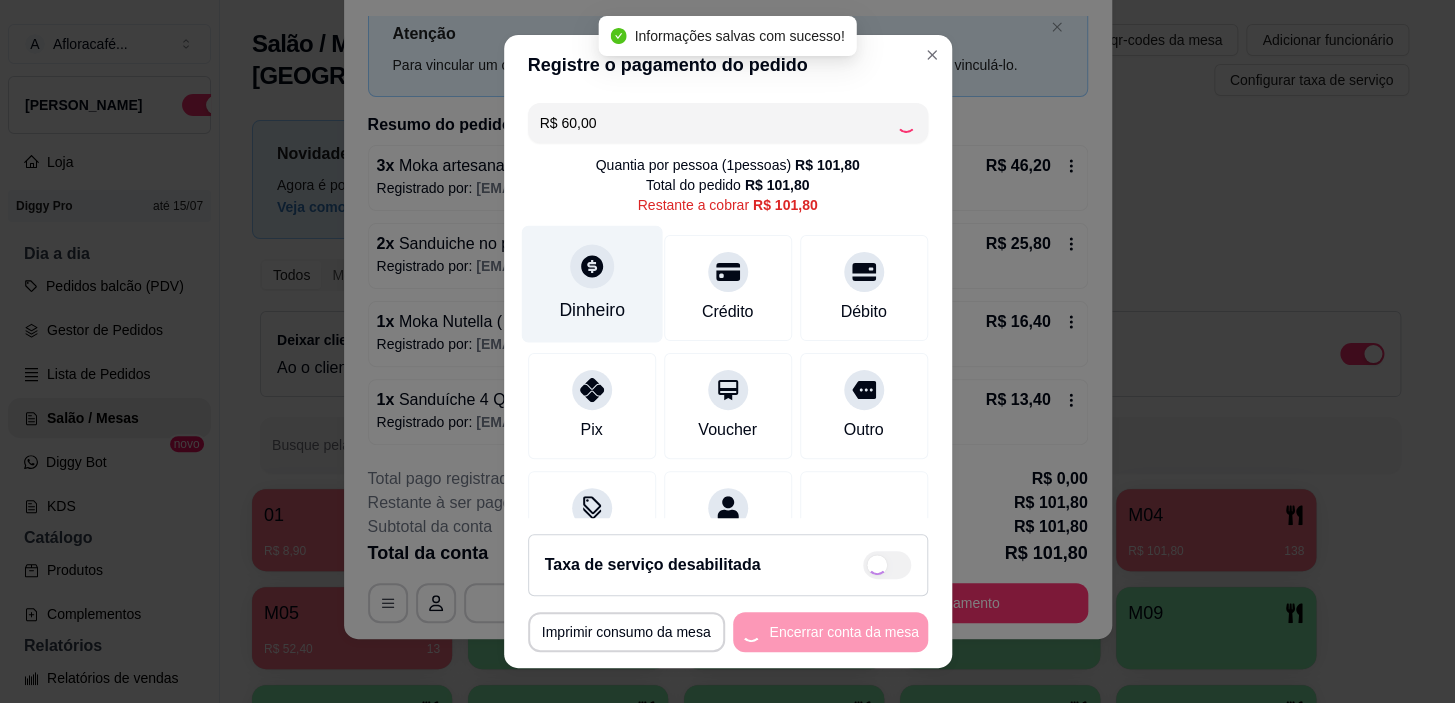type on "R$ 41,80" 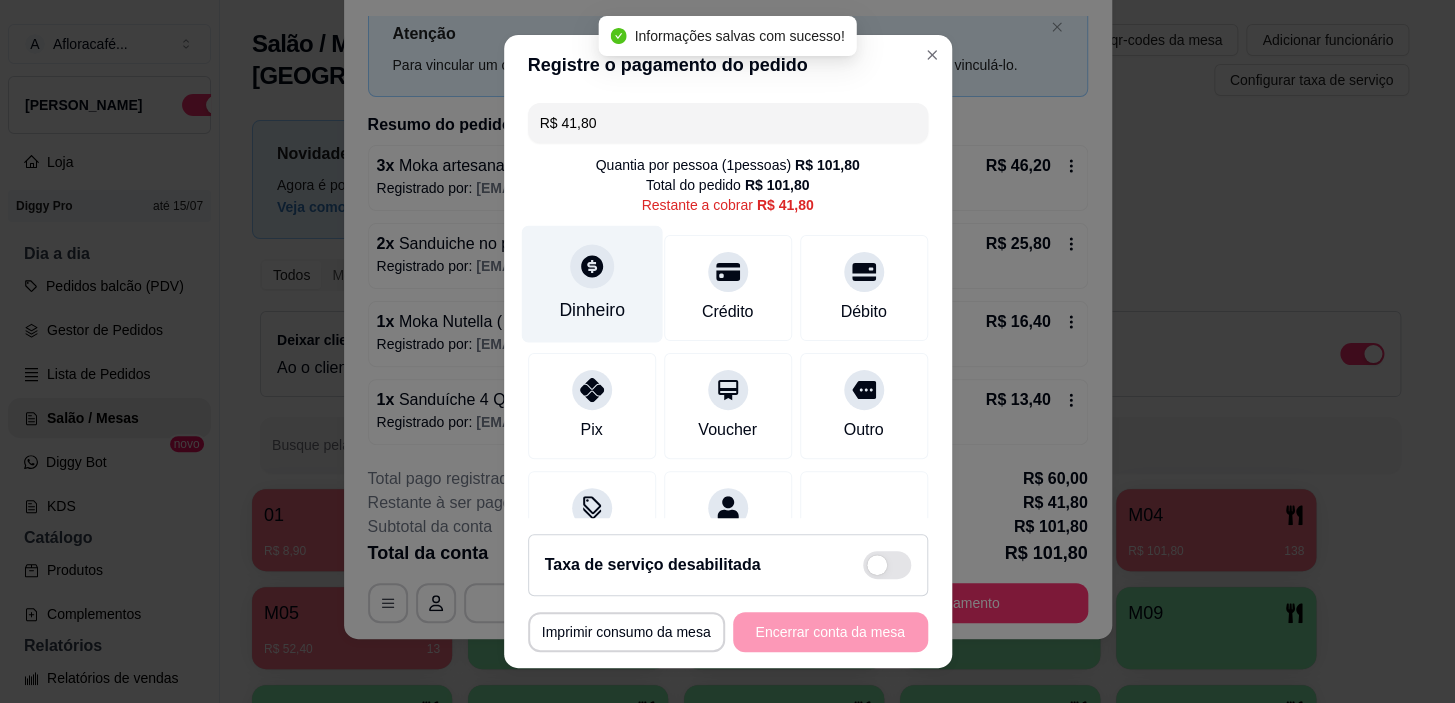 click on "Dinheiro" at bounding box center [591, 284] 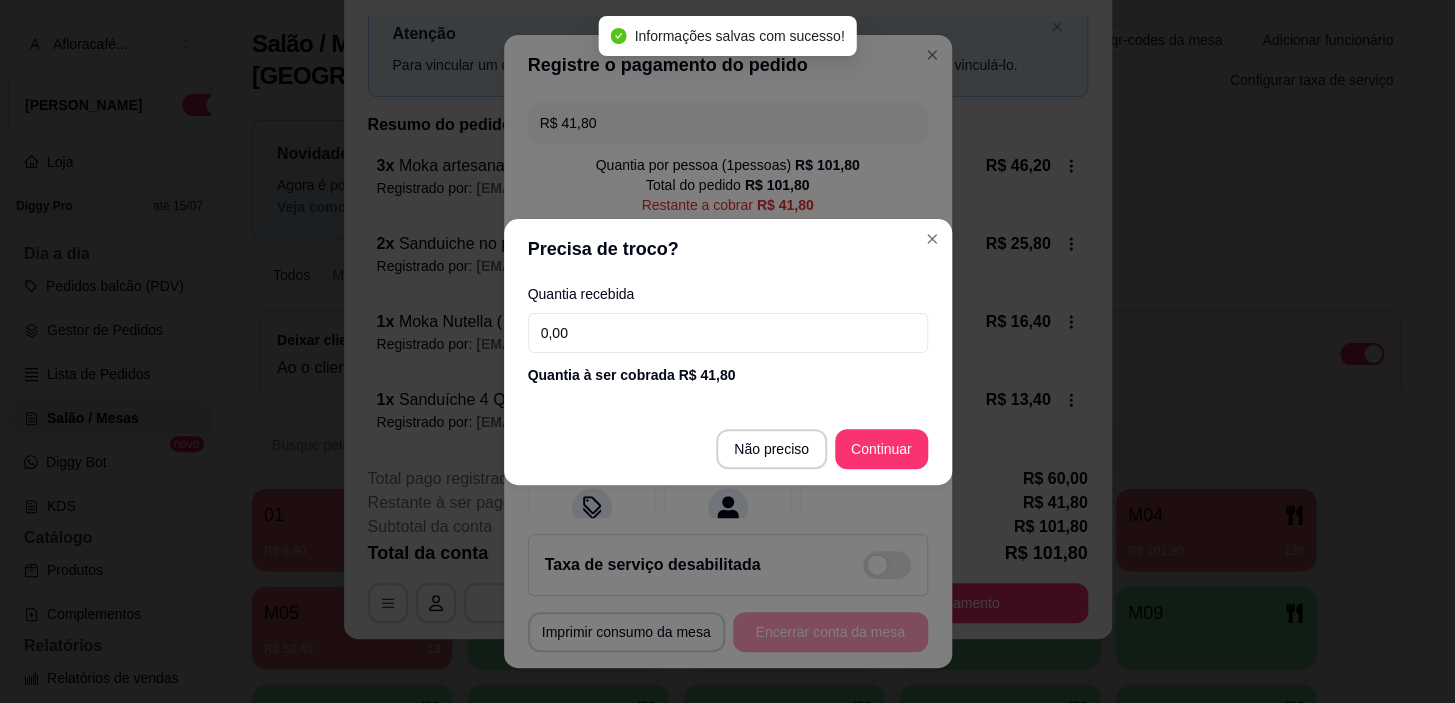 click on "Quantia recebida 0,00 Quantia à ser cobrada   R$ 41,80" at bounding box center [728, 336] 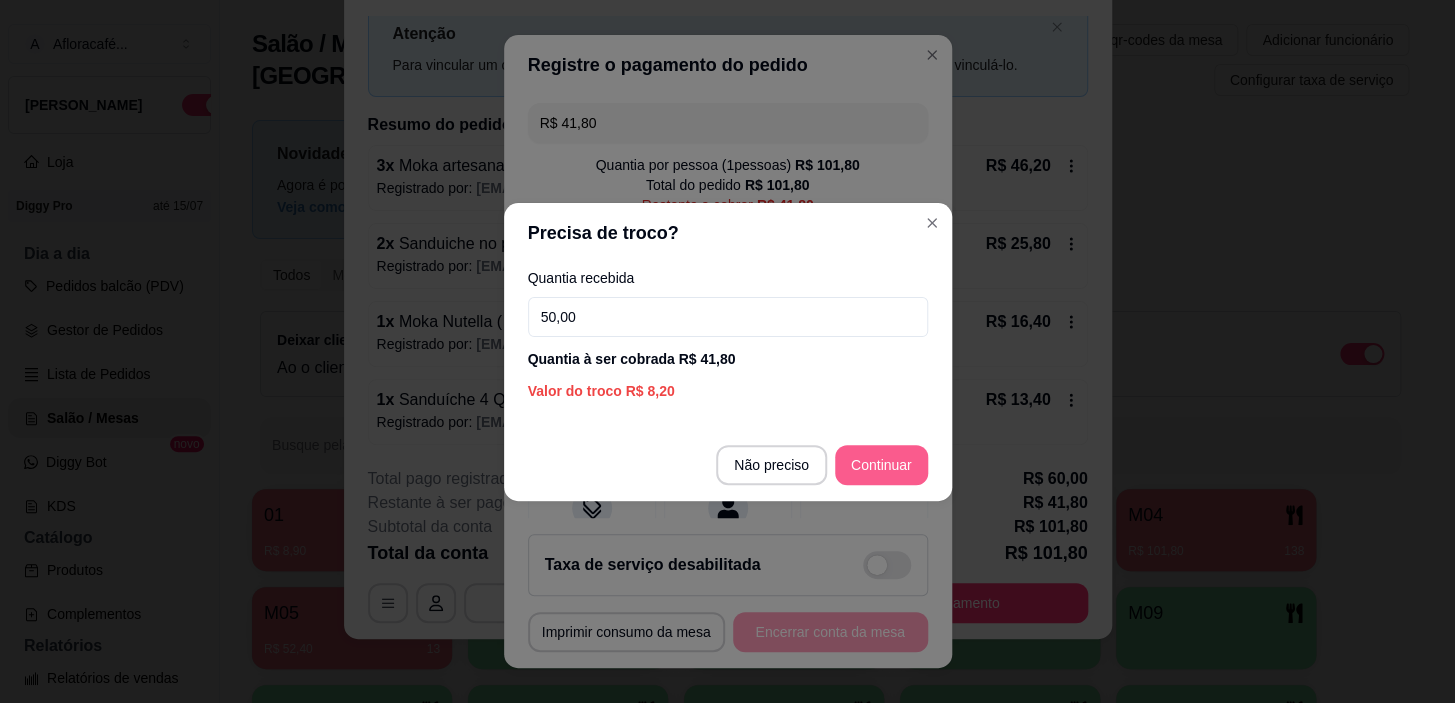 type on "50,00" 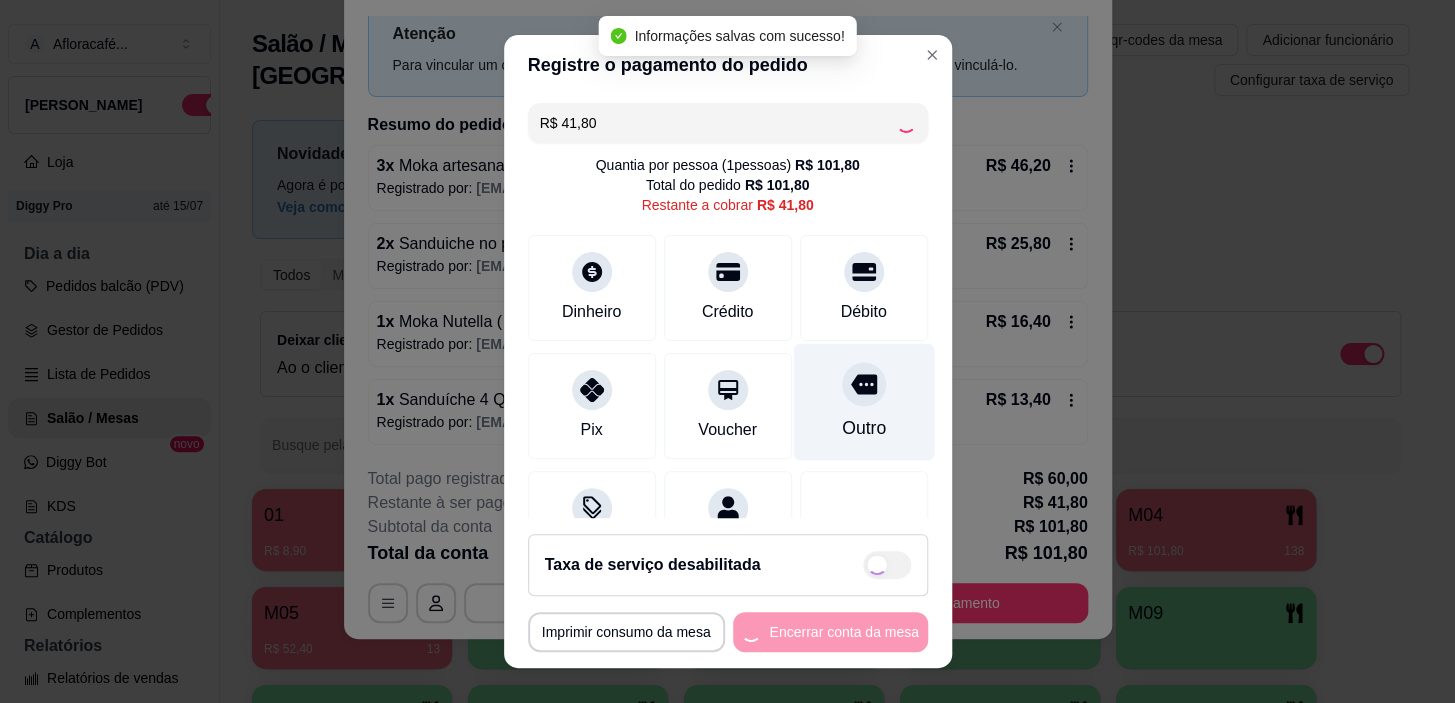 type on "R$ 0,00" 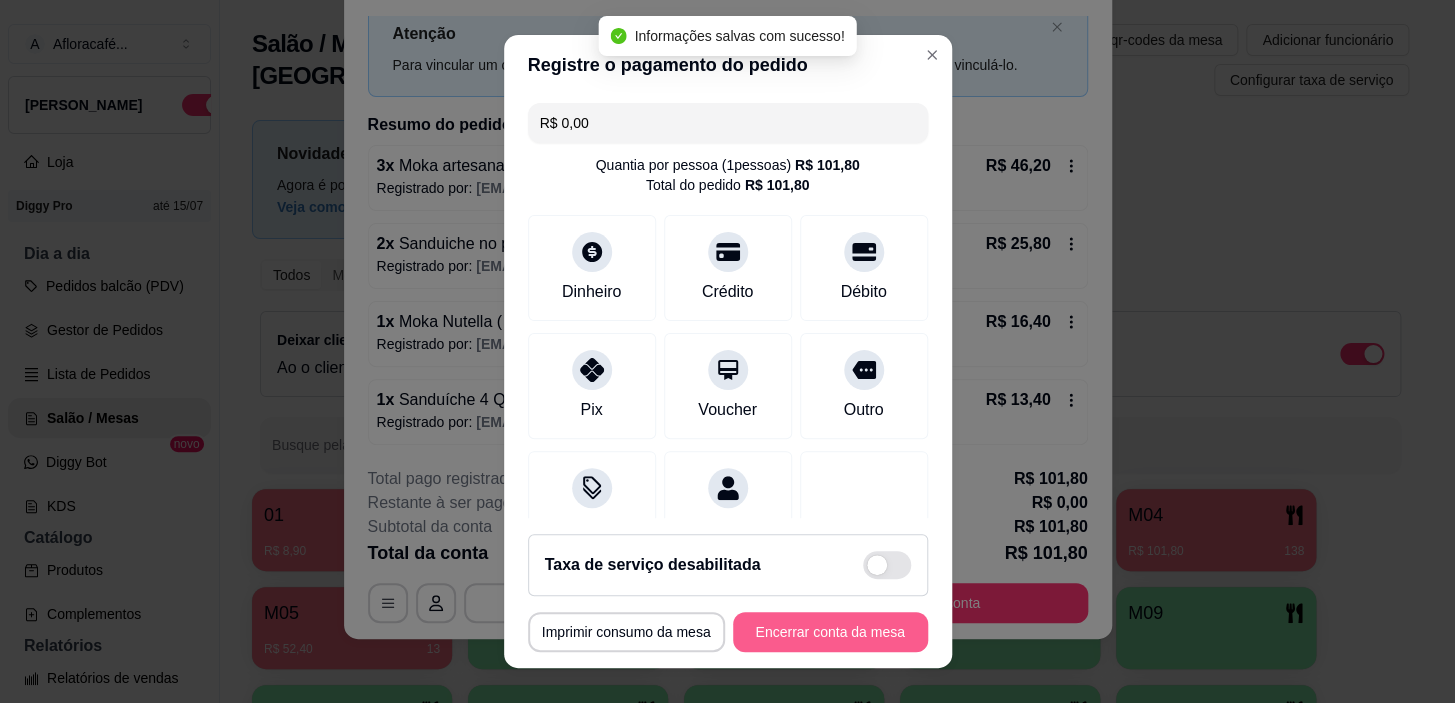 click on "Encerrar conta da mesa" at bounding box center [830, 632] 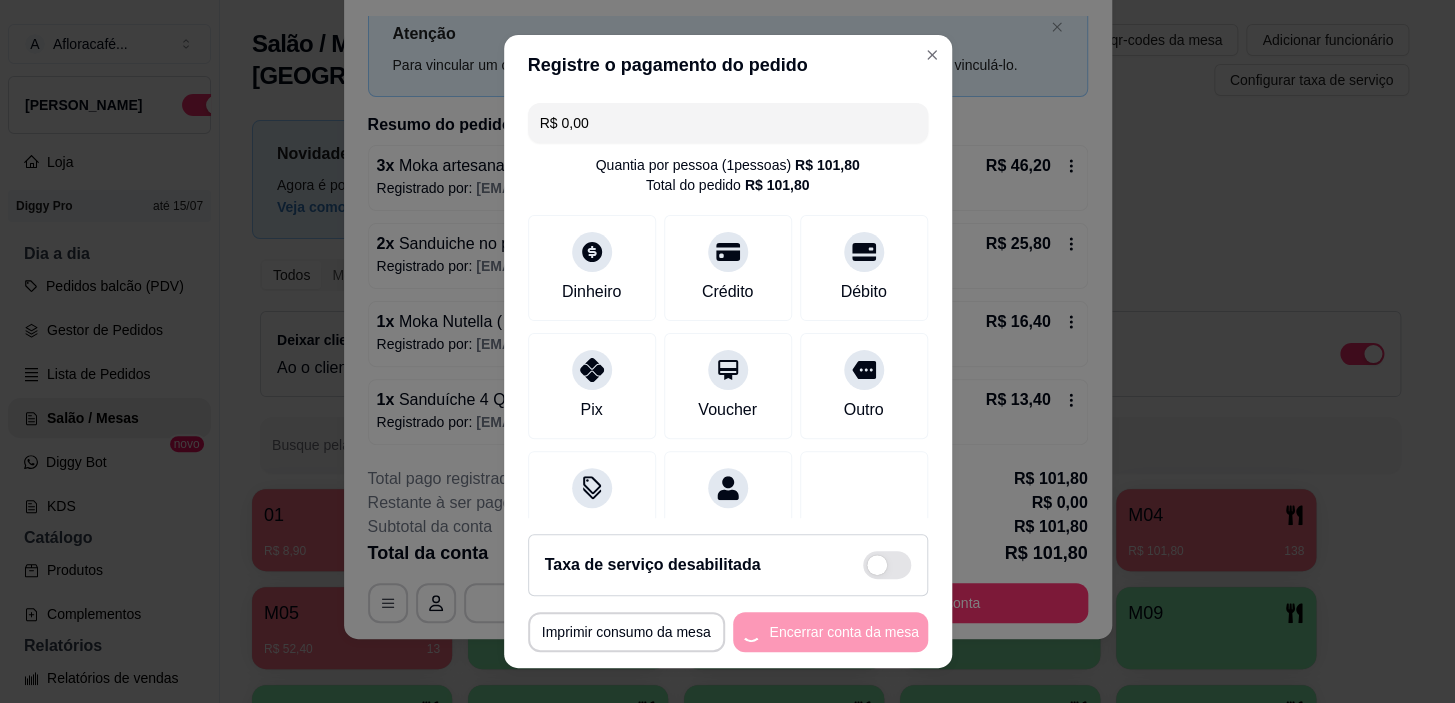 scroll, scrollTop: 0, scrollLeft: 0, axis: both 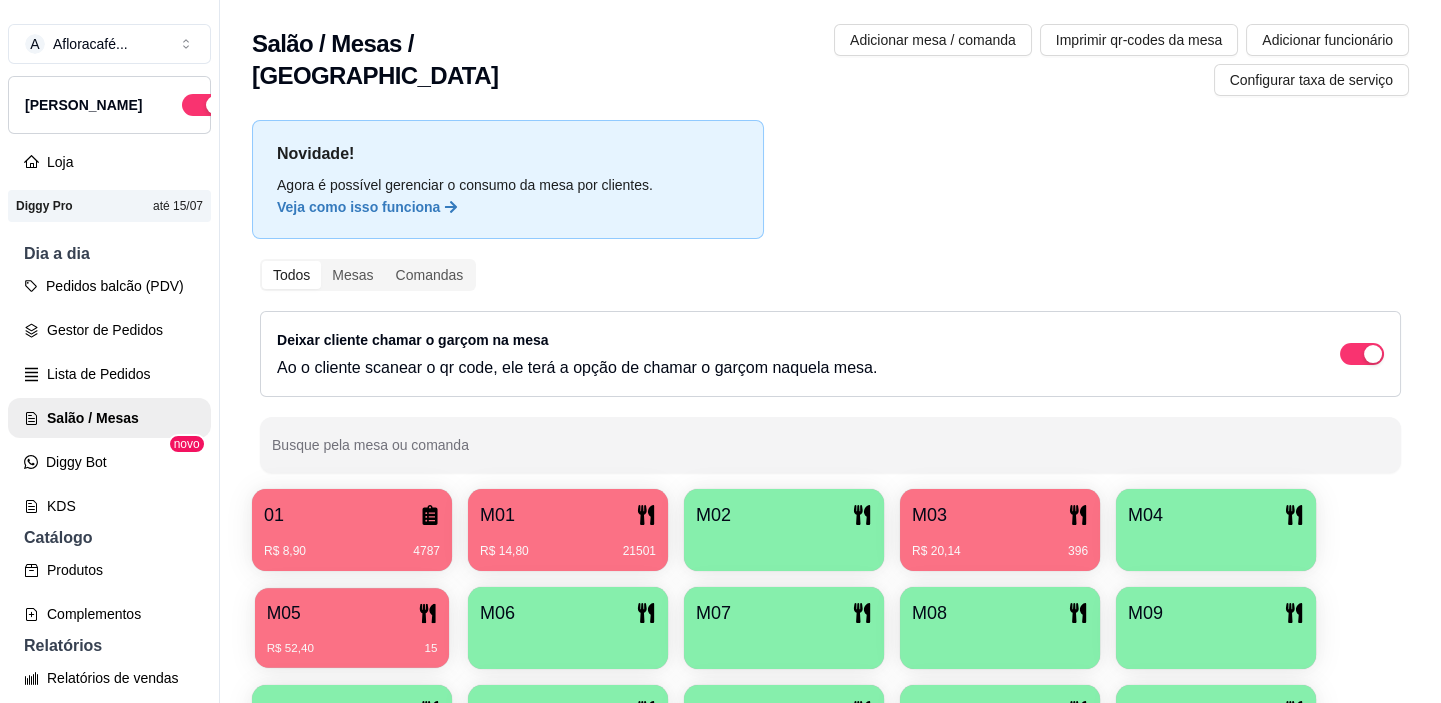 click on "R$ 52,40 15" at bounding box center (352, 649) 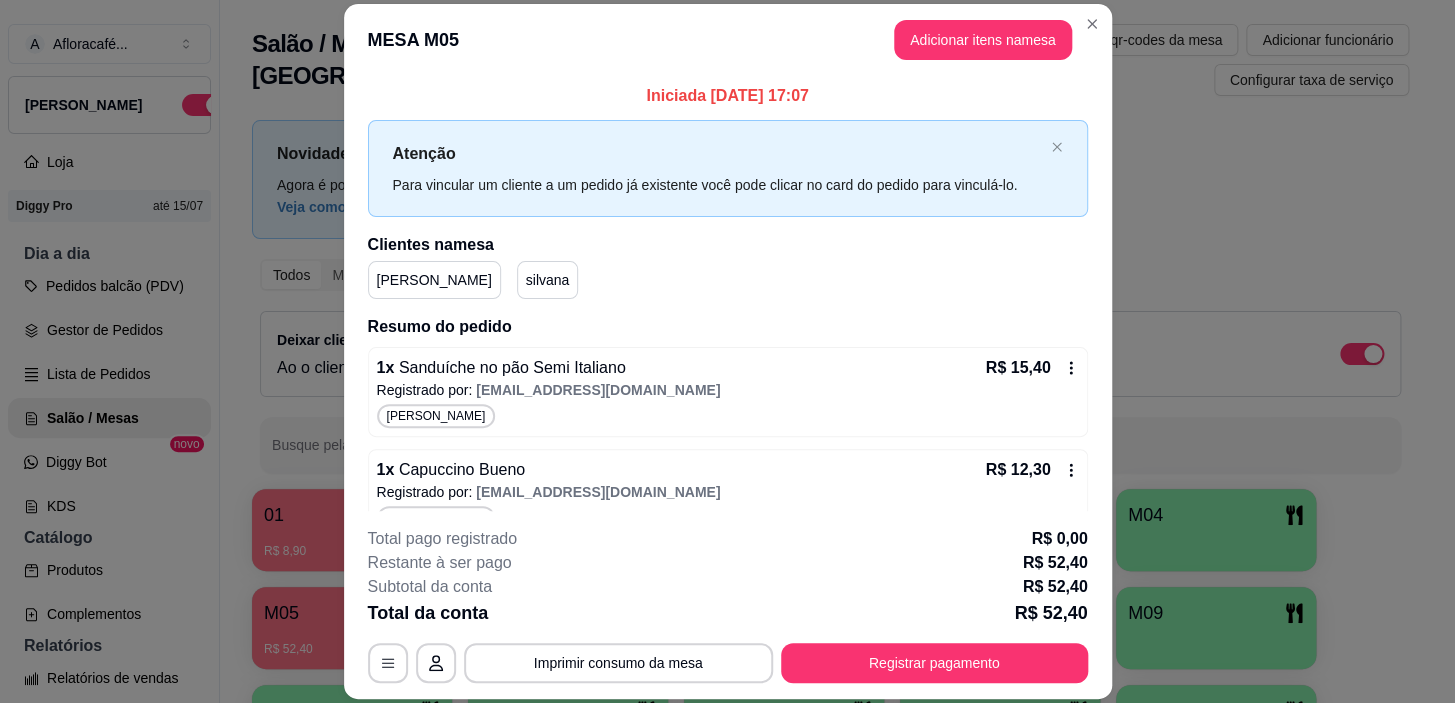 scroll, scrollTop: 238, scrollLeft: 0, axis: vertical 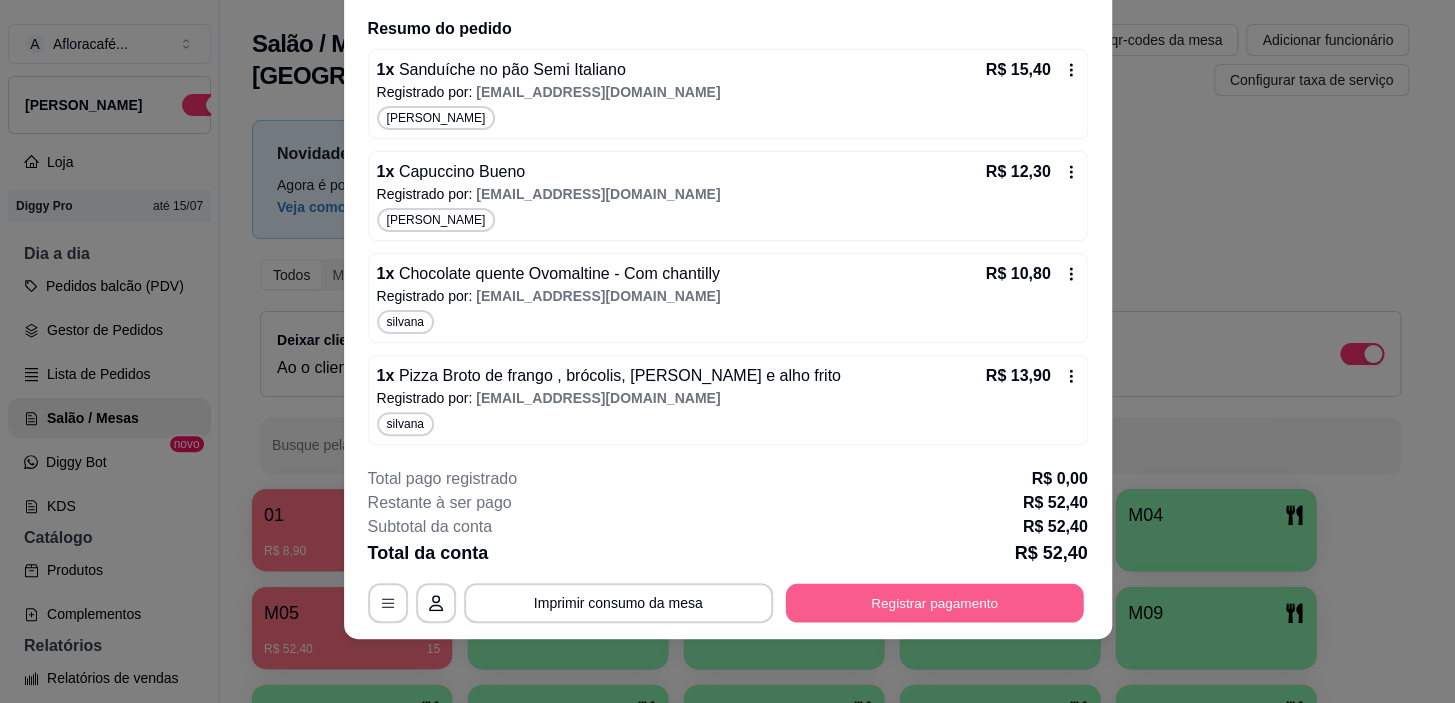 click on "Registrar pagamento" at bounding box center (934, 603) 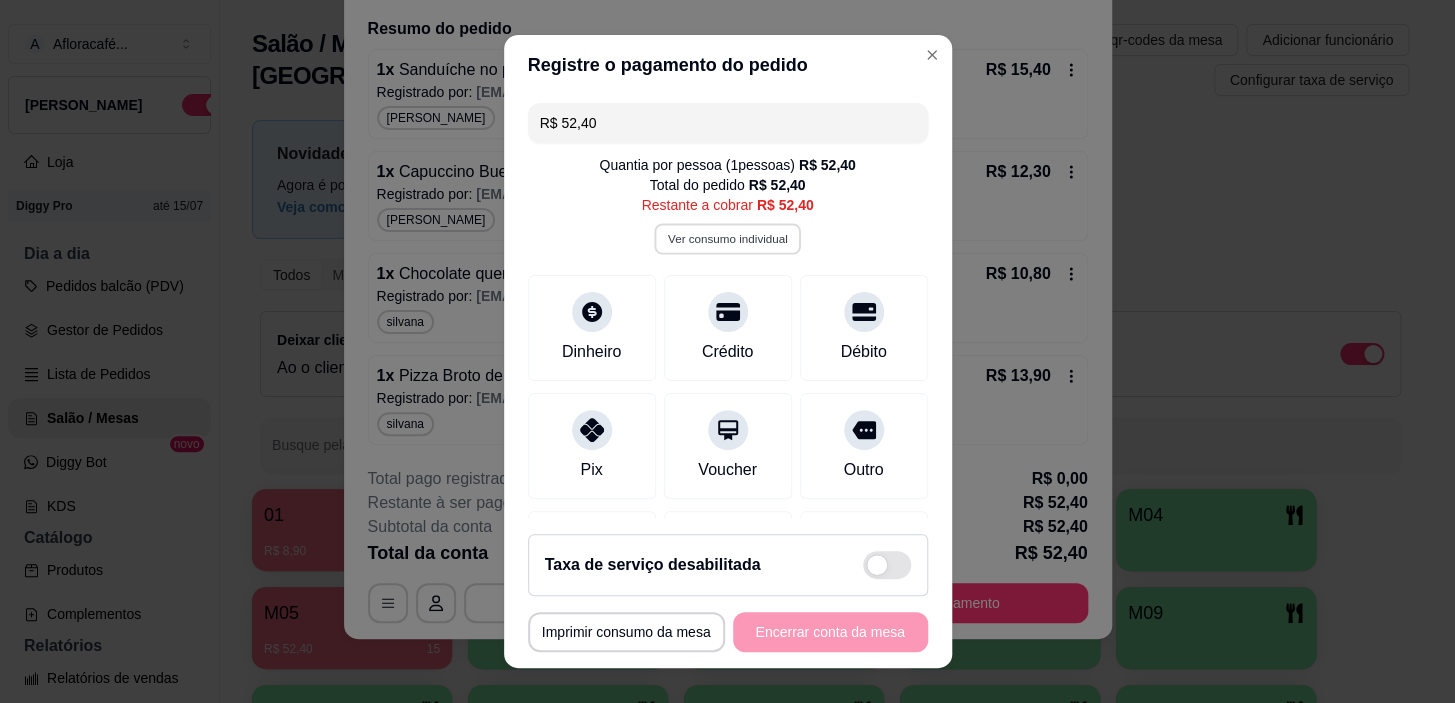 click on "Ver consumo individual" at bounding box center (727, 239) 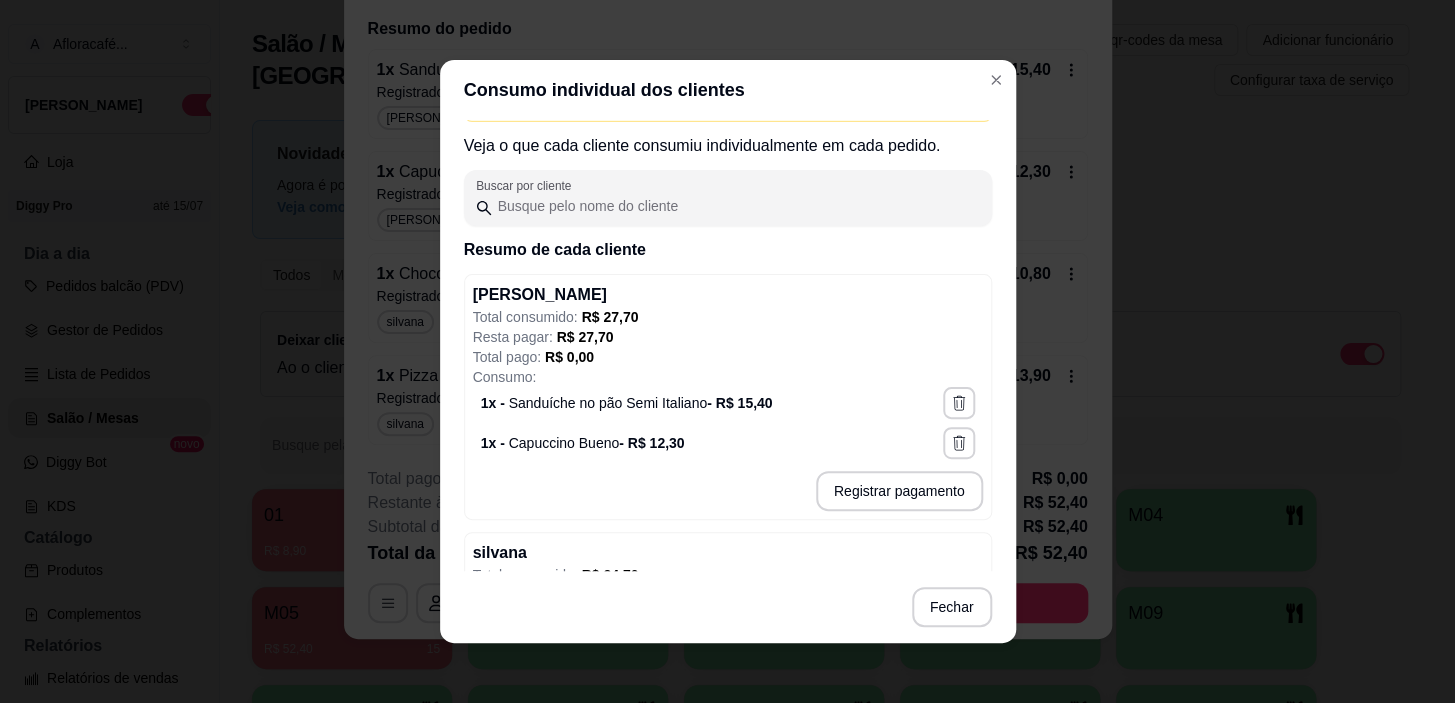 scroll, scrollTop: 181, scrollLeft: 0, axis: vertical 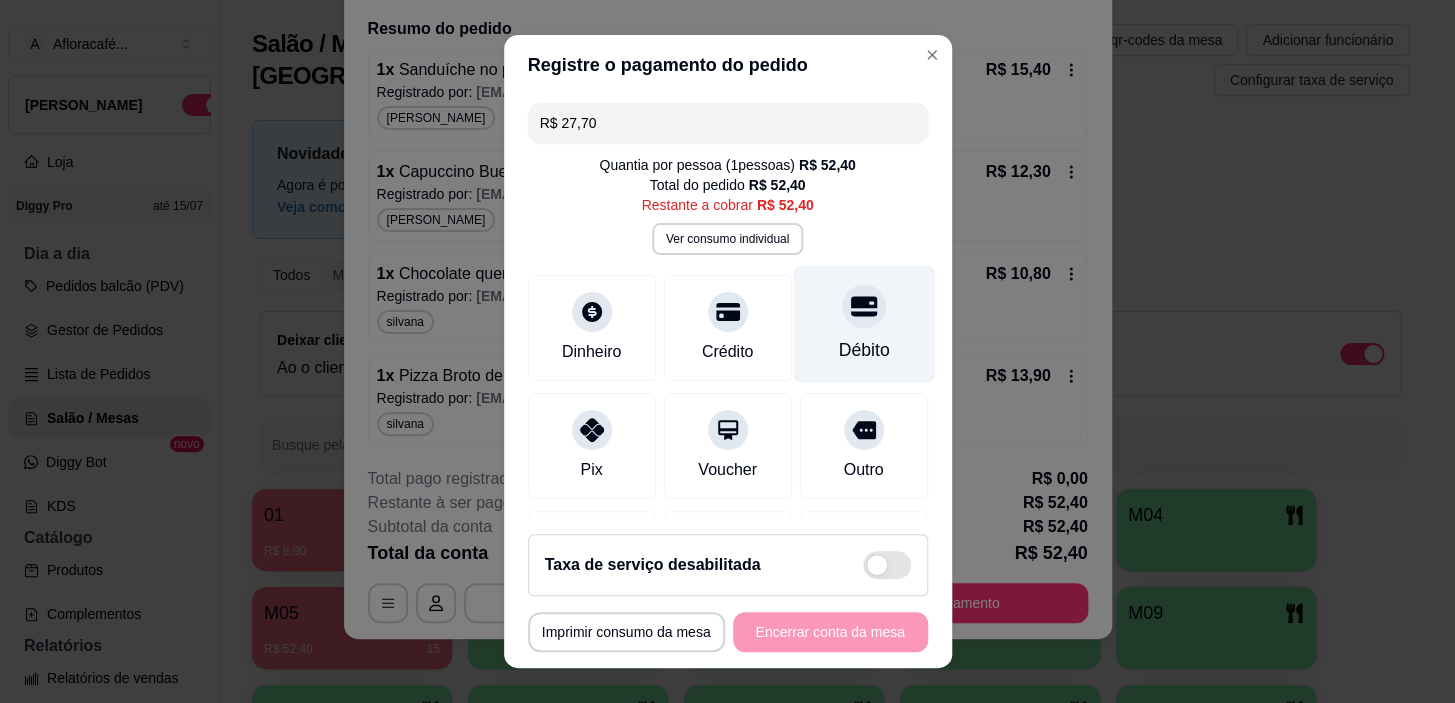 click at bounding box center [864, 307] 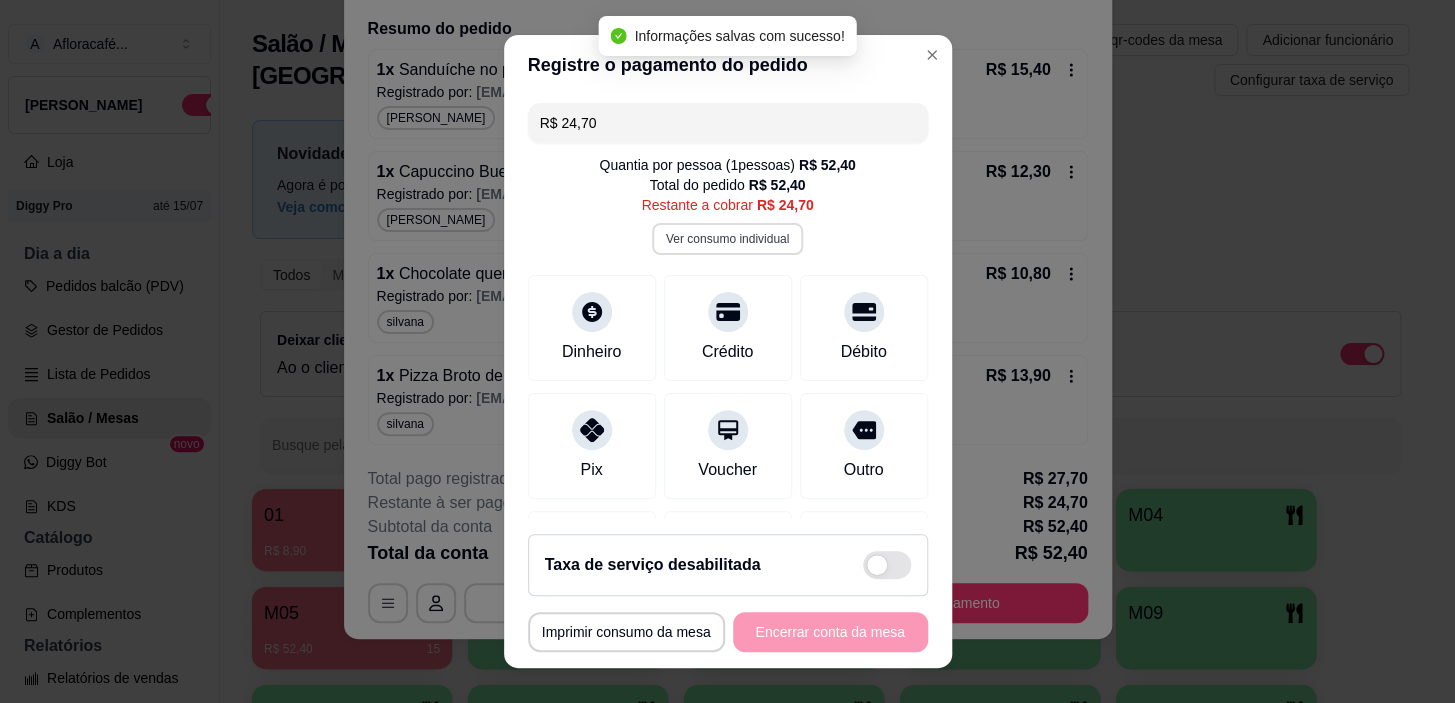click on "Ver consumo individual" at bounding box center [727, 239] 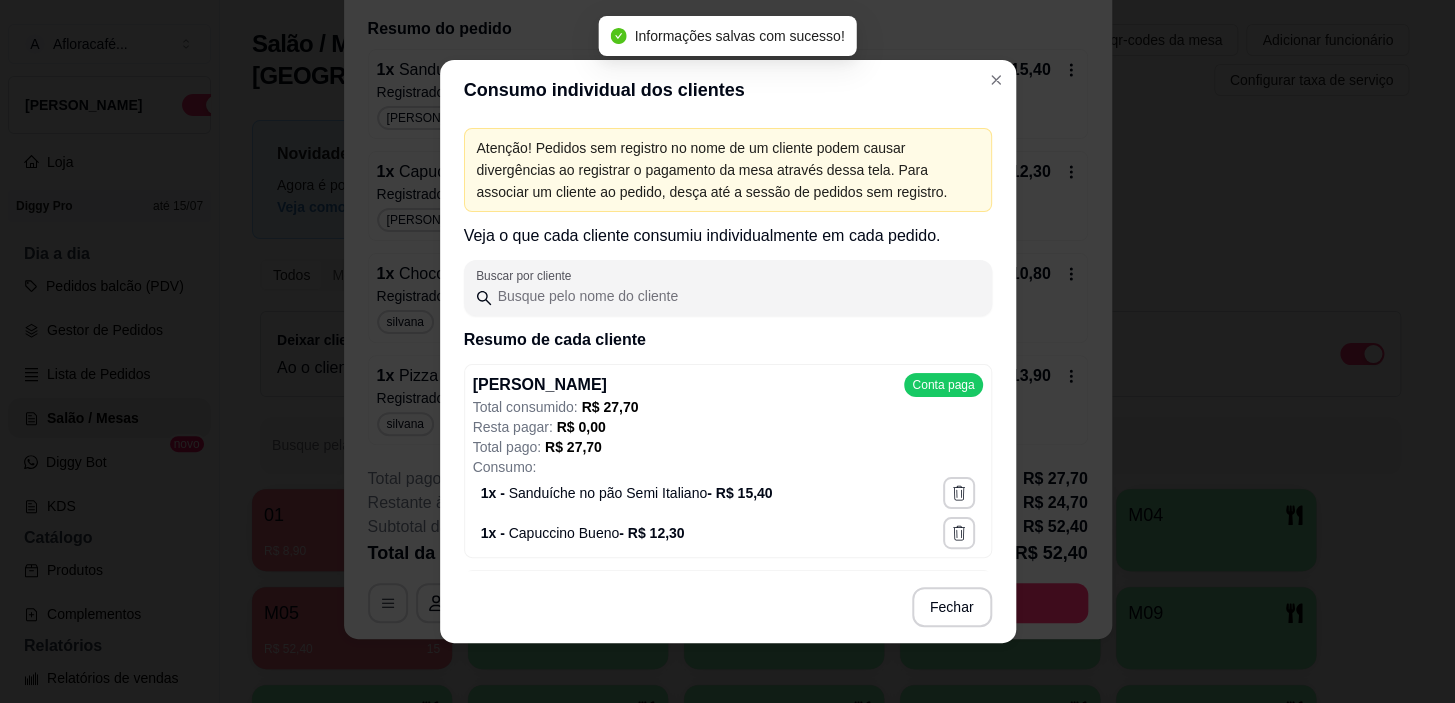 scroll, scrollTop: 252, scrollLeft: 0, axis: vertical 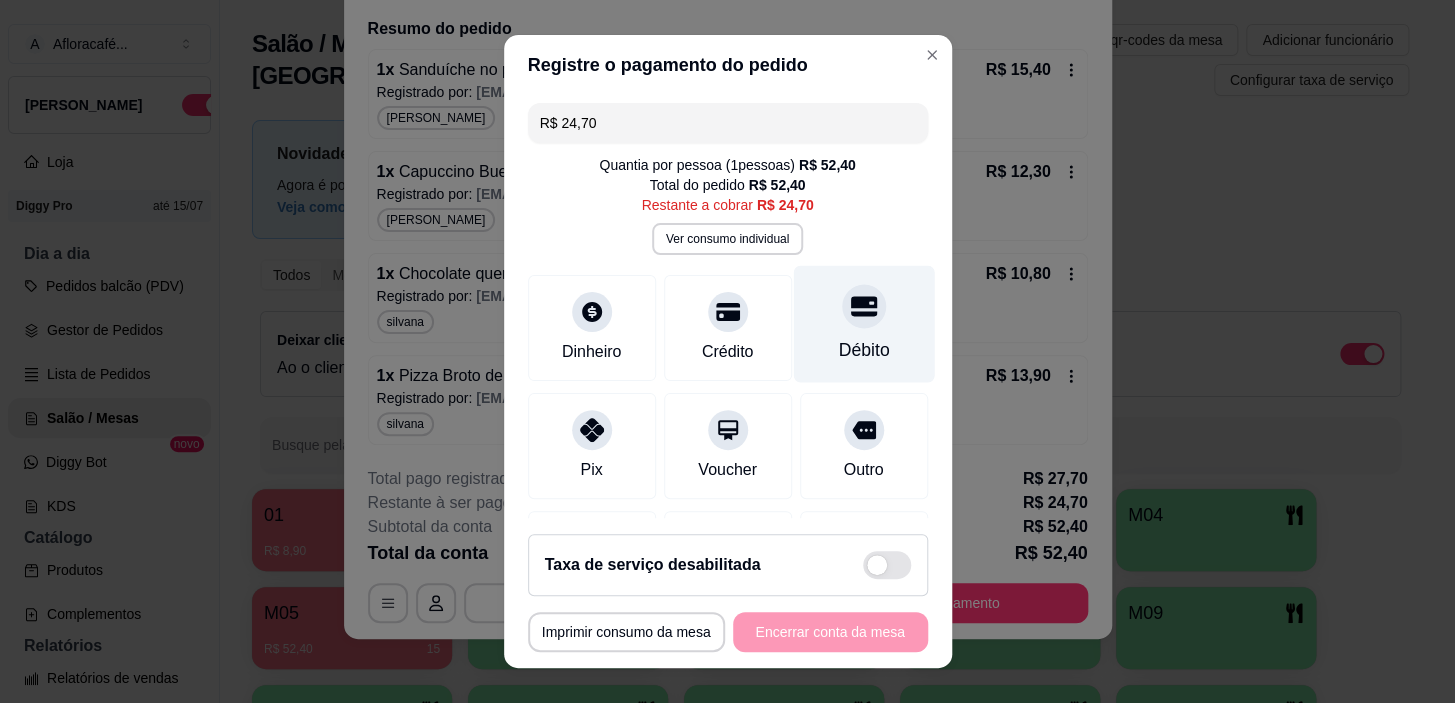 click on "Débito" at bounding box center [863, 324] 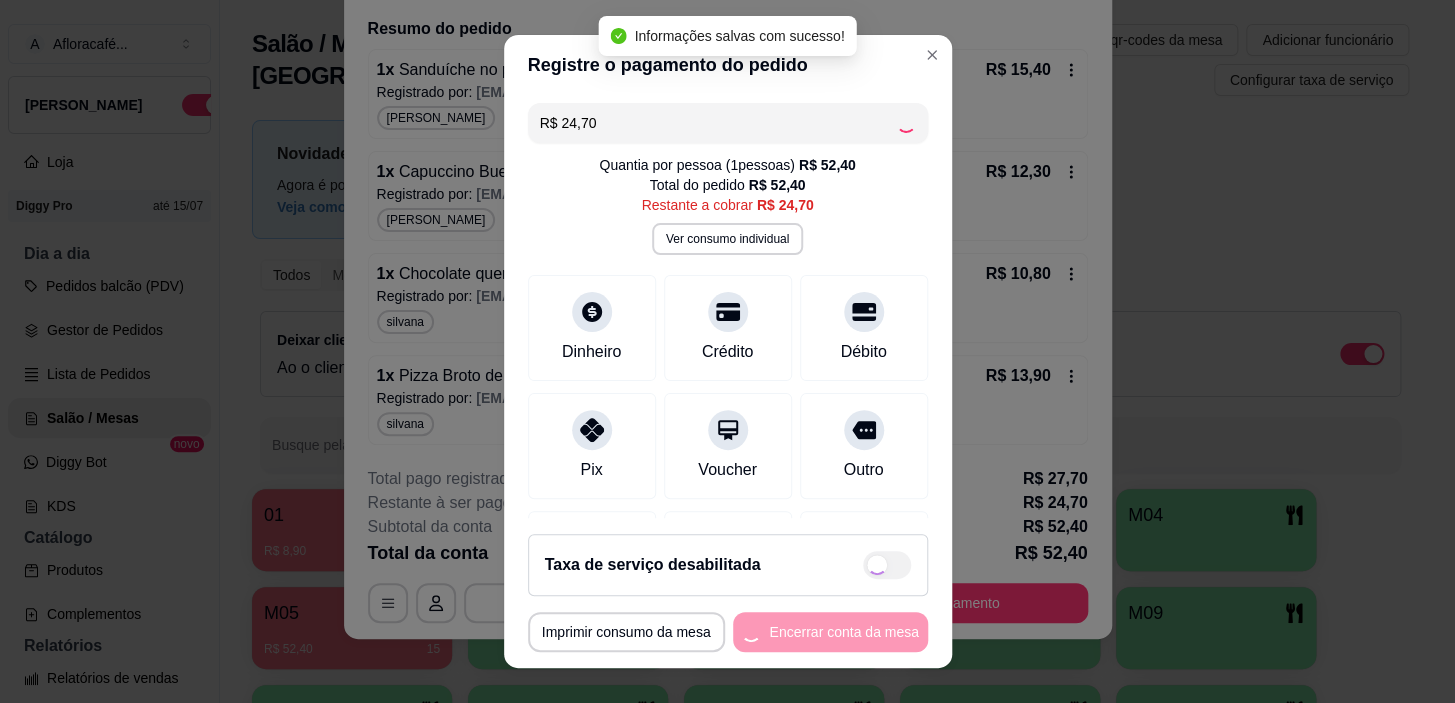 type on "R$ 0,00" 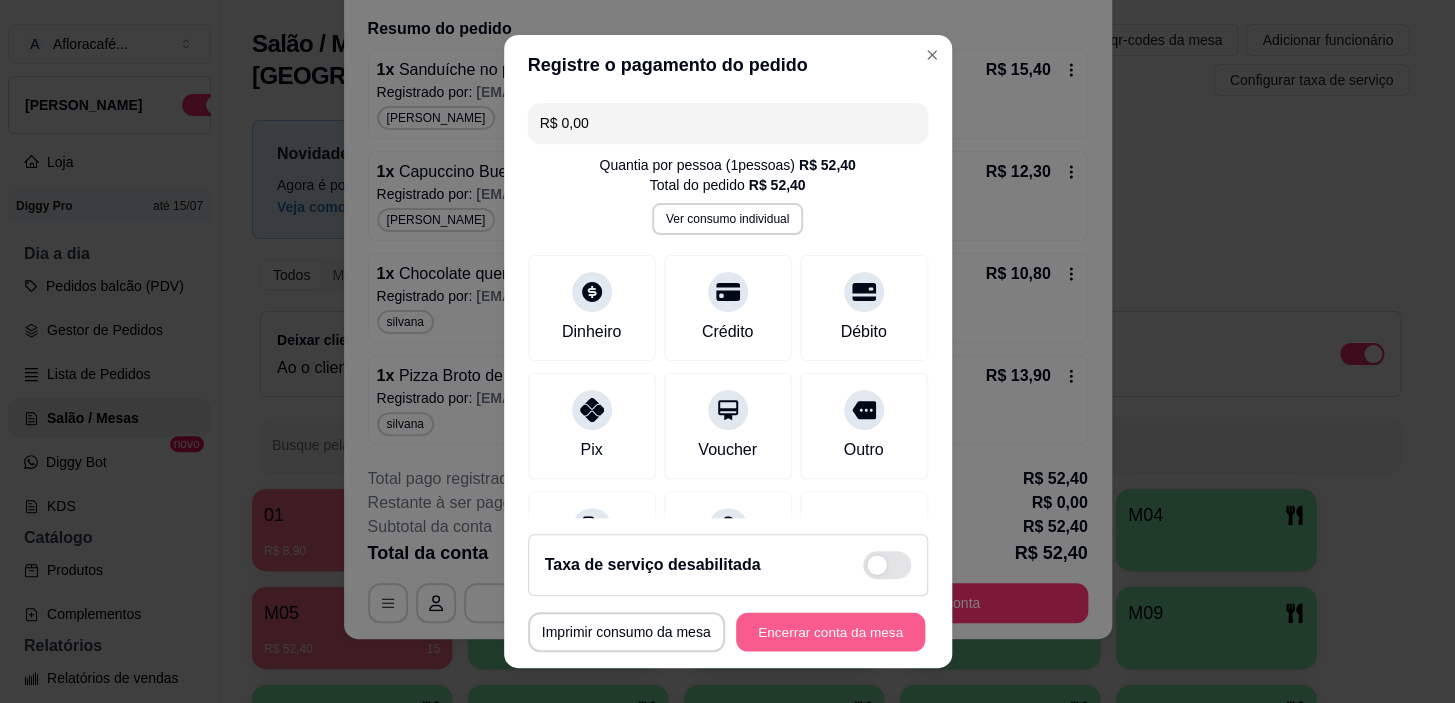 click on "Encerrar conta da mesa" at bounding box center (830, 631) 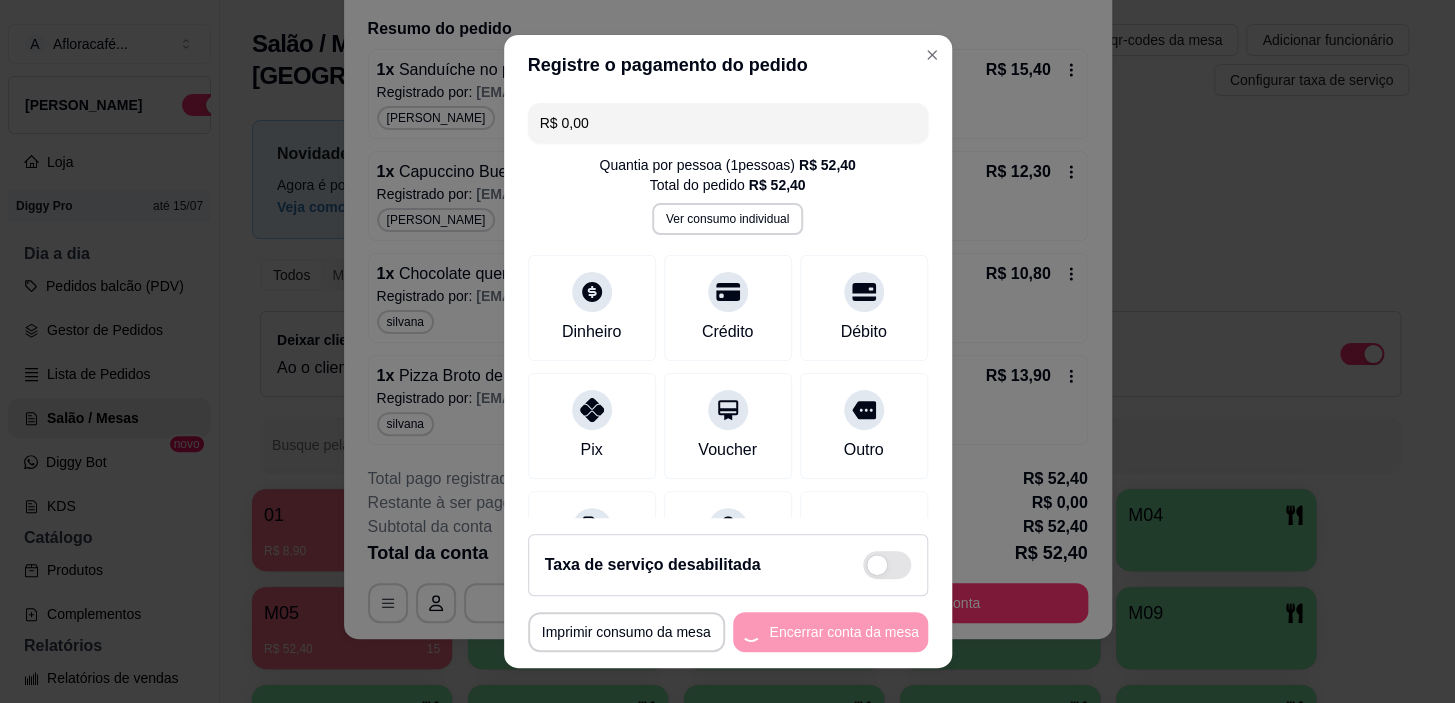 scroll, scrollTop: 0, scrollLeft: 0, axis: both 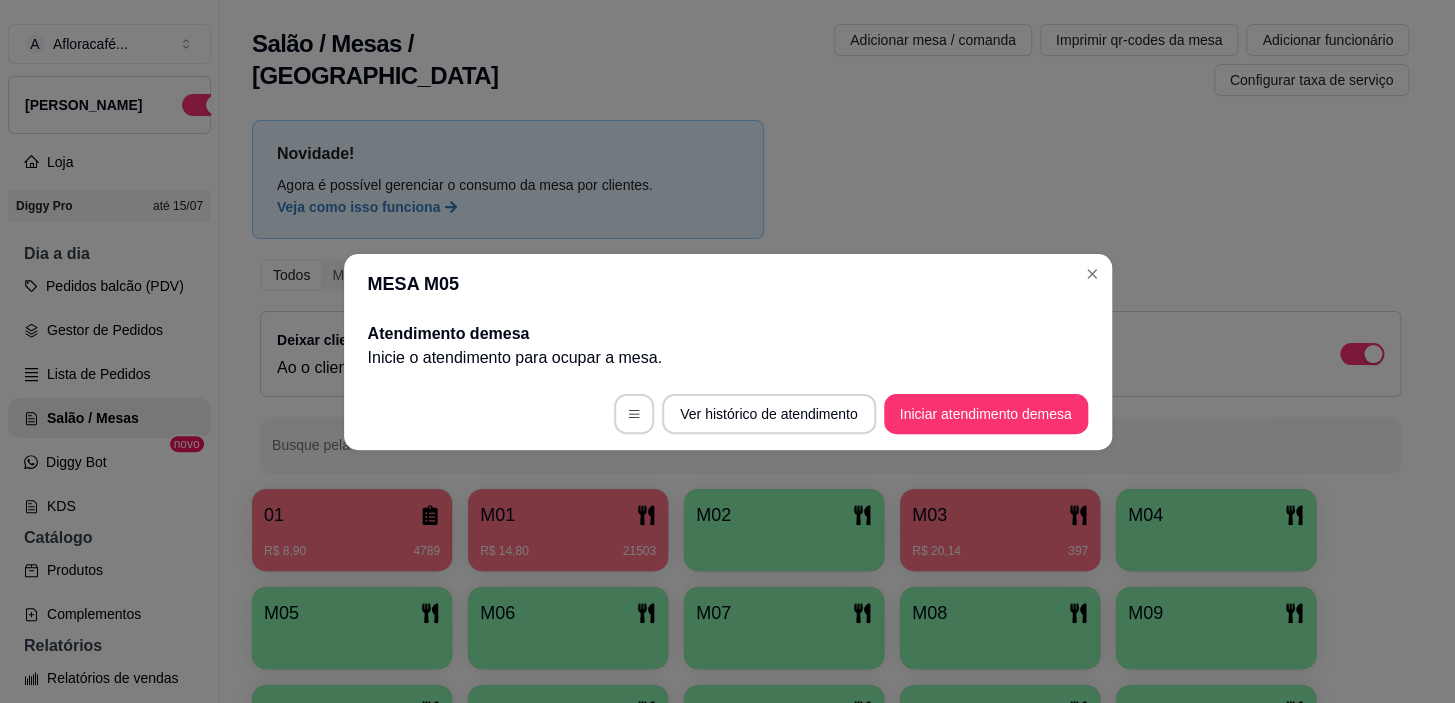 type 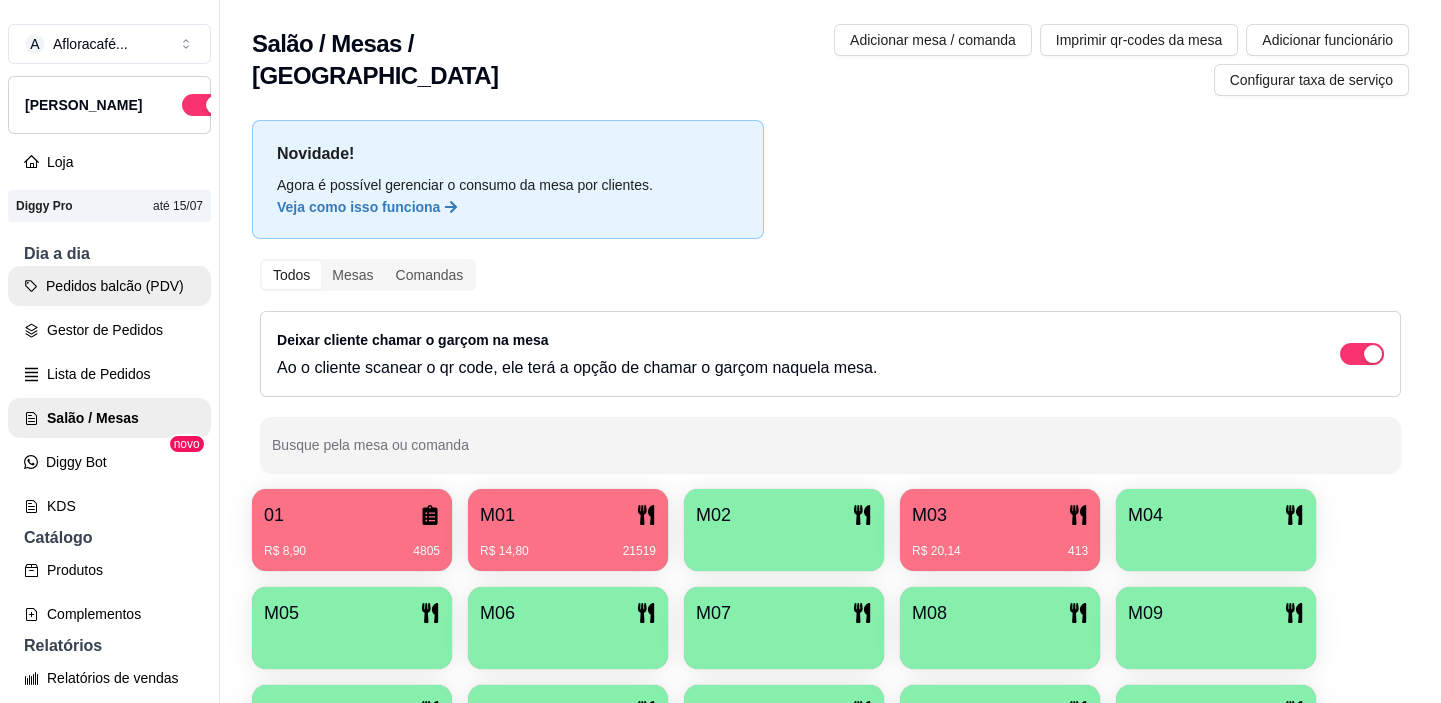 click on "Dia a dia Pedidos balcão (PDV) Gestor de Pedidos Lista de Pedidos Salão / Mesas Diggy Bot novo KDS" at bounding box center [109, 384] 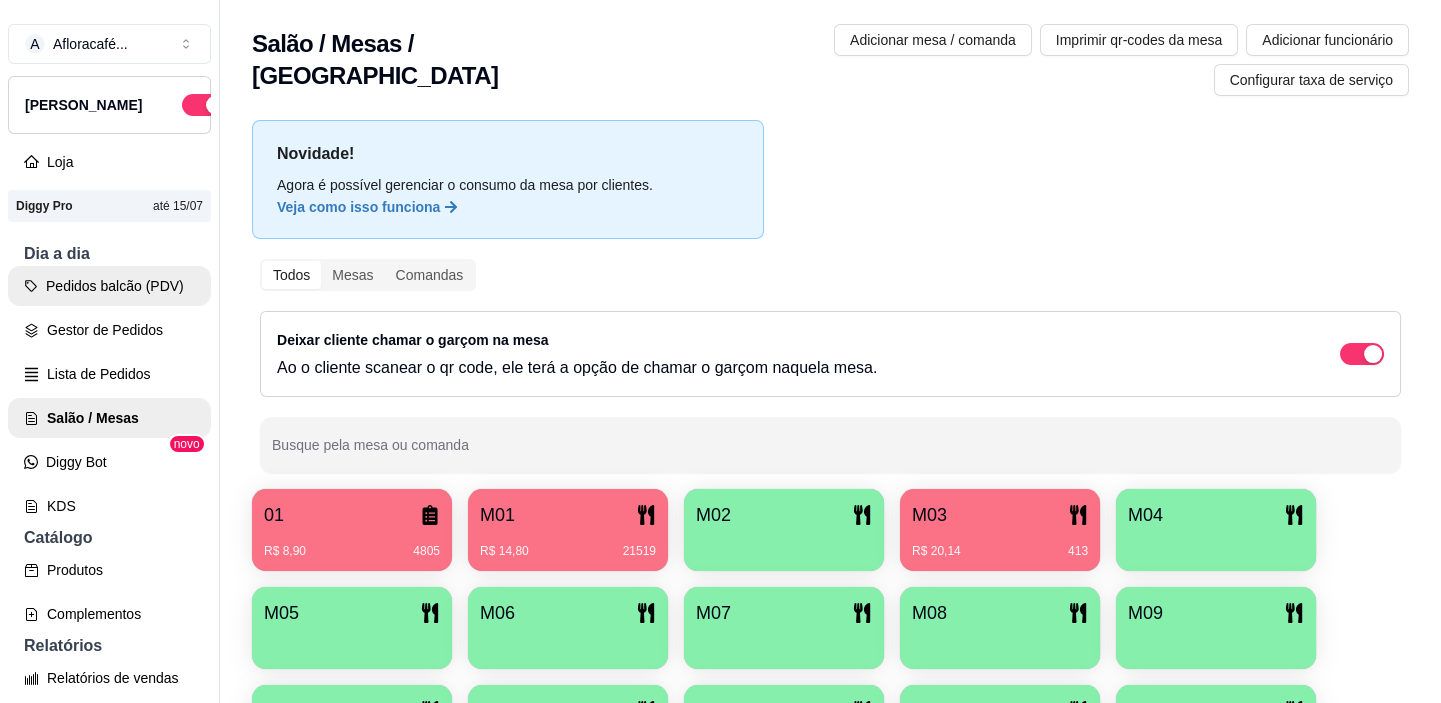 click on "Pedidos balcão (PDV)" at bounding box center [109, 286] 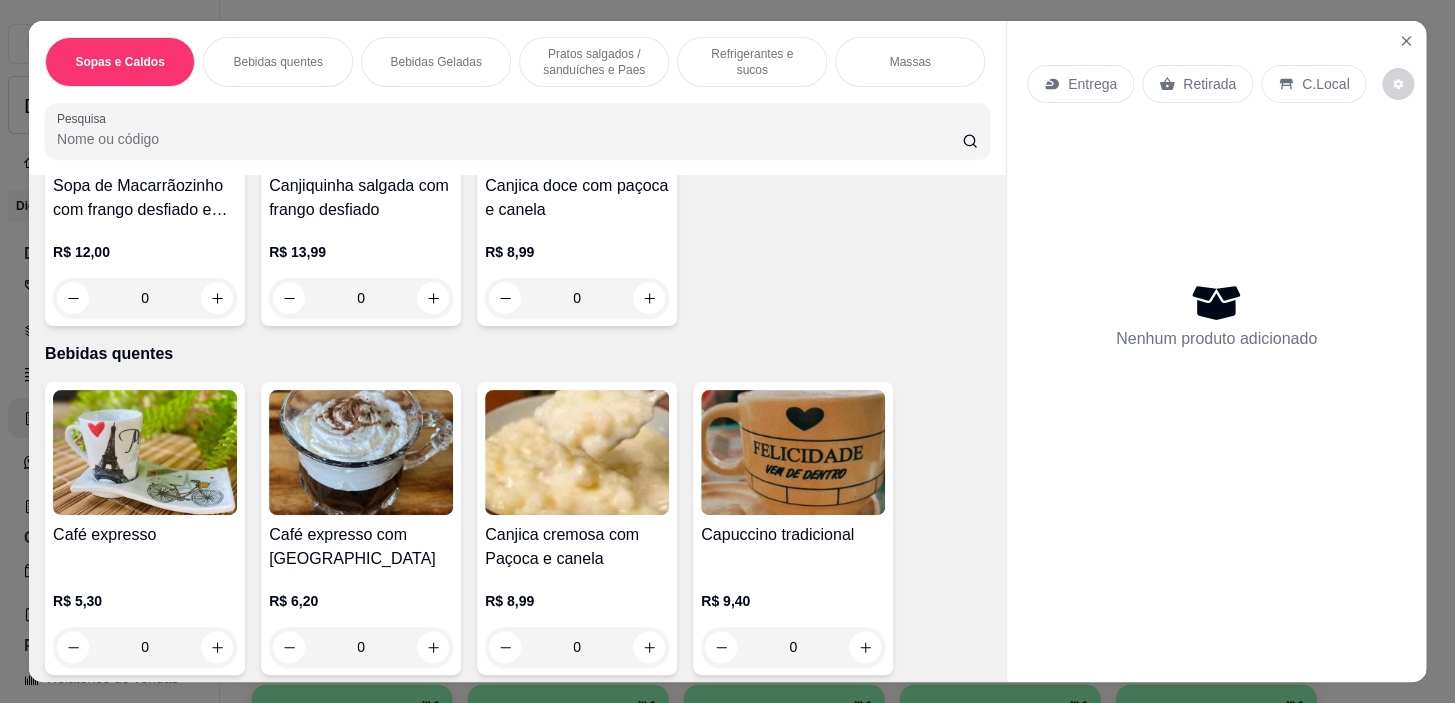 scroll, scrollTop: 545, scrollLeft: 0, axis: vertical 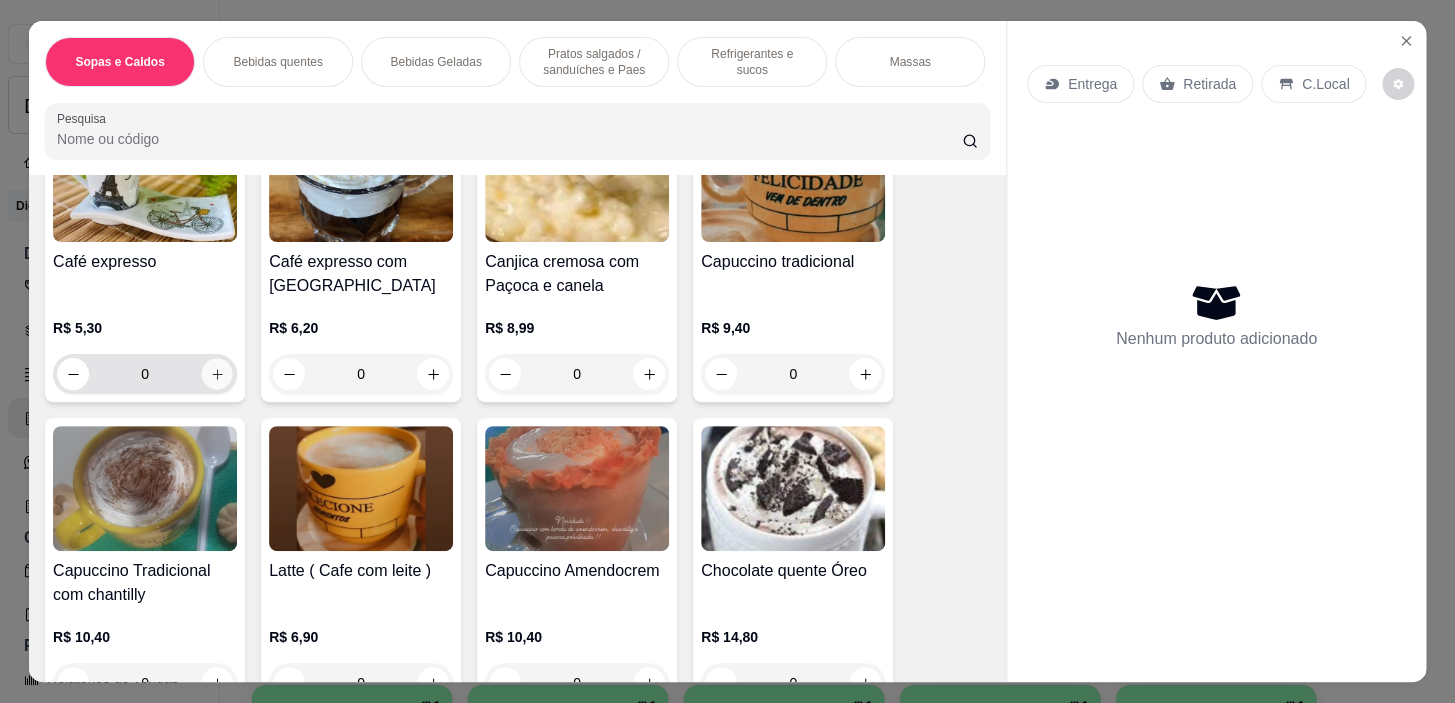 click 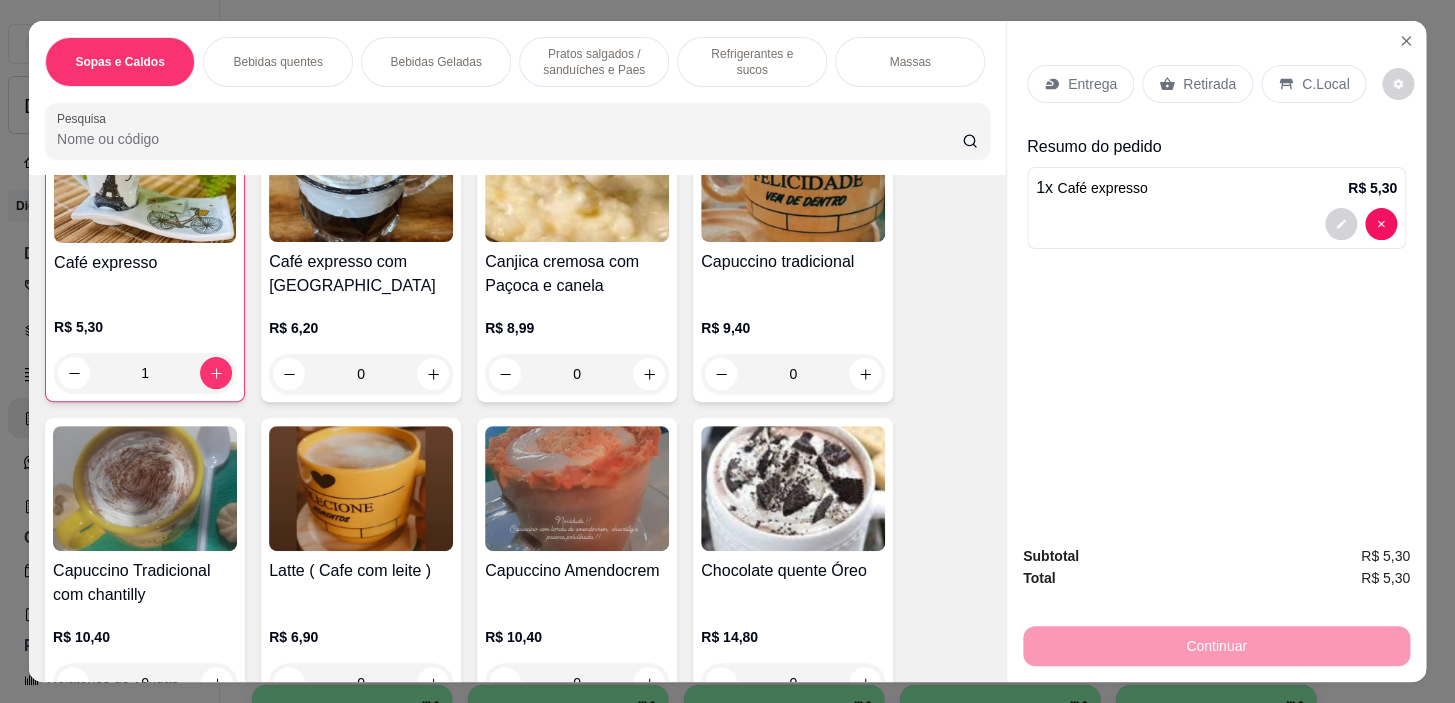 scroll, scrollTop: 546, scrollLeft: 0, axis: vertical 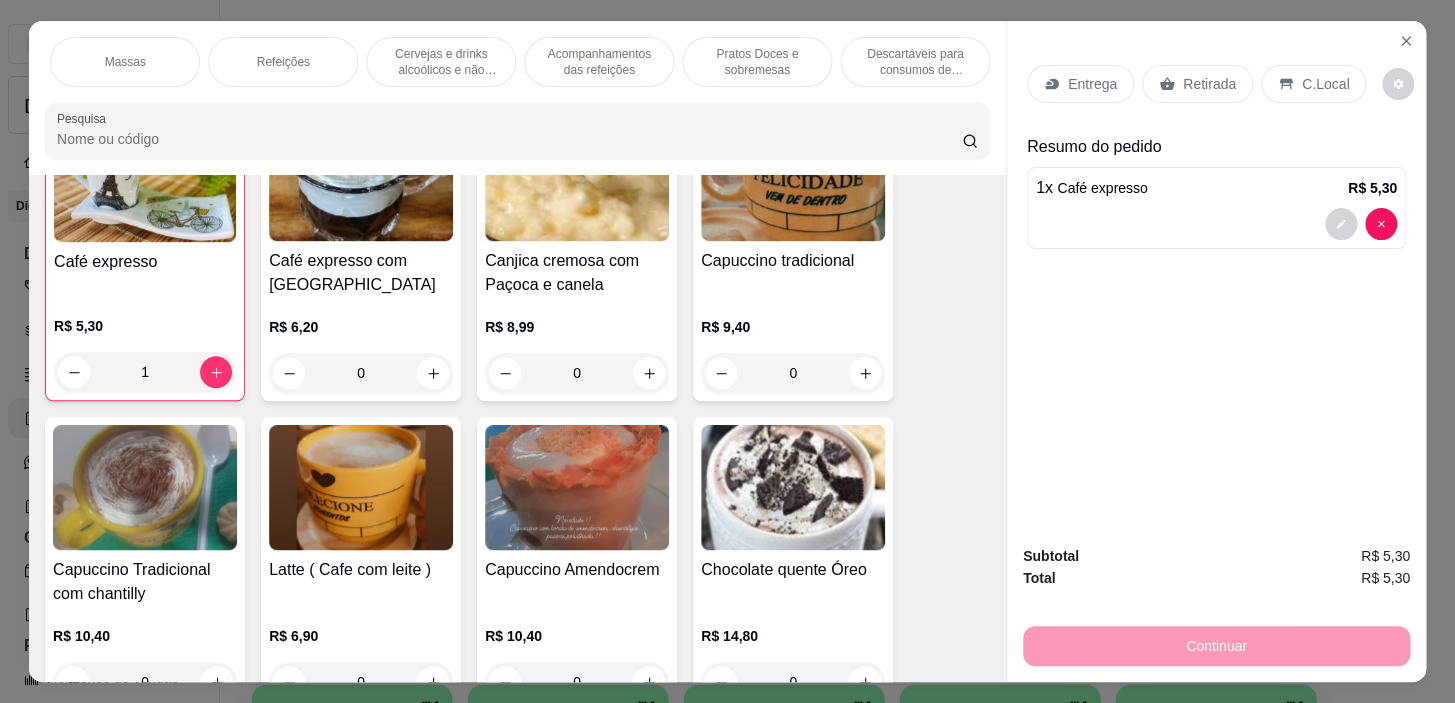 click on "Pratos Doces e sobremesas" at bounding box center [757, 62] 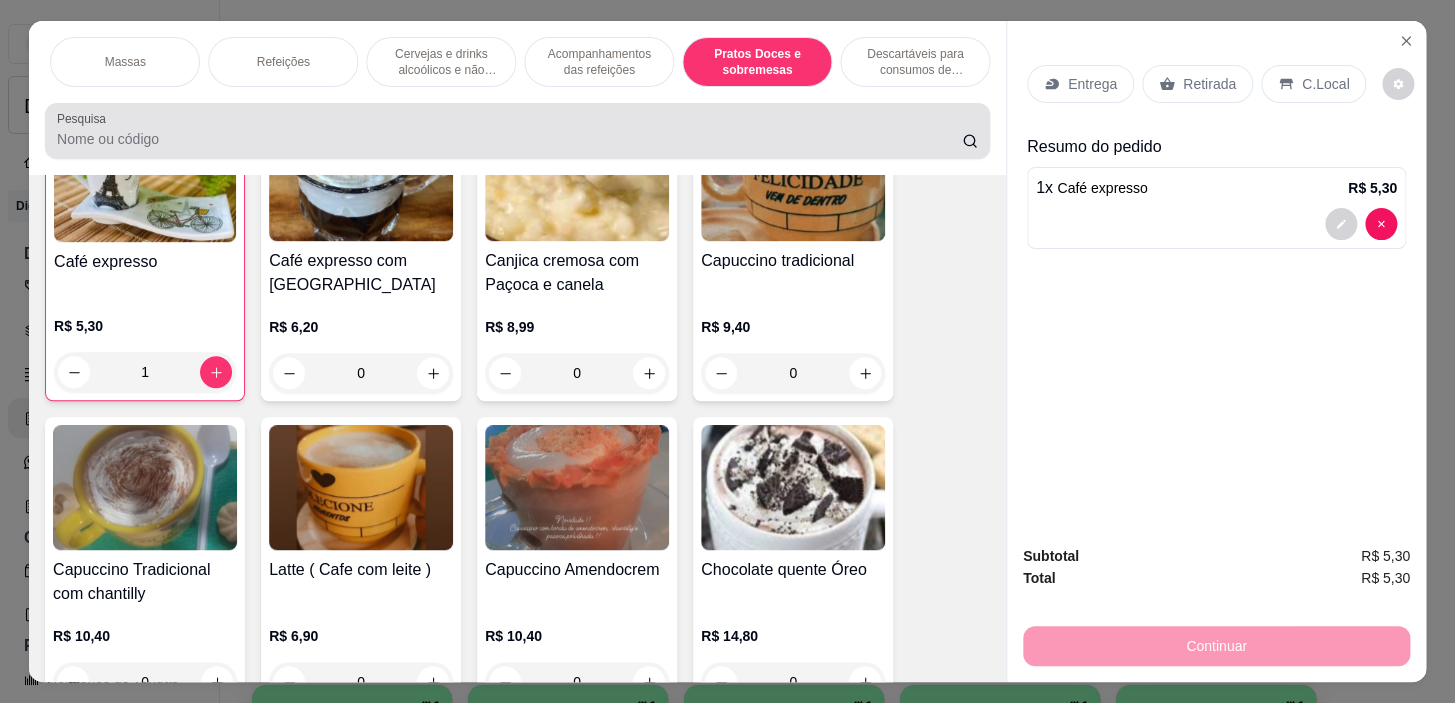 scroll, scrollTop: 14518, scrollLeft: 0, axis: vertical 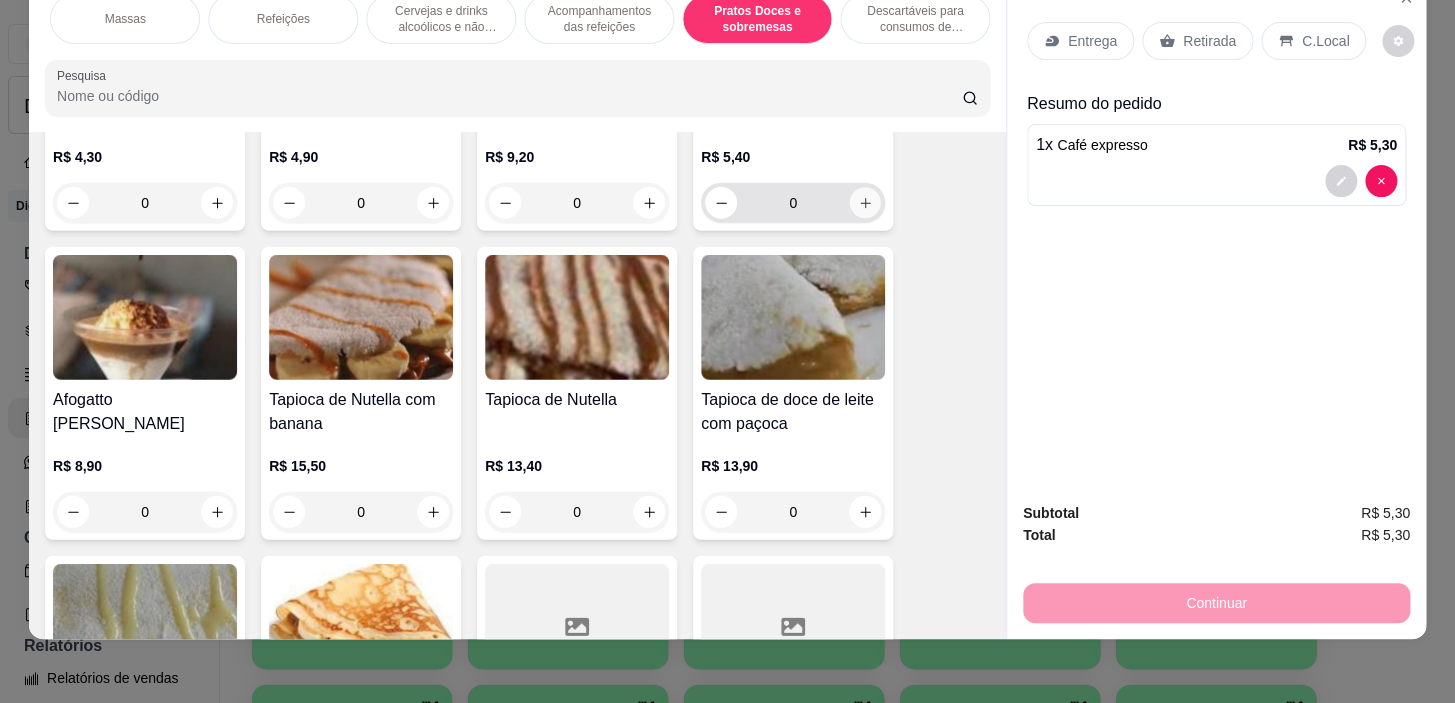 click 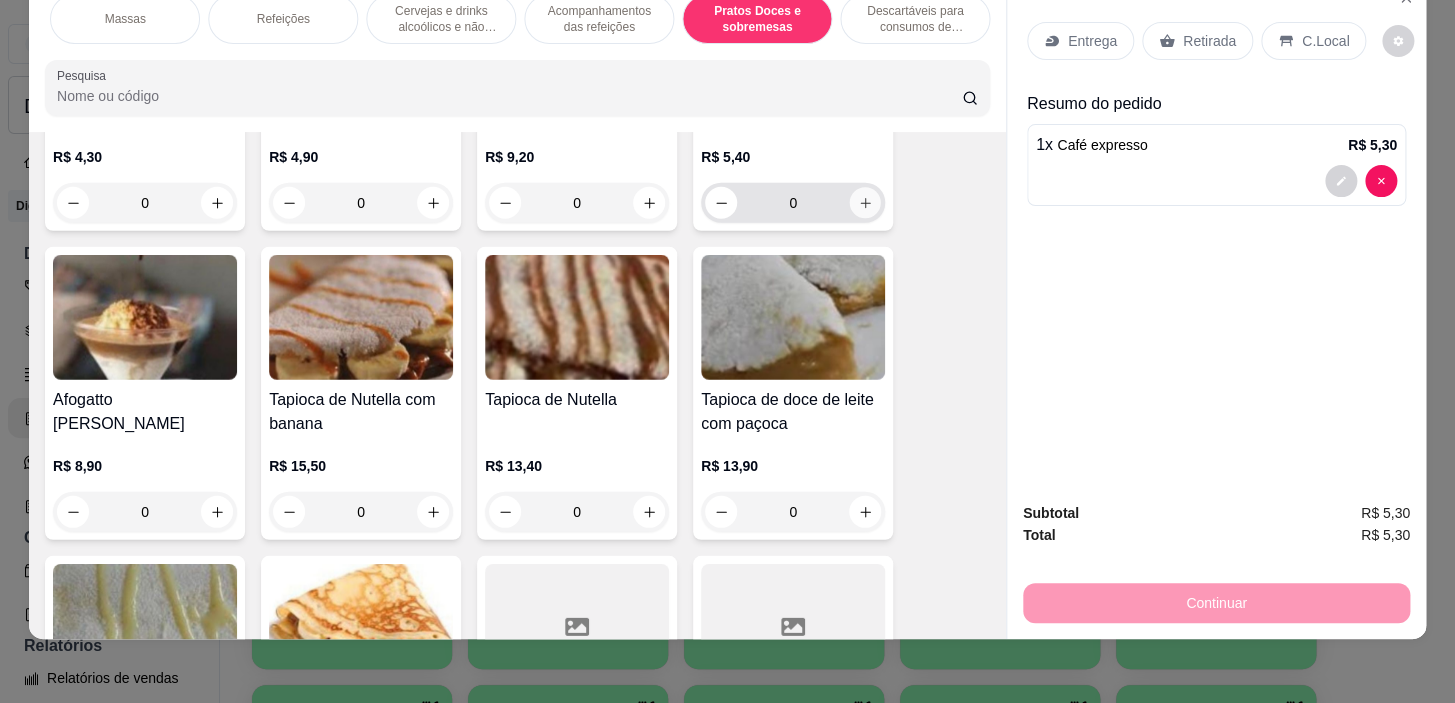 type on "1" 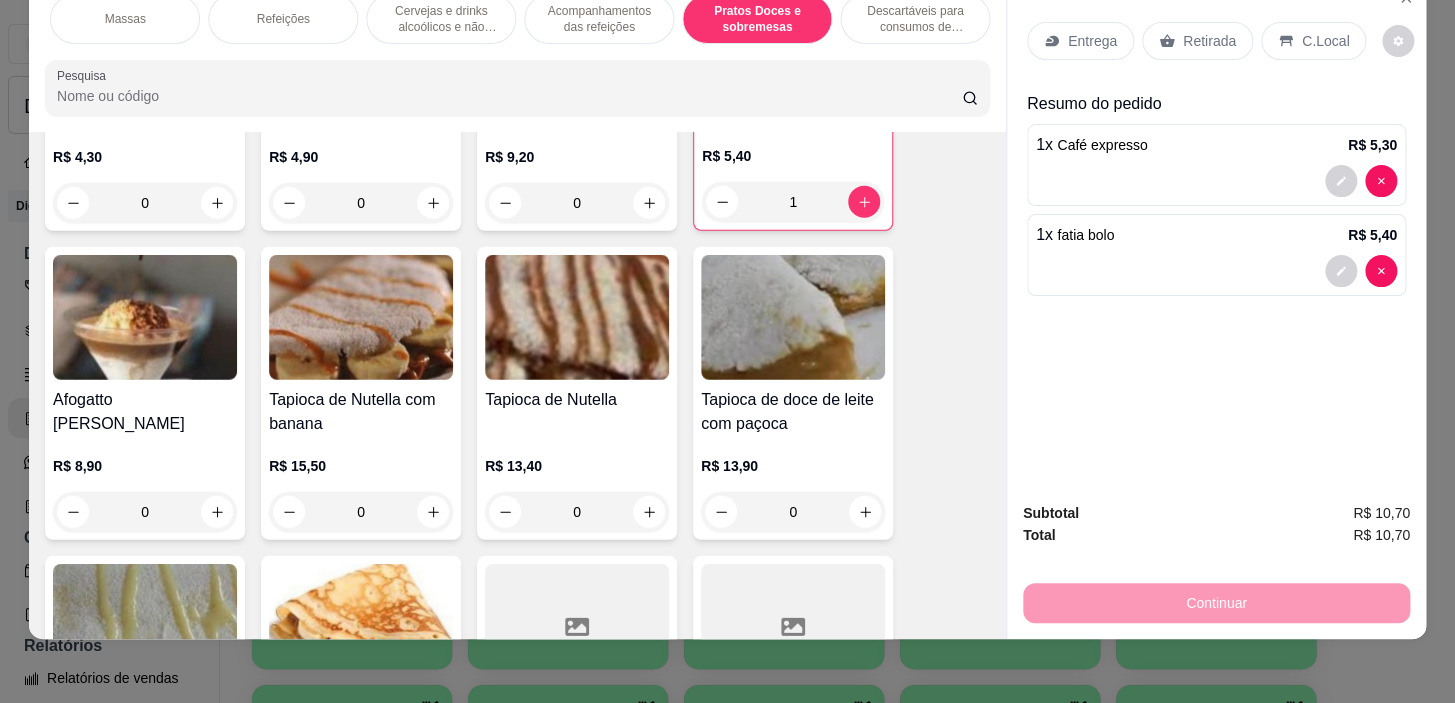 scroll, scrollTop: 0, scrollLeft: 0, axis: both 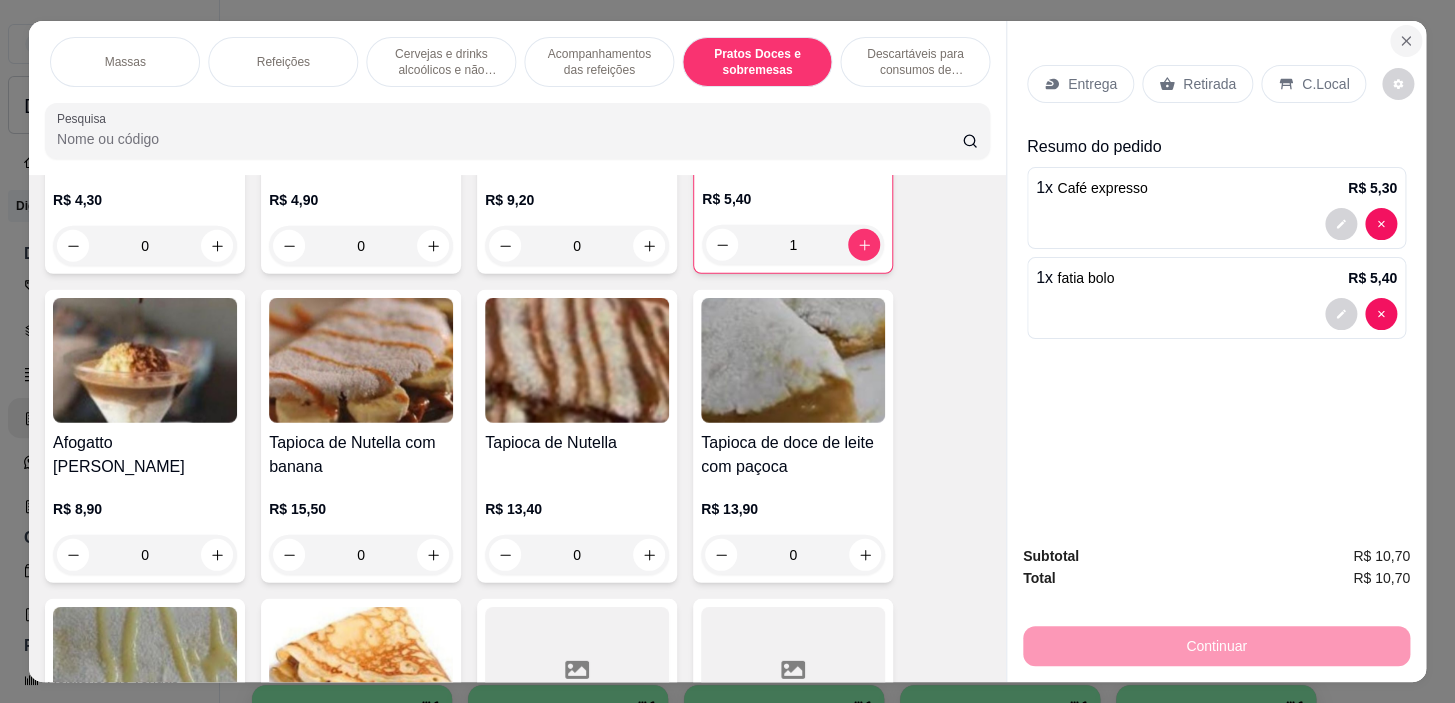 click on "Entrega Retirada C.Local Resumo do pedido 1 x   Café expresso  R$ 5,30 1 x   fatia bolo R$ 5,40" at bounding box center (1216, 275) 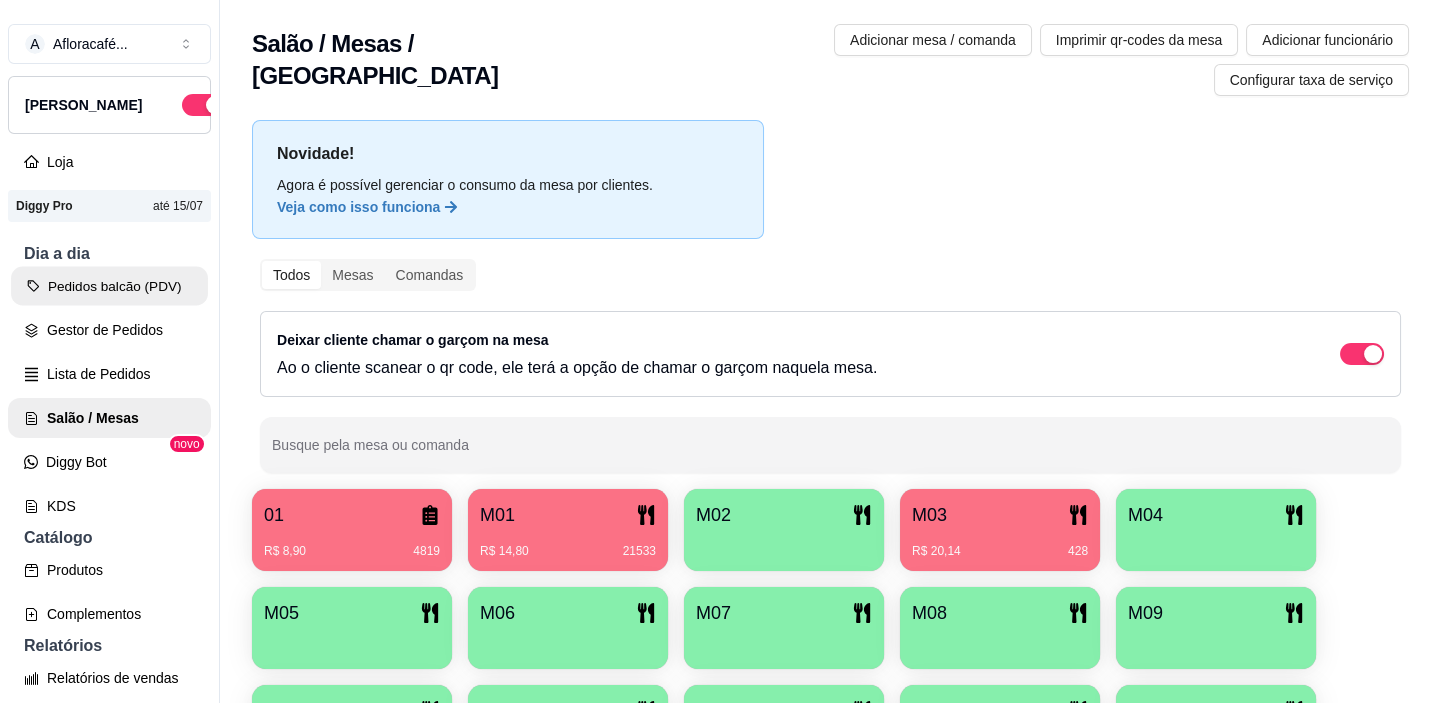 click on "Pedidos balcão (PDV)" at bounding box center [109, 286] 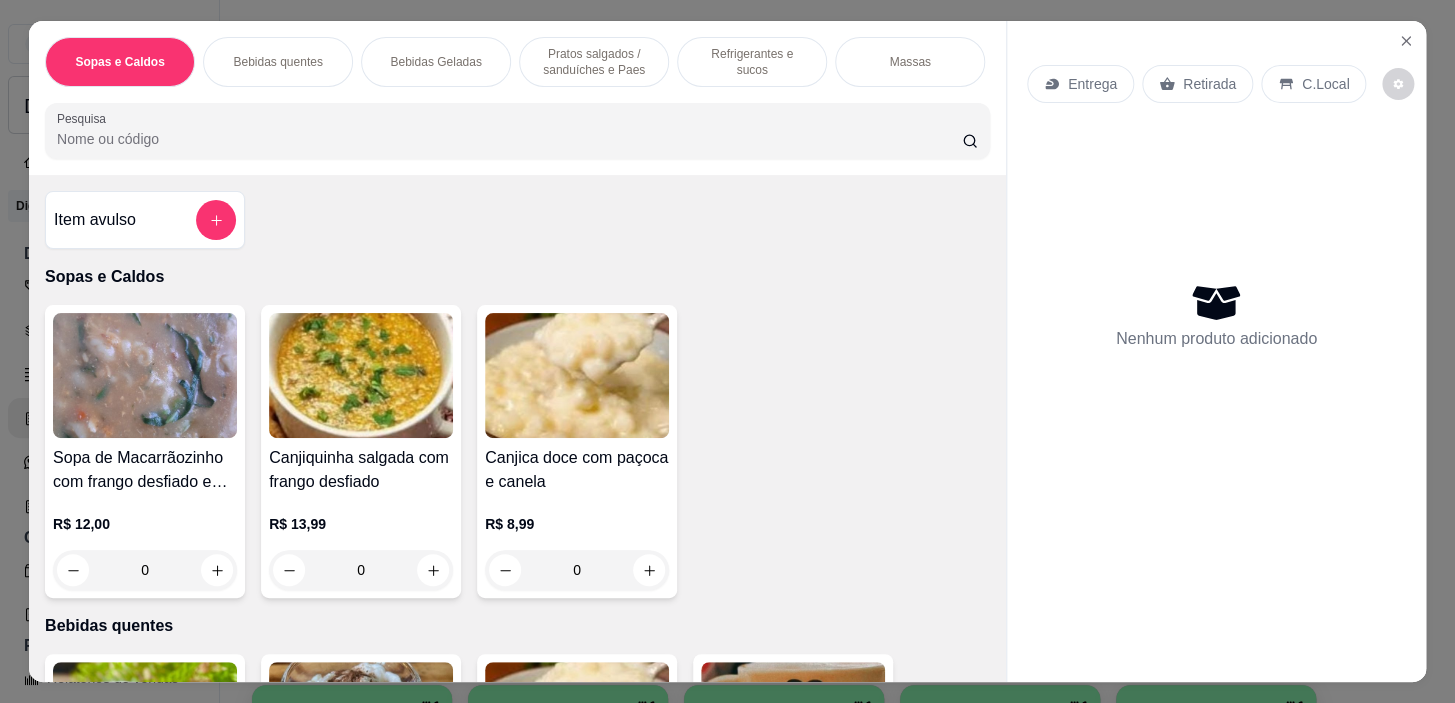 click at bounding box center [517, 131] 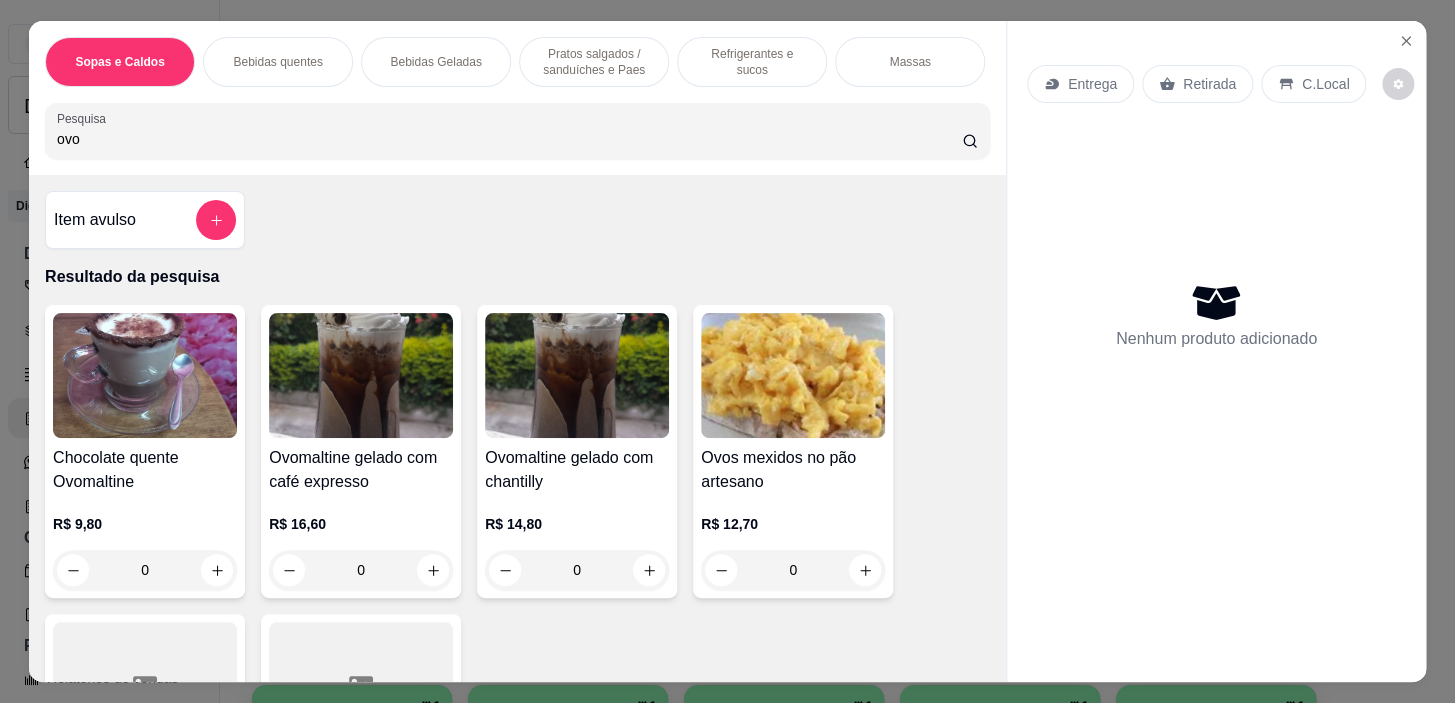 type on "ovo" 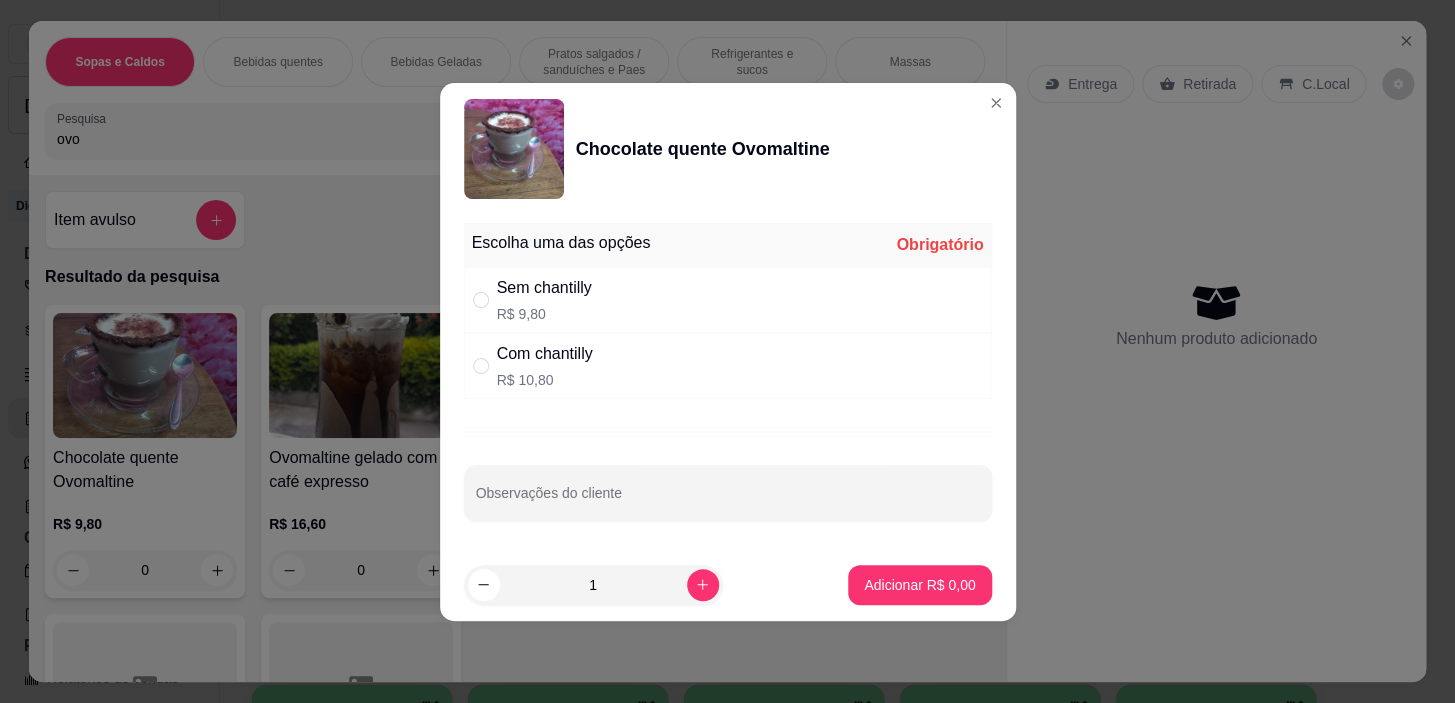 click on "Sem chantilly" at bounding box center (544, 288) 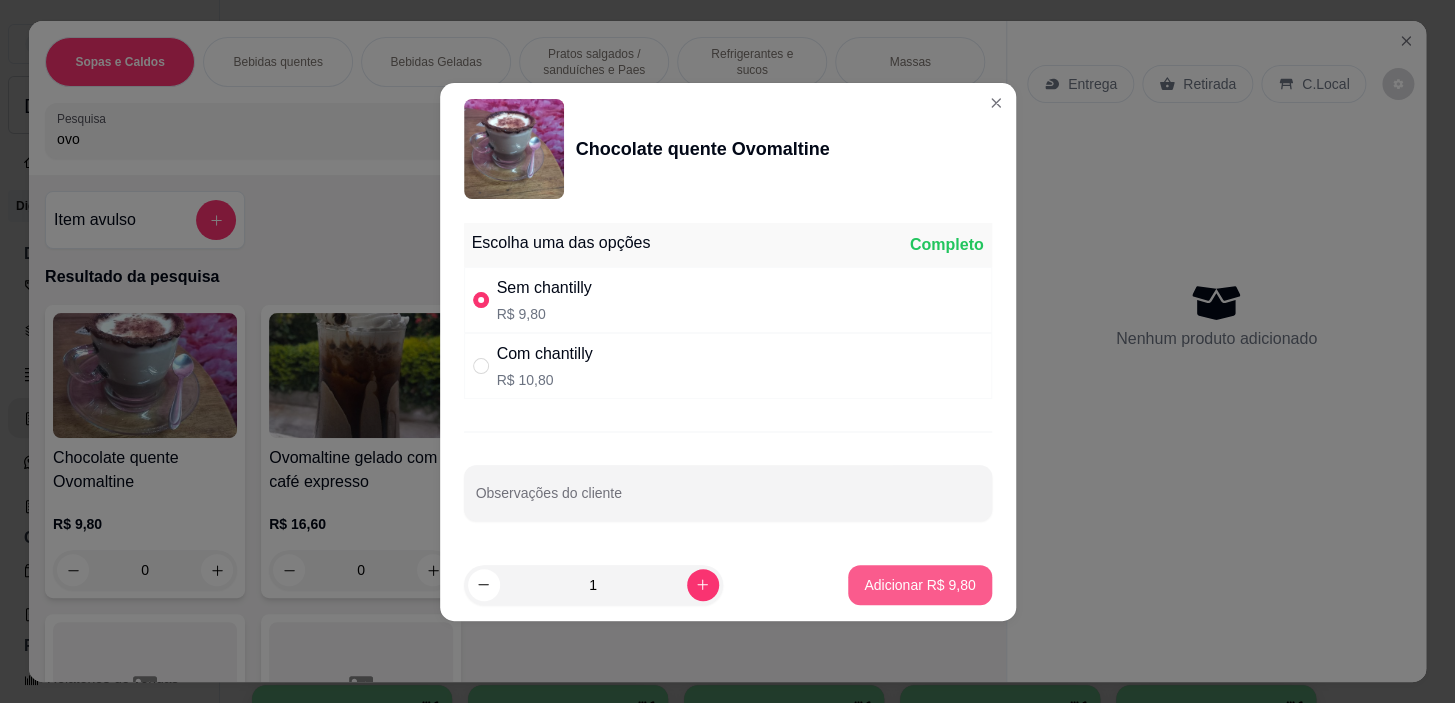 click on "Adicionar   R$ 9,80" at bounding box center [919, 585] 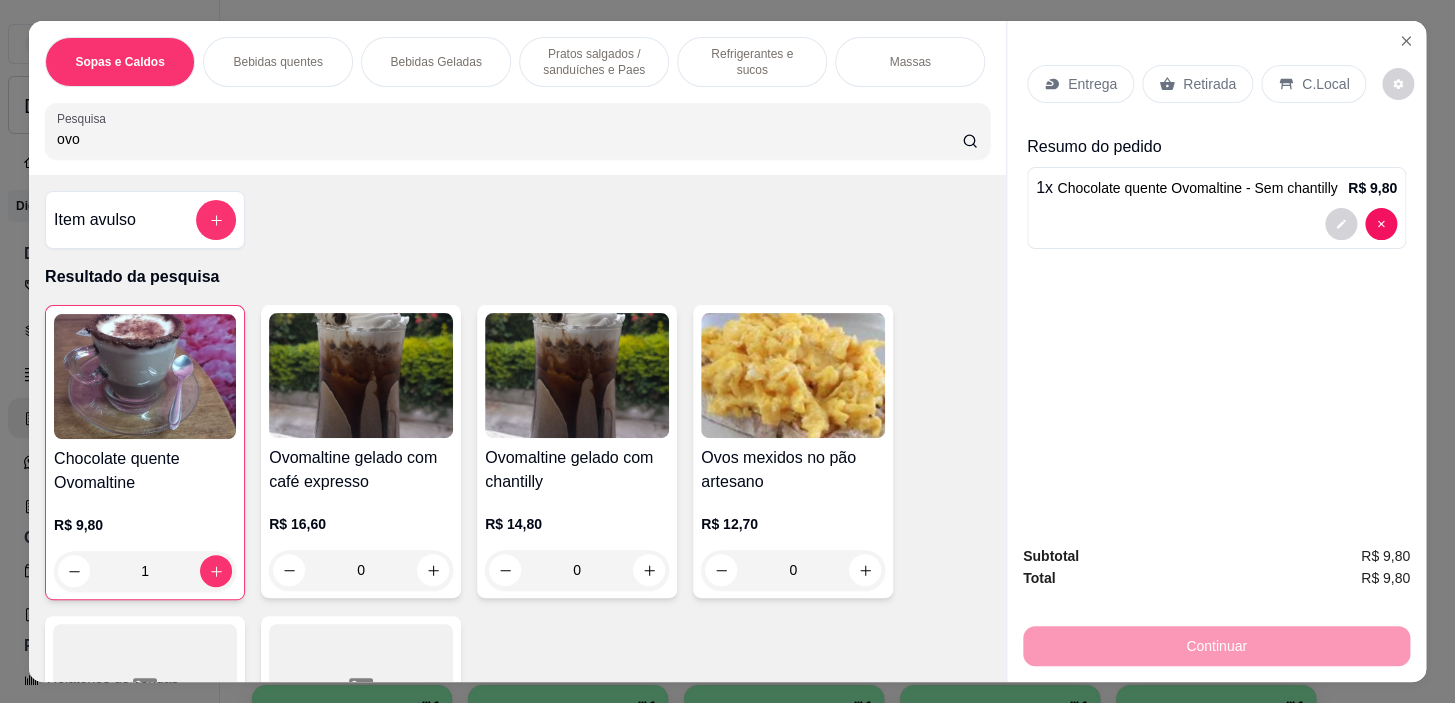 click on "Pratos salgados / sanduíches e Paes" at bounding box center [594, 62] 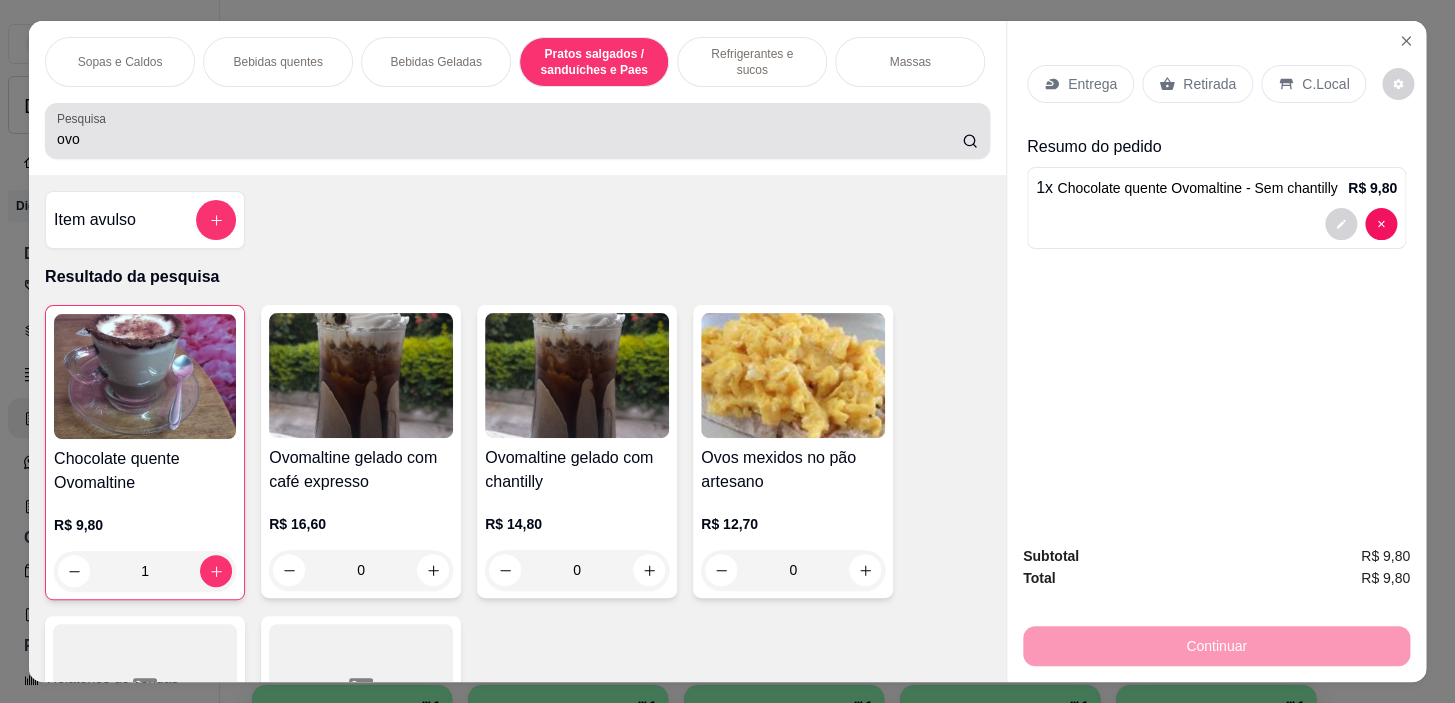 scroll, scrollTop: 6051, scrollLeft: 0, axis: vertical 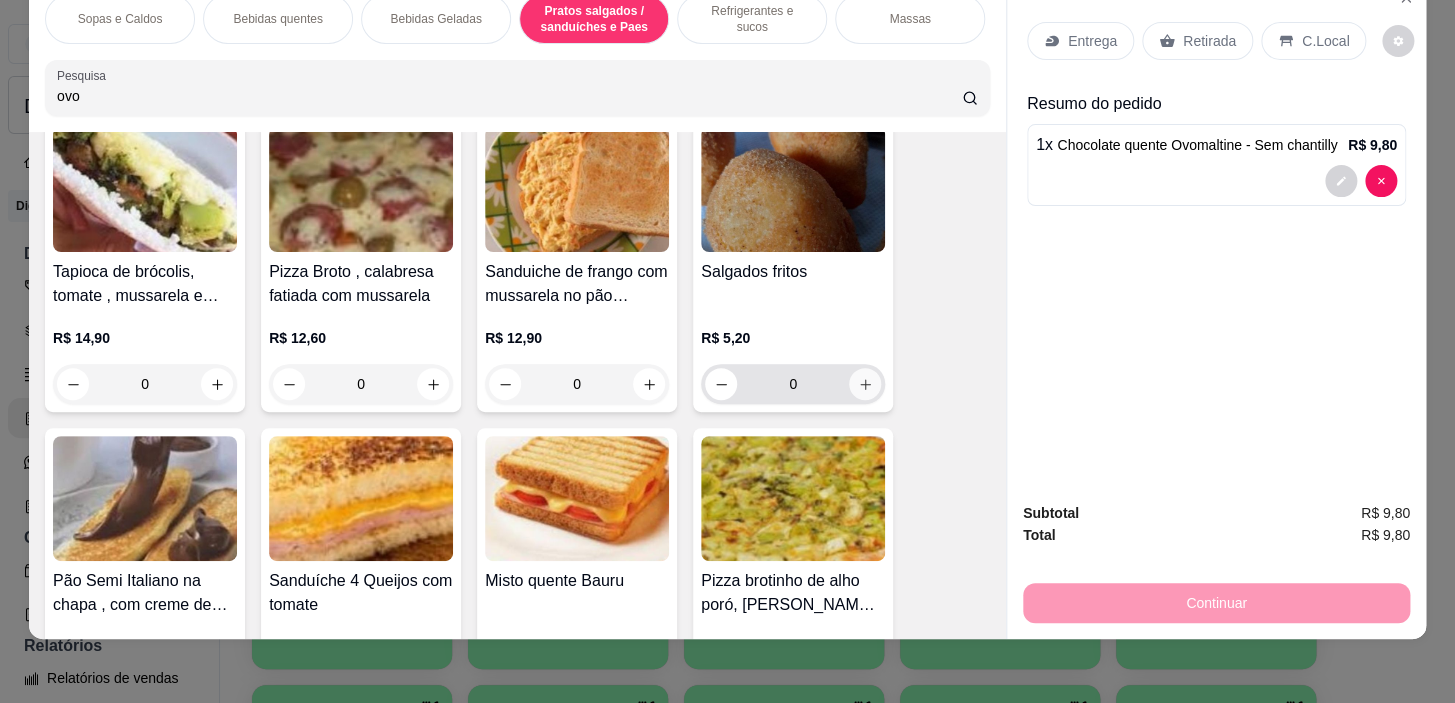 click at bounding box center (865, 384) 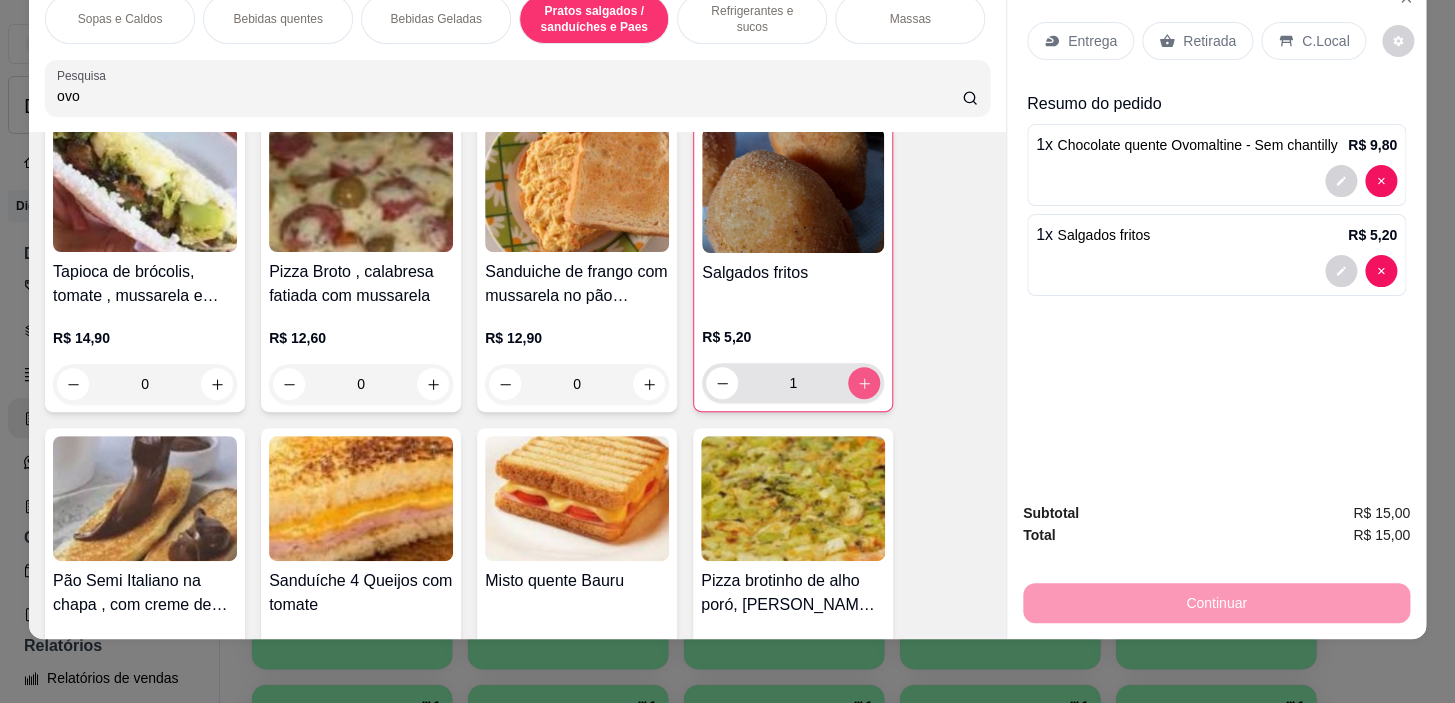 type on "1" 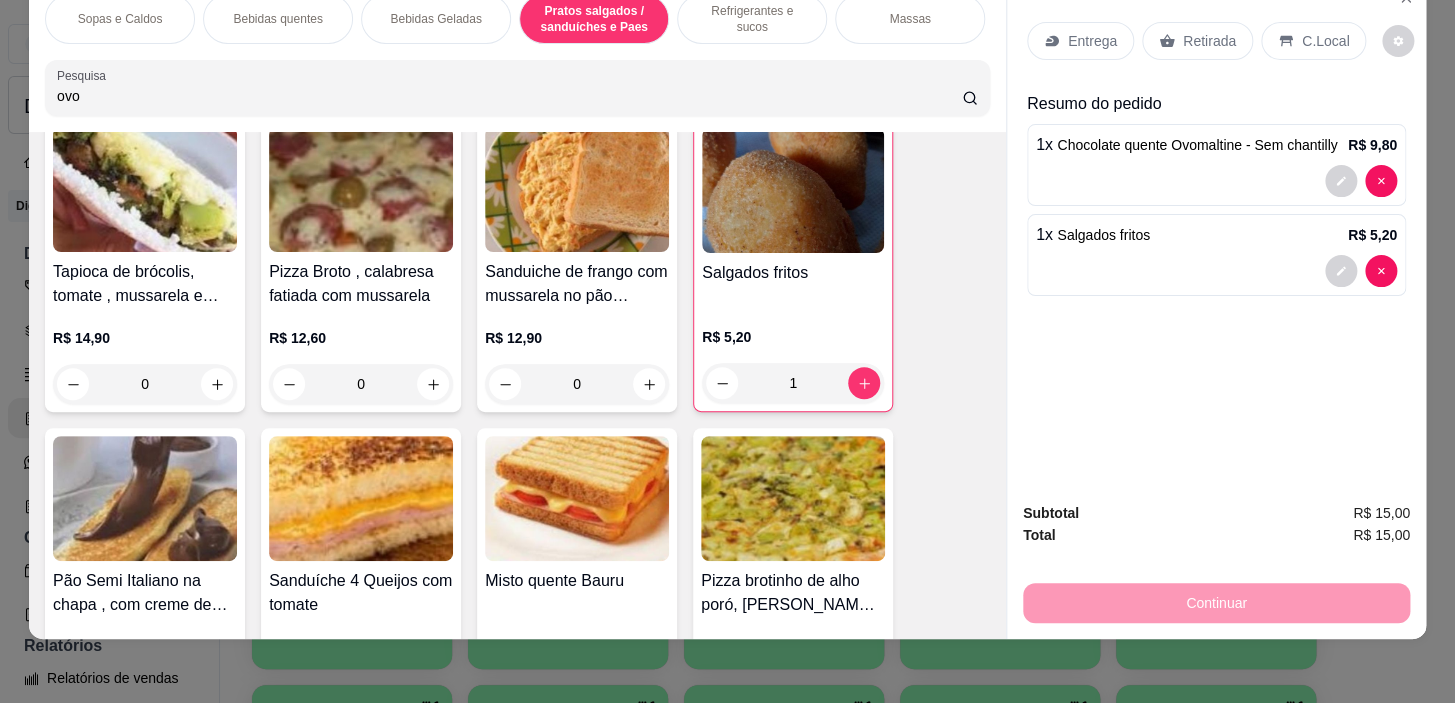 scroll, scrollTop: 0, scrollLeft: 0, axis: both 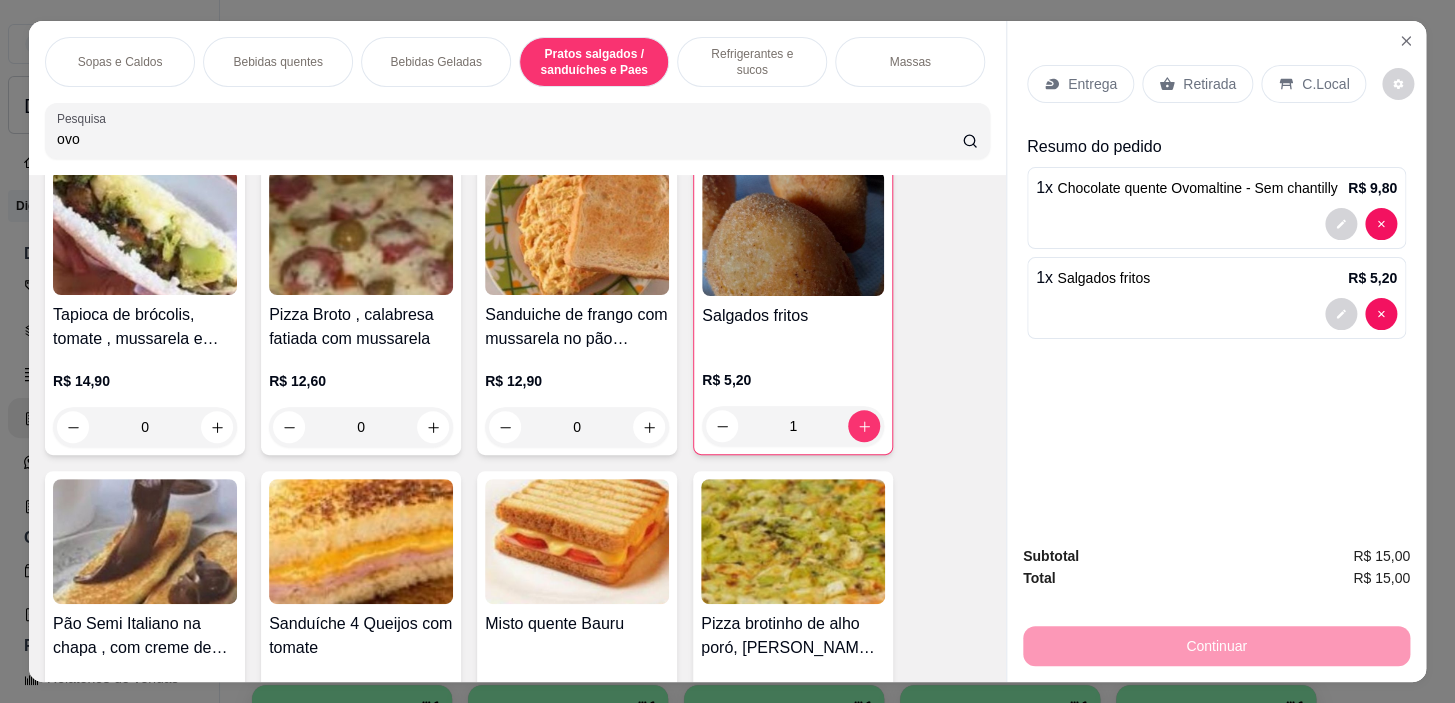 click on "C.Local" at bounding box center [1313, 84] 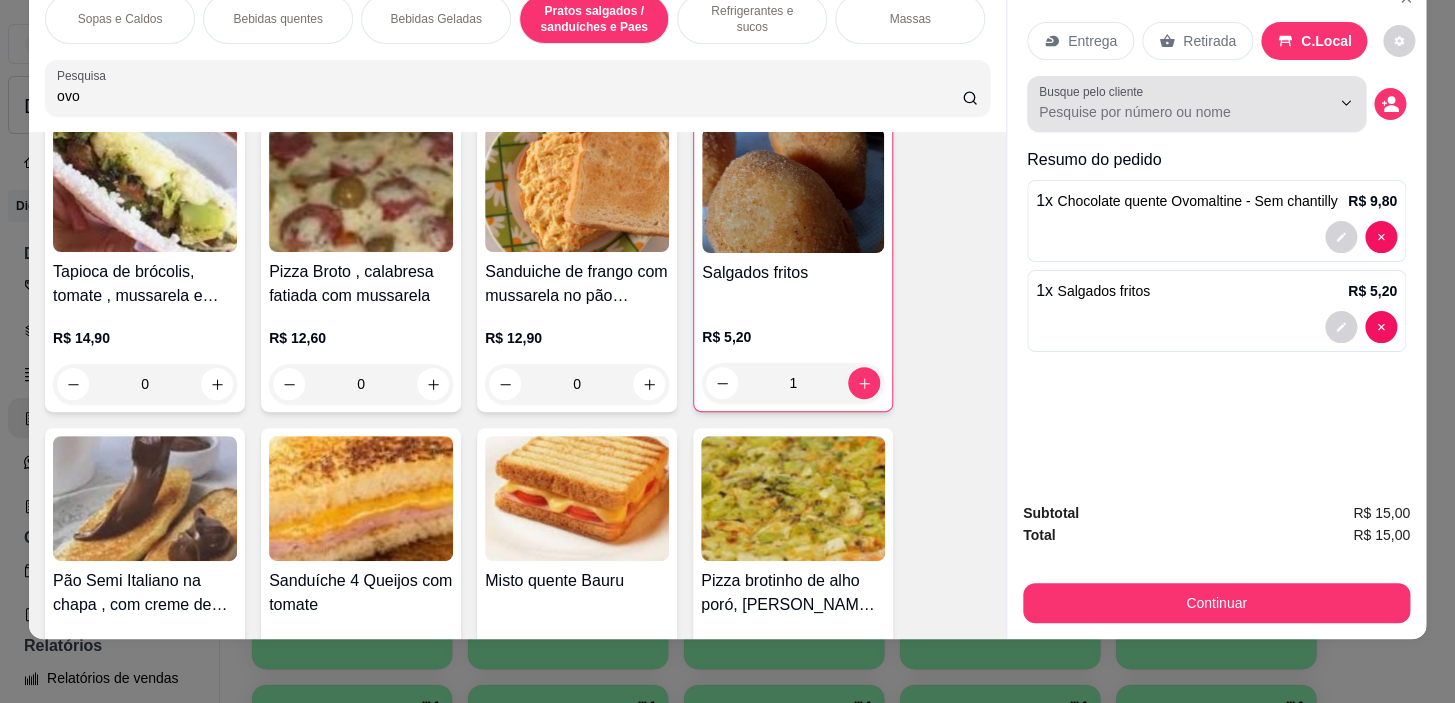 scroll, scrollTop: 0, scrollLeft: 0, axis: both 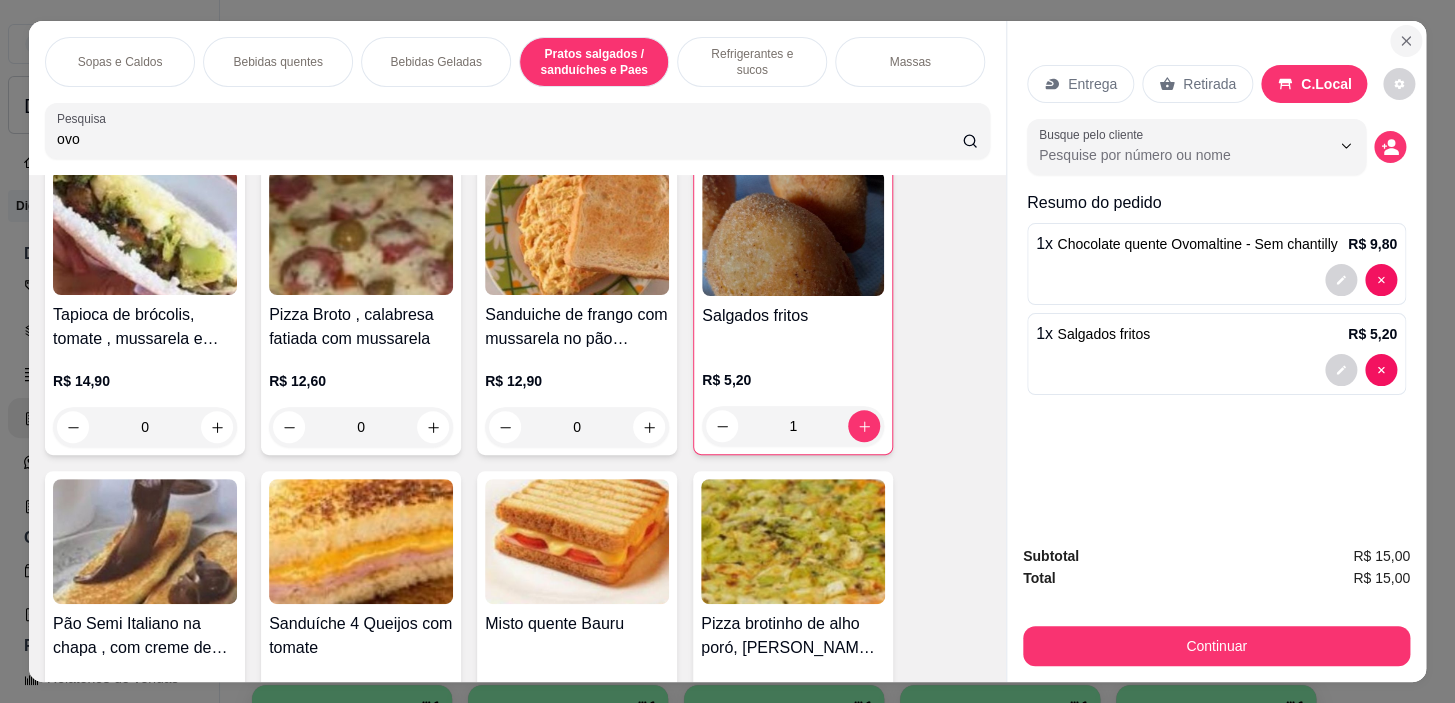 click at bounding box center (1406, 41) 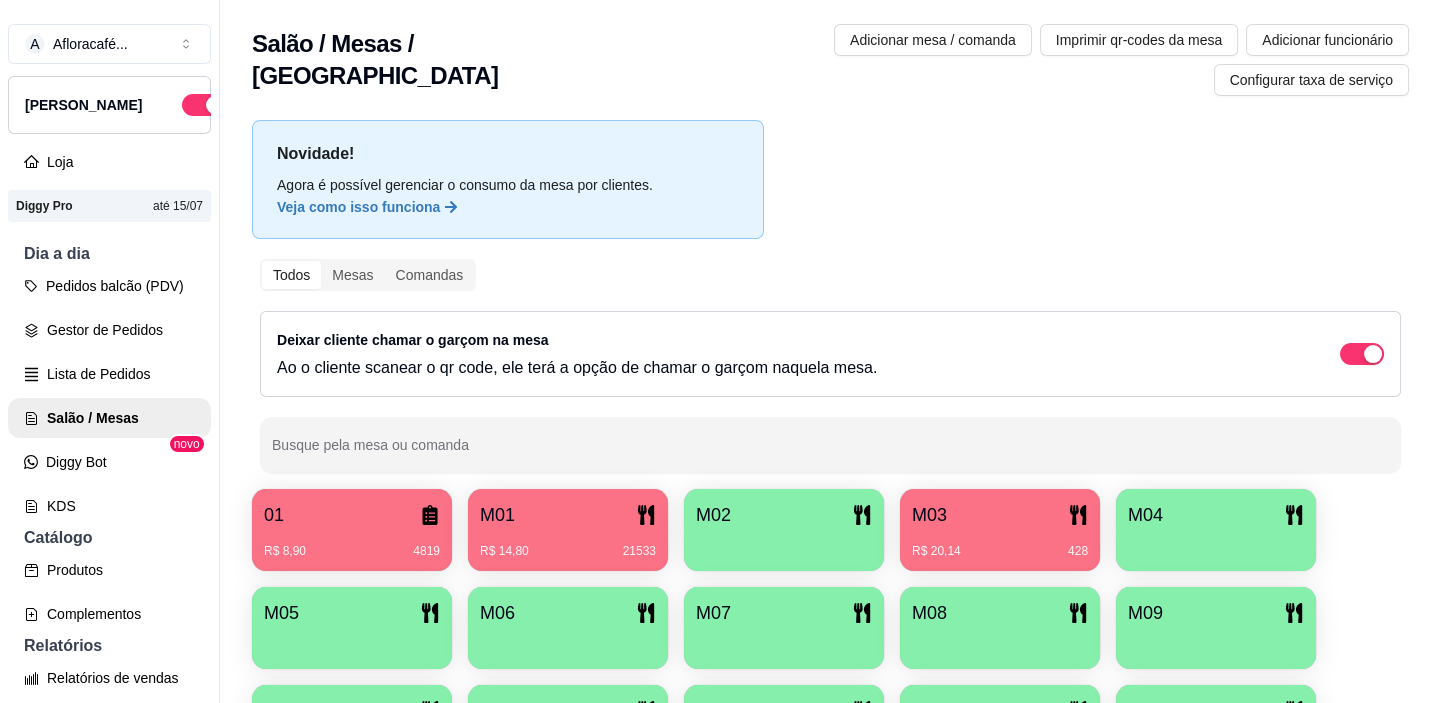 type 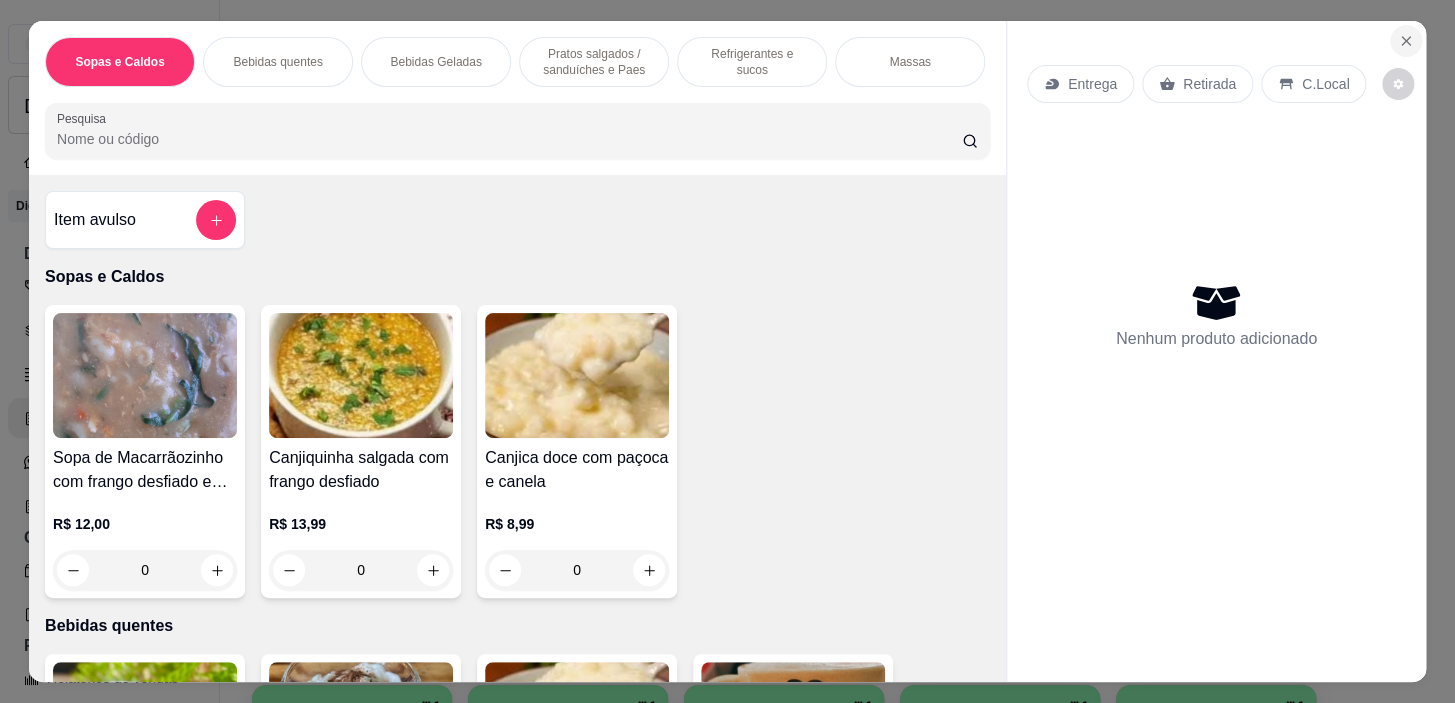 click 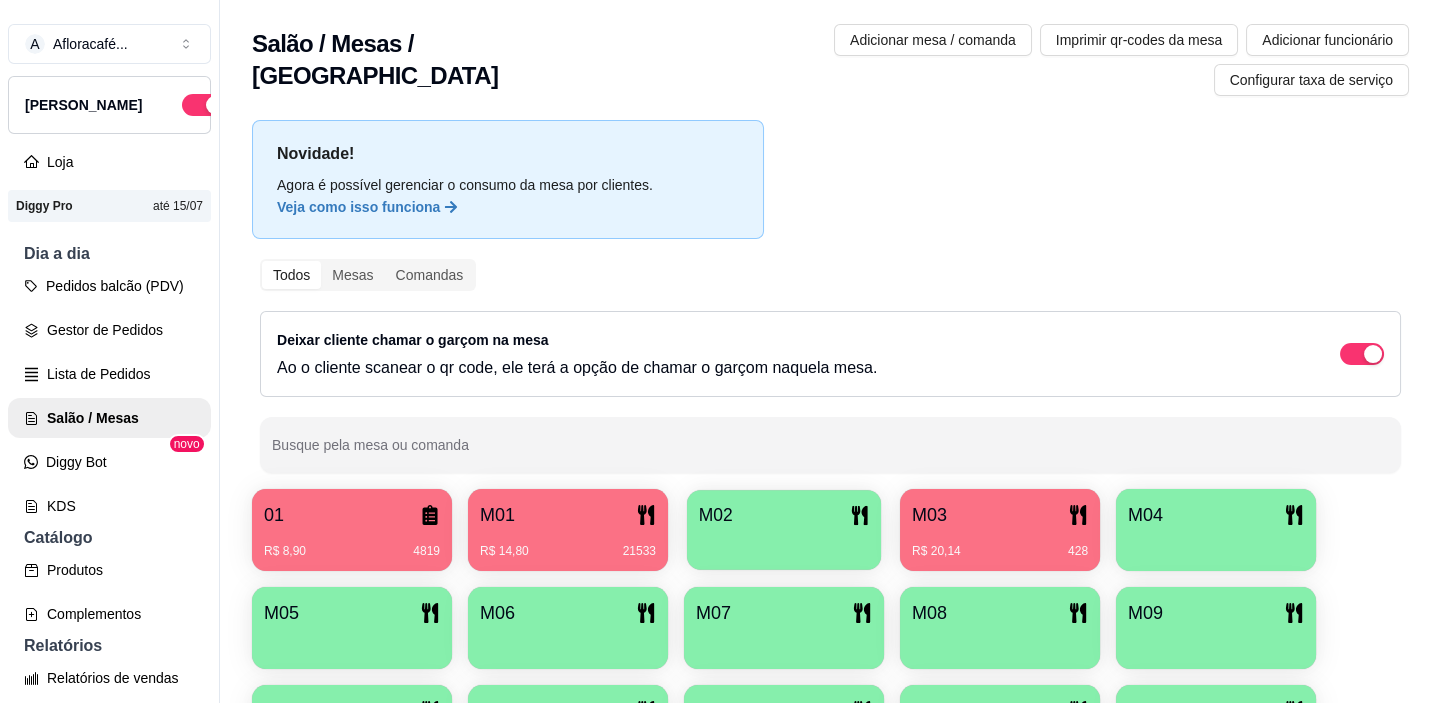 click at bounding box center [784, 543] 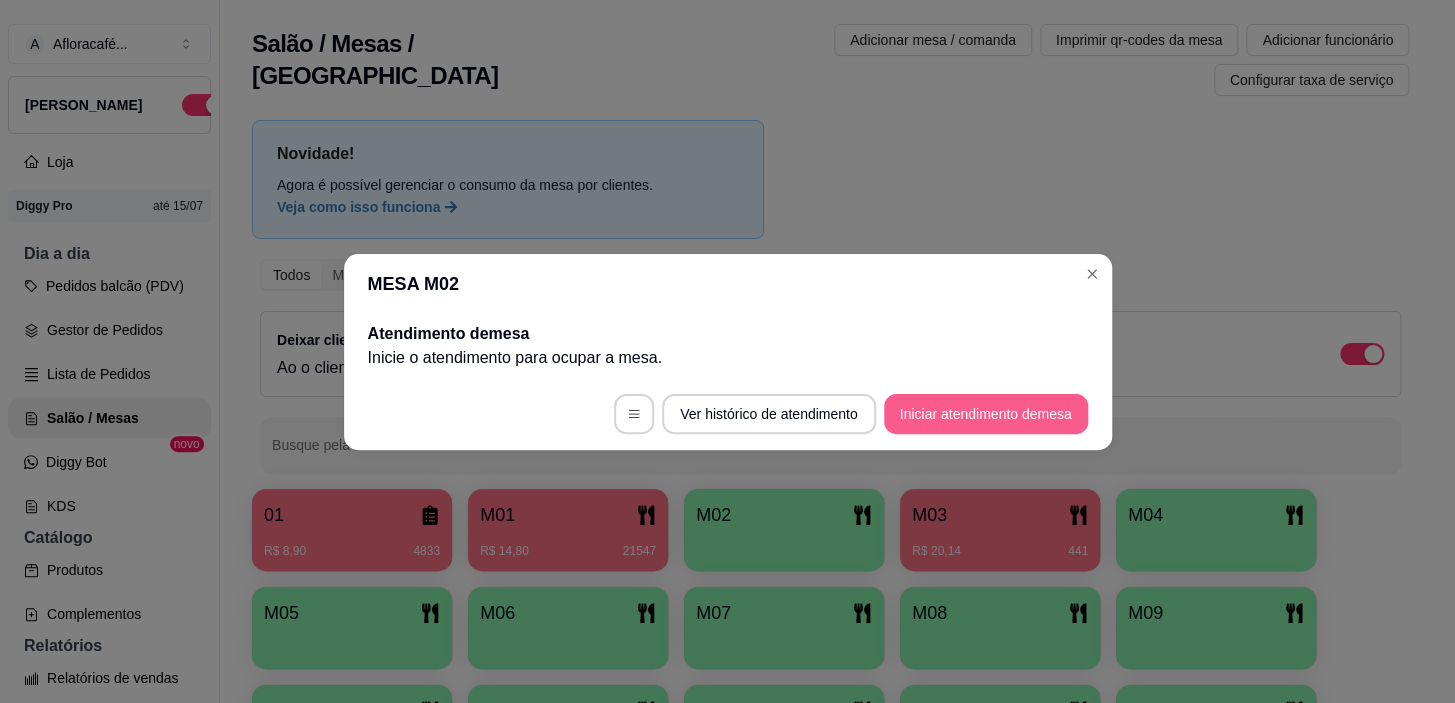 click on "Iniciar atendimento de  mesa" at bounding box center [986, 414] 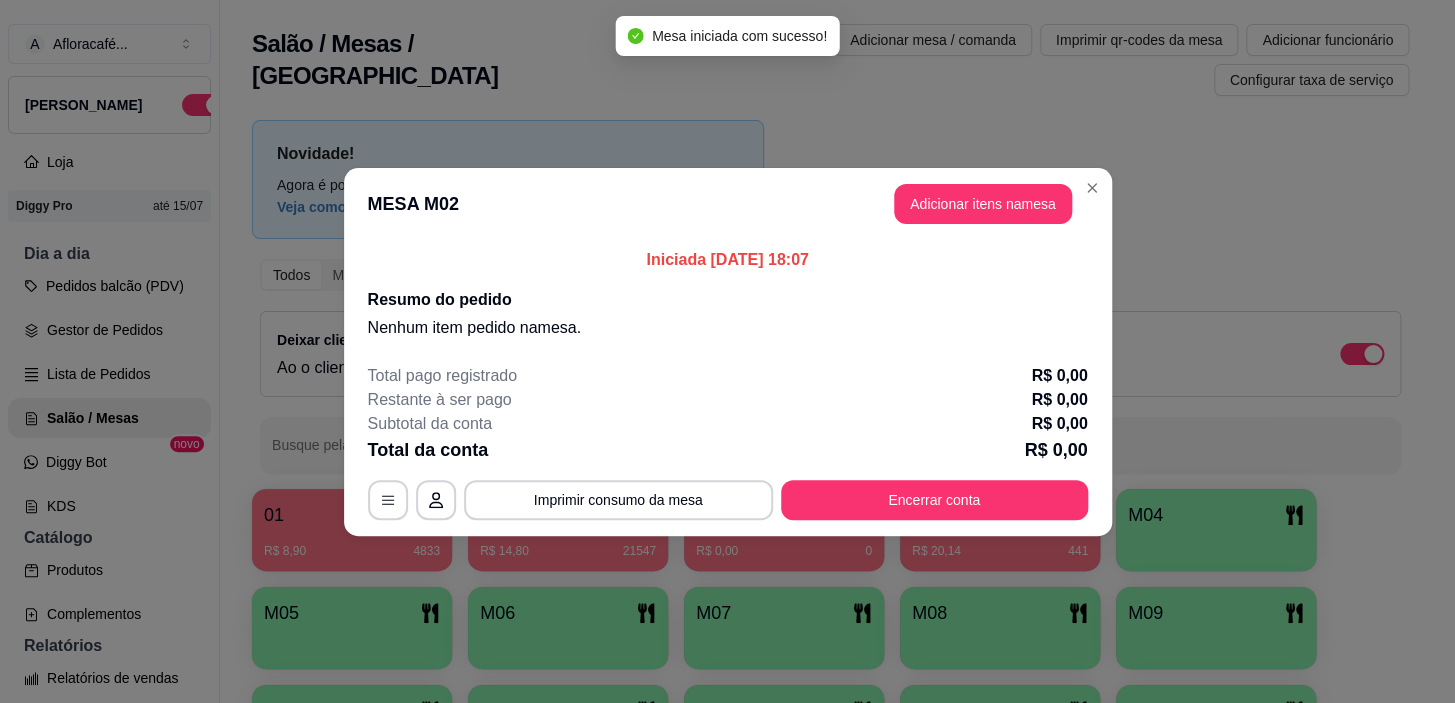 click on "MESA M02 Adicionar itens na  mesa" at bounding box center [728, 204] 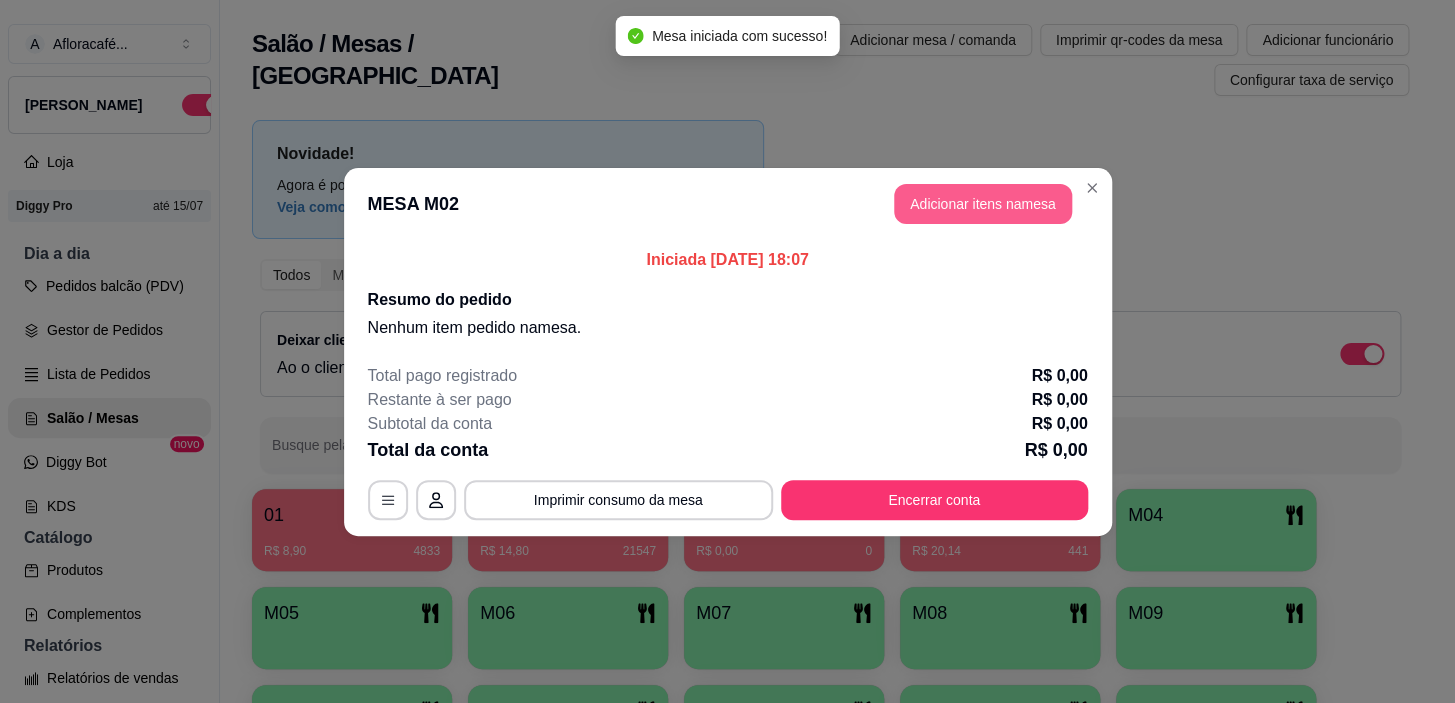 click on "Adicionar itens na  mesa" at bounding box center (983, 204) 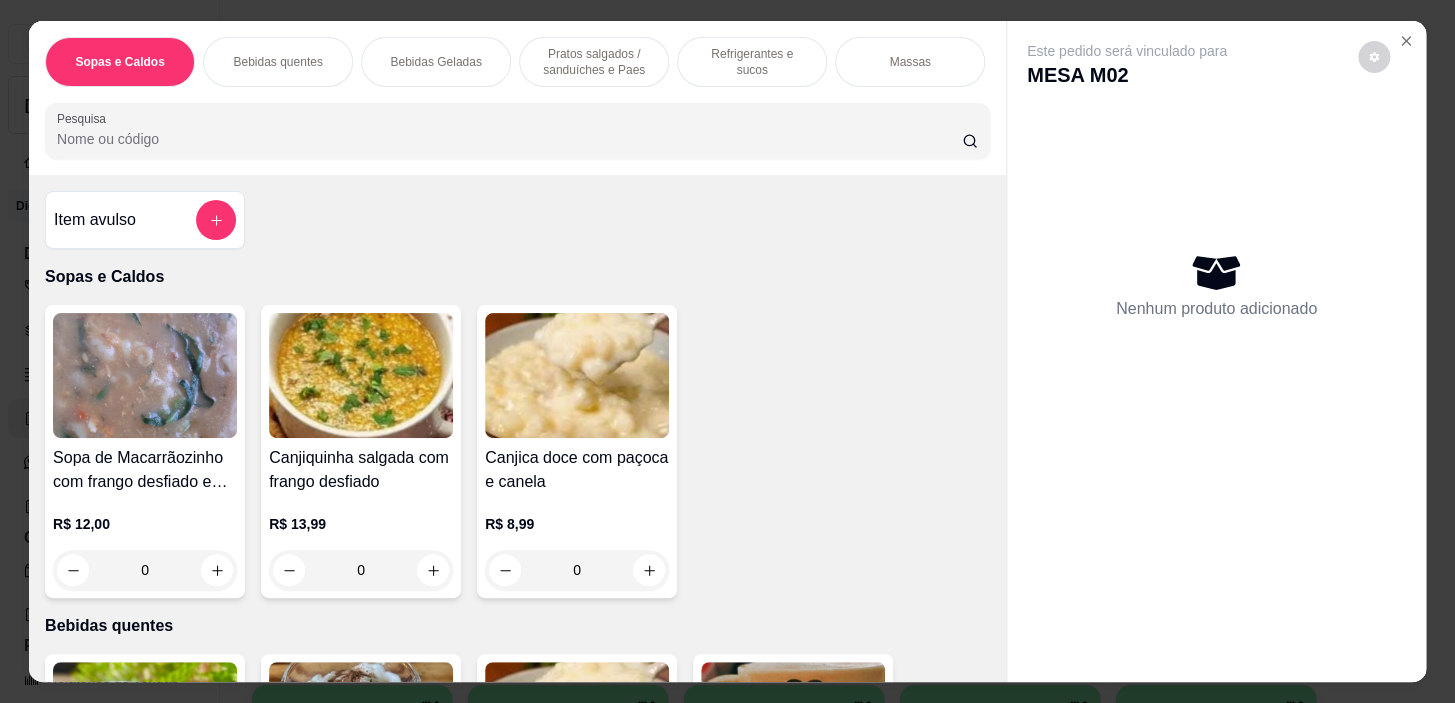 scroll, scrollTop: 0, scrollLeft: 785, axis: horizontal 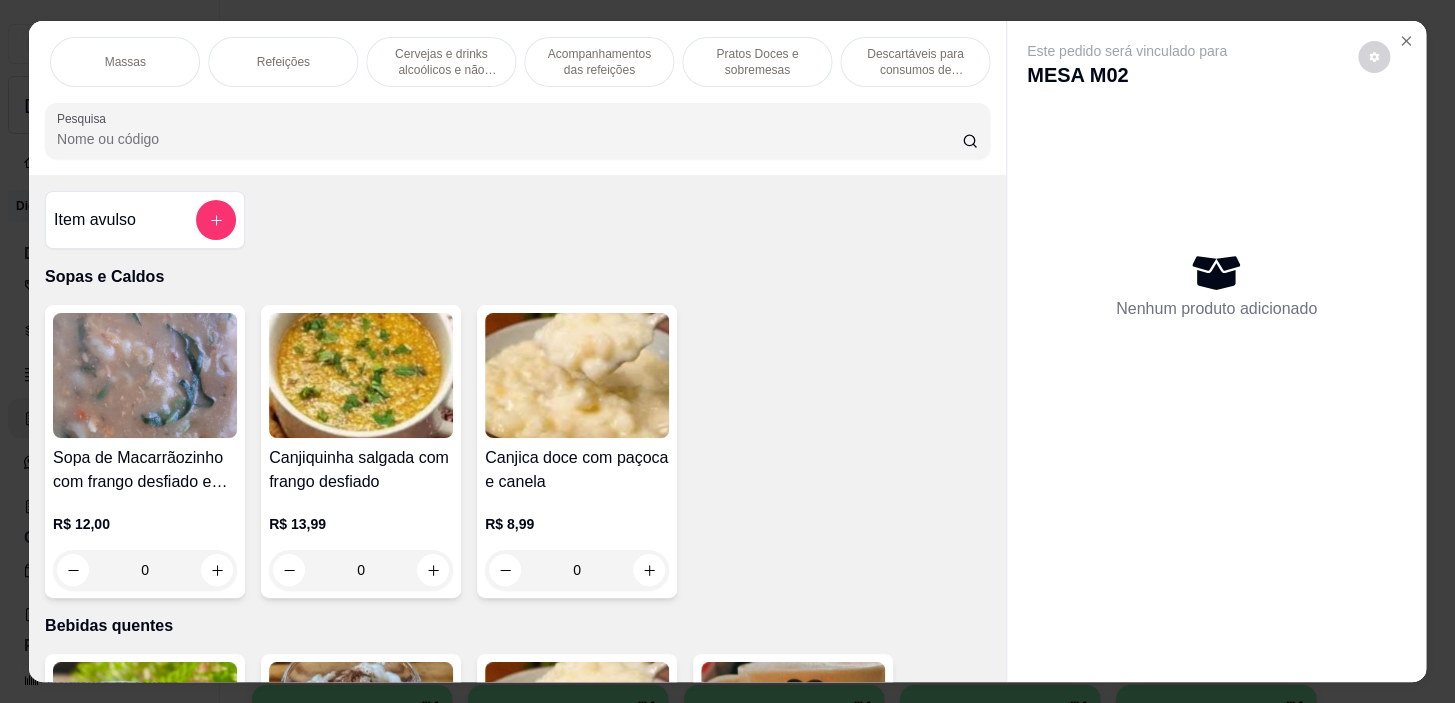 click on "Pratos Doces e sobremesas" at bounding box center [757, 62] 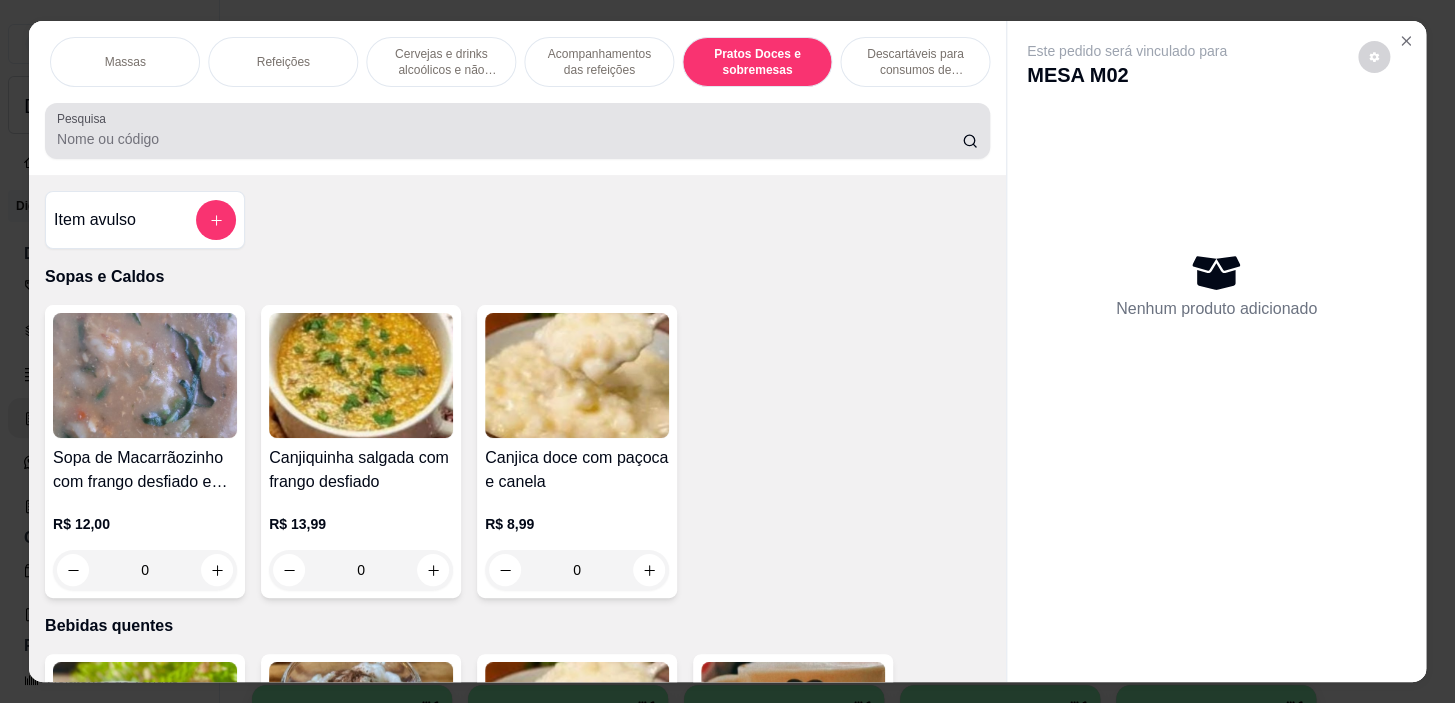 scroll, scrollTop: 14518, scrollLeft: 0, axis: vertical 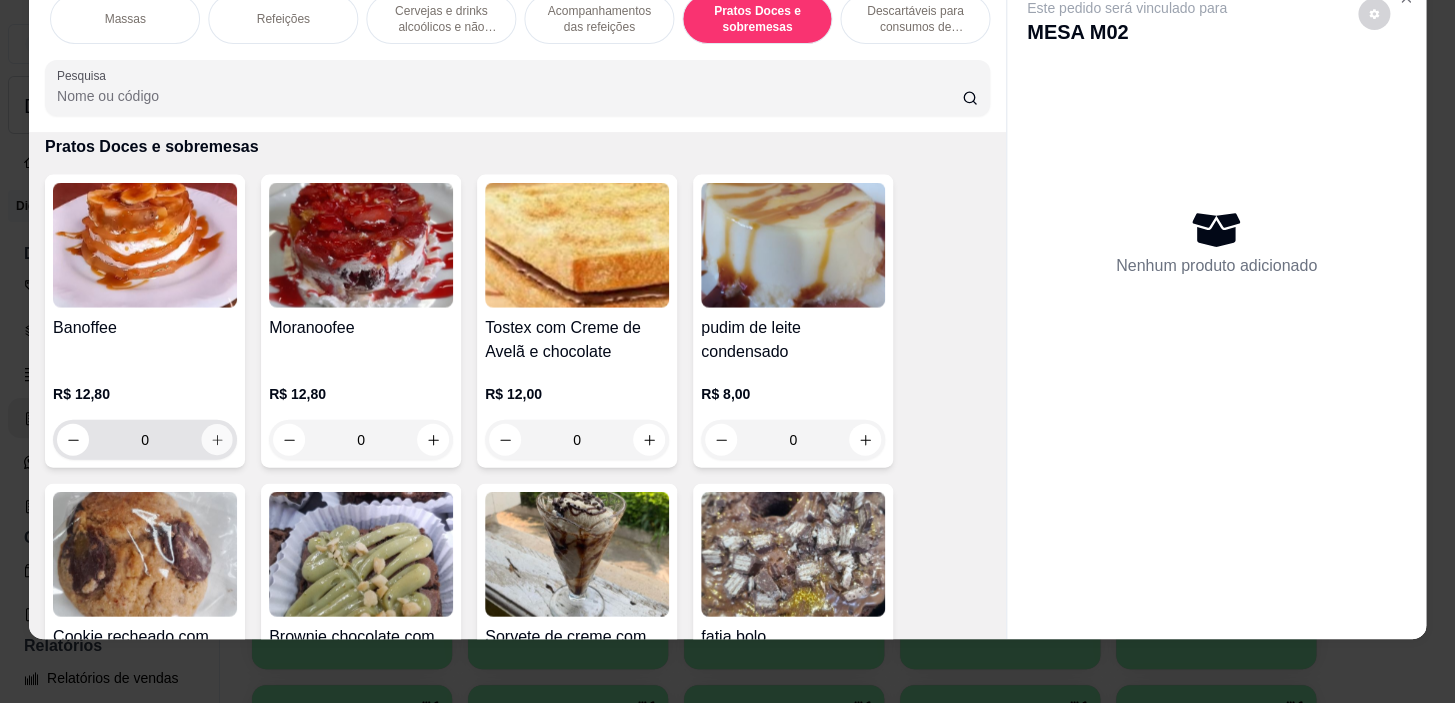 click 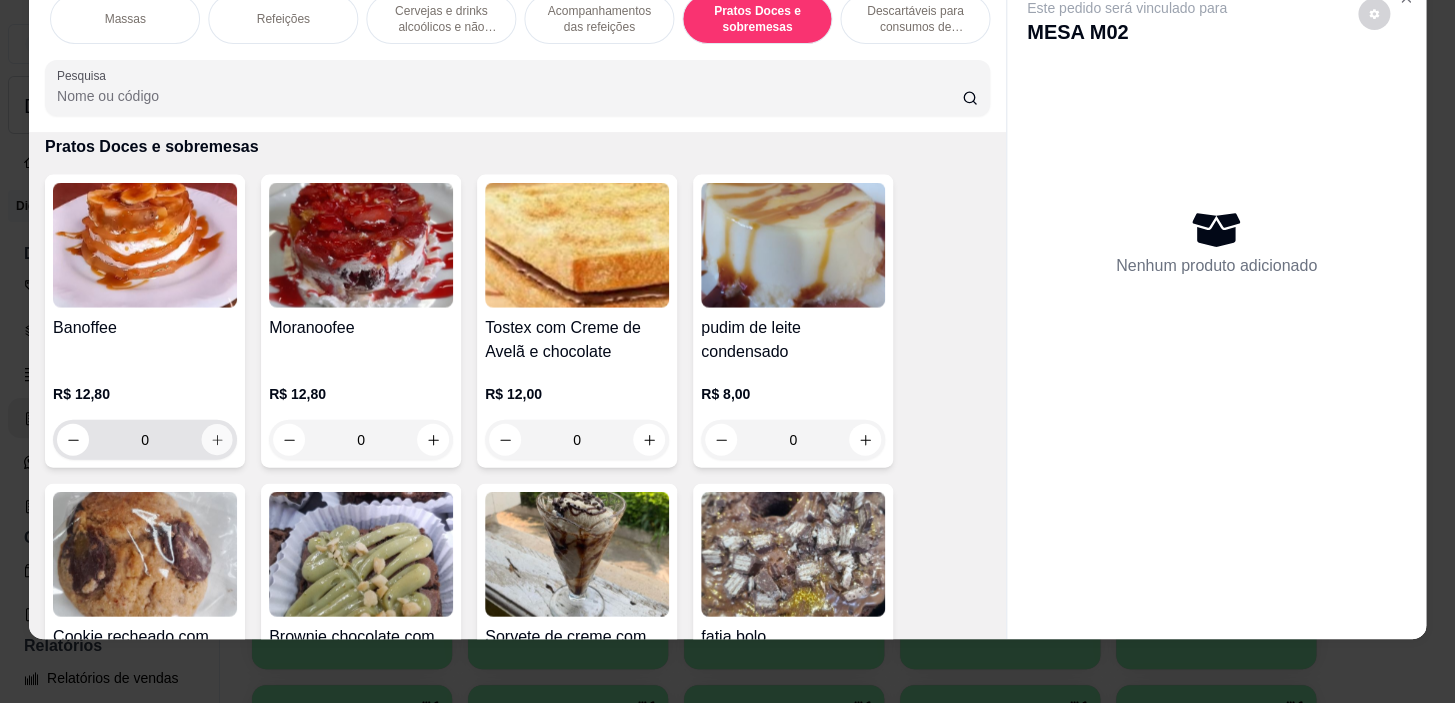 type on "1" 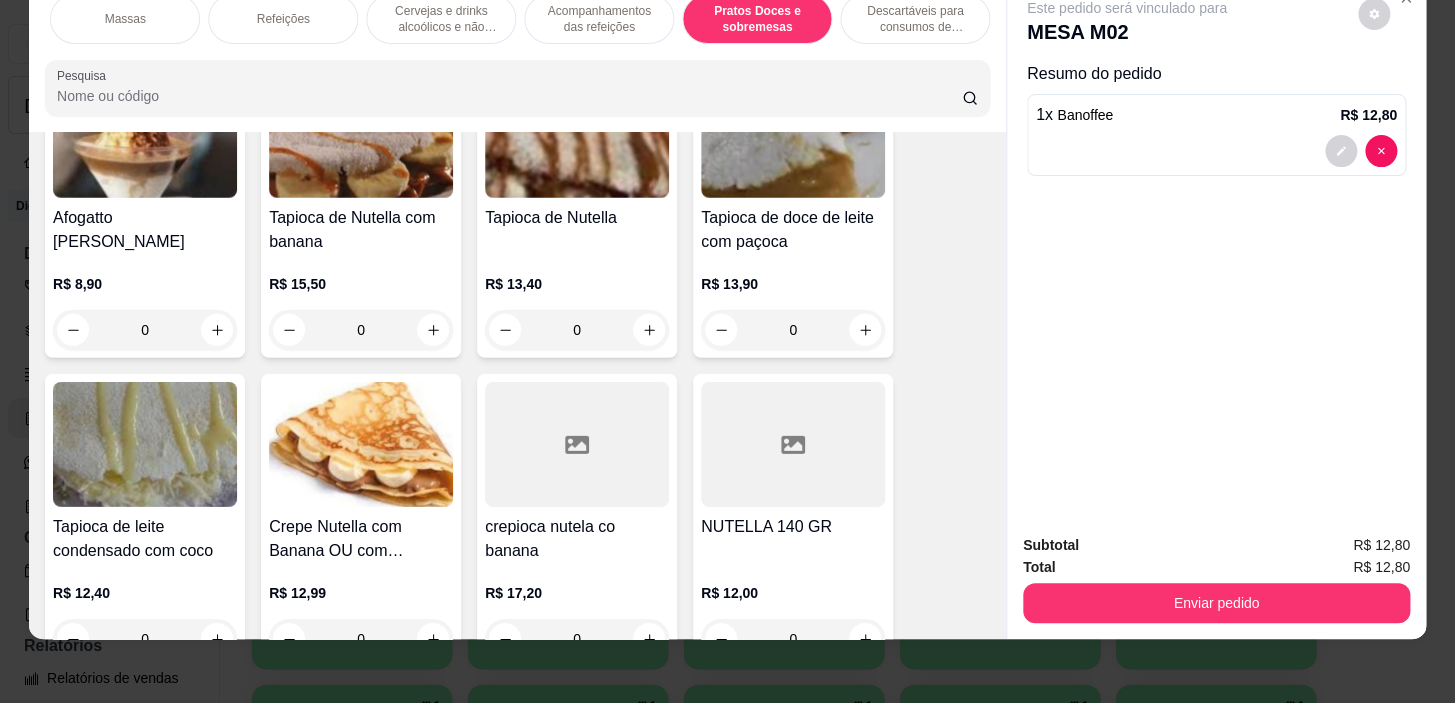 scroll, scrollTop: 15336, scrollLeft: 0, axis: vertical 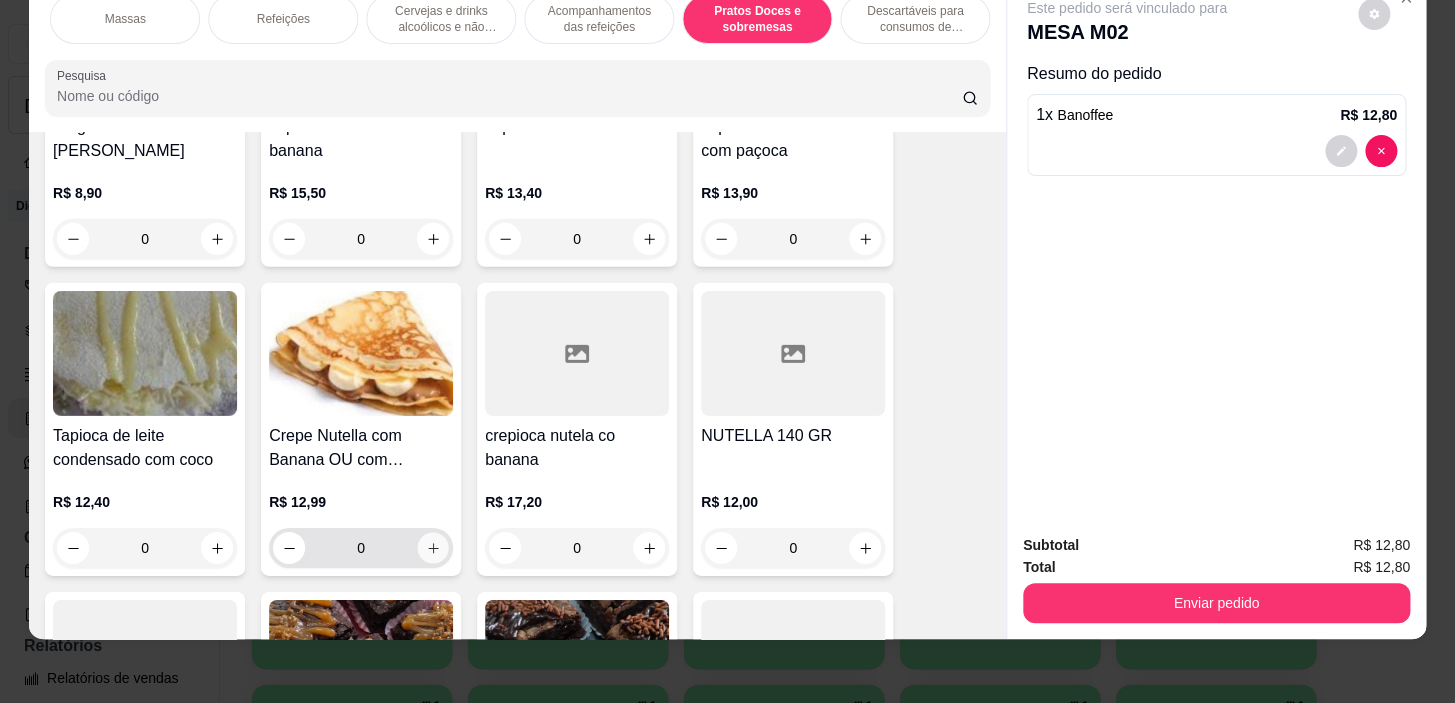 click 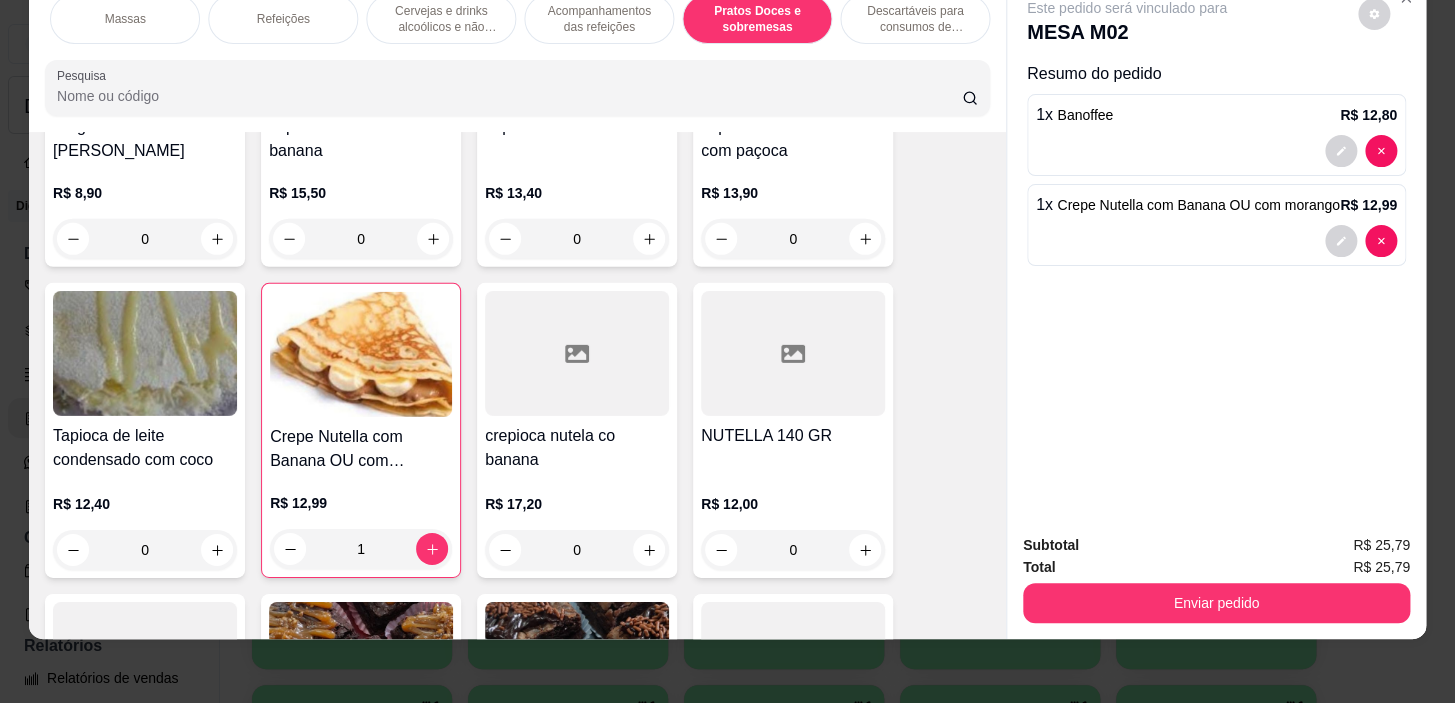 scroll, scrollTop: 0, scrollLeft: 0, axis: both 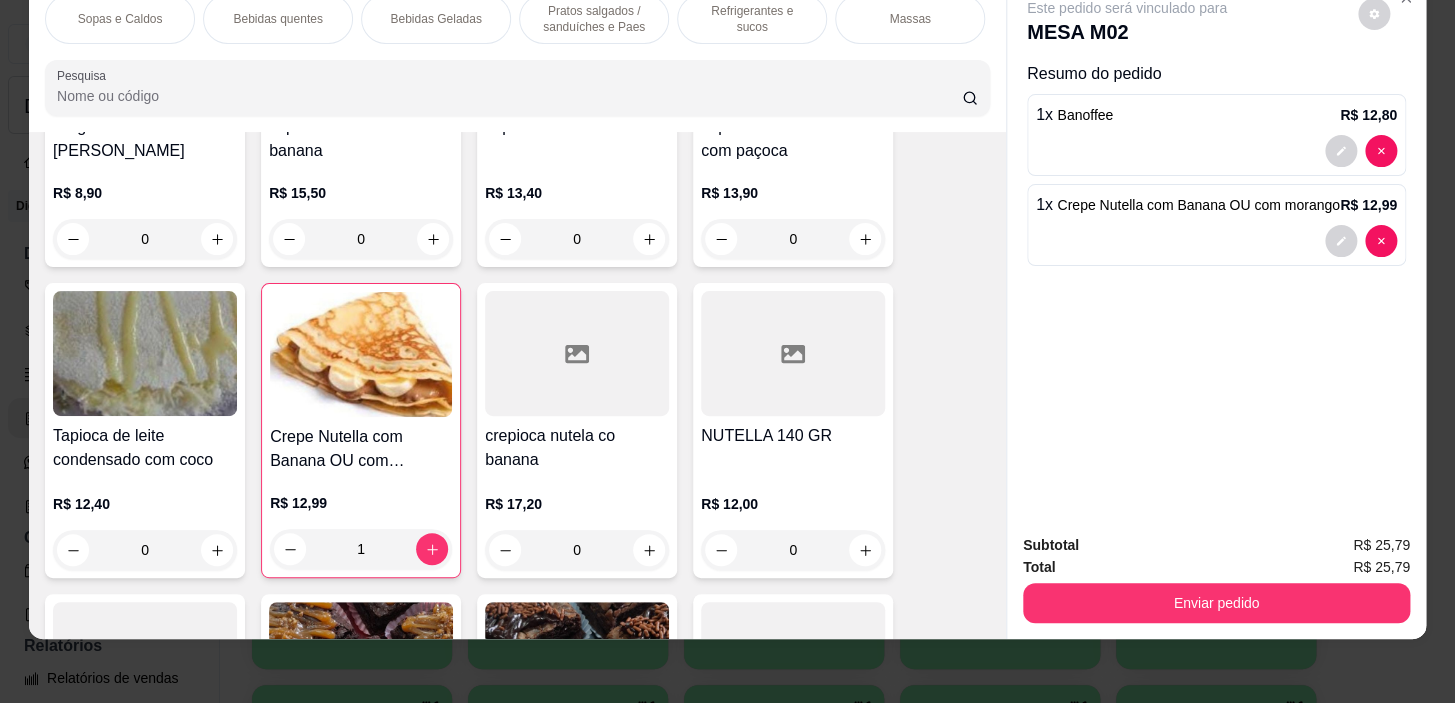 click on "Bebidas Geladas" at bounding box center (435, 19) 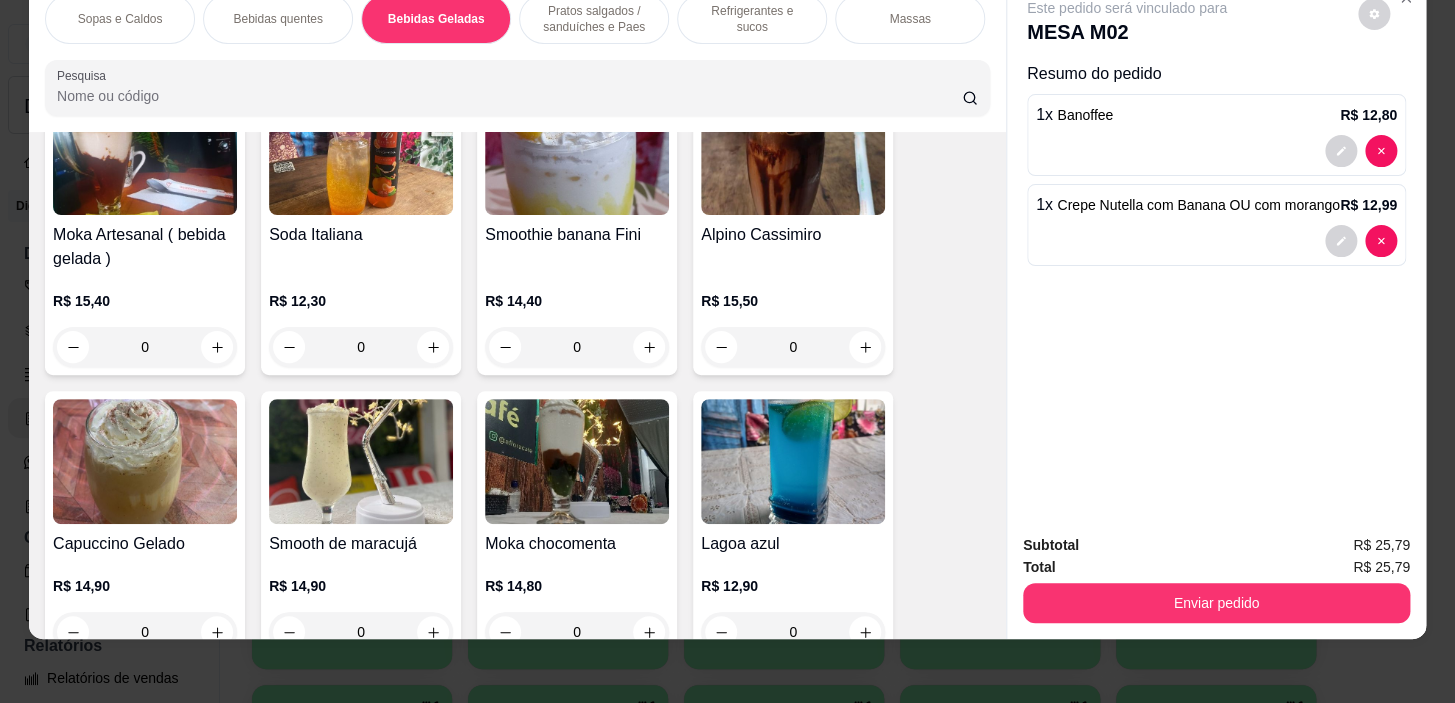 scroll, scrollTop: 2641, scrollLeft: 0, axis: vertical 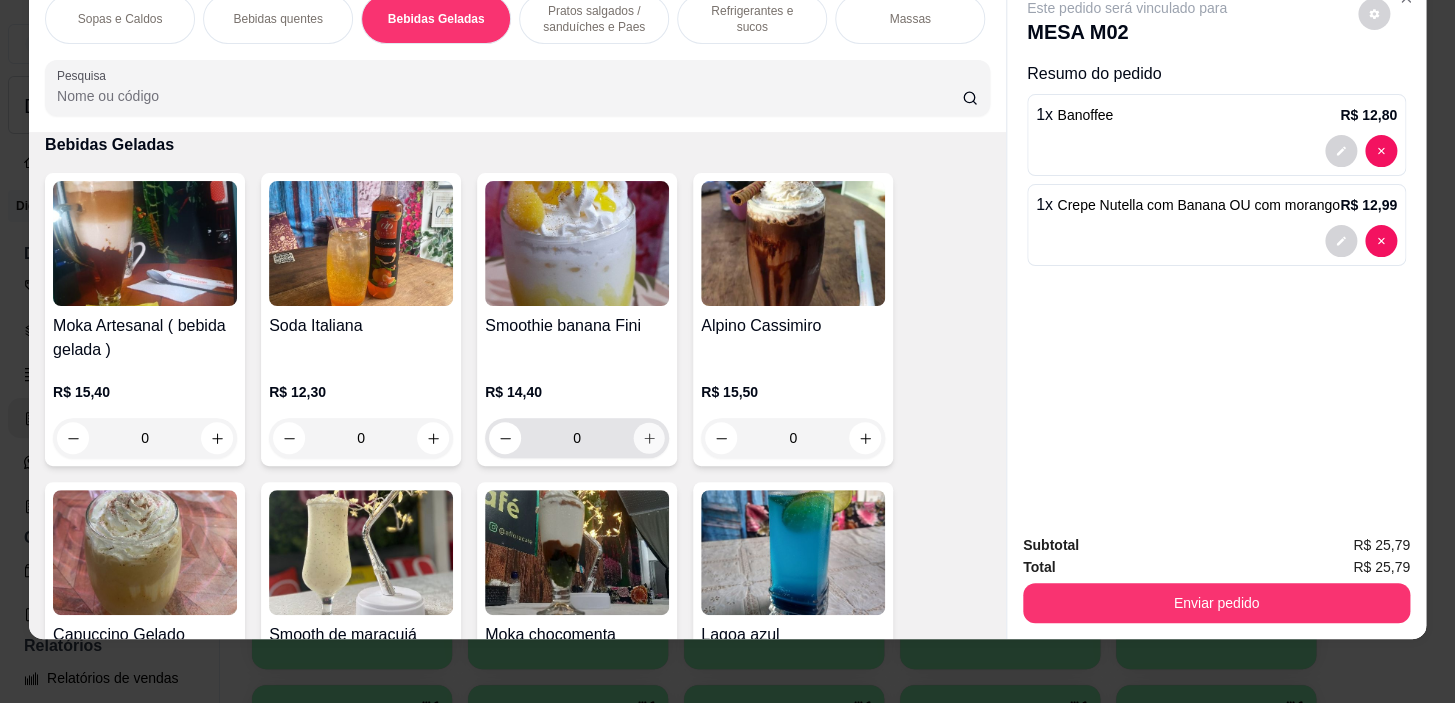 click 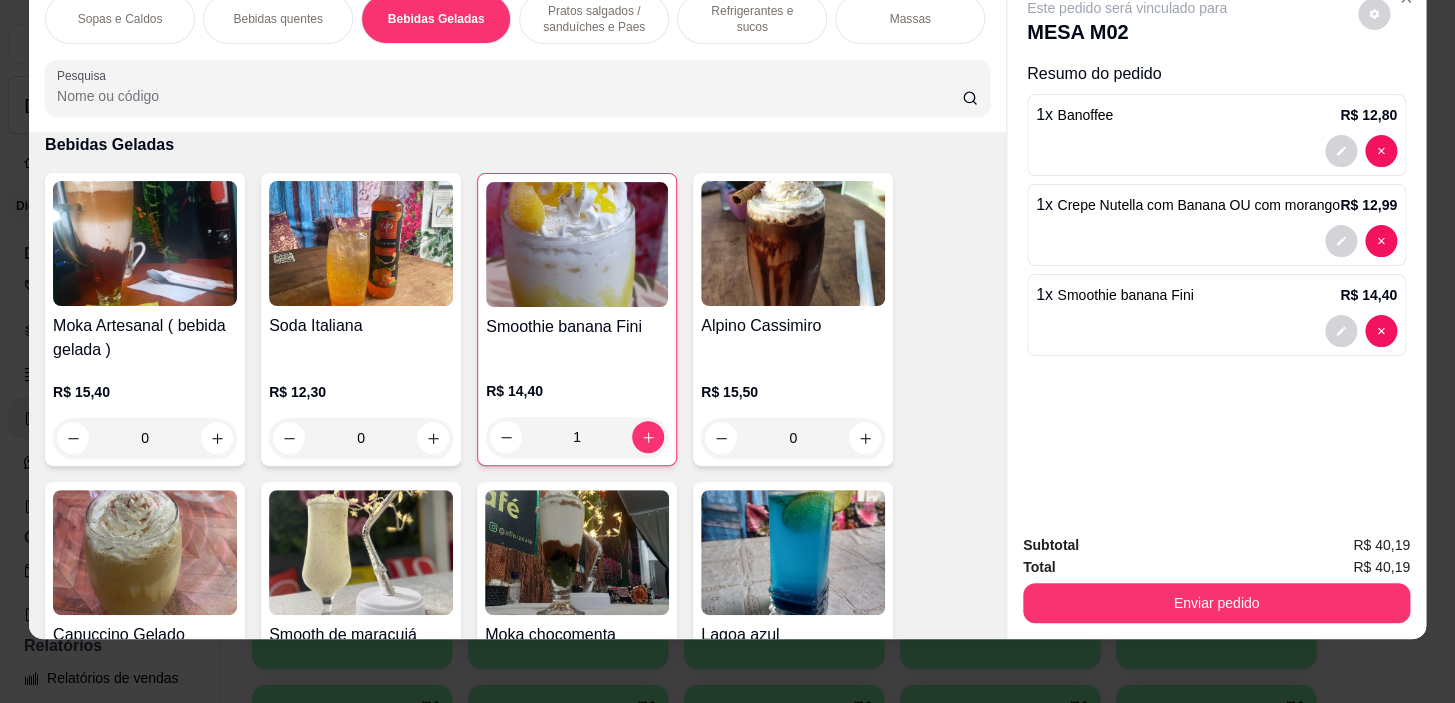 scroll, scrollTop: 0, scrollLeft: 785, axis: horizontal 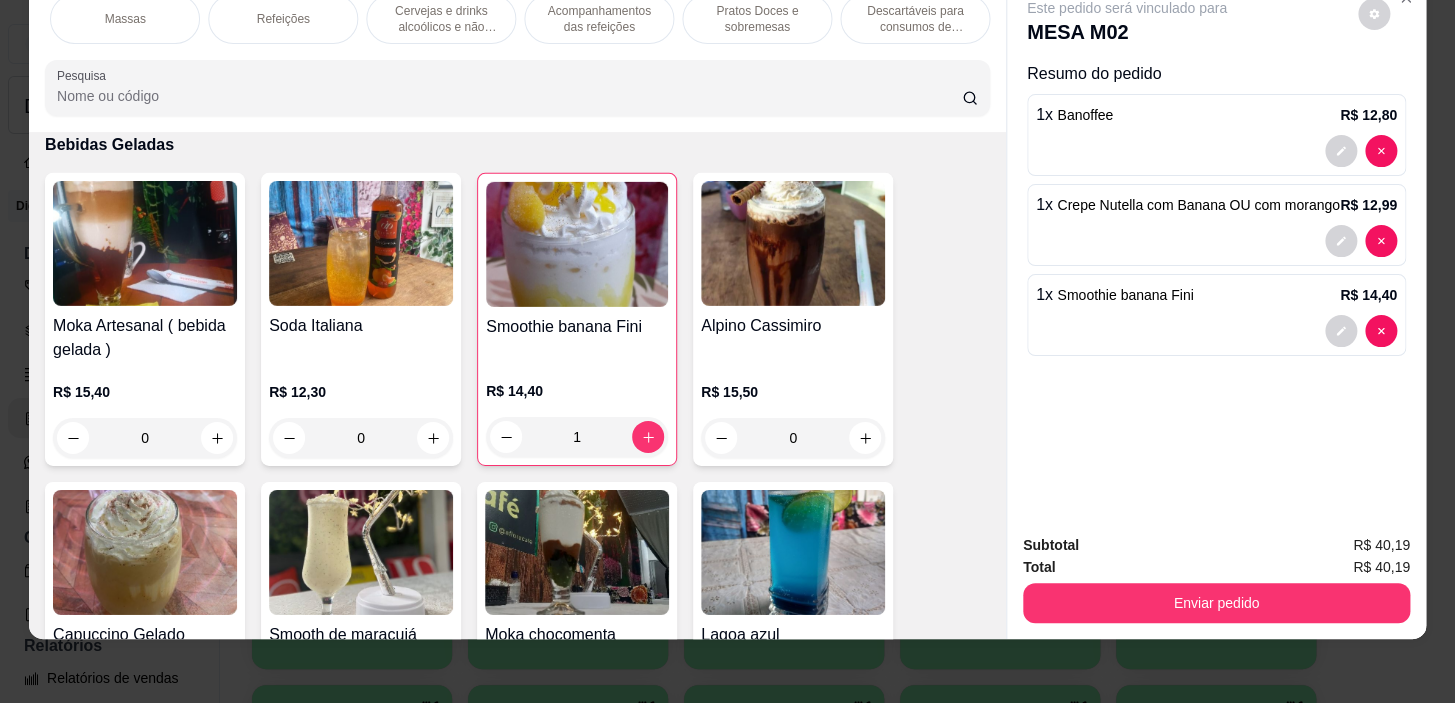 click on "Cervejas e drinks alcoólicos e não alcoólicos" at bounding box center (441, 19) 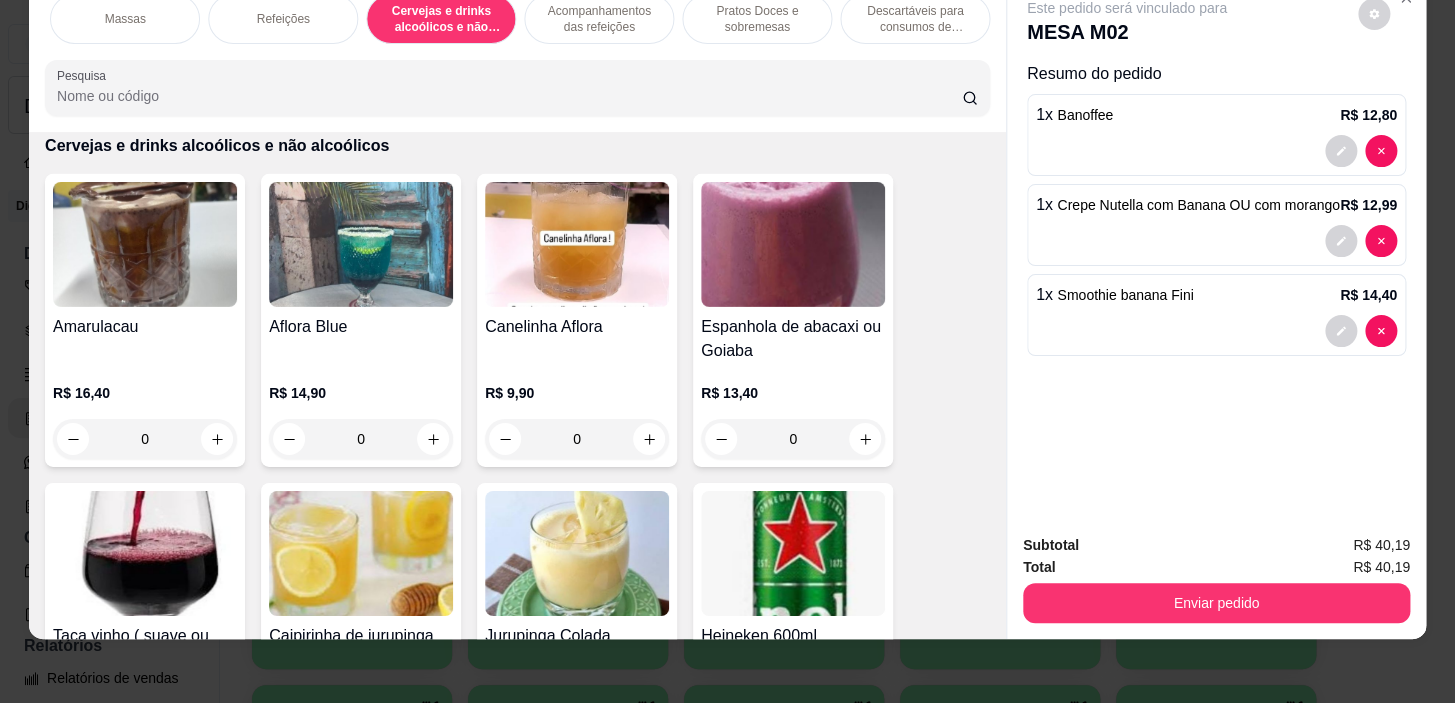 scroll, scrollTop: 12529, scrollLeft: 0, axis: vertical 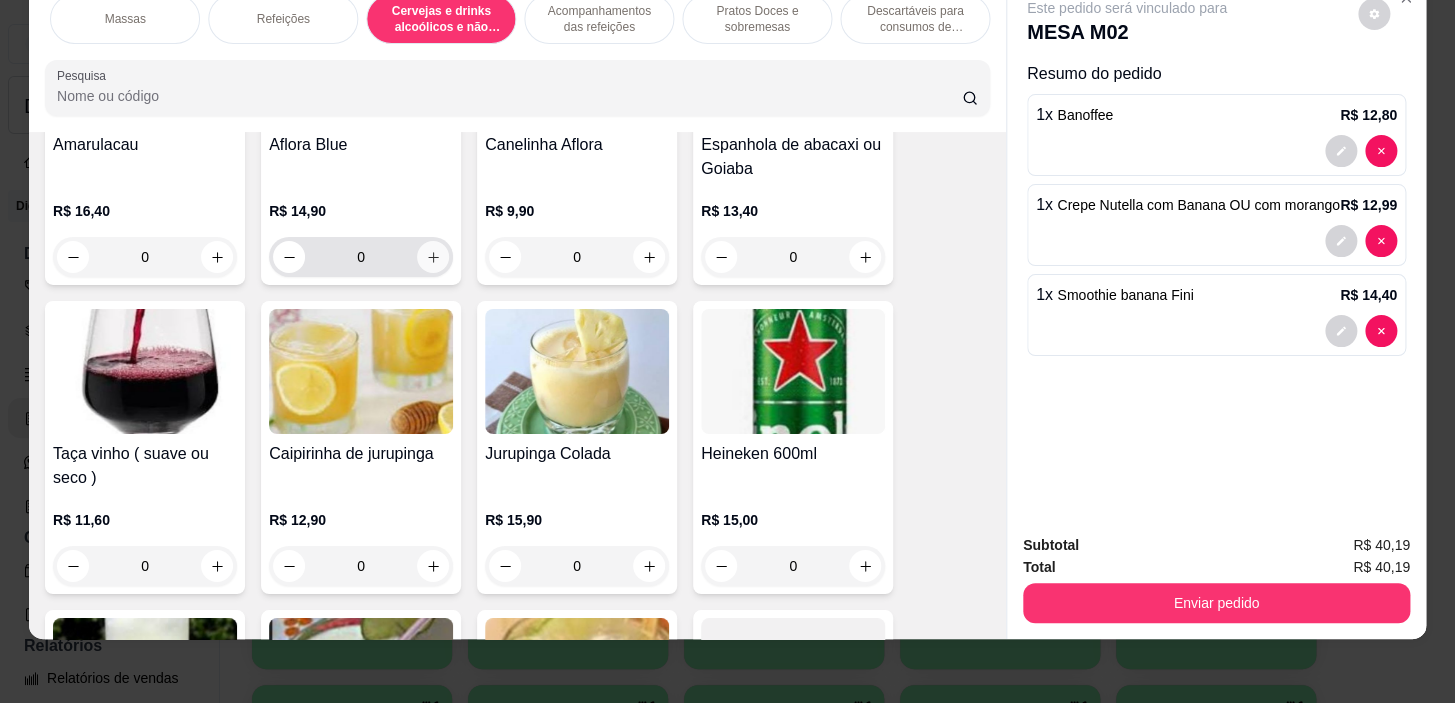 click 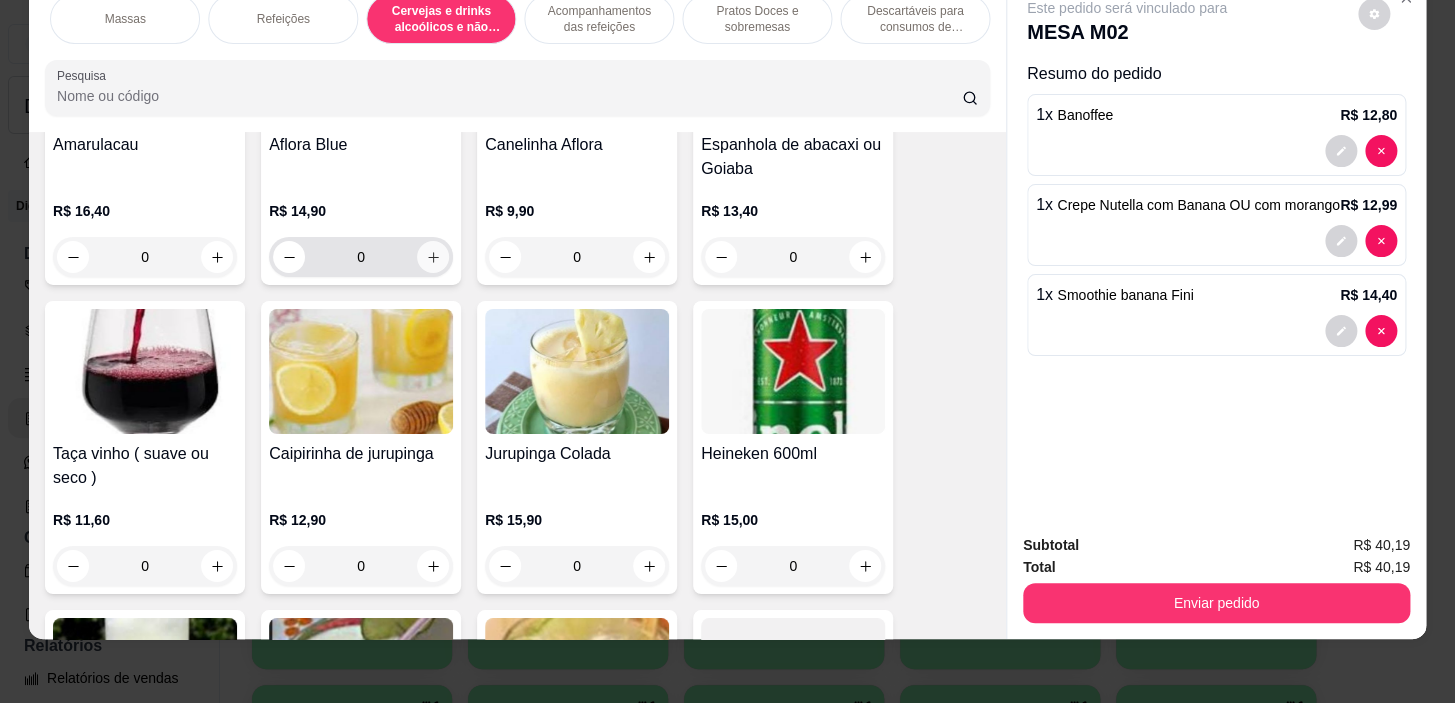 type on "1" 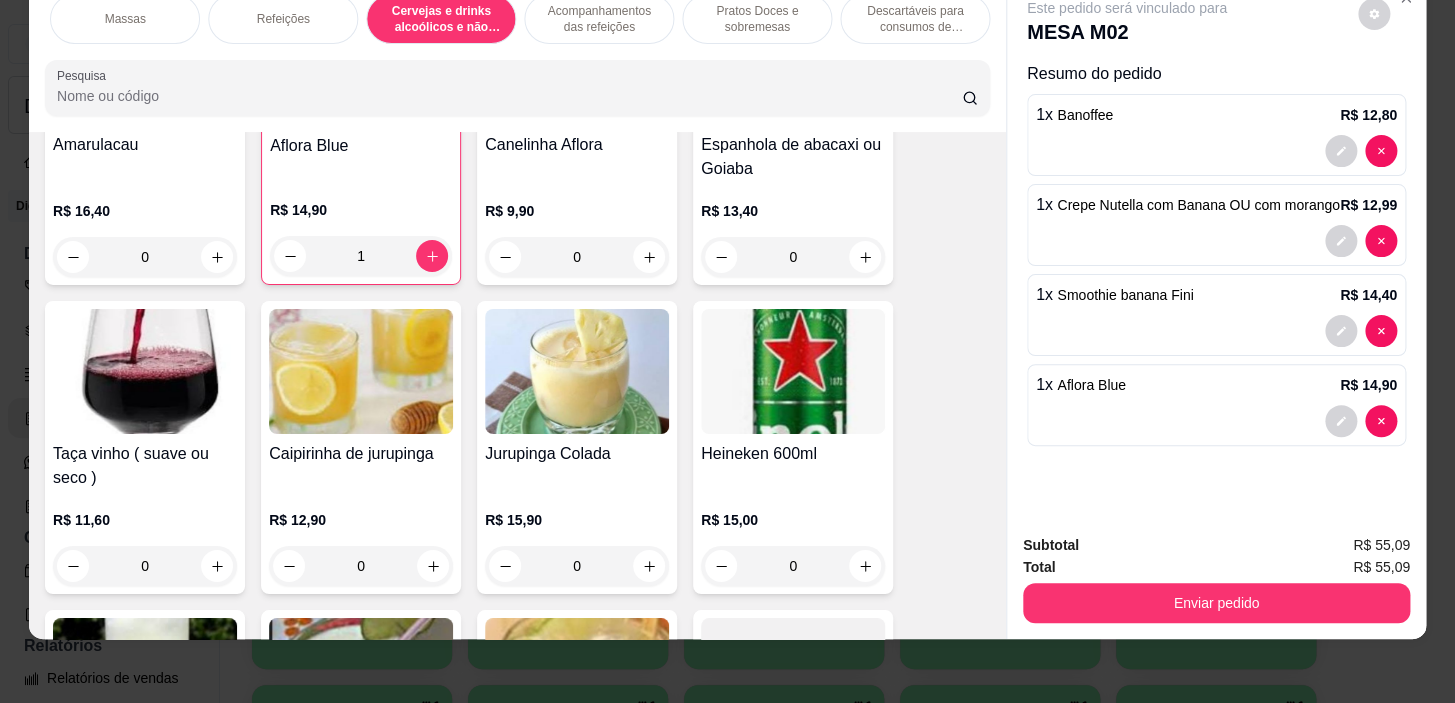 drag, startPoint x: 781, startPoint y: 6, endPoint x: 651, endPoint y: 310, distance: 330.6297 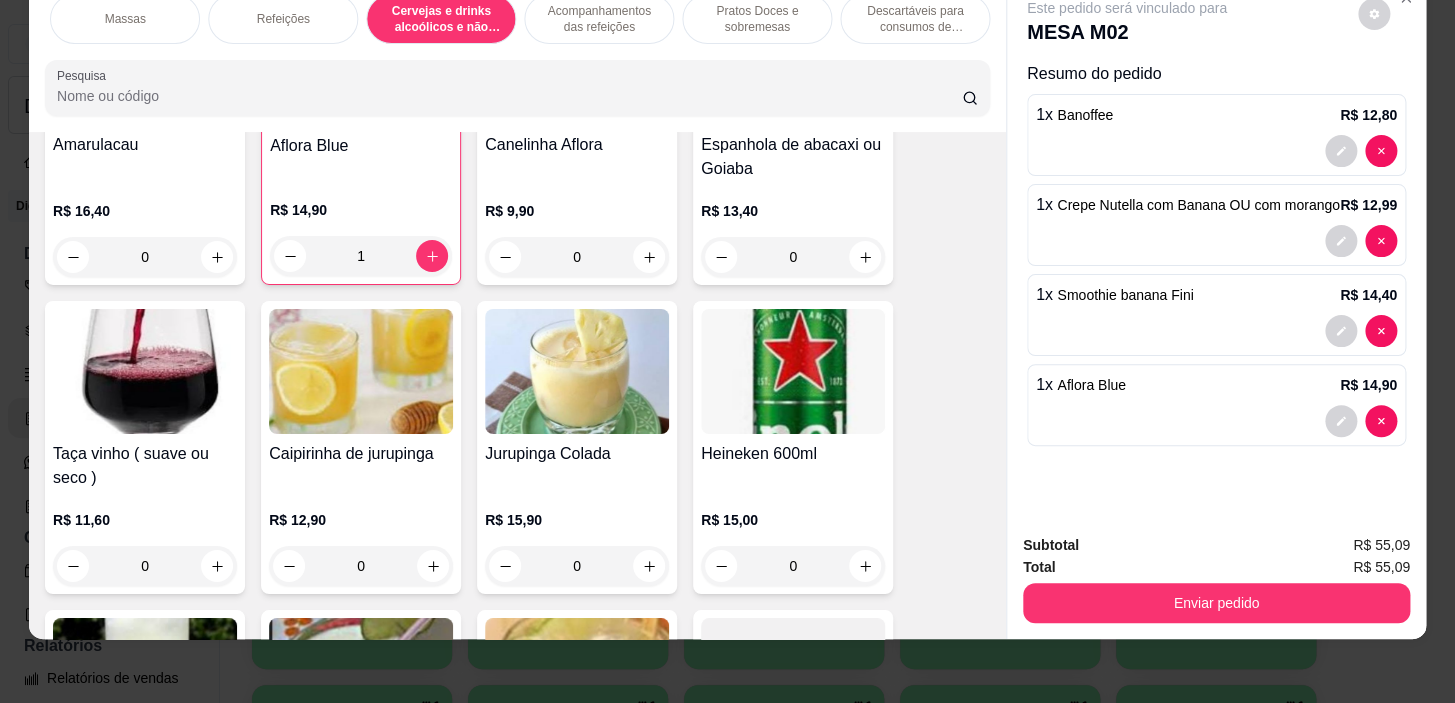 click on "Pratos Doces e sobremesas" at bounding box center (757, 19) 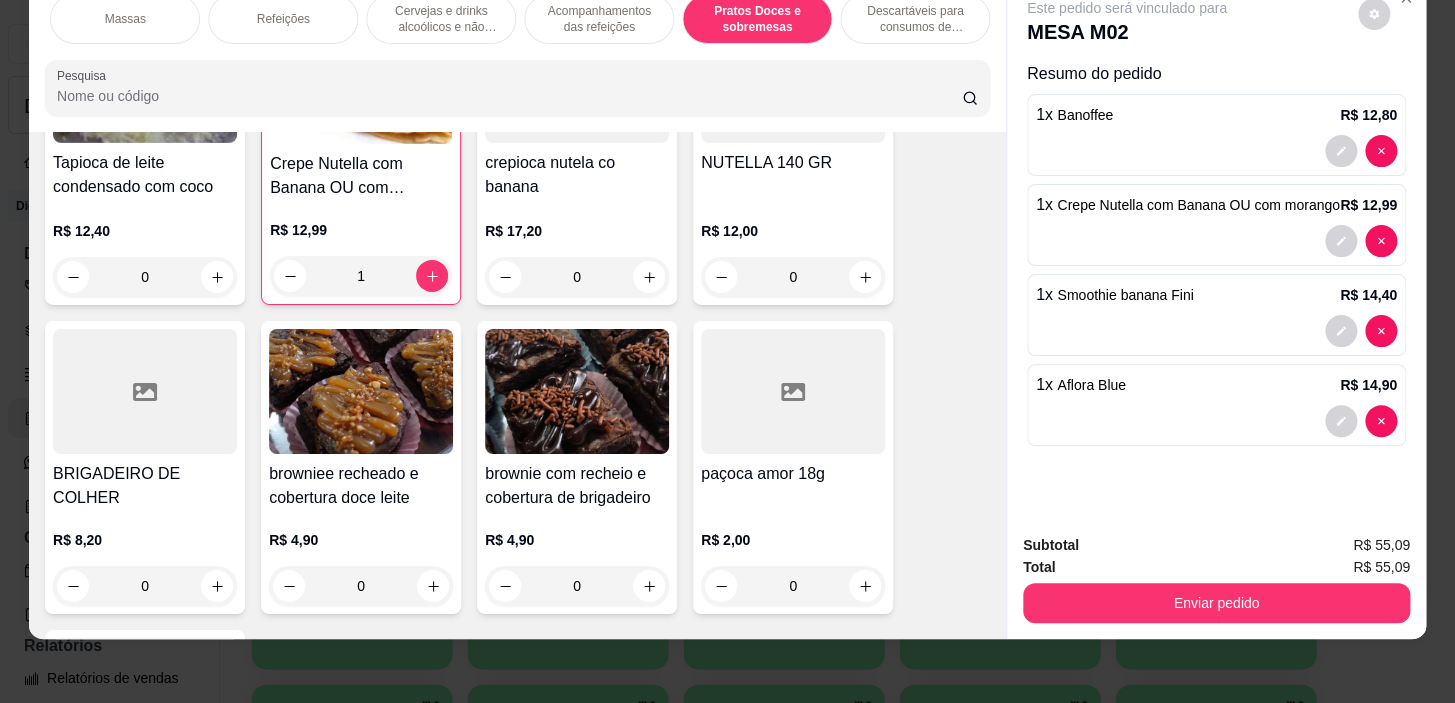 scroll, scrollTop: 15700, scrollLeft: 0, axis: vertical 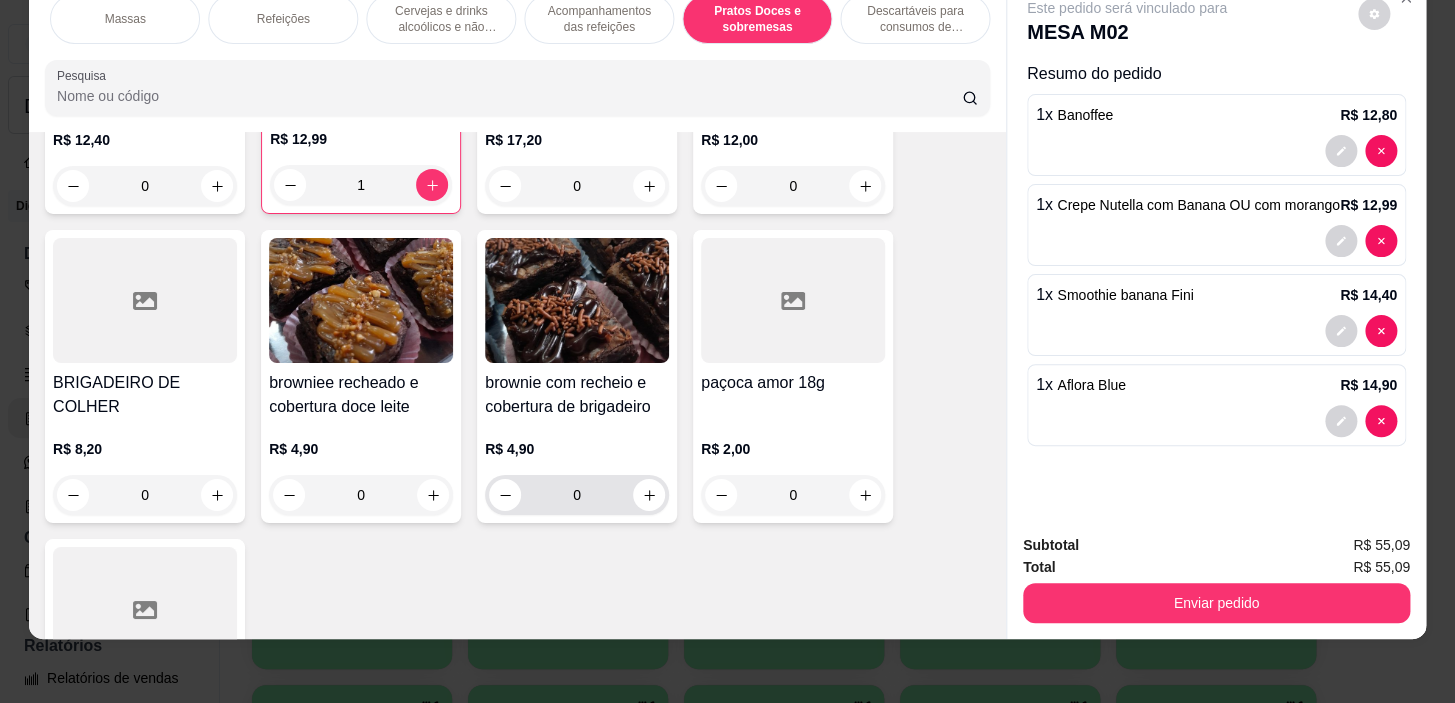 click on "0" at bounding box center [577, 495] 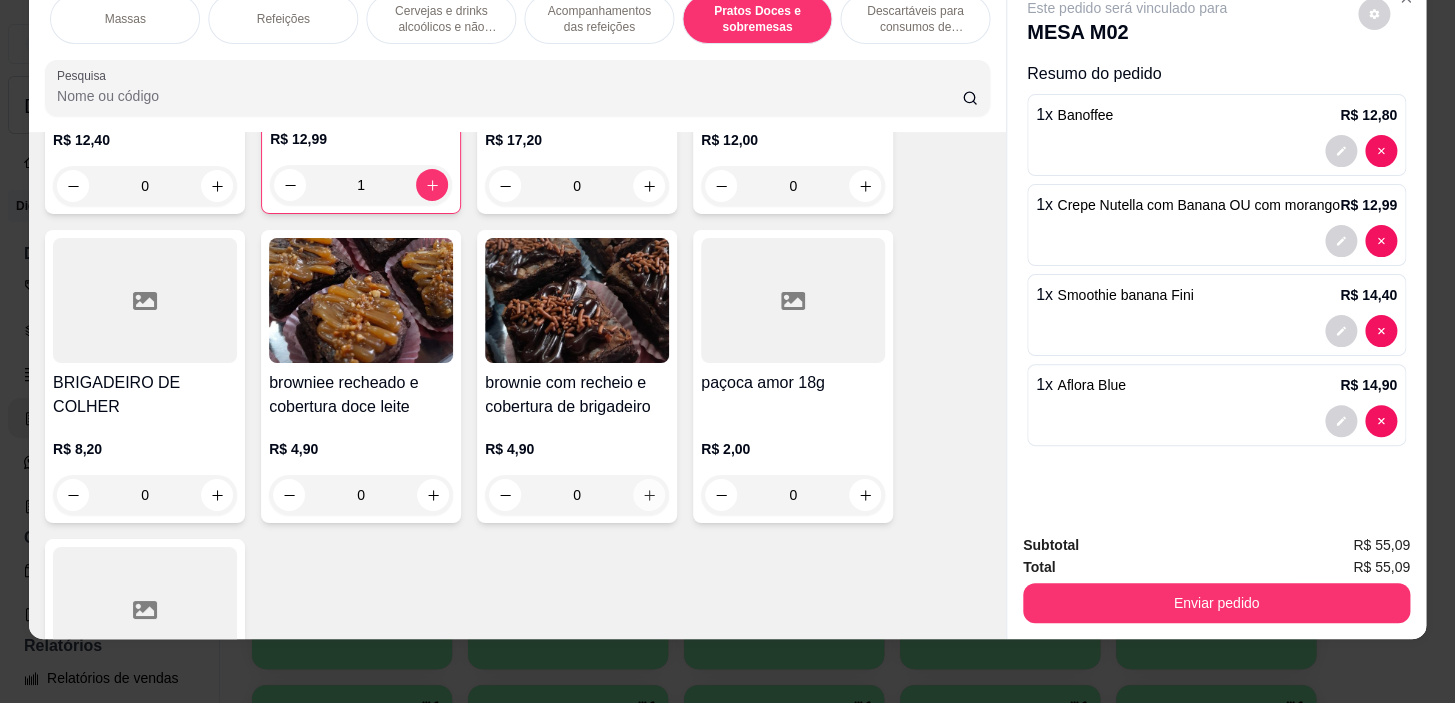 click at bounding box center (649, 495) 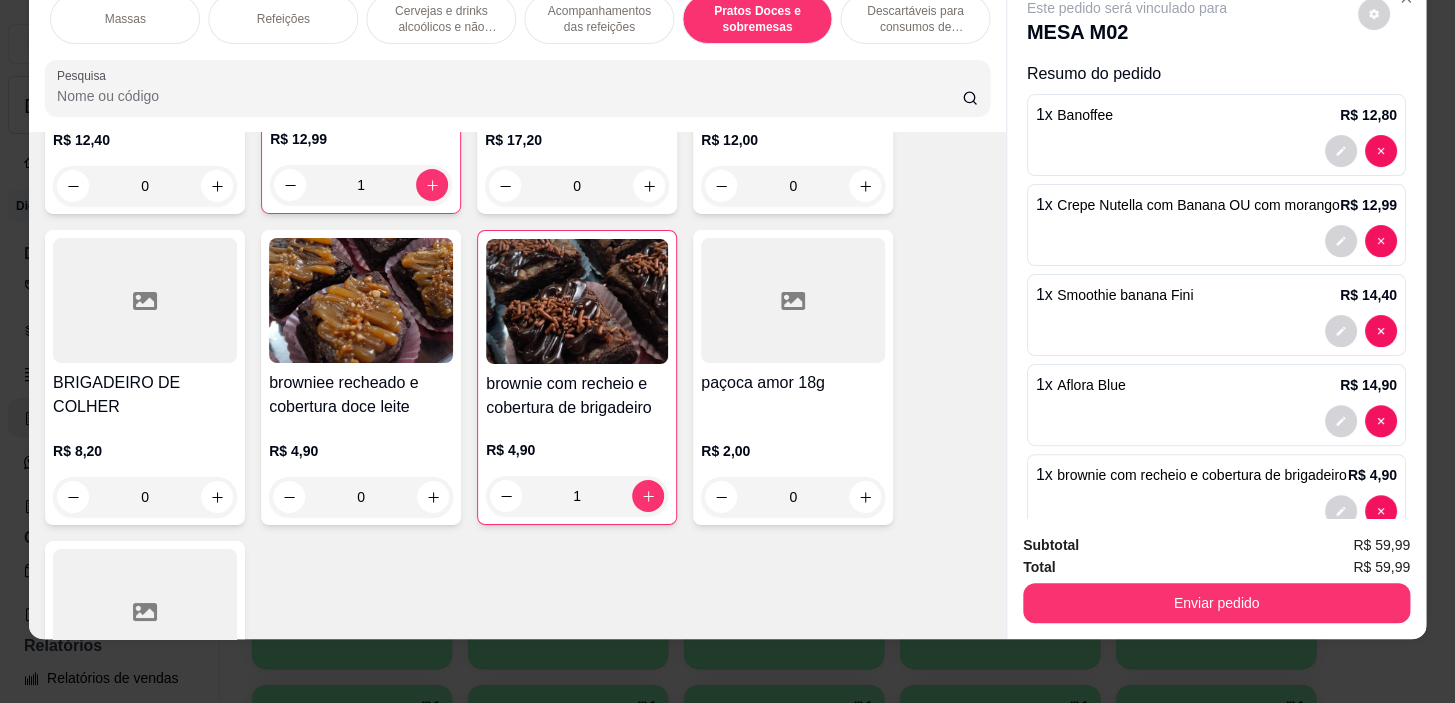 scroll, scrollTop: 69, scrollLeft: 0, axis: vertical 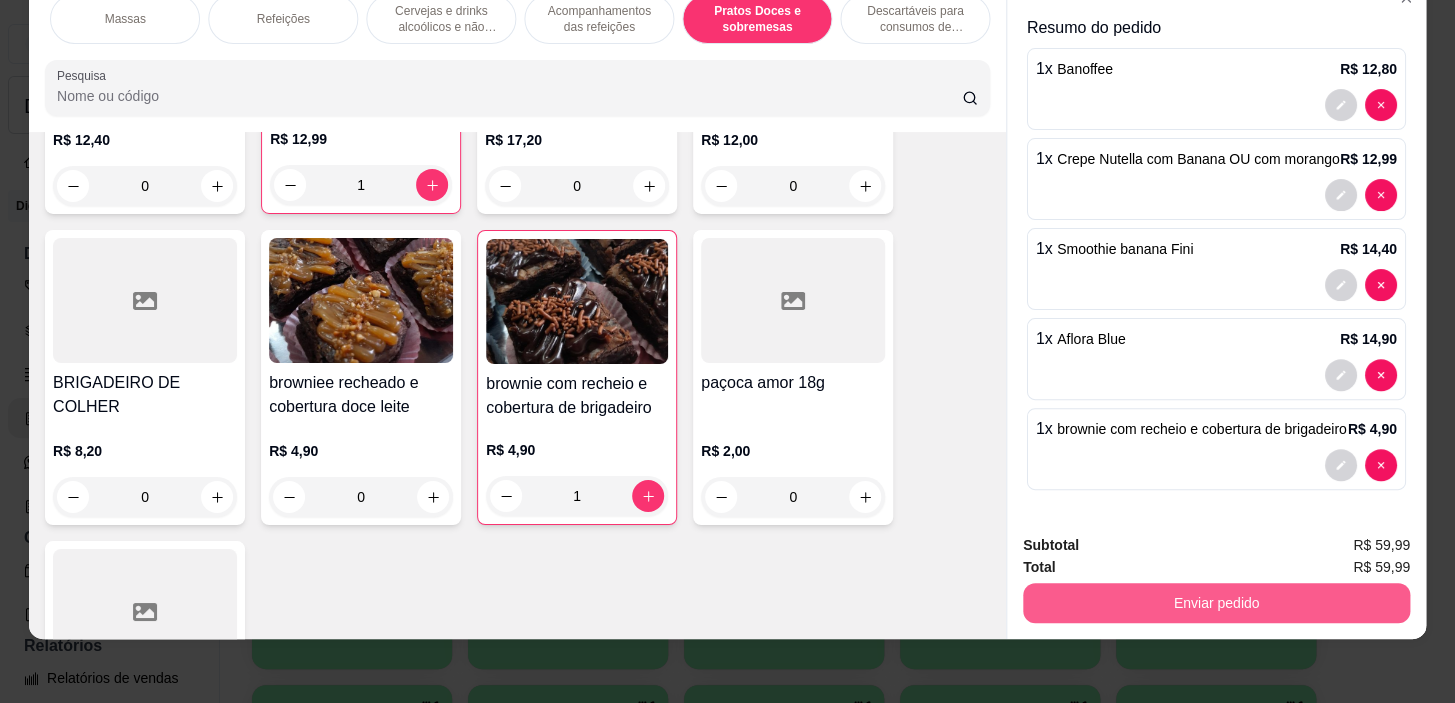 click on "Enviar pedido" at bounding box center [1216, 603] 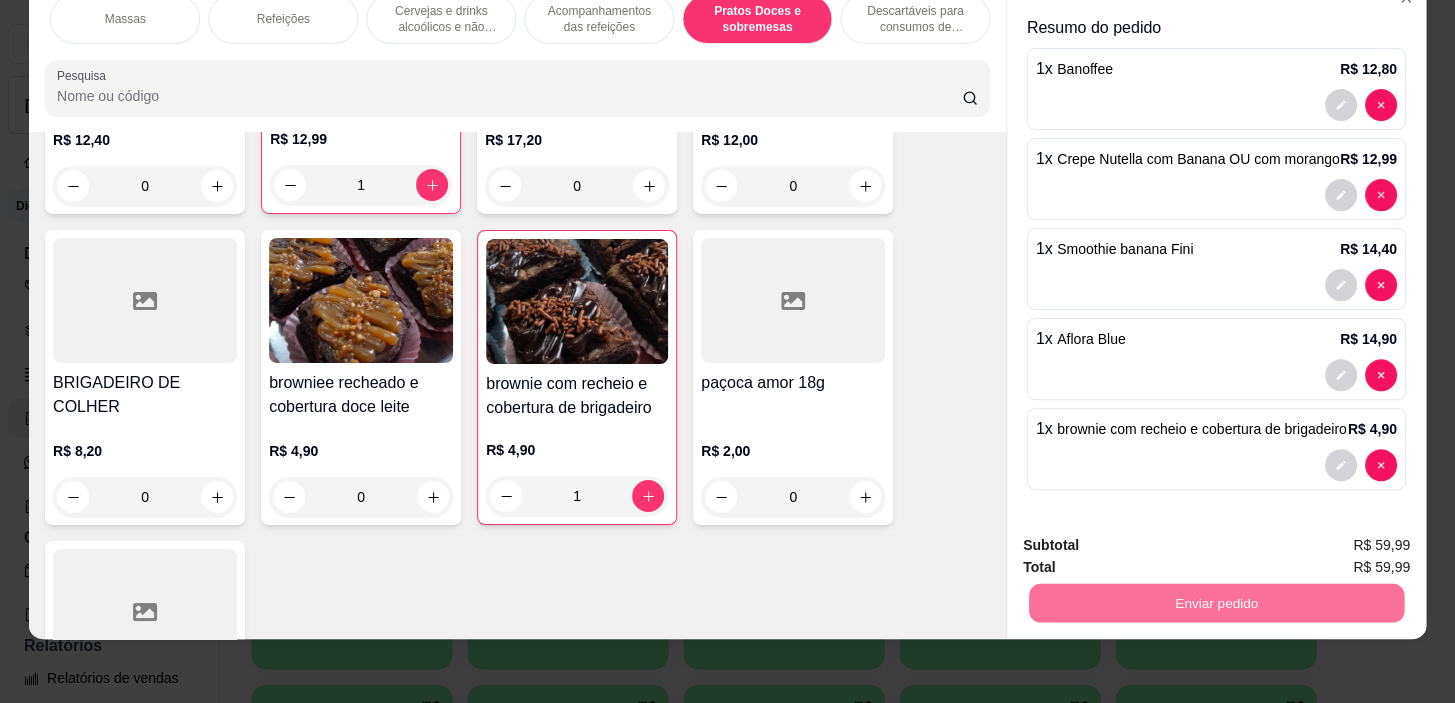 click on "Não registrar e enviar pedido" at bounding box center [1150, 540] 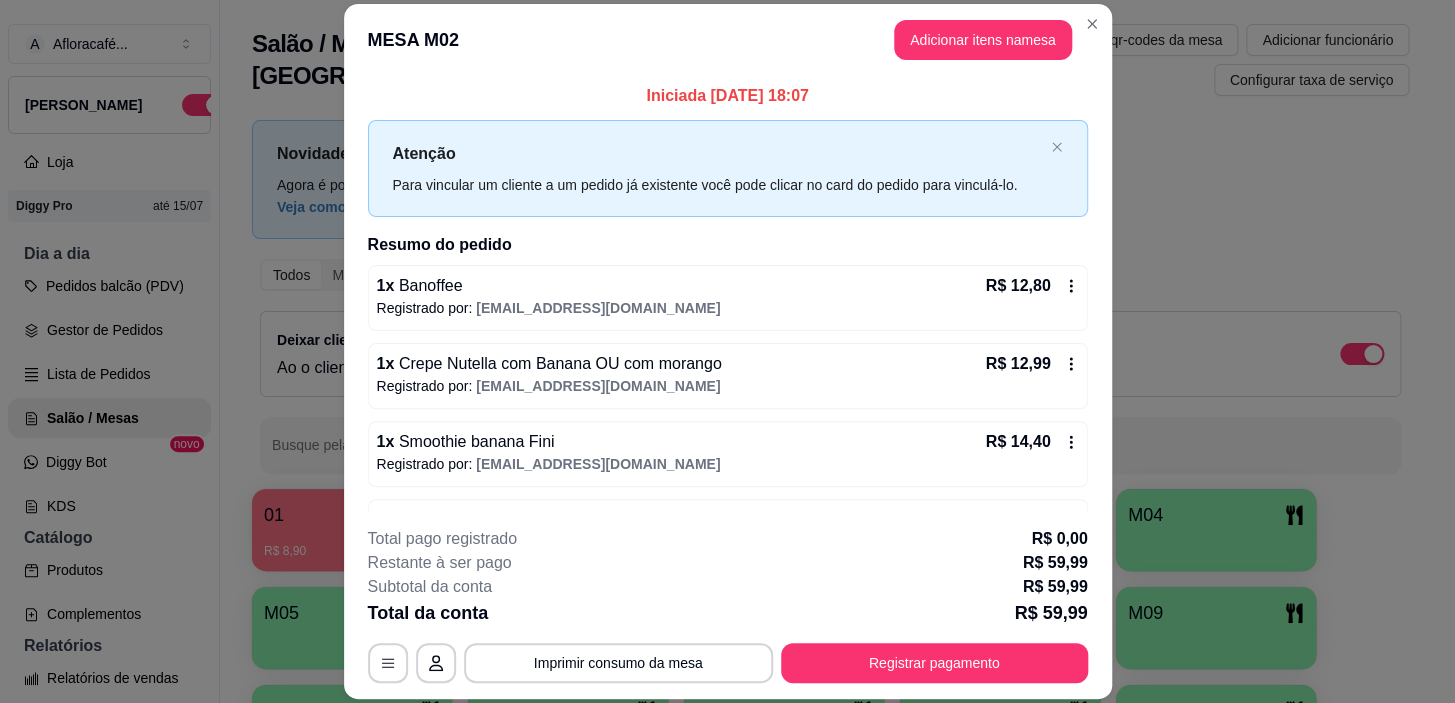 scroll, scrollTop: 138, scrollLeft: 0, axis: vertical 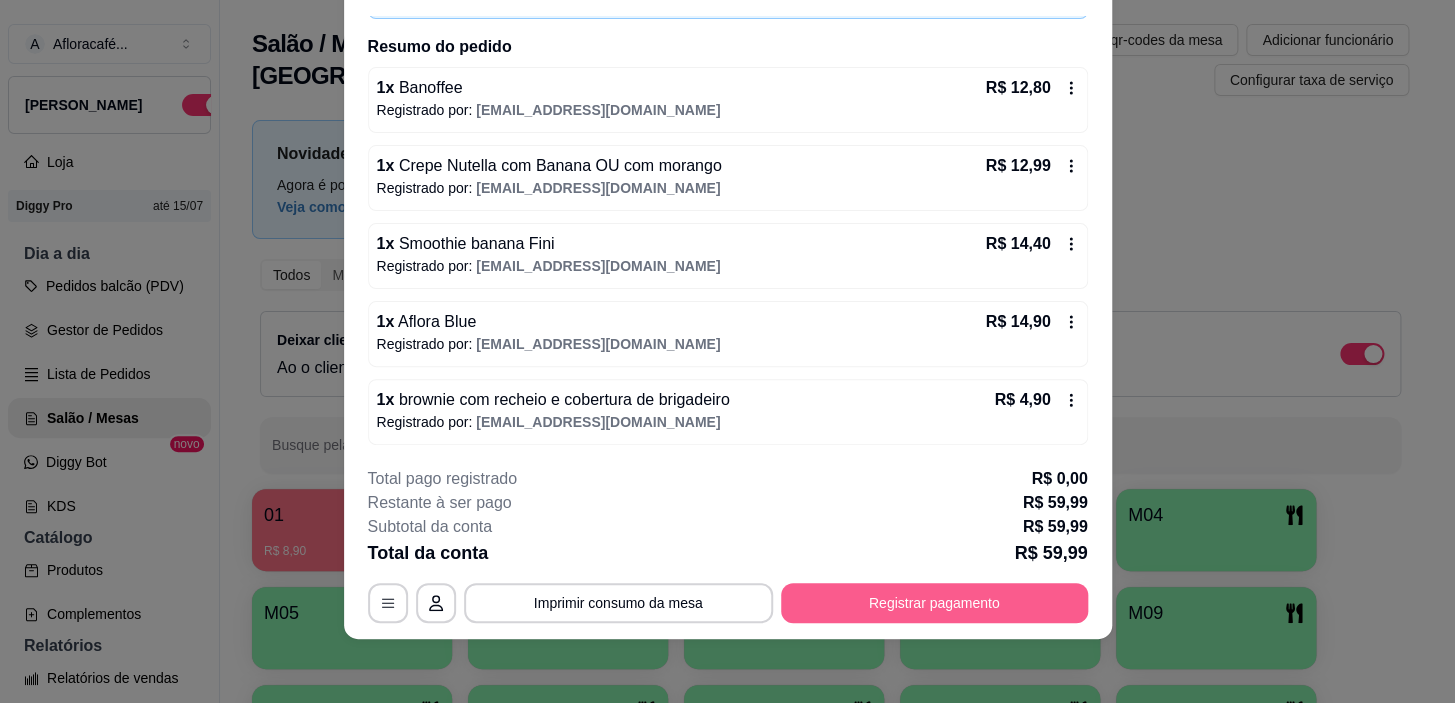 click on "Registrar pagamento" at bounding box center (934, 603) 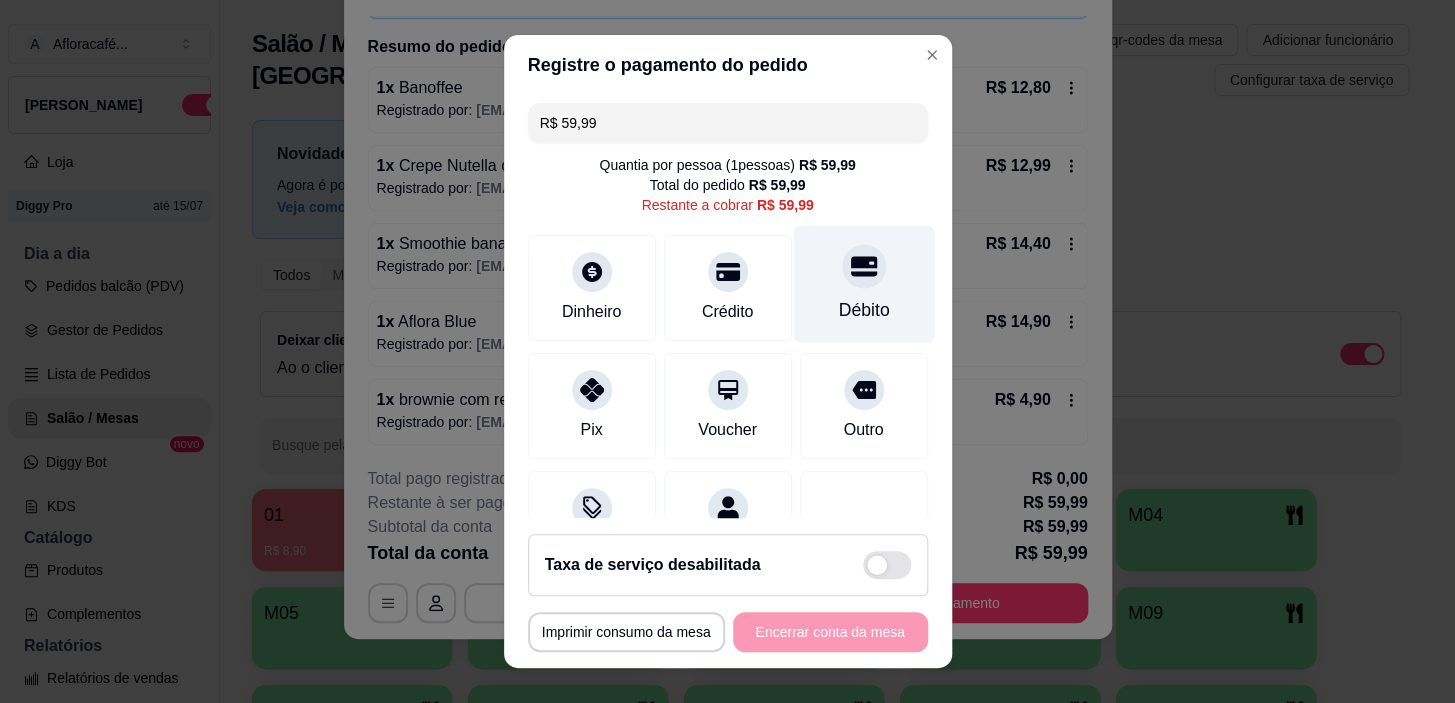 click on "Débito" at bounding box center [863, 284] 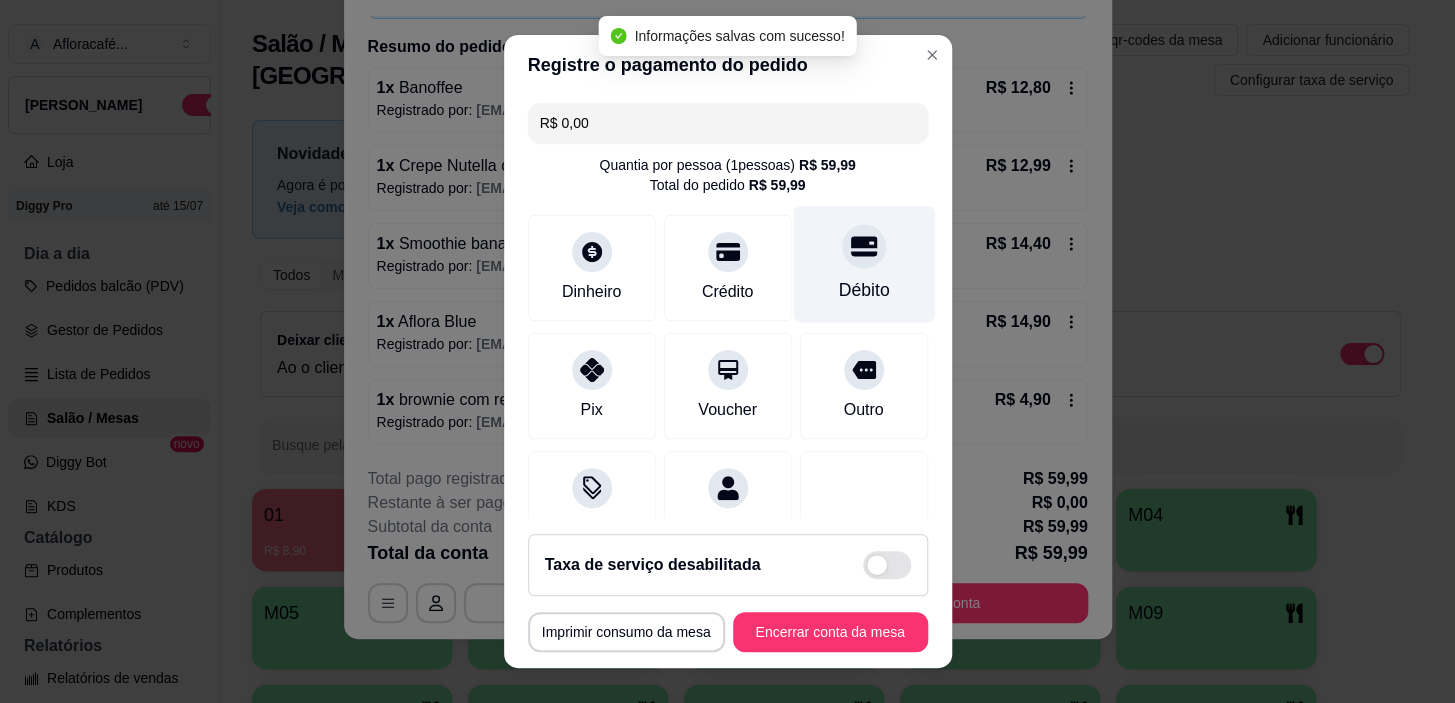 type on "R$ 0,00" 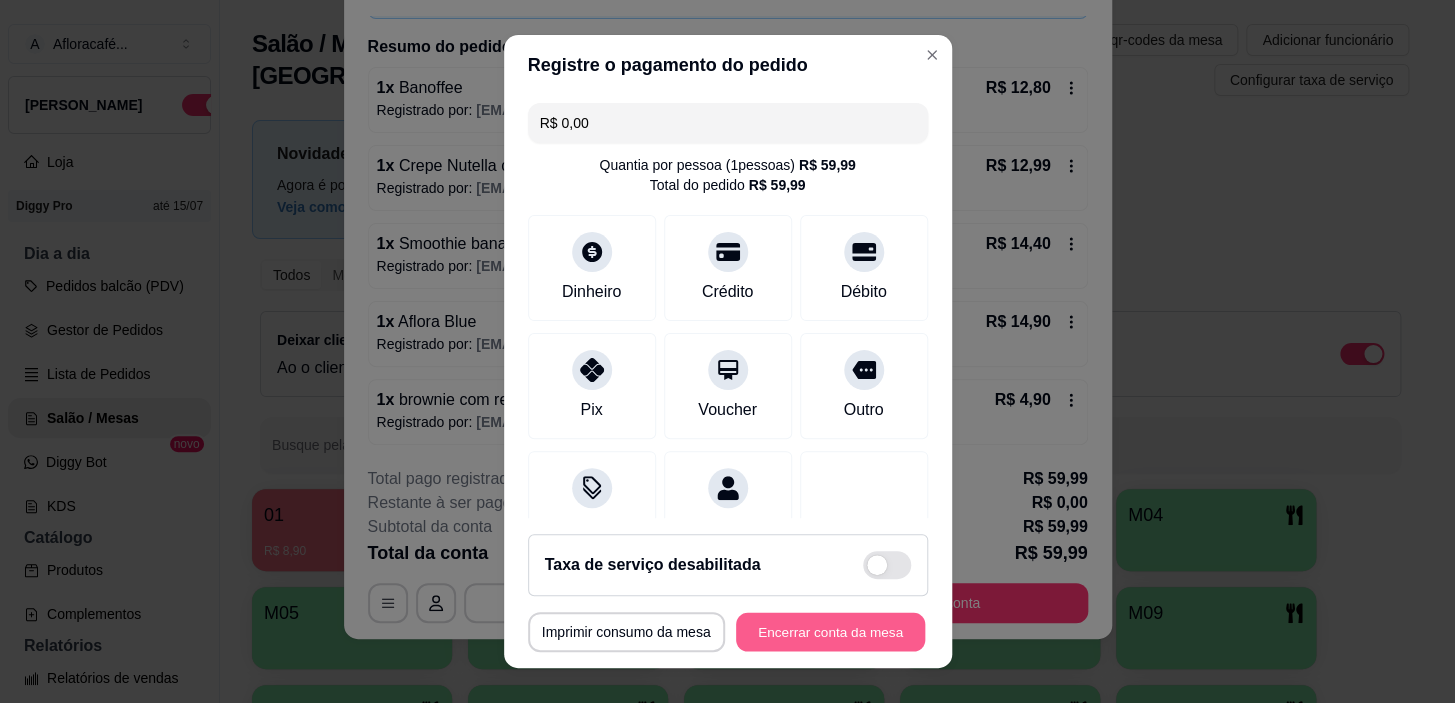 click on "Encerrar conta da mesa" at bounding box center [830, 631] 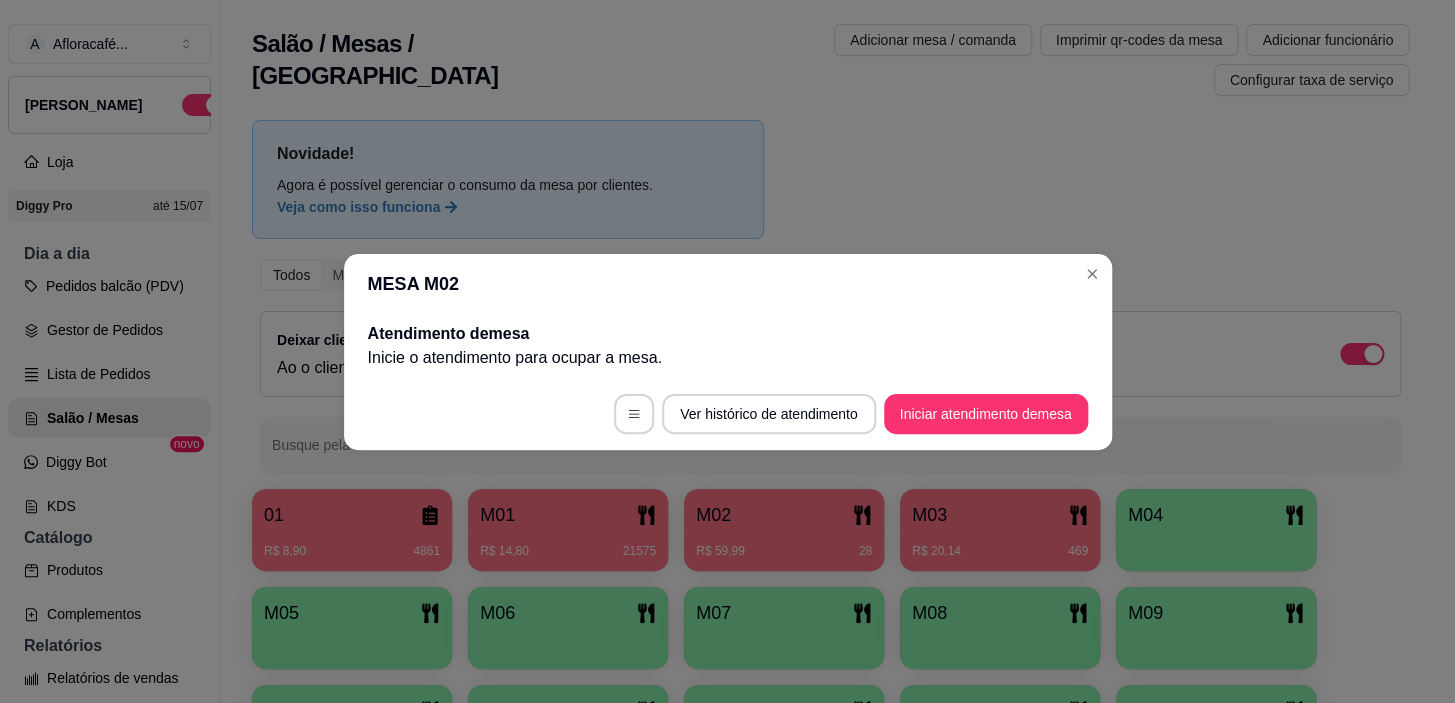 scroll, scrollTop: 0, scrollLeft: 0, axis: both 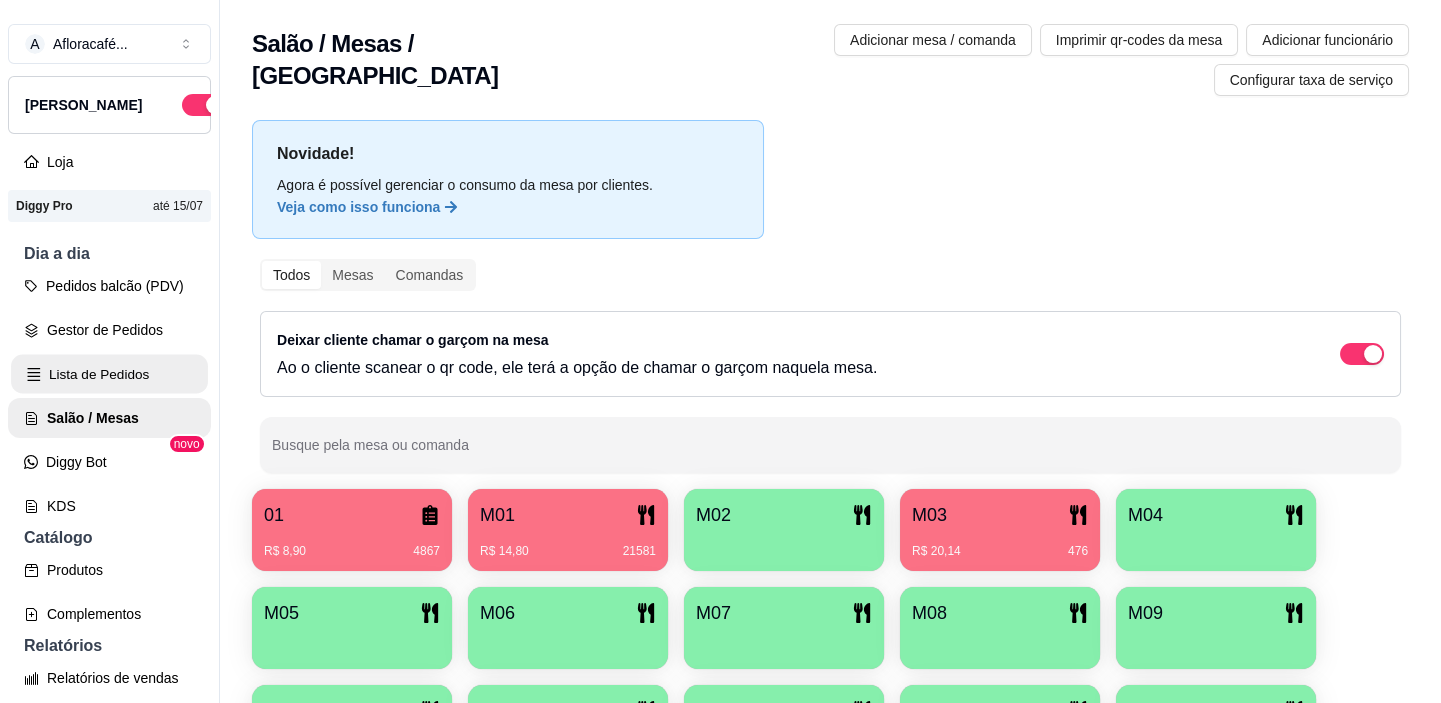 click on "Lista de Pedidos" at bounding box center (109, 374) 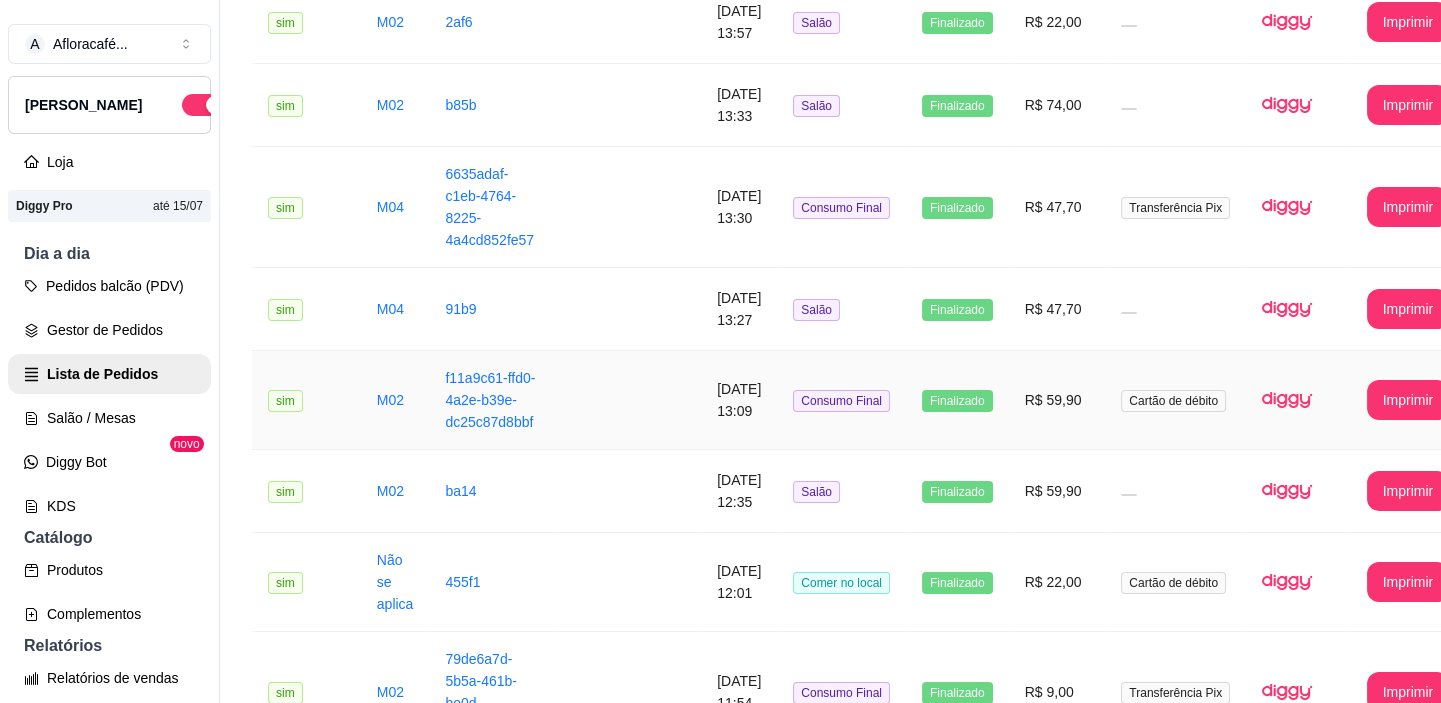 scroll, scrollTop: 2659, scrollLeft: 0, axis: vertical 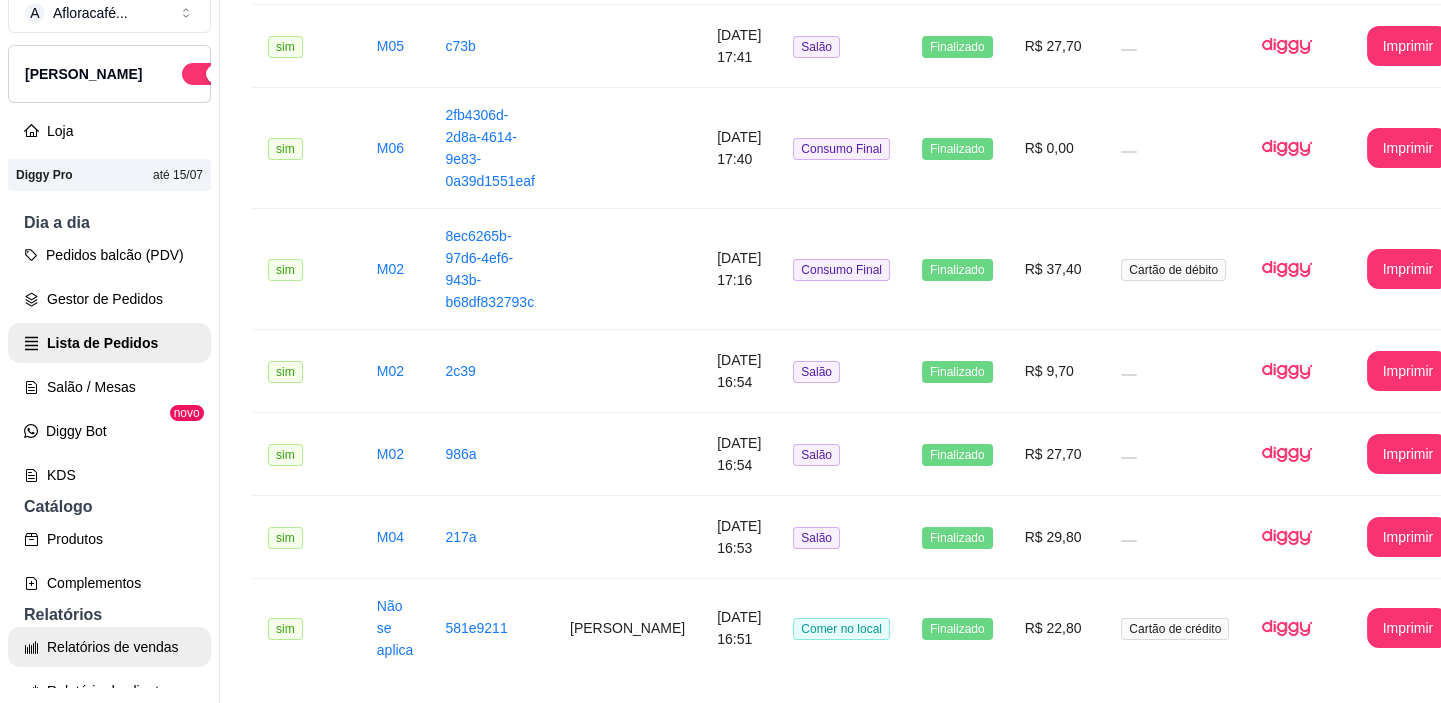 click on "Relatórios de vendas" at bounding box center (109, 647) 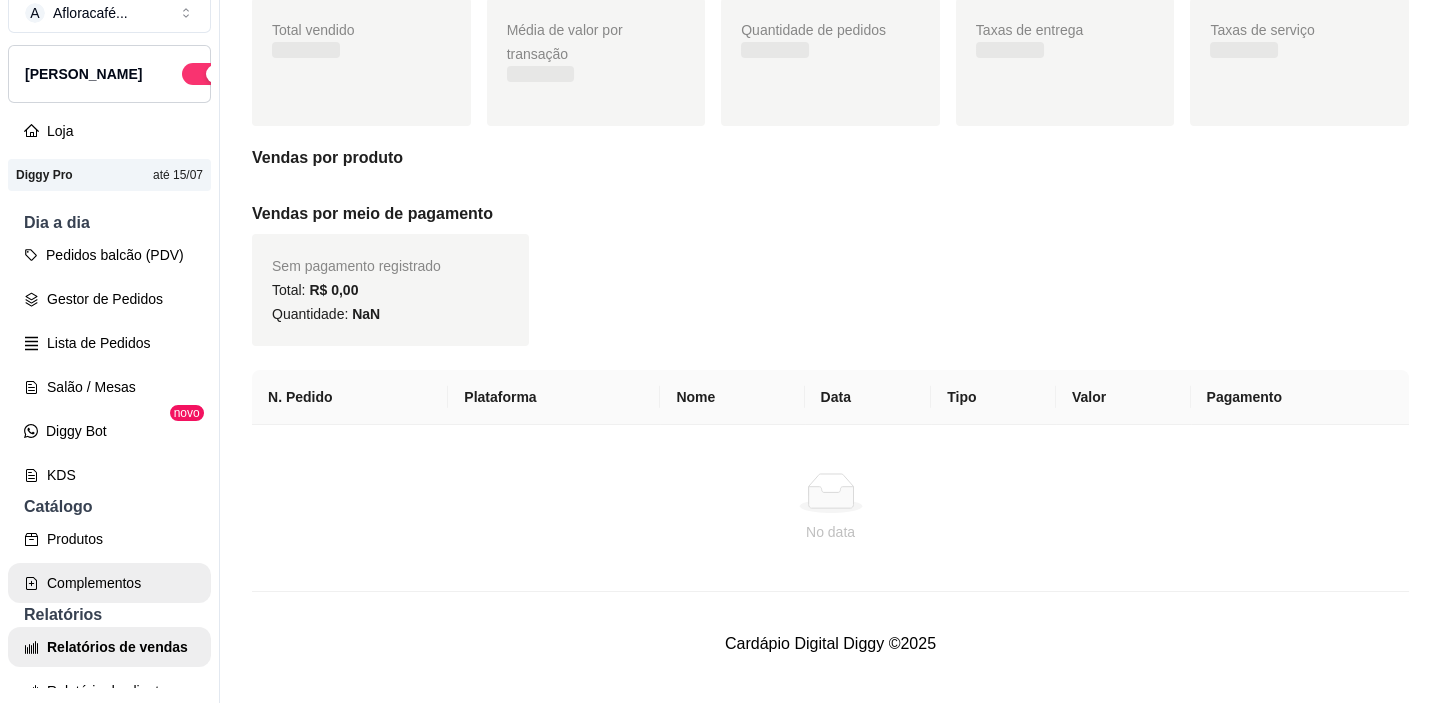 scroll, scrollTop: 0, scrollLeft: 0, axis: both 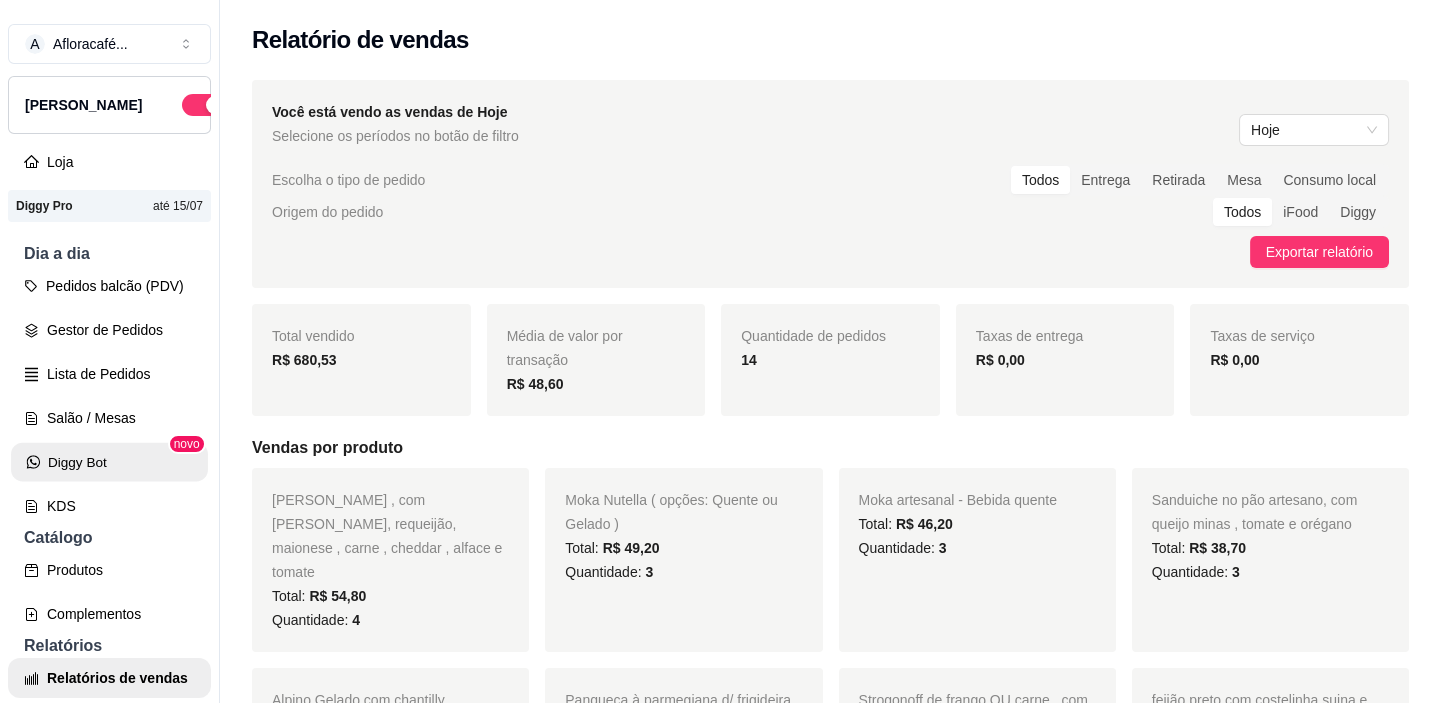 click on "Diggy Bot" at bounding box center (109, 462) 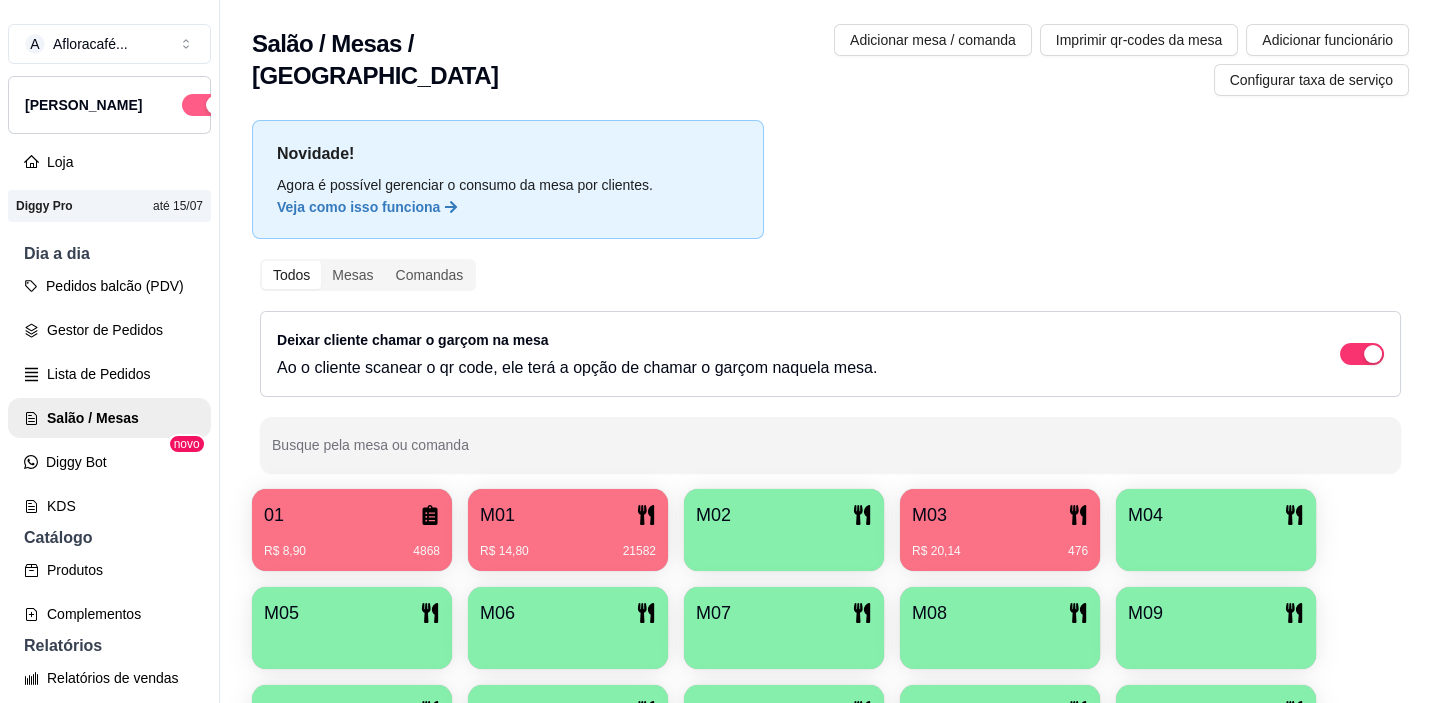 click at bounding box center [204, 105] 